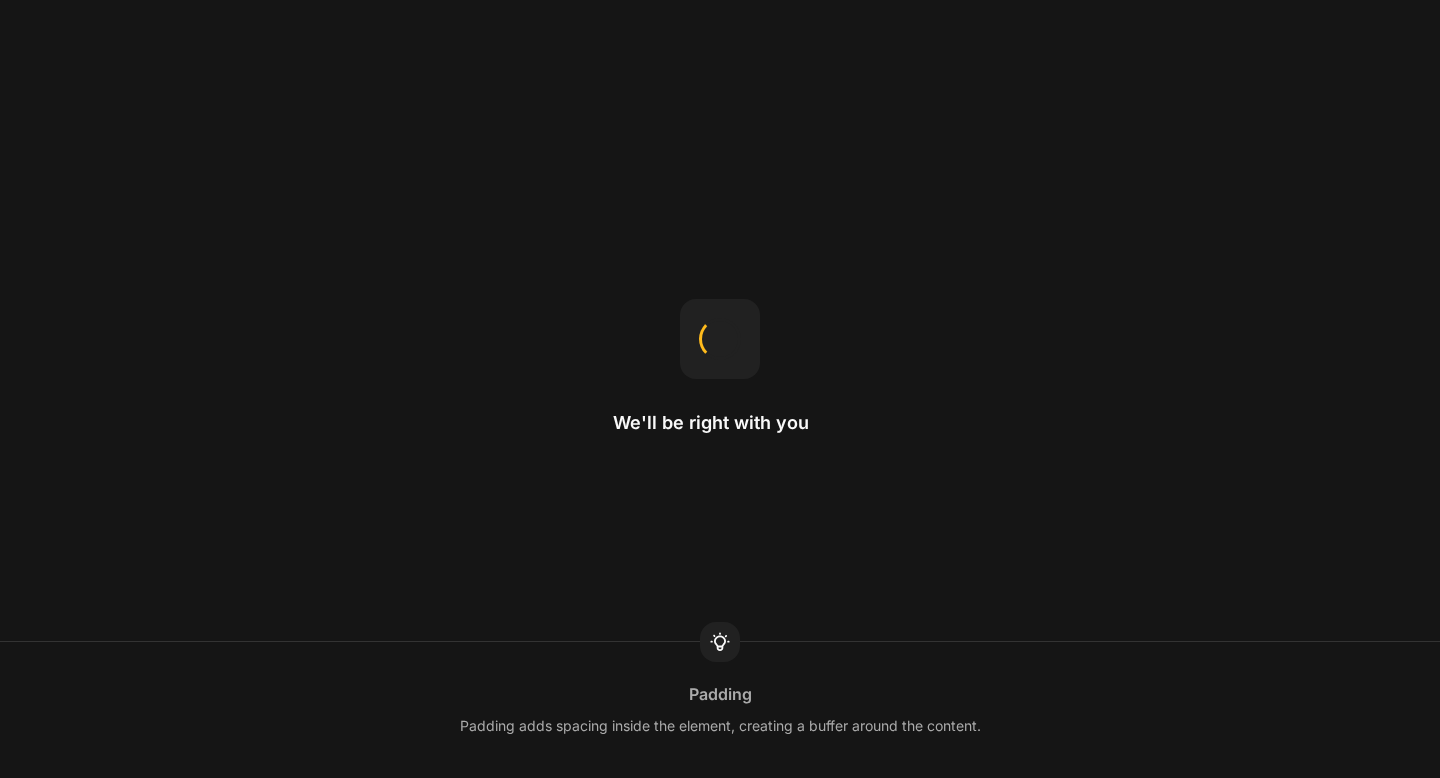 scroll, scrollTop: 0, scrollLeft: 0, axis: both 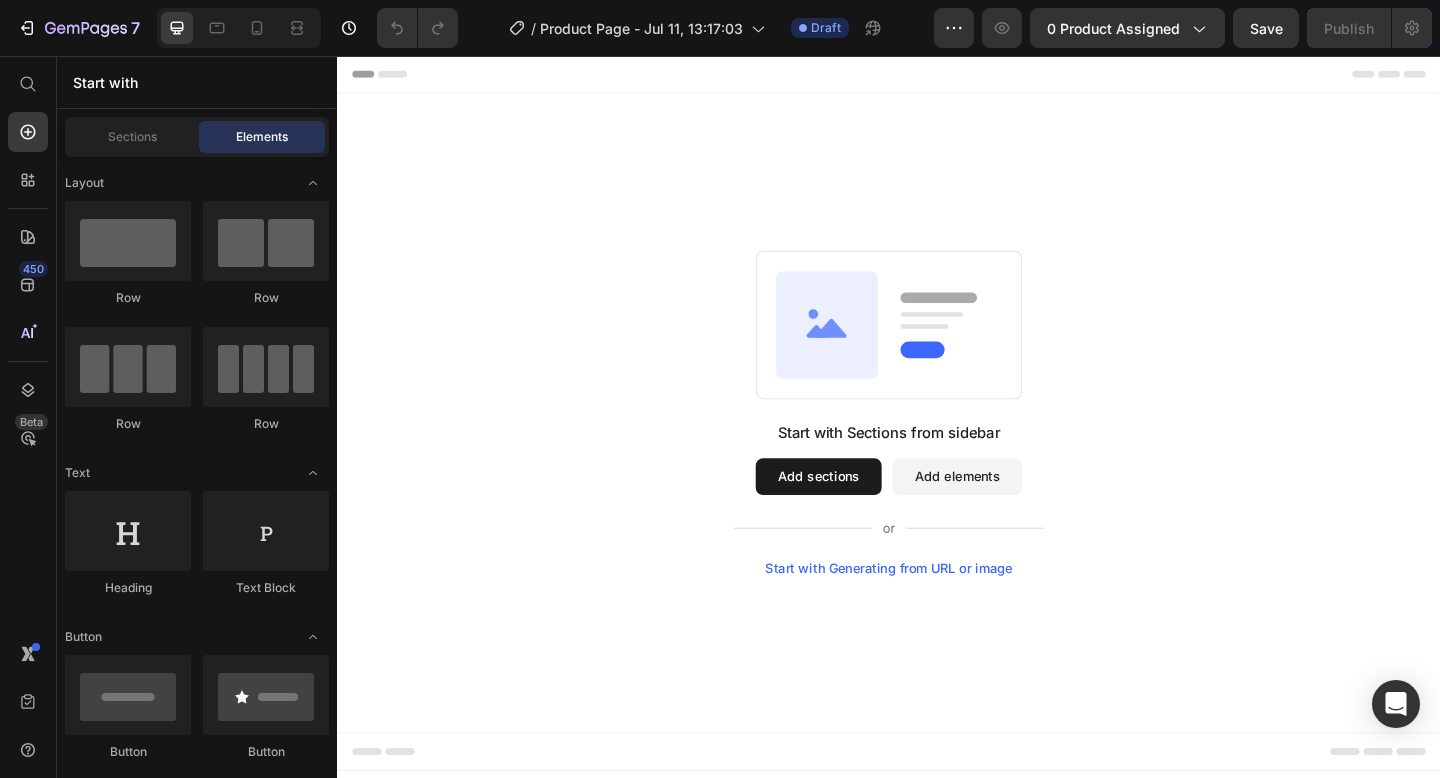 click on "Add sections" at bounding box center (860, 514) 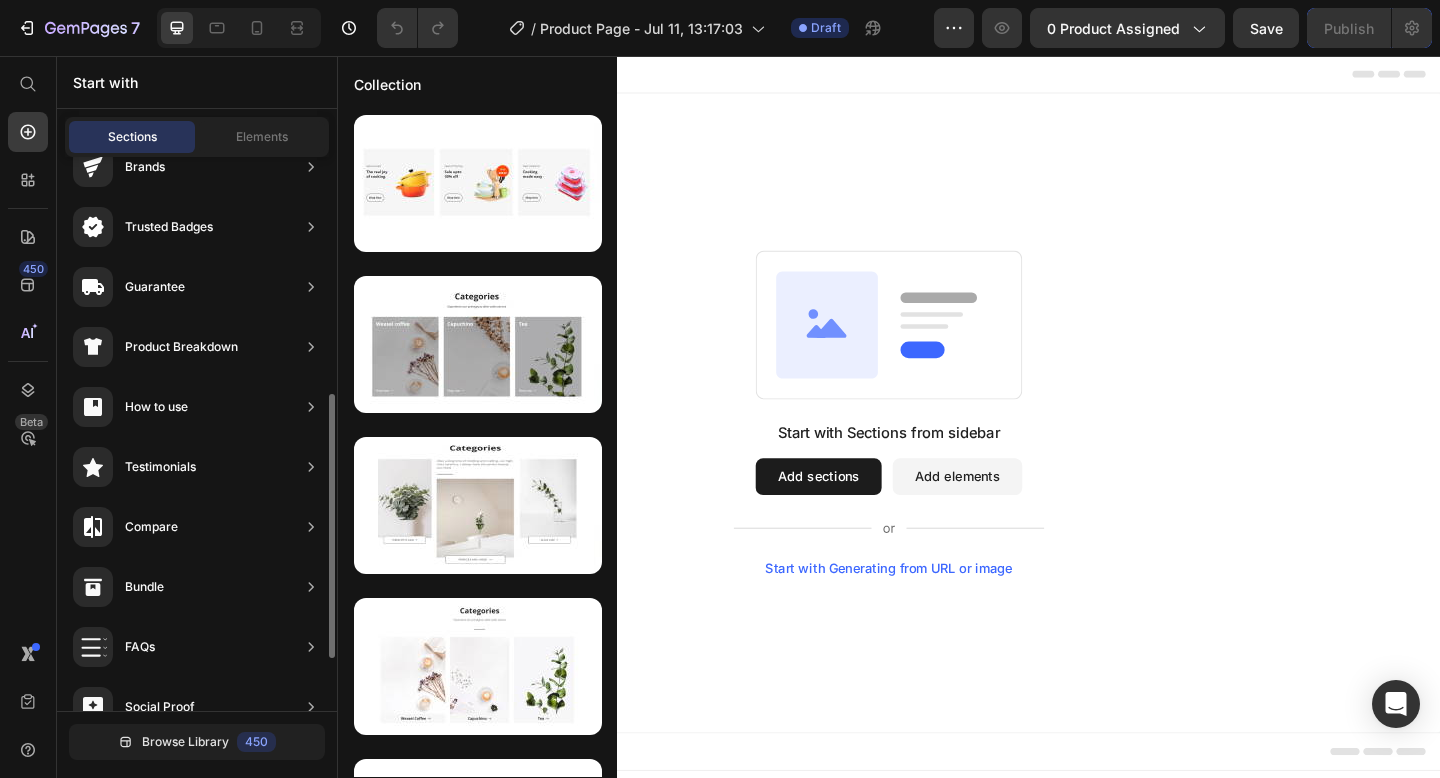 scroll, scrollTop: 0, scrollLeft: 0, axis: both 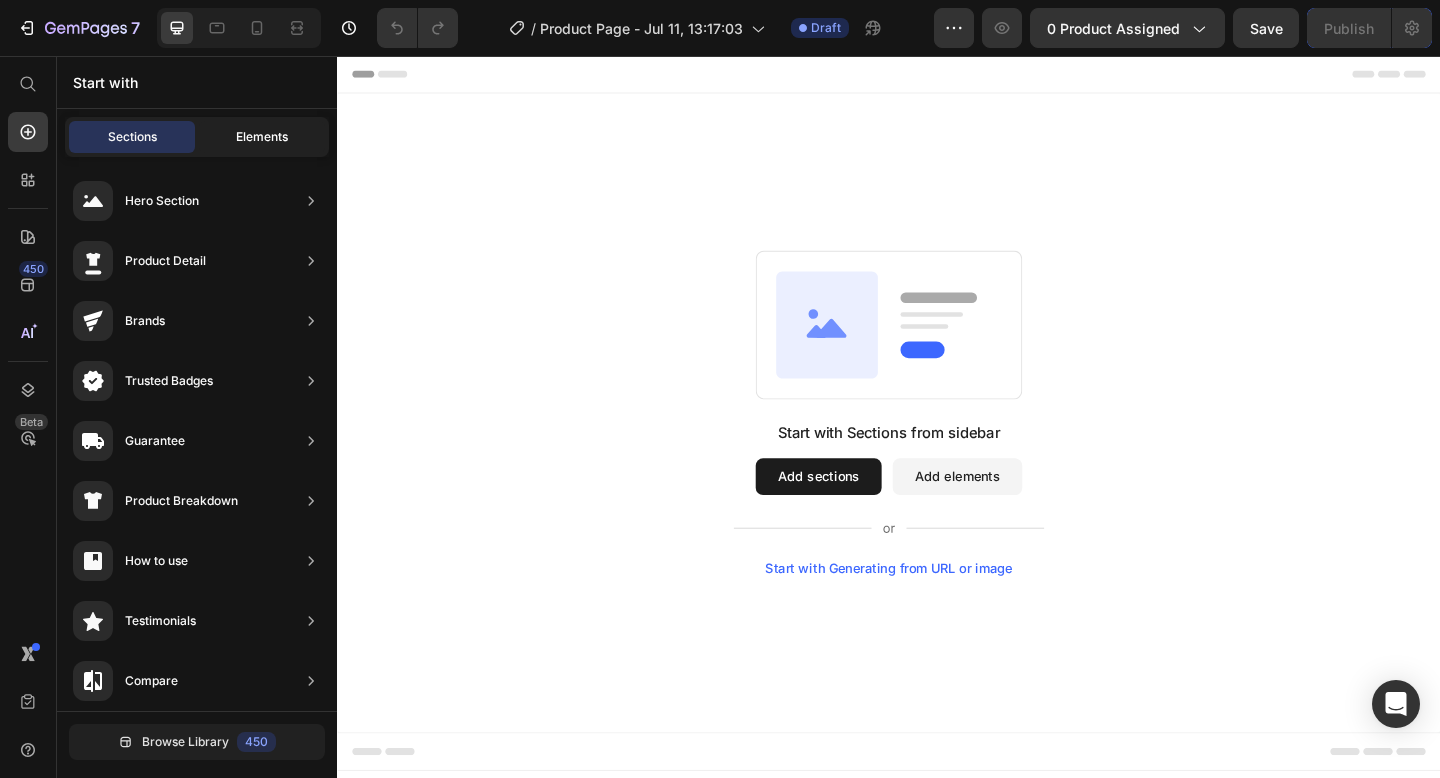 click on "Elements" at bounding box center (262, 137) 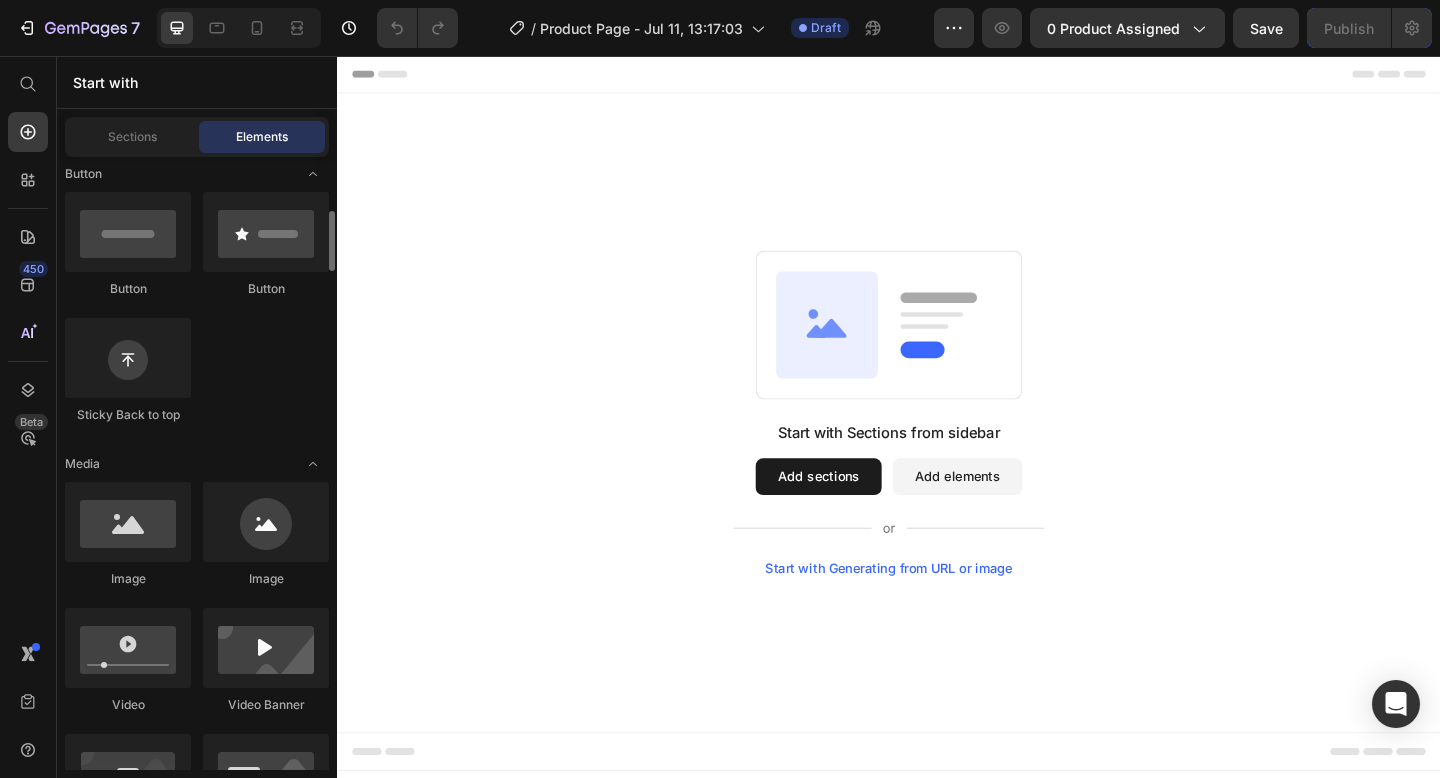 scroll, scrollTop: 471, scrollLeft: 0, axis: vertical 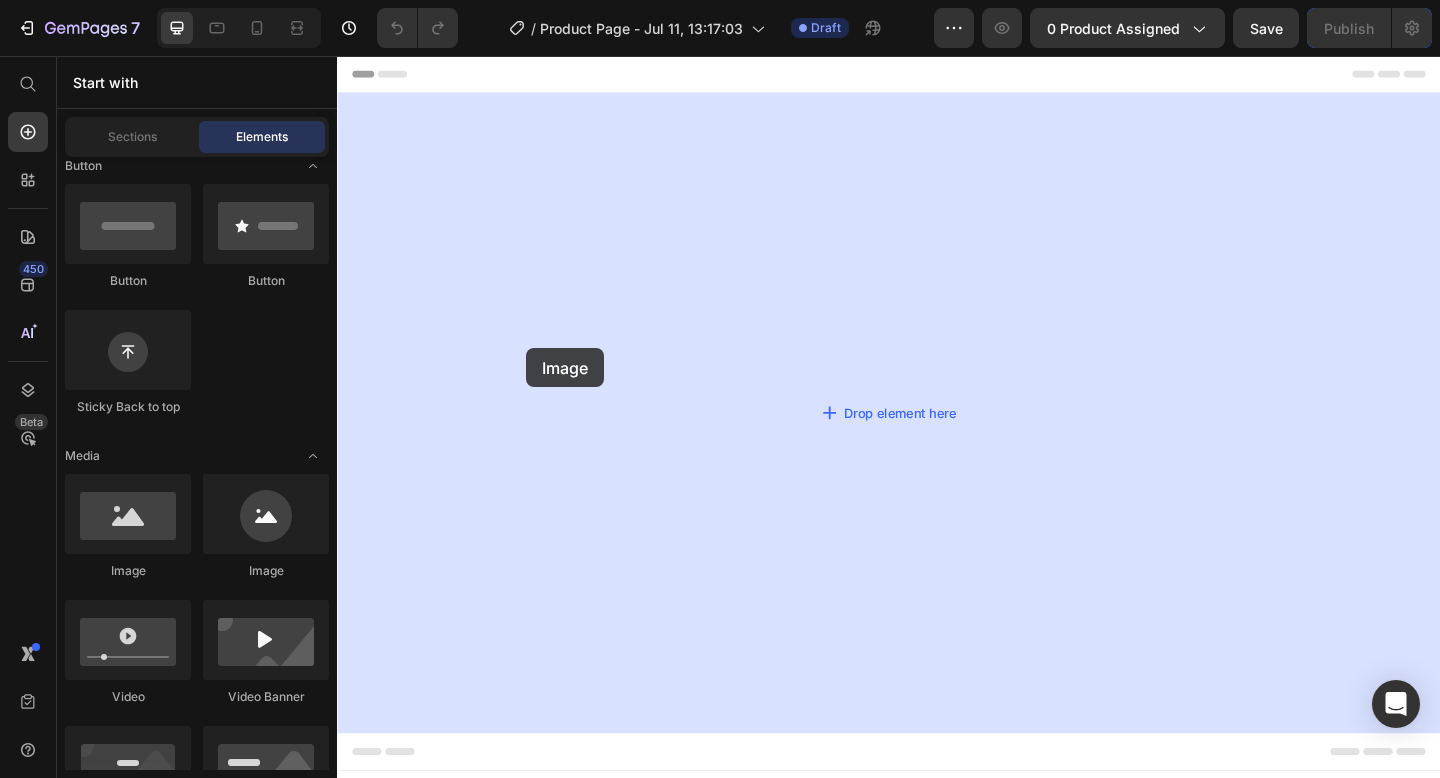 drag, startPoint x: 474, startPoint y: 576, endPoint x: 543, endPoint y: 374, distance: 213.4596 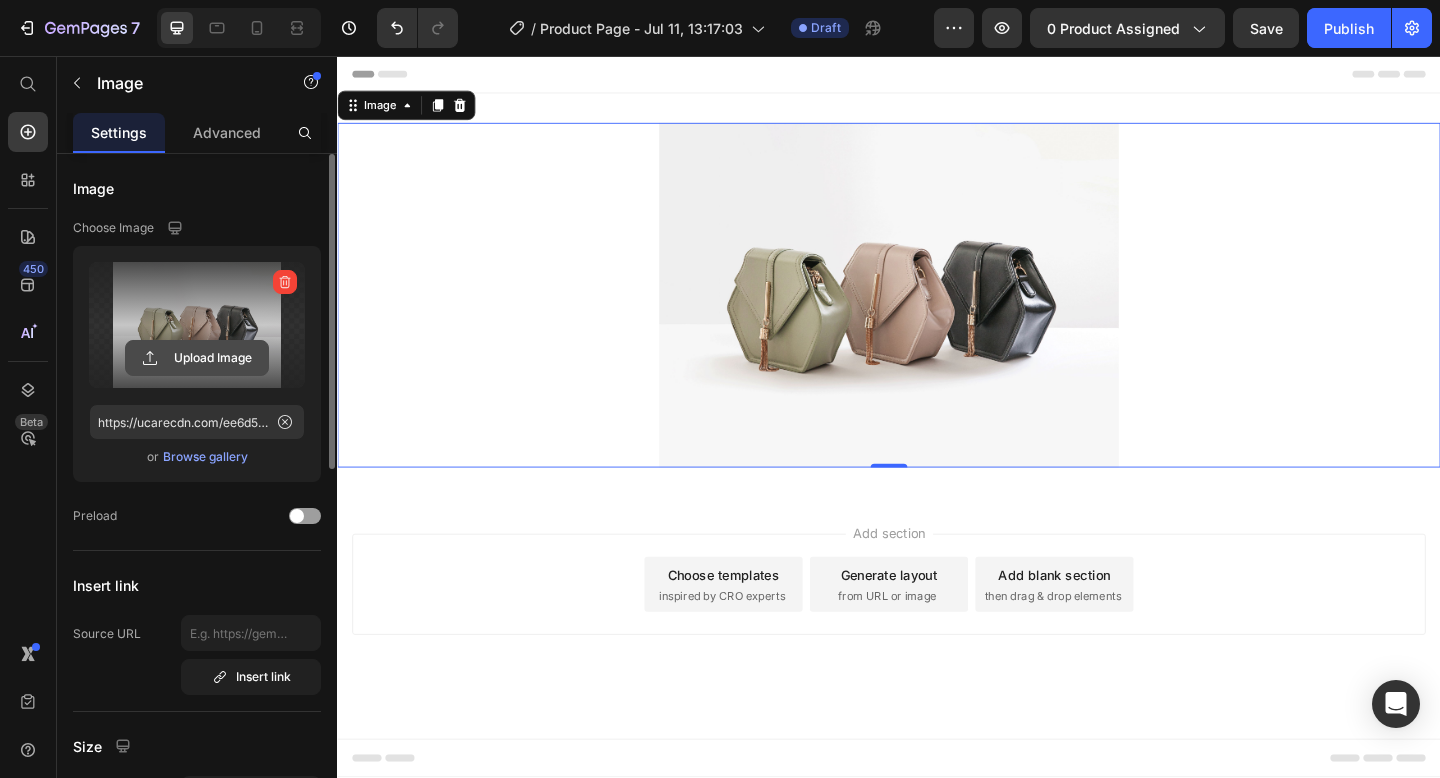 click 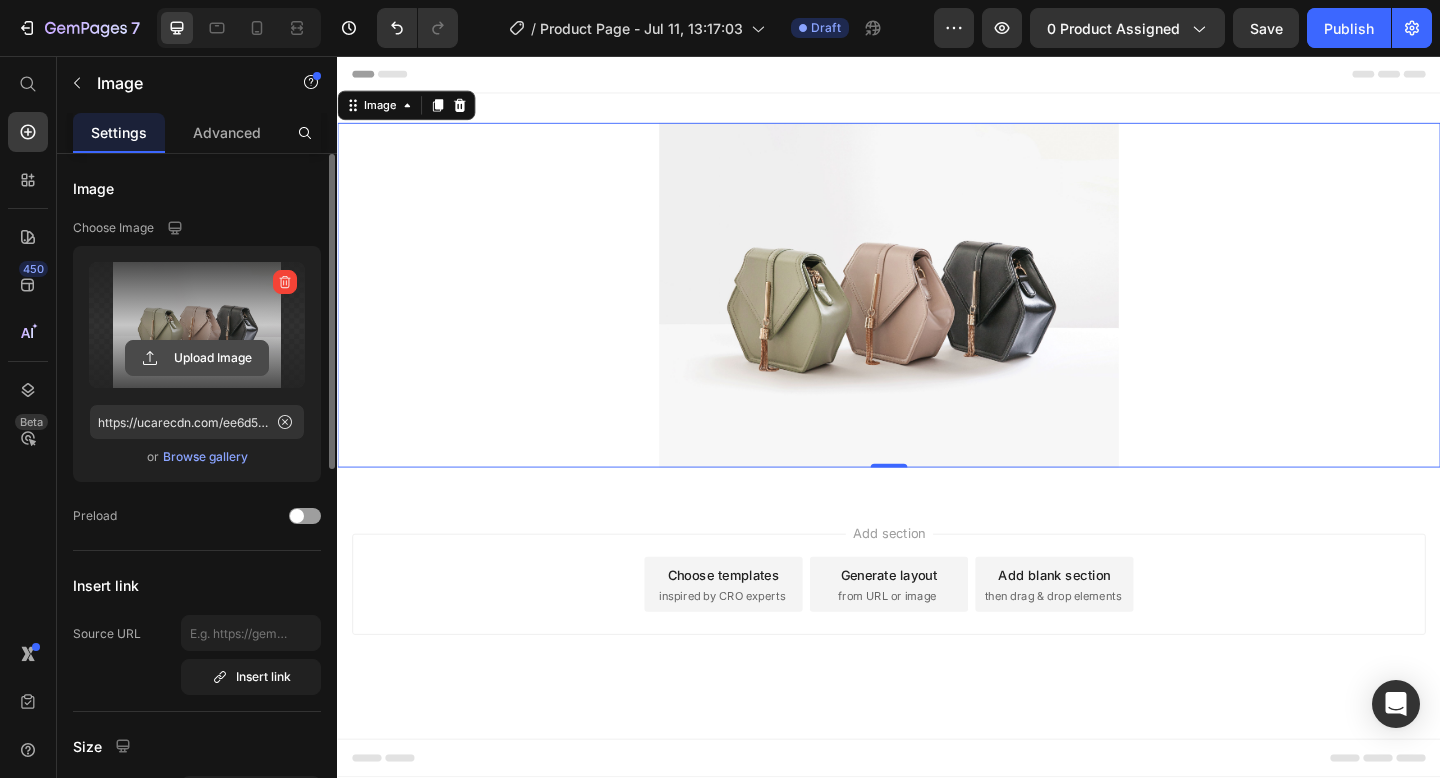 click 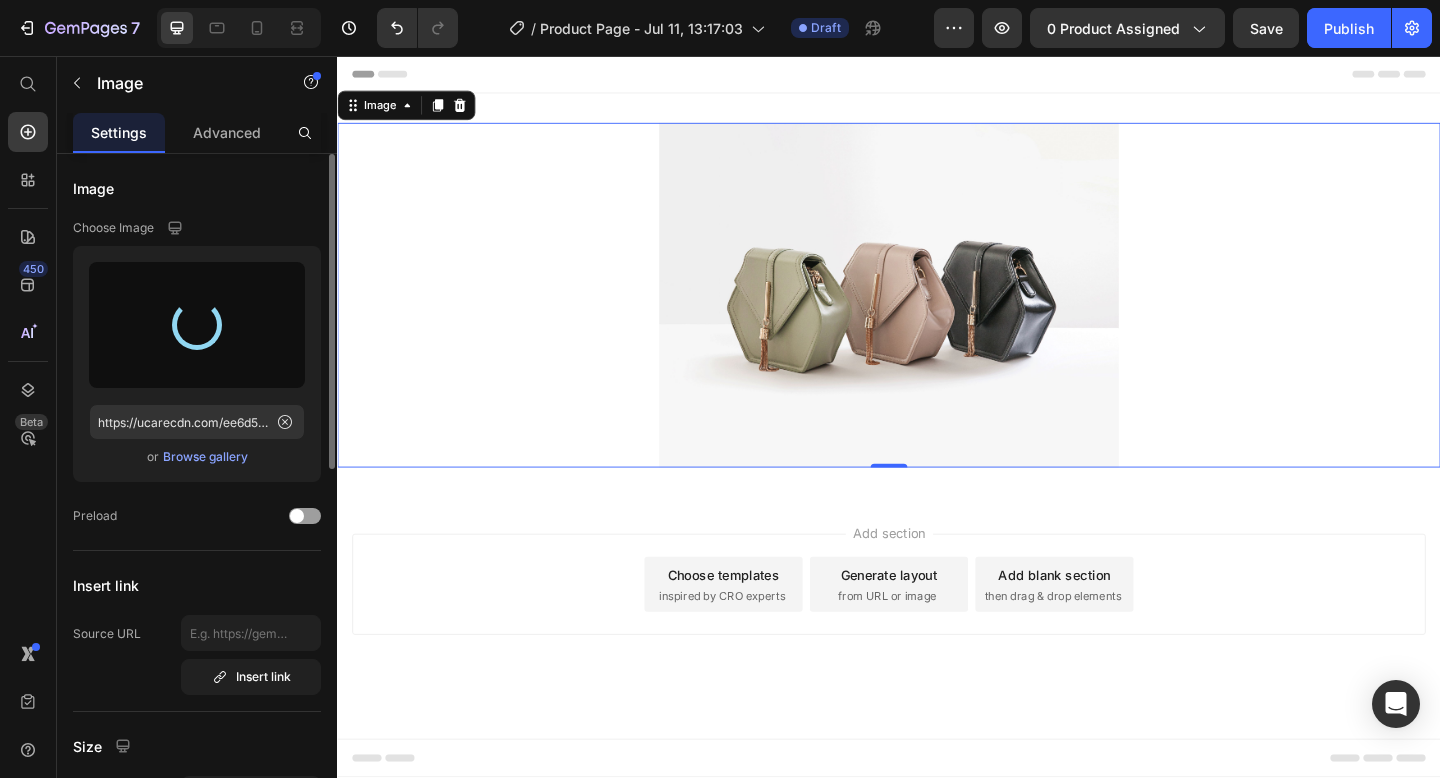 type on "https://cdn.shopify.com/s/files/1/0739/3578/2116/files/gempages_574469242070500196-5ec49eb0-65ef-4f72-a887-b98510941f4f.png" 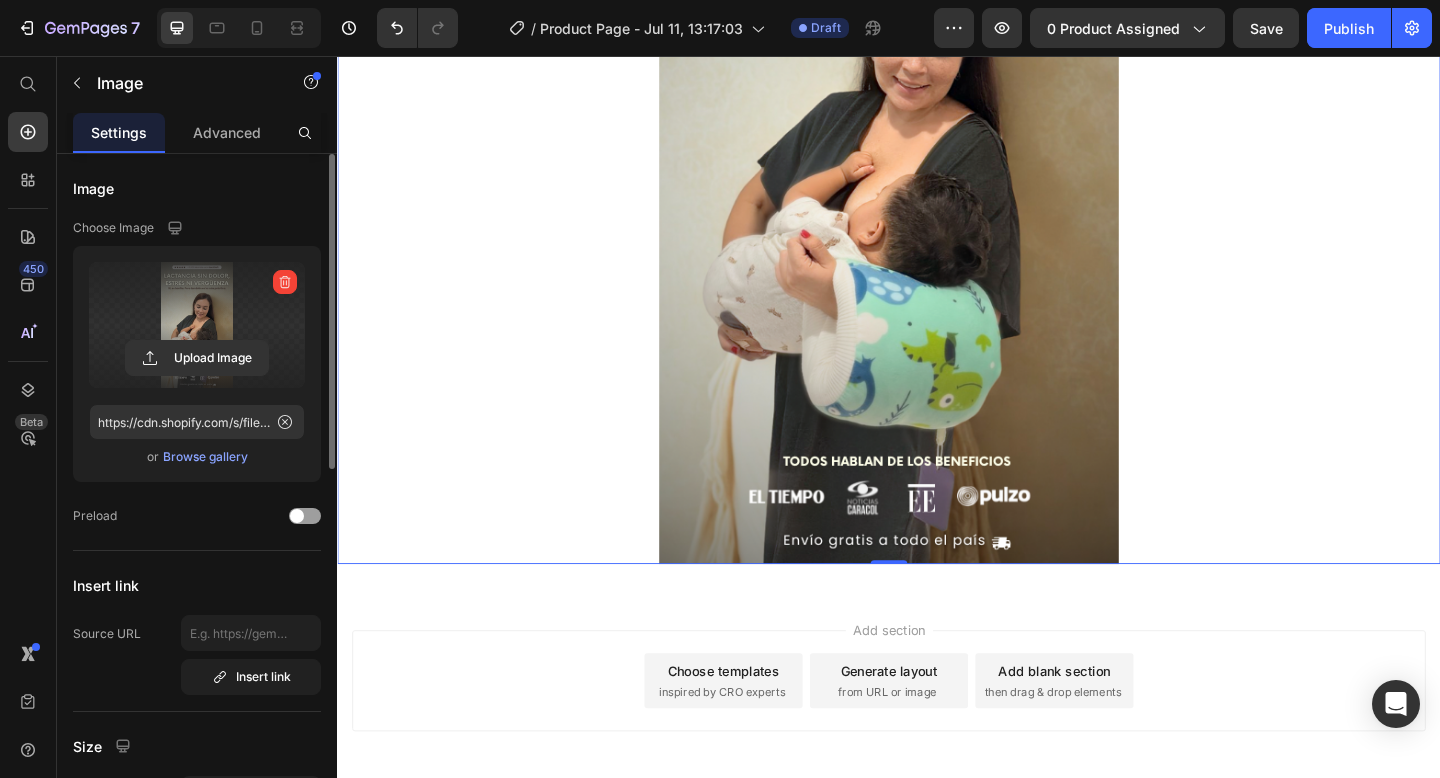 scroll, scrollTop: 412, scrollLeft: 0, axis: vertical 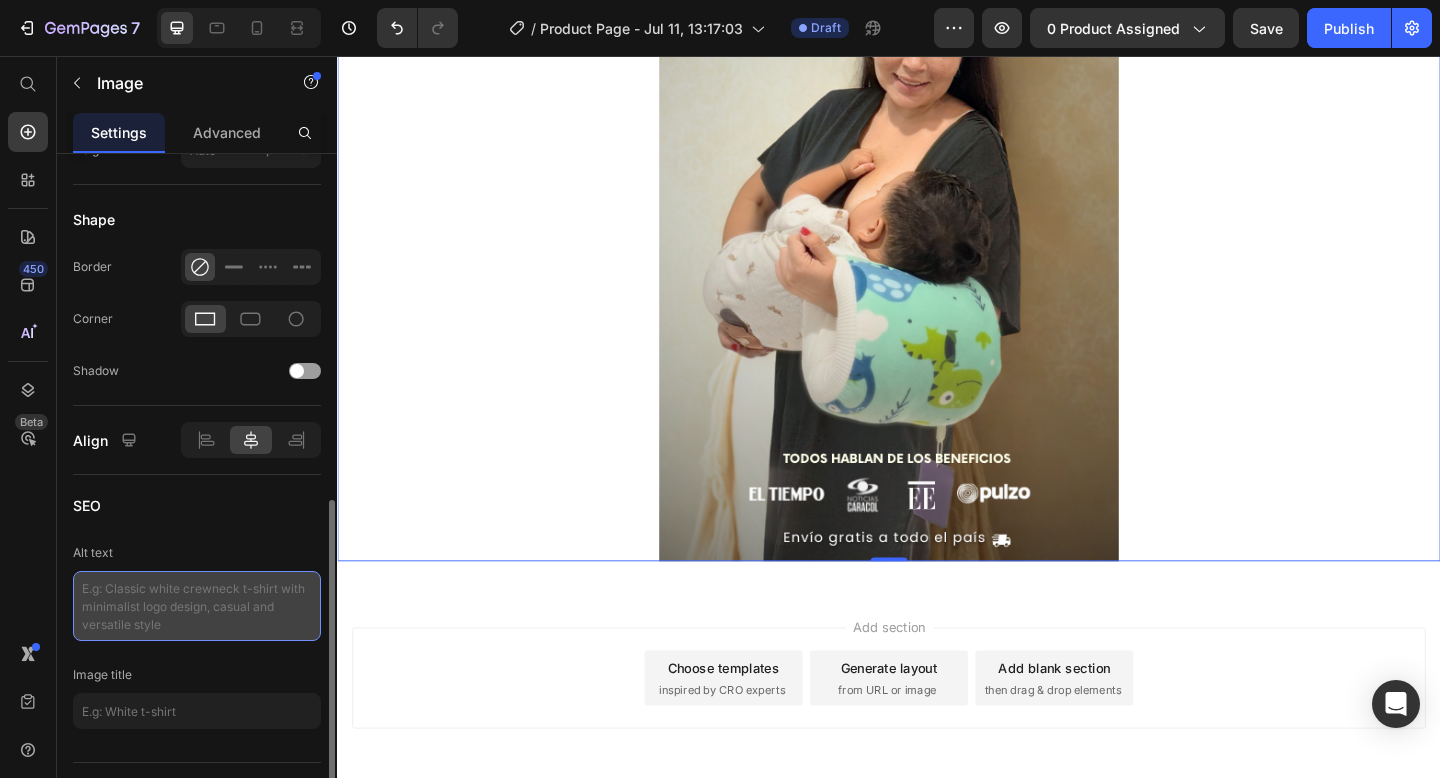 click at bounding box center (197, 606) 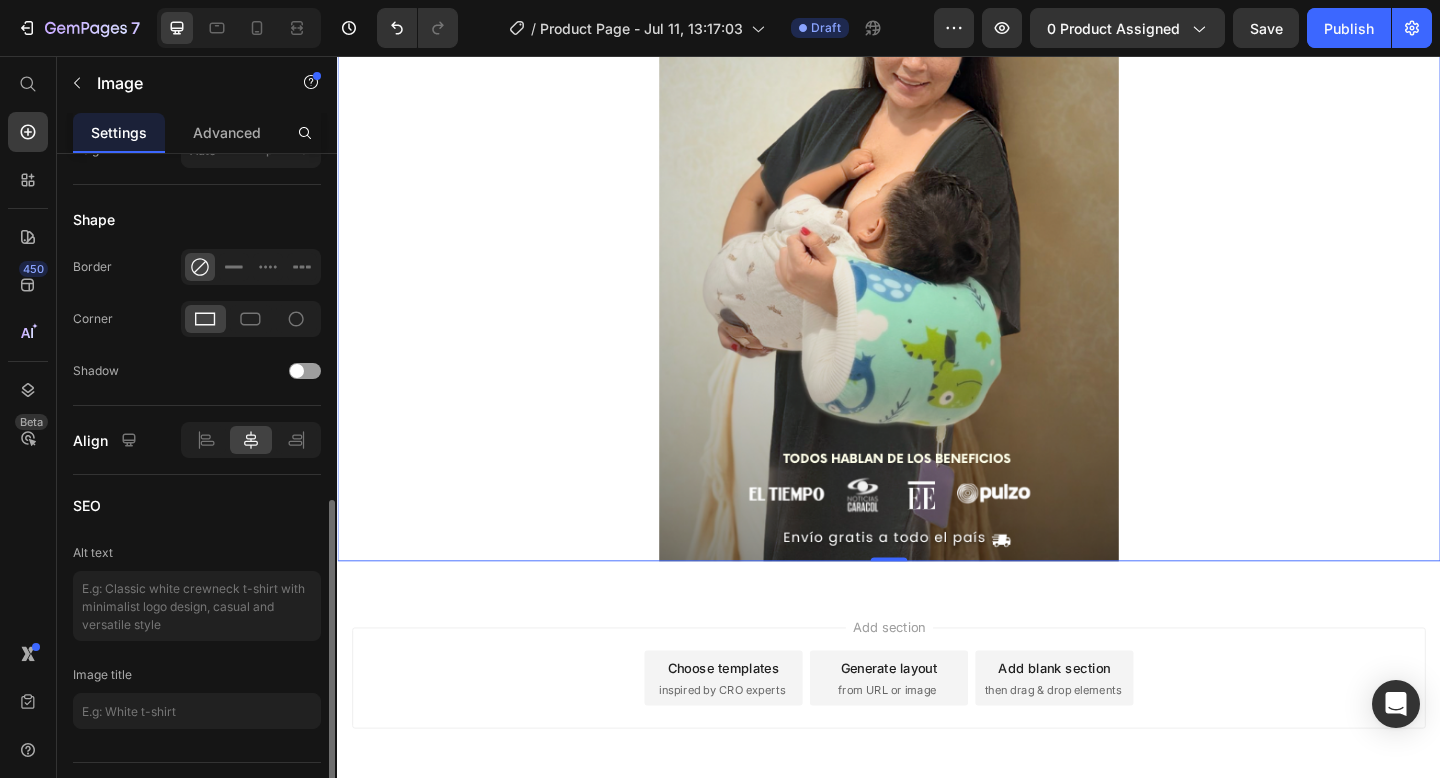 click on "SEO" at bounding box center [197, 505] 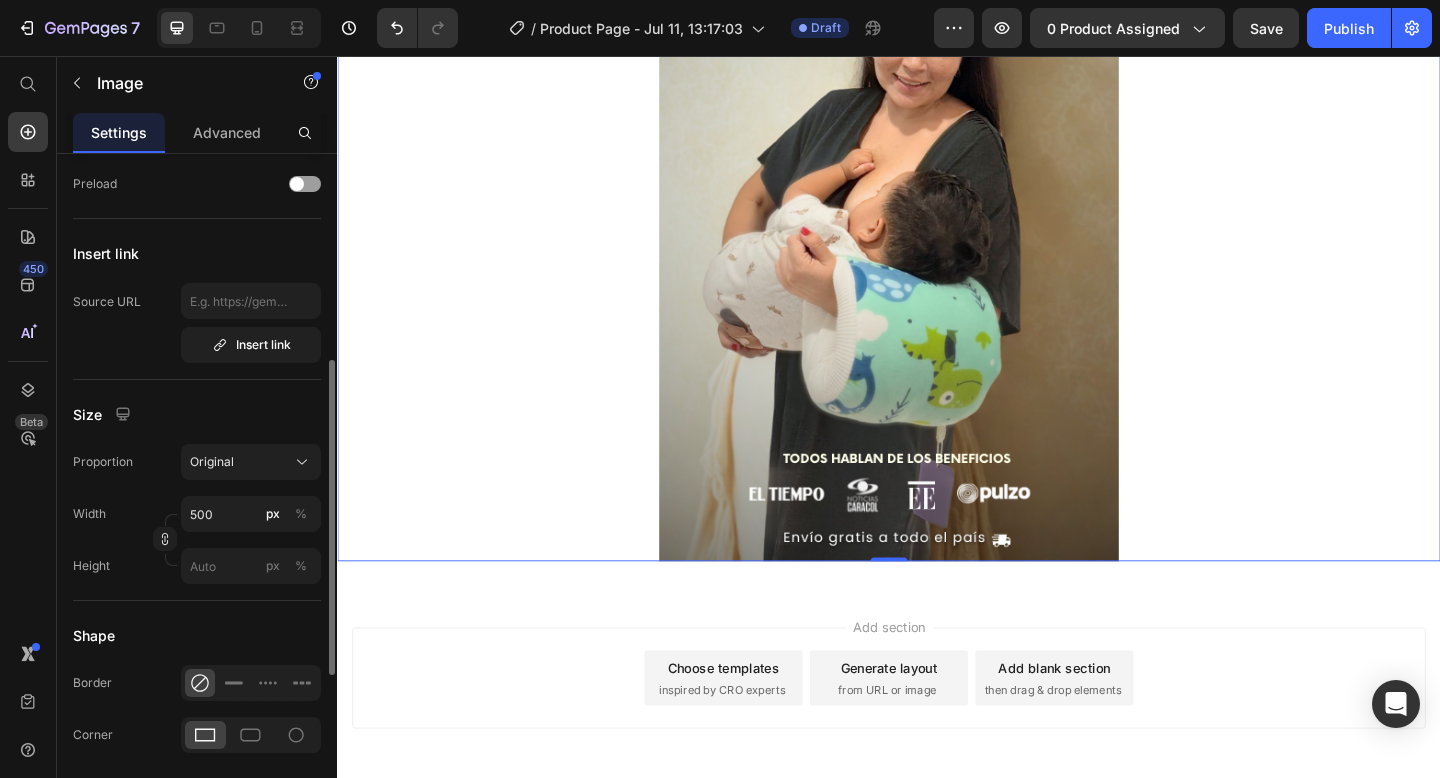 scroll, scrollTop: 369, scrollLeft: 0, axis: vertical 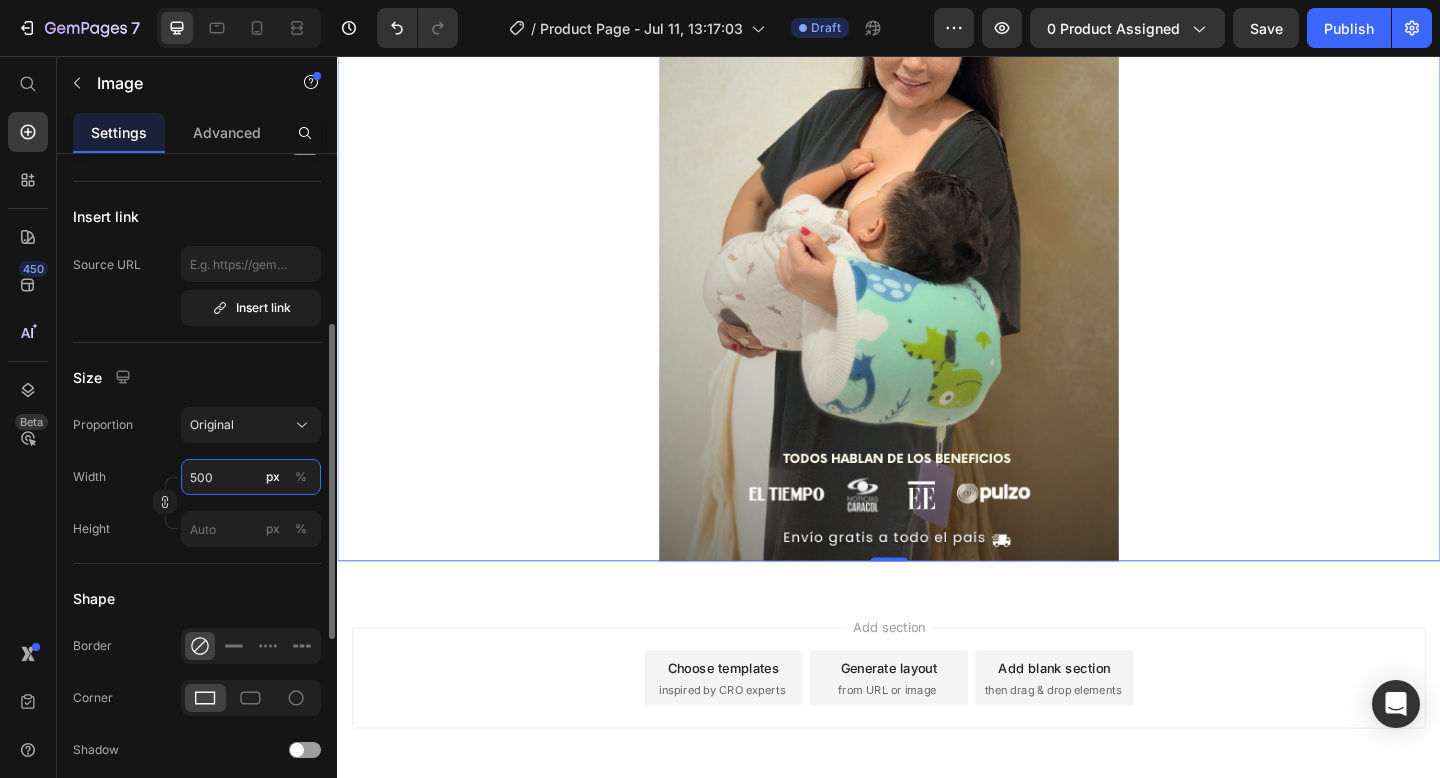 click on "500" at bounding box center [251, 477] 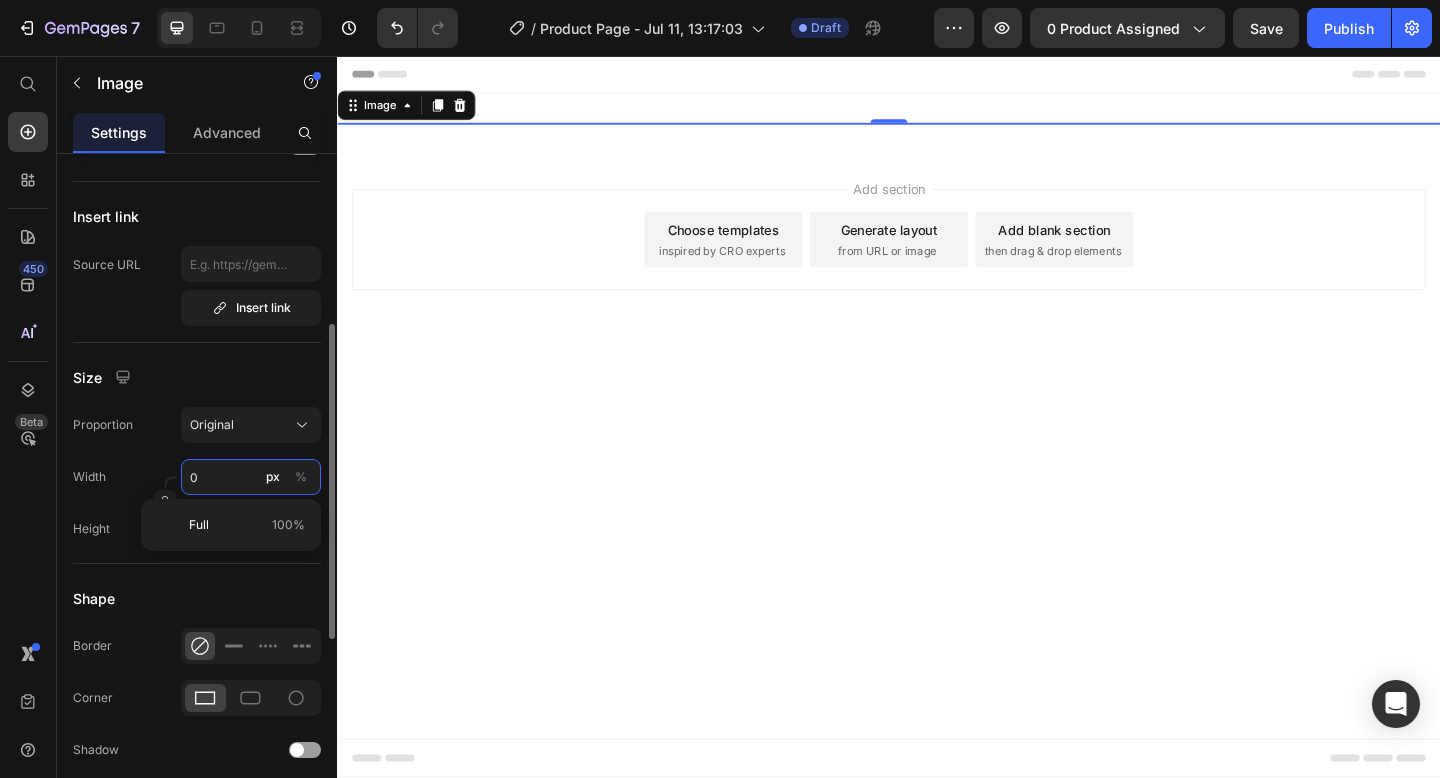 scroll, scrollTop: 0, scrollLeft: 0, axis: both 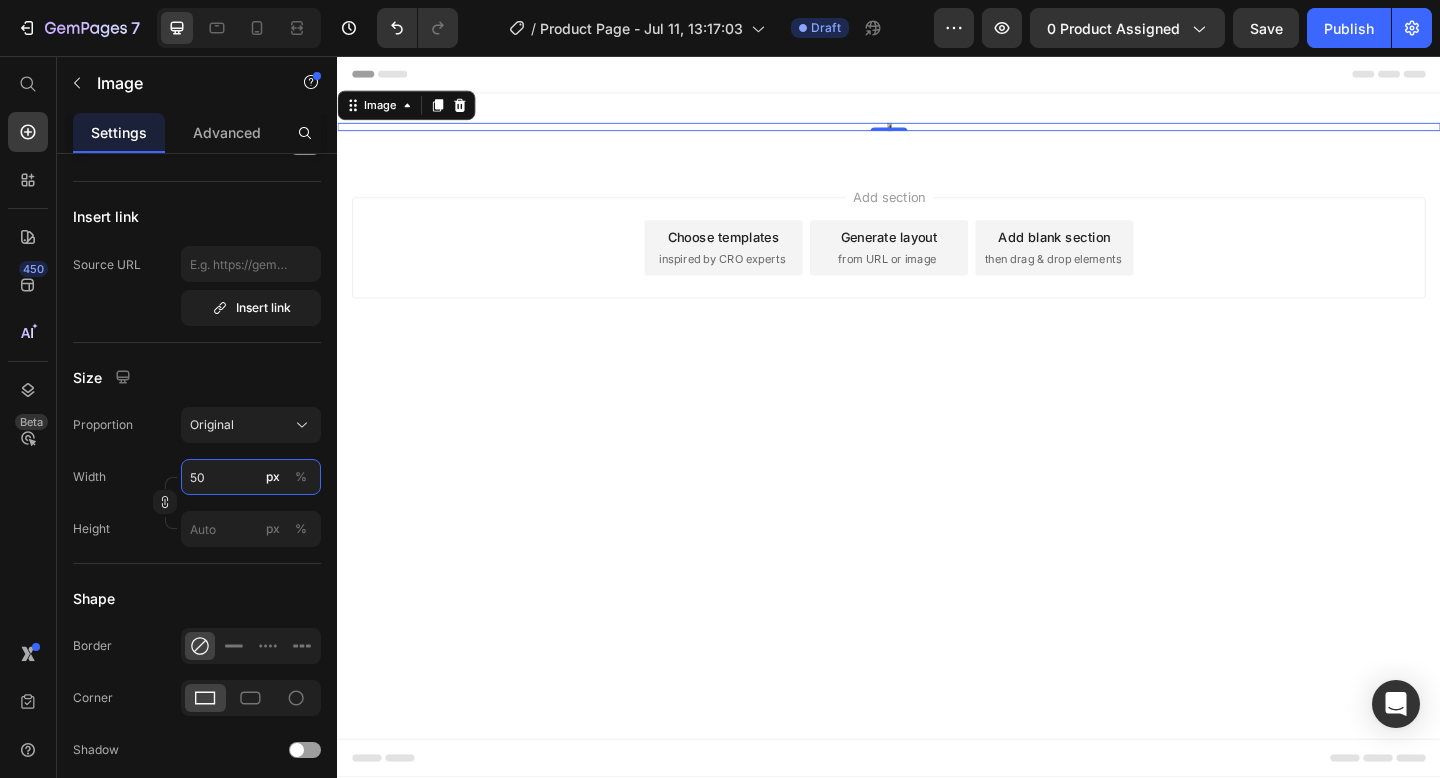 type on "500" 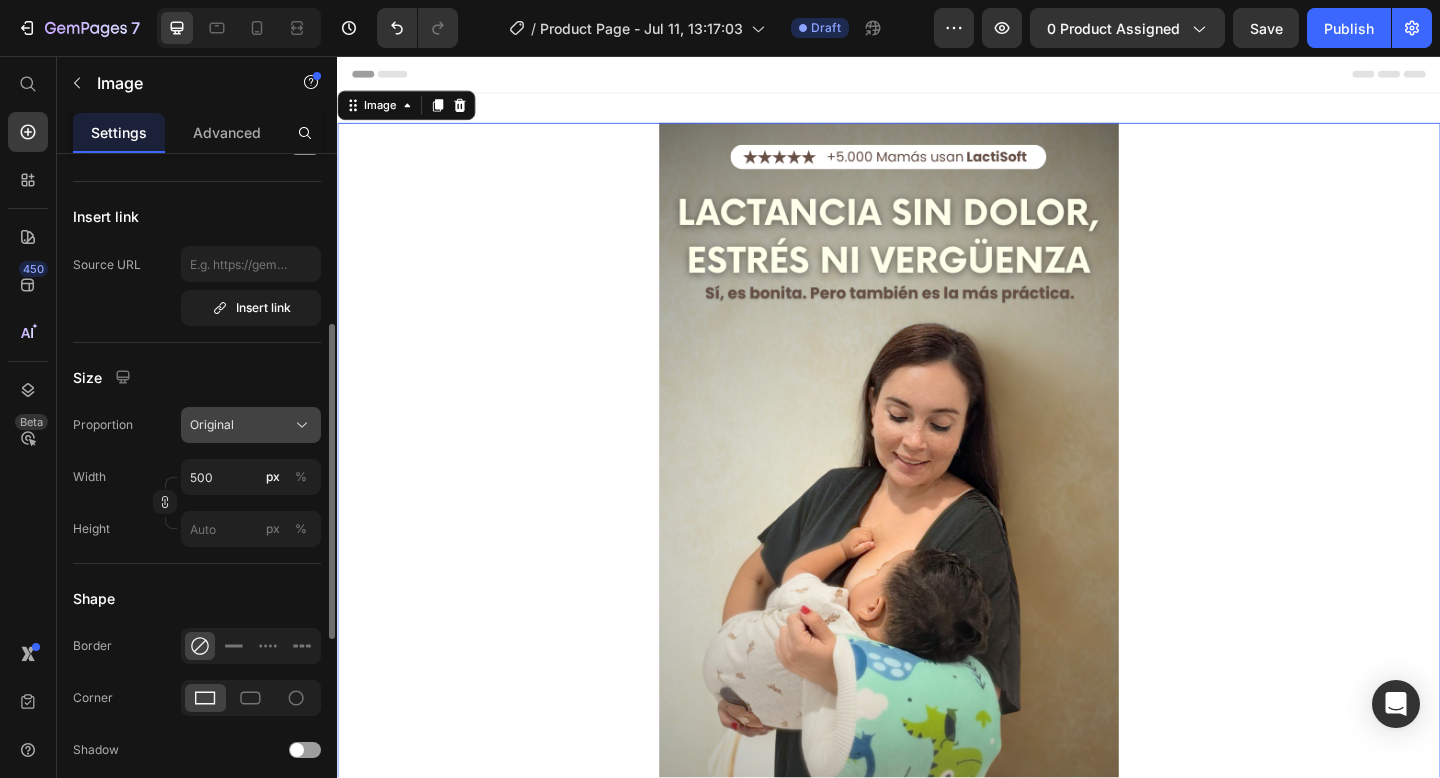 click on "Original" at bounding box center (251, 425) 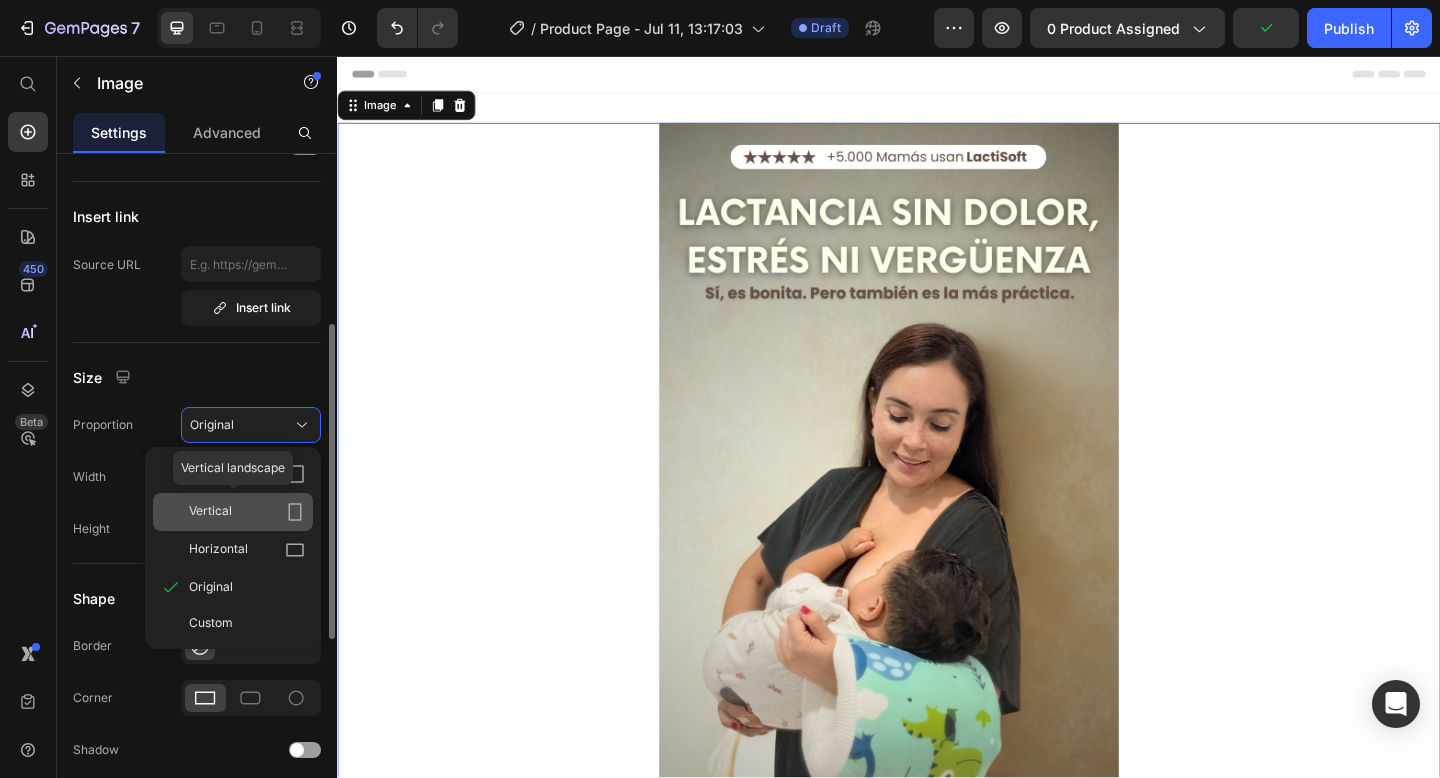 click on "Vertical" 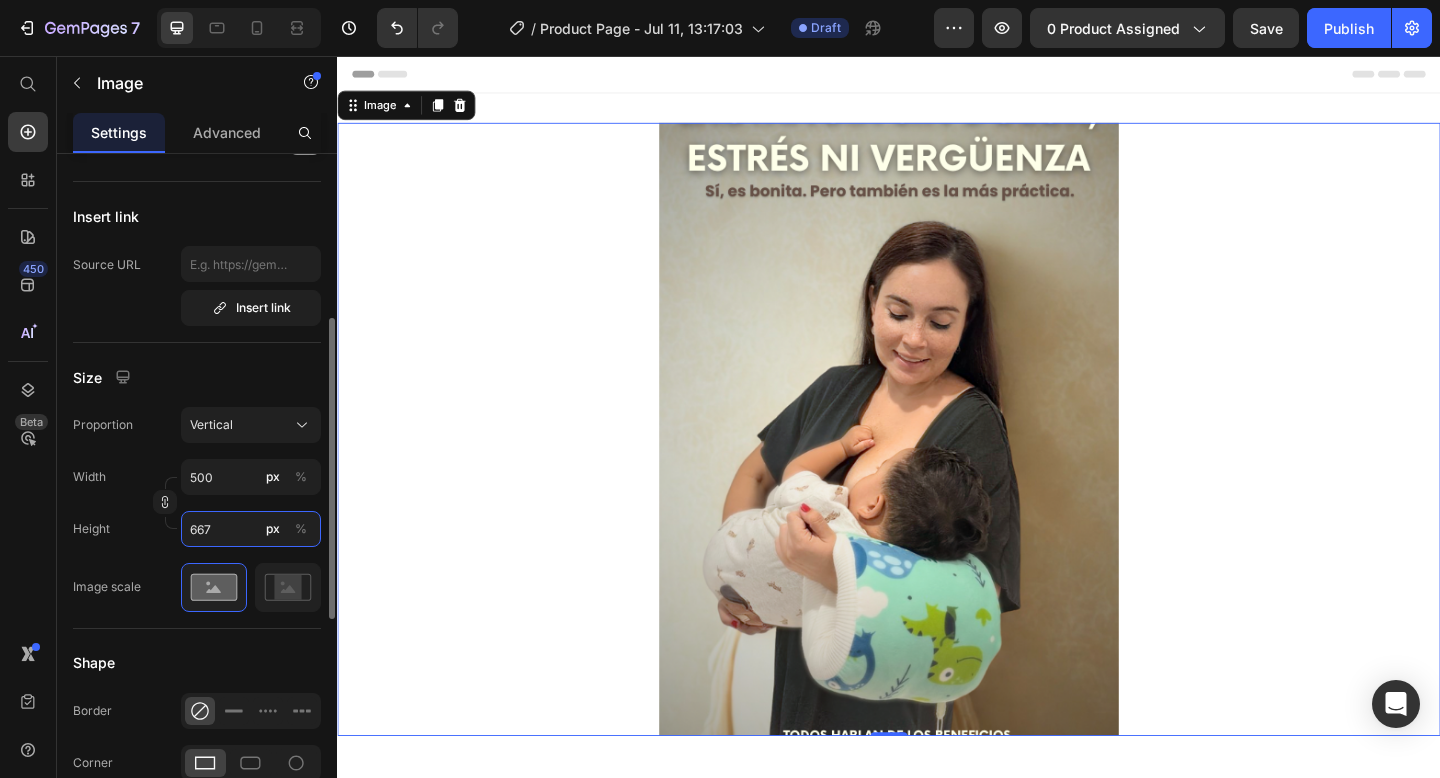 click on "667" at bounding box center [251, 529] 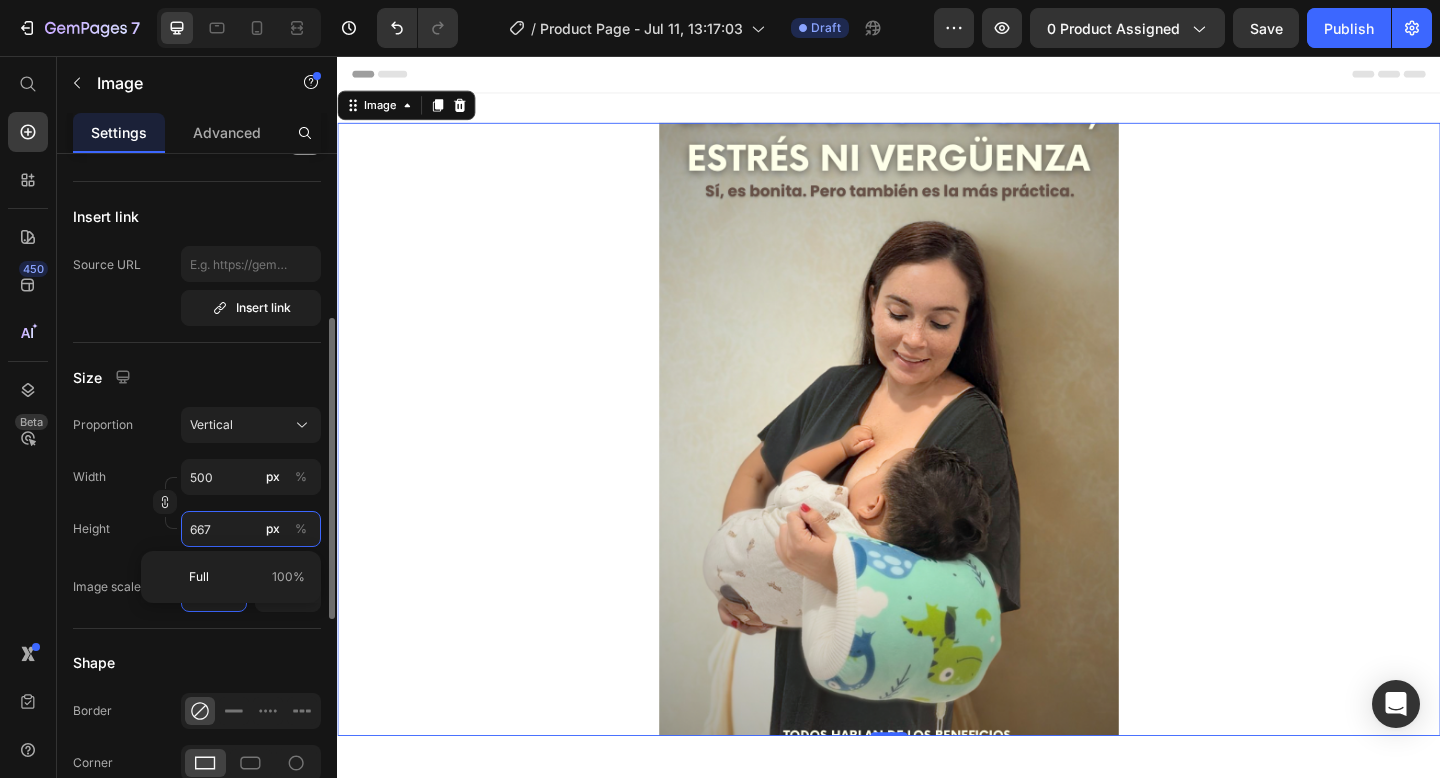 type on "4" 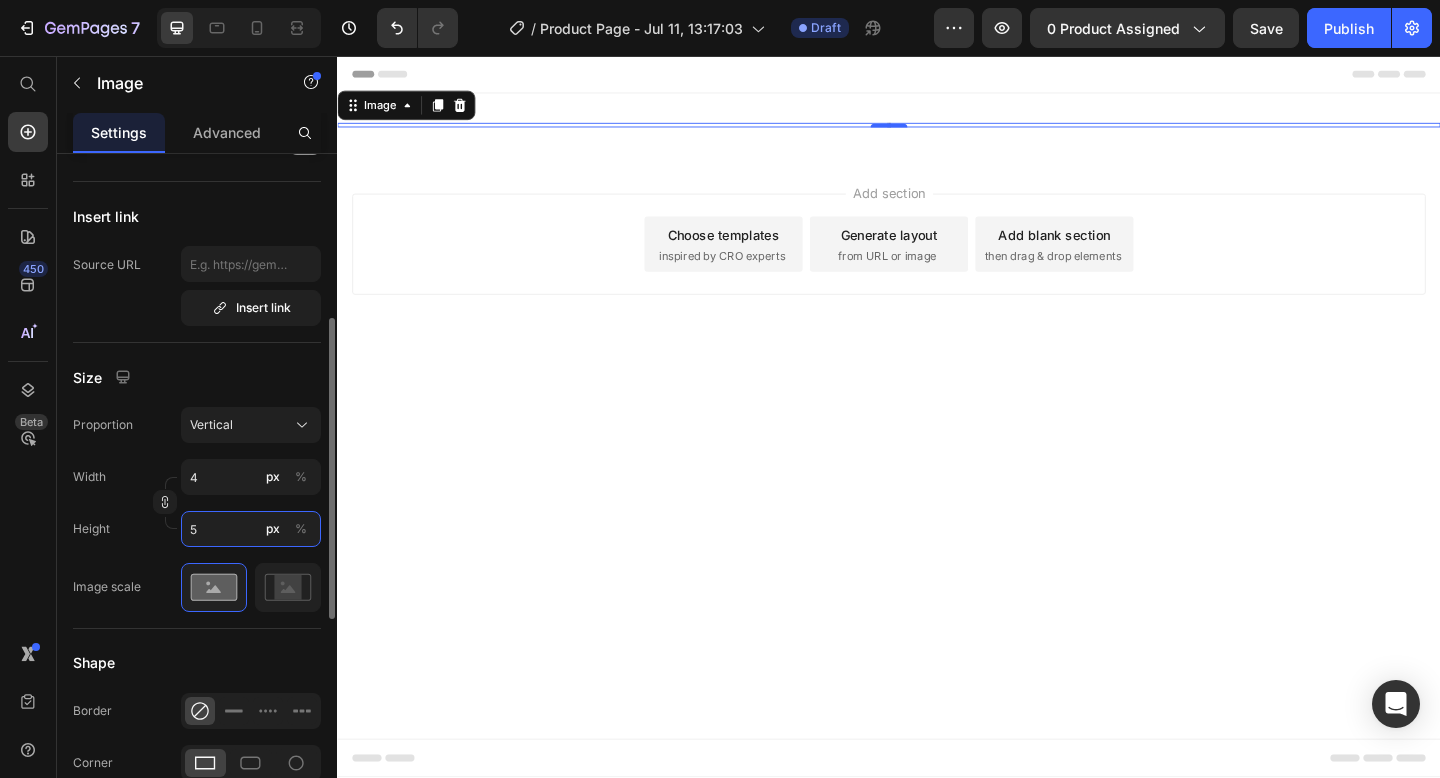 type on "38" 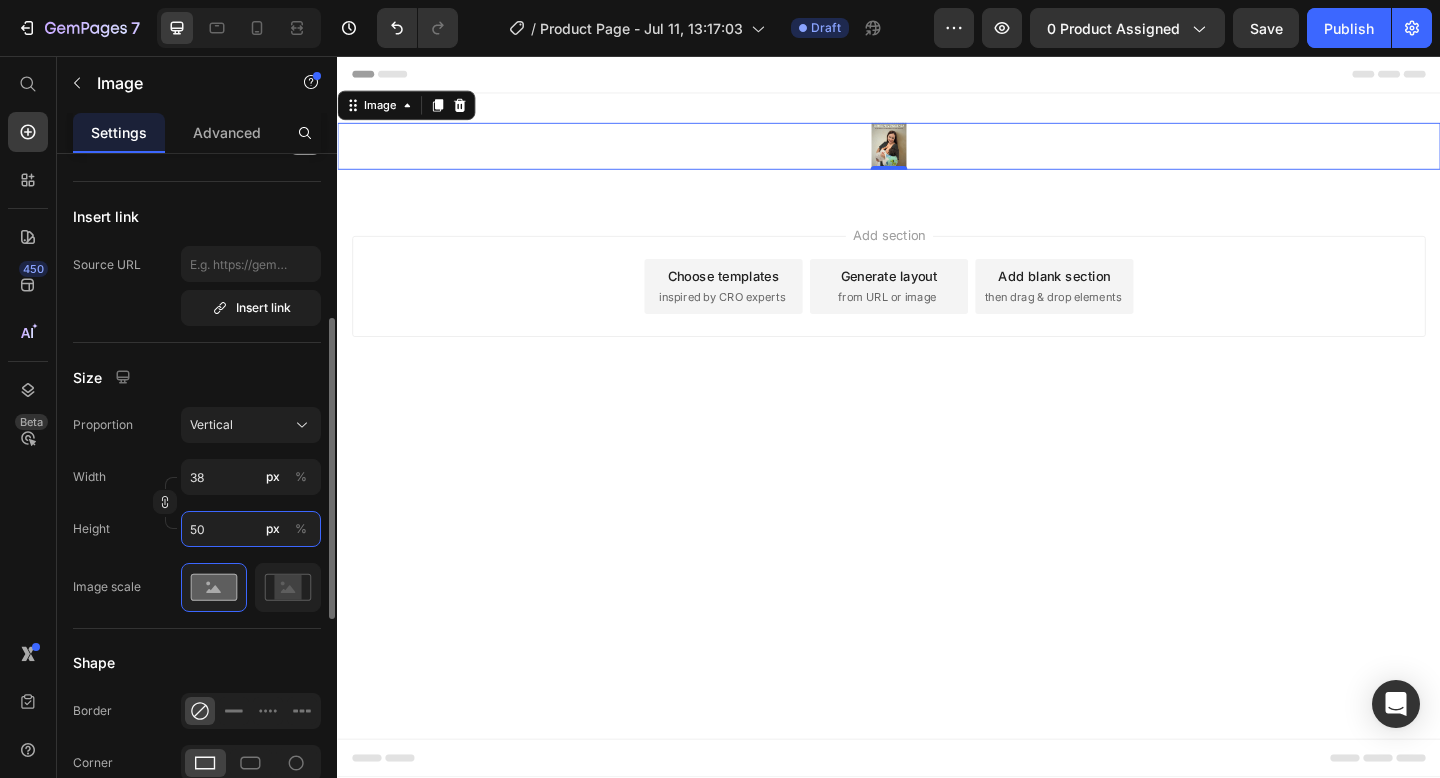 type on "375" 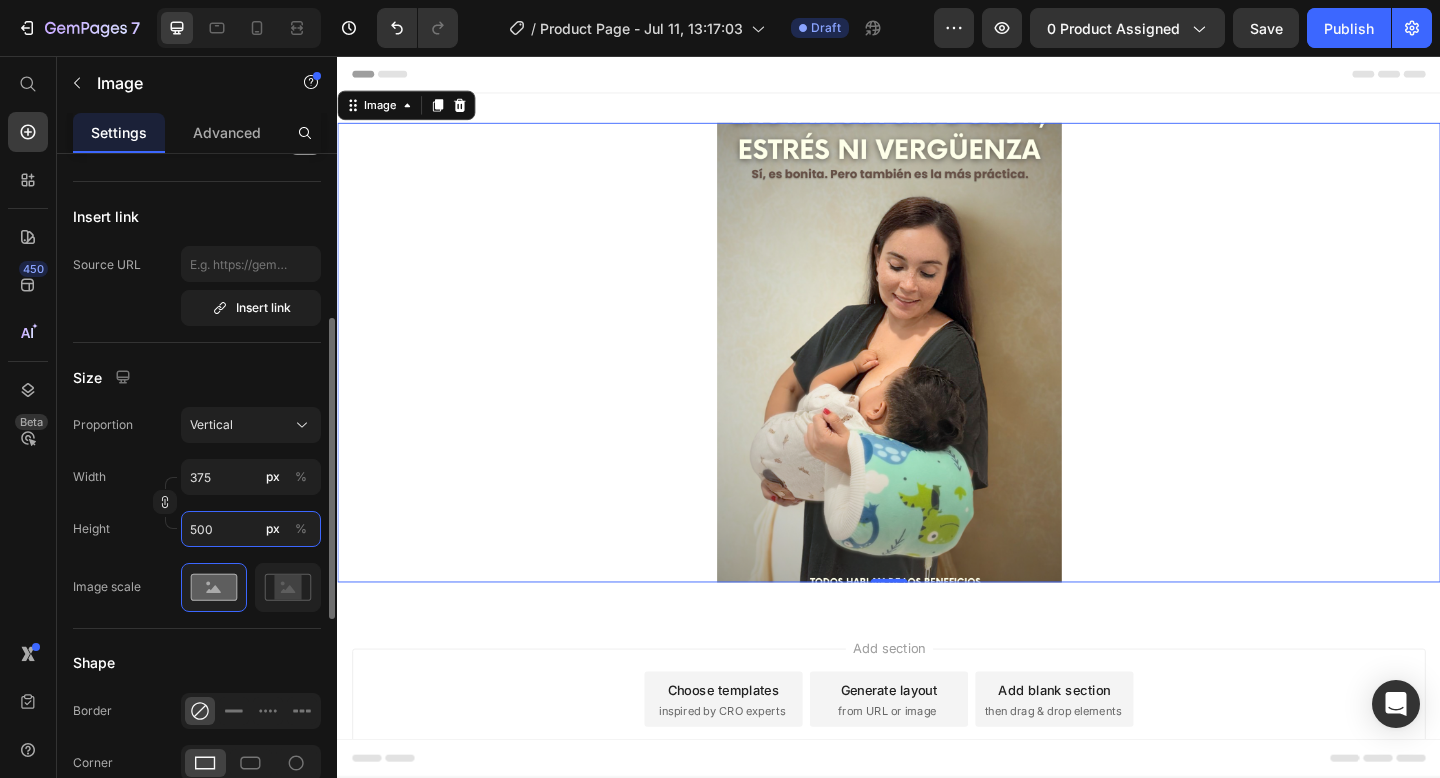 type on "38" 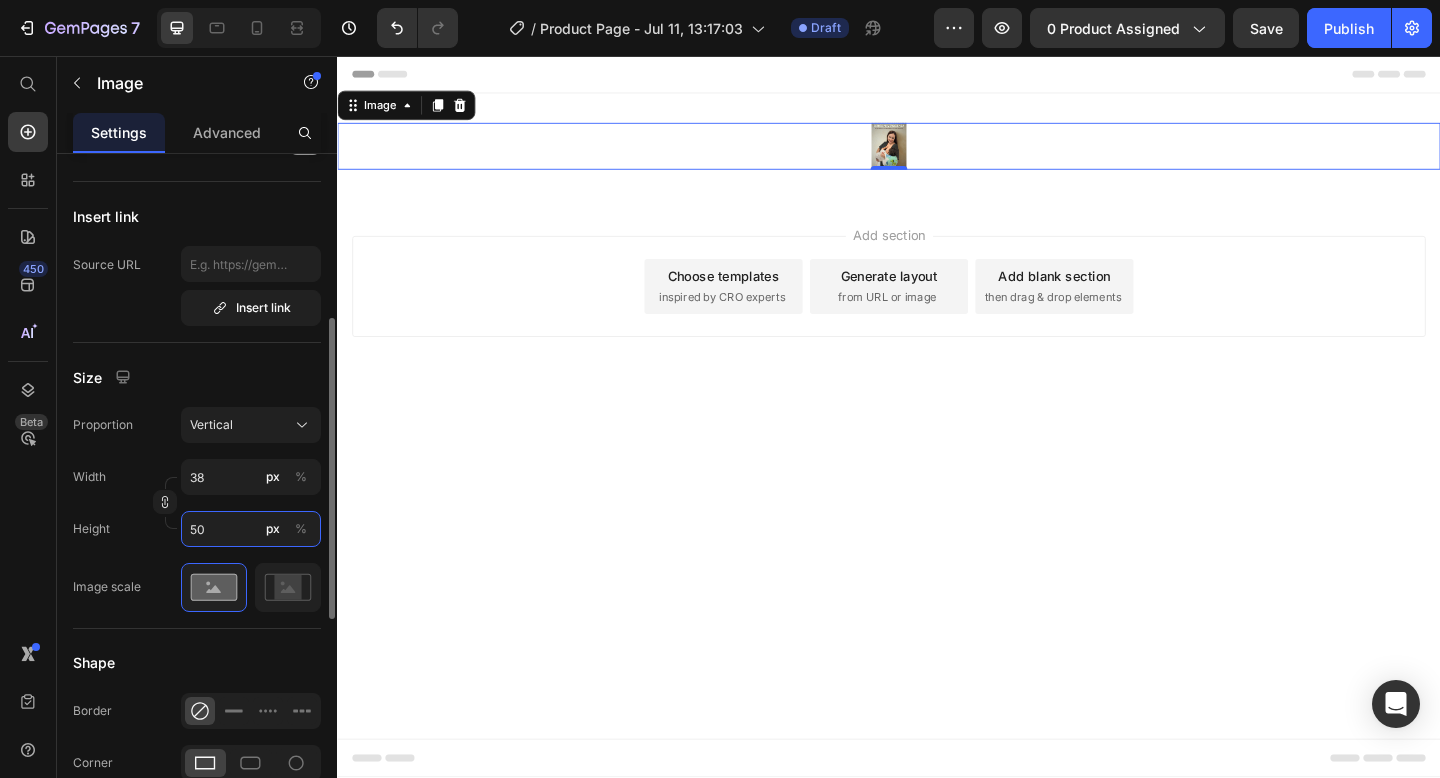 type on "4" 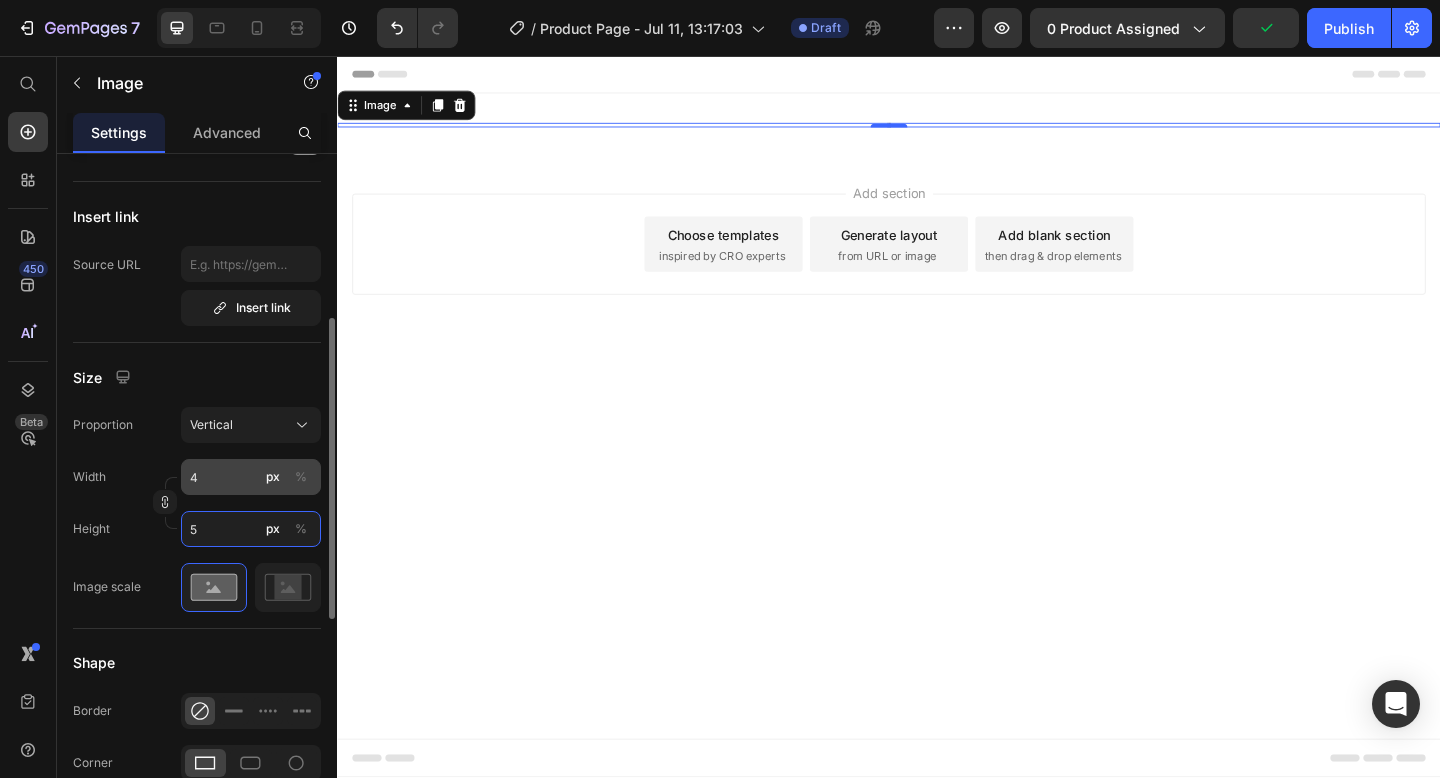 type on "5" 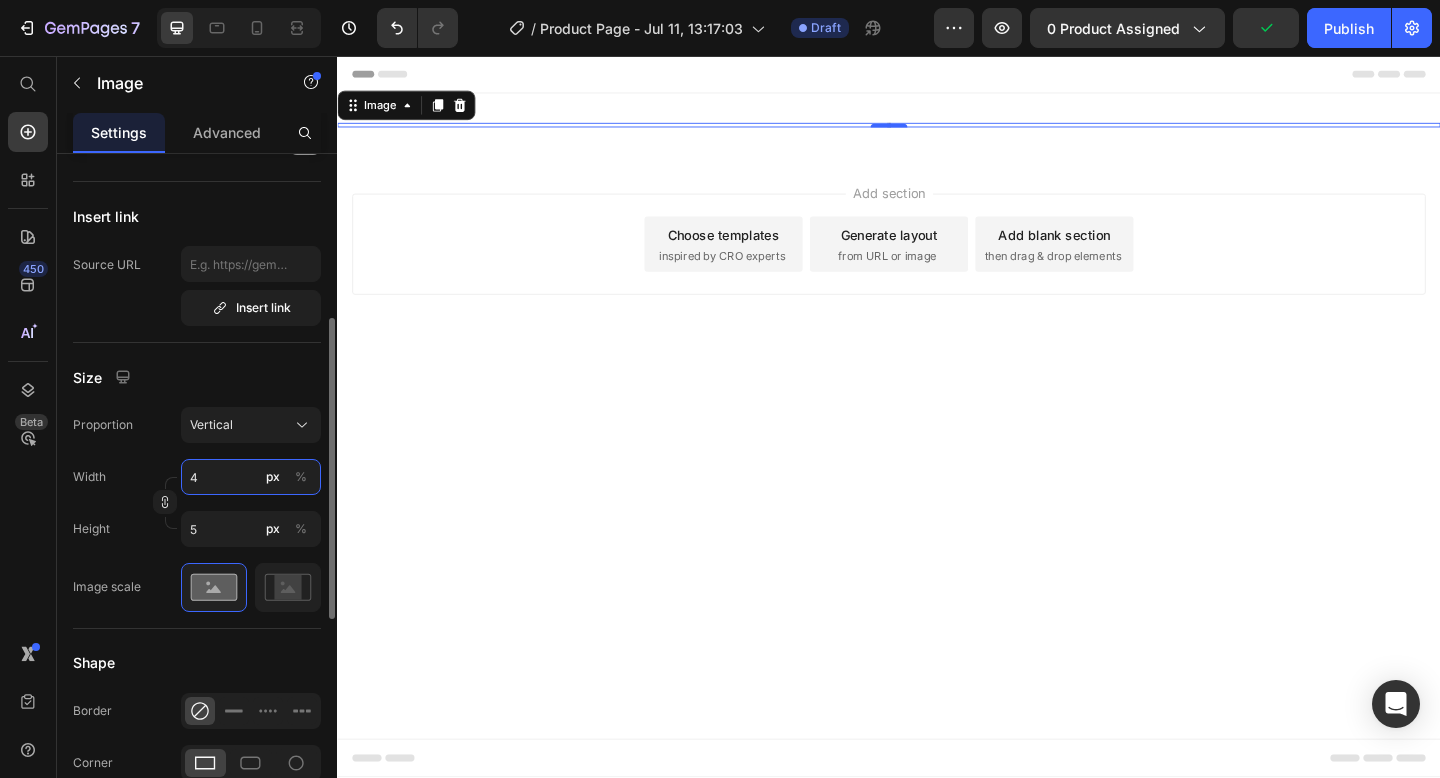 click on "4" at bounding box center [251, 477] 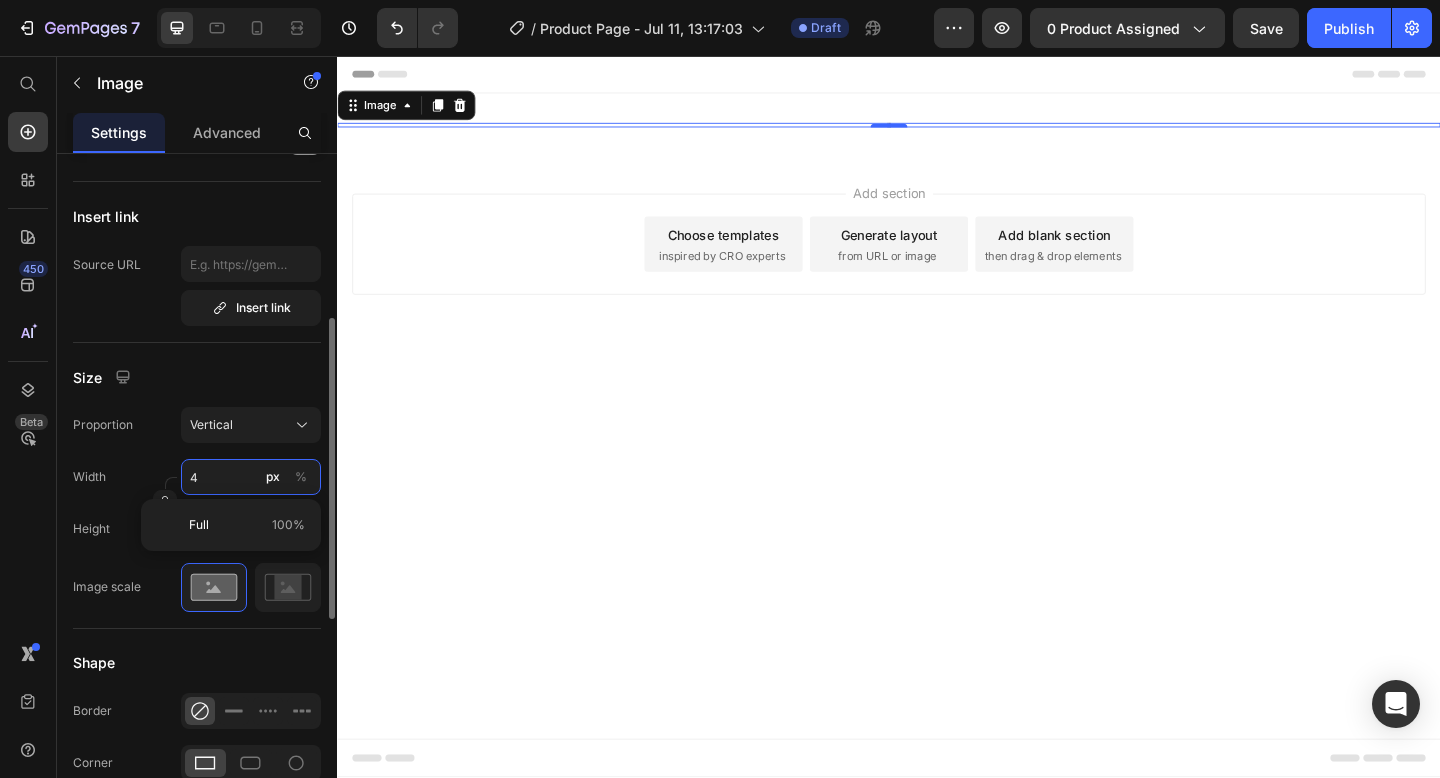type on "6" 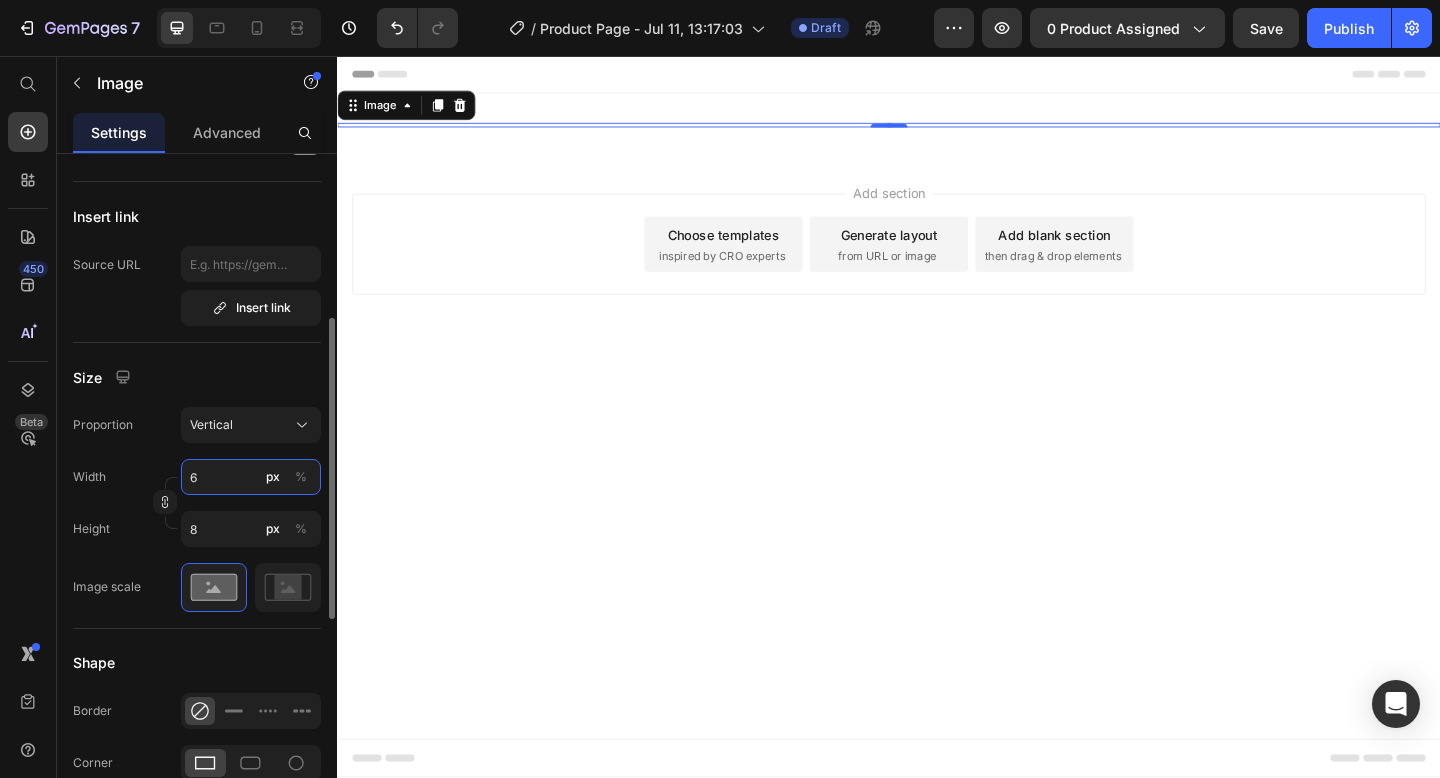 type on "60" 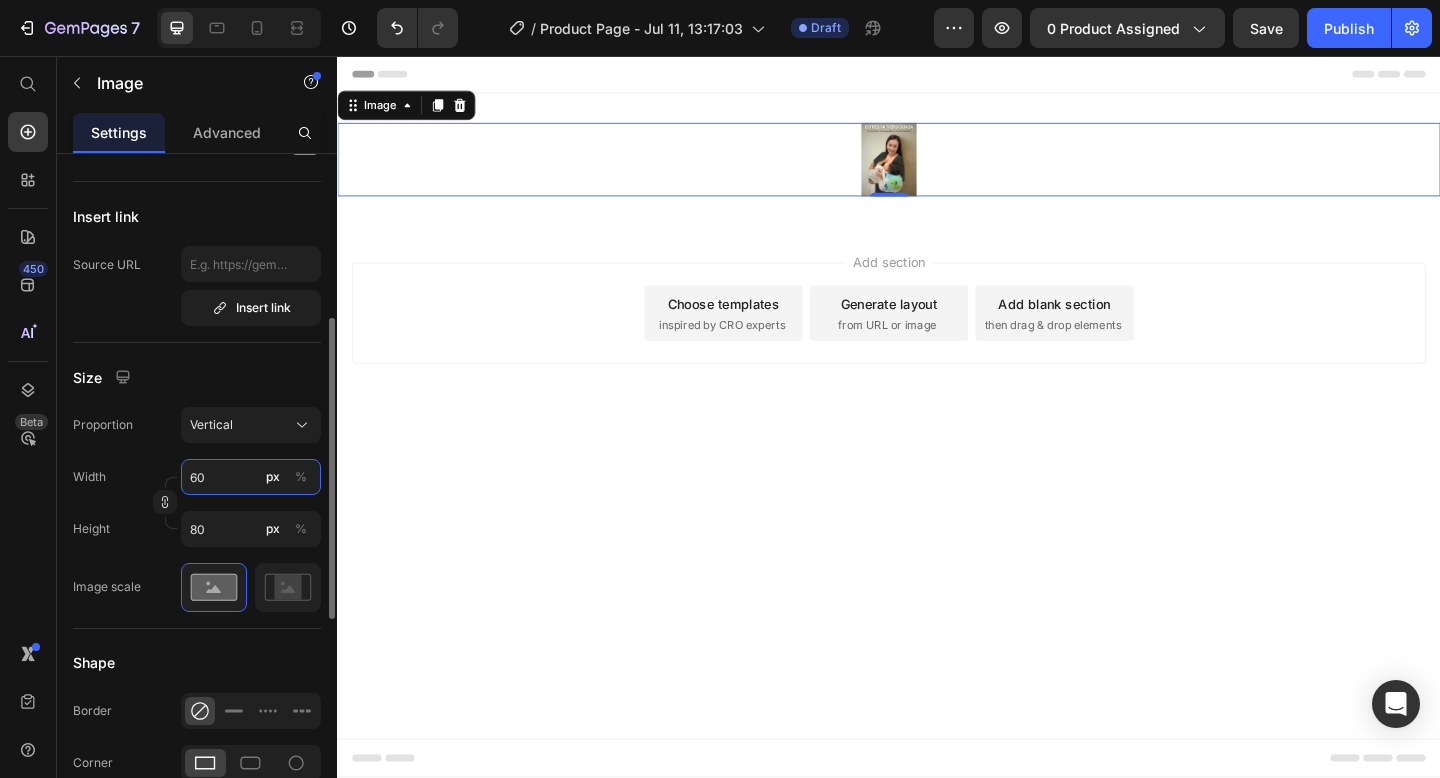 type on "600" 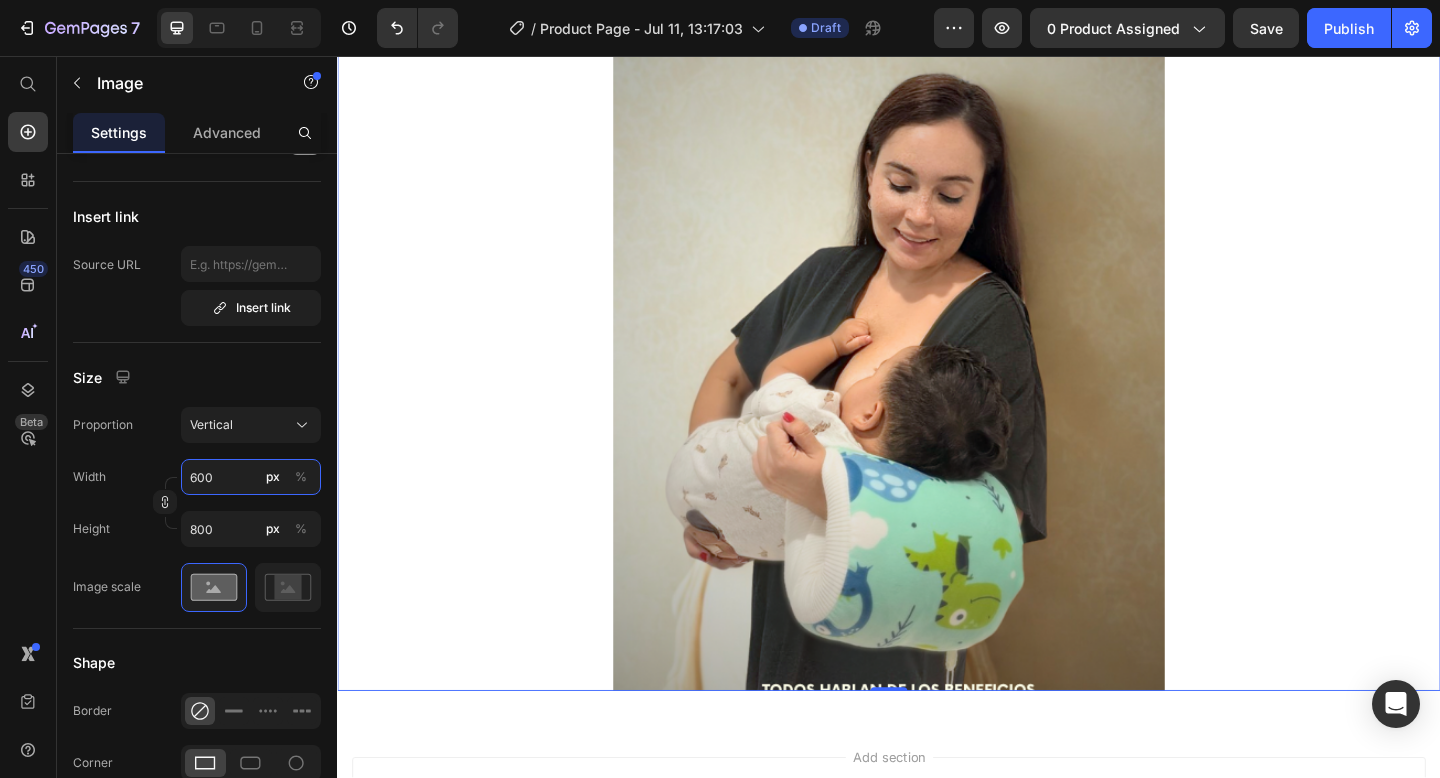scroll, scrollTop: 0, scrollLeft: 0, axis: both 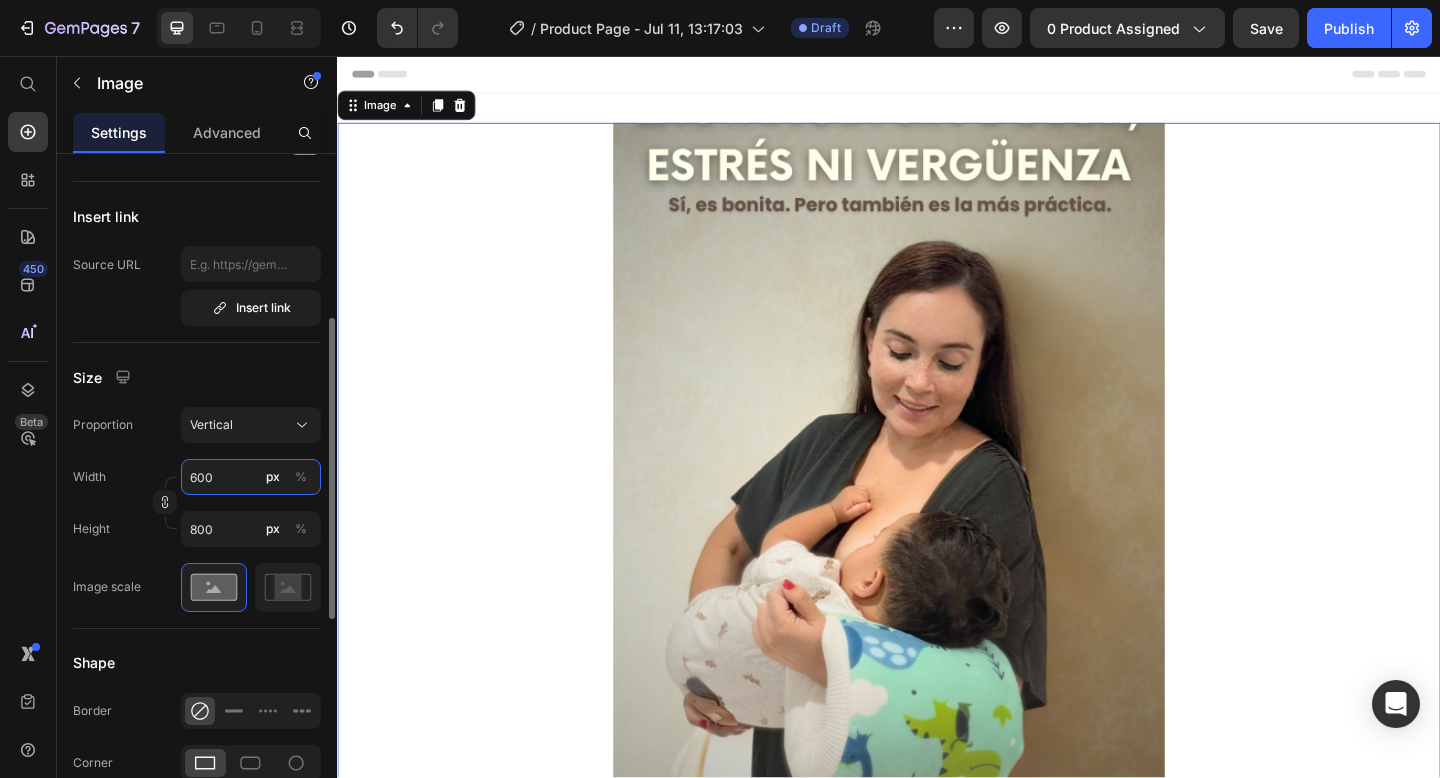 click on "600" at bounding box center (251, 477) 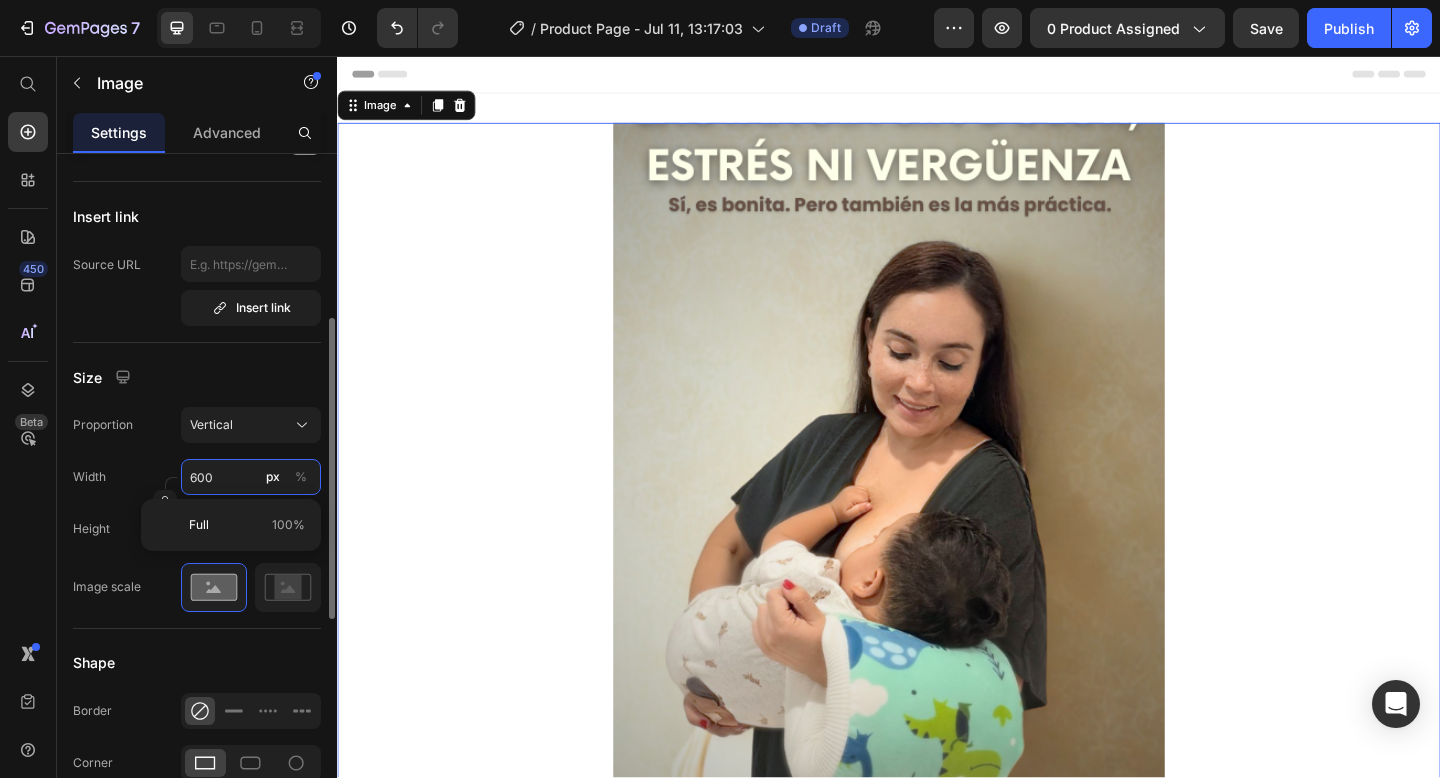 type on "0" 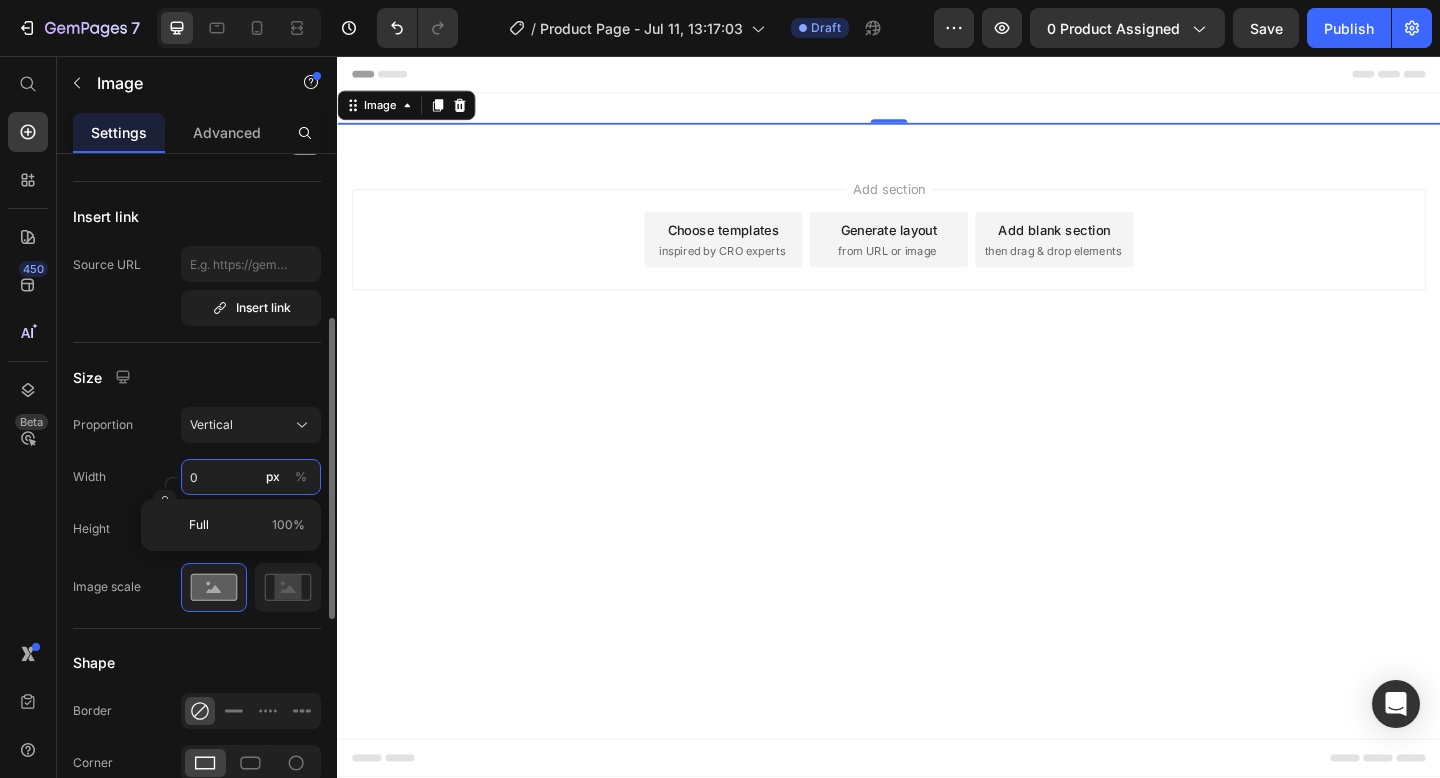 type on "5" 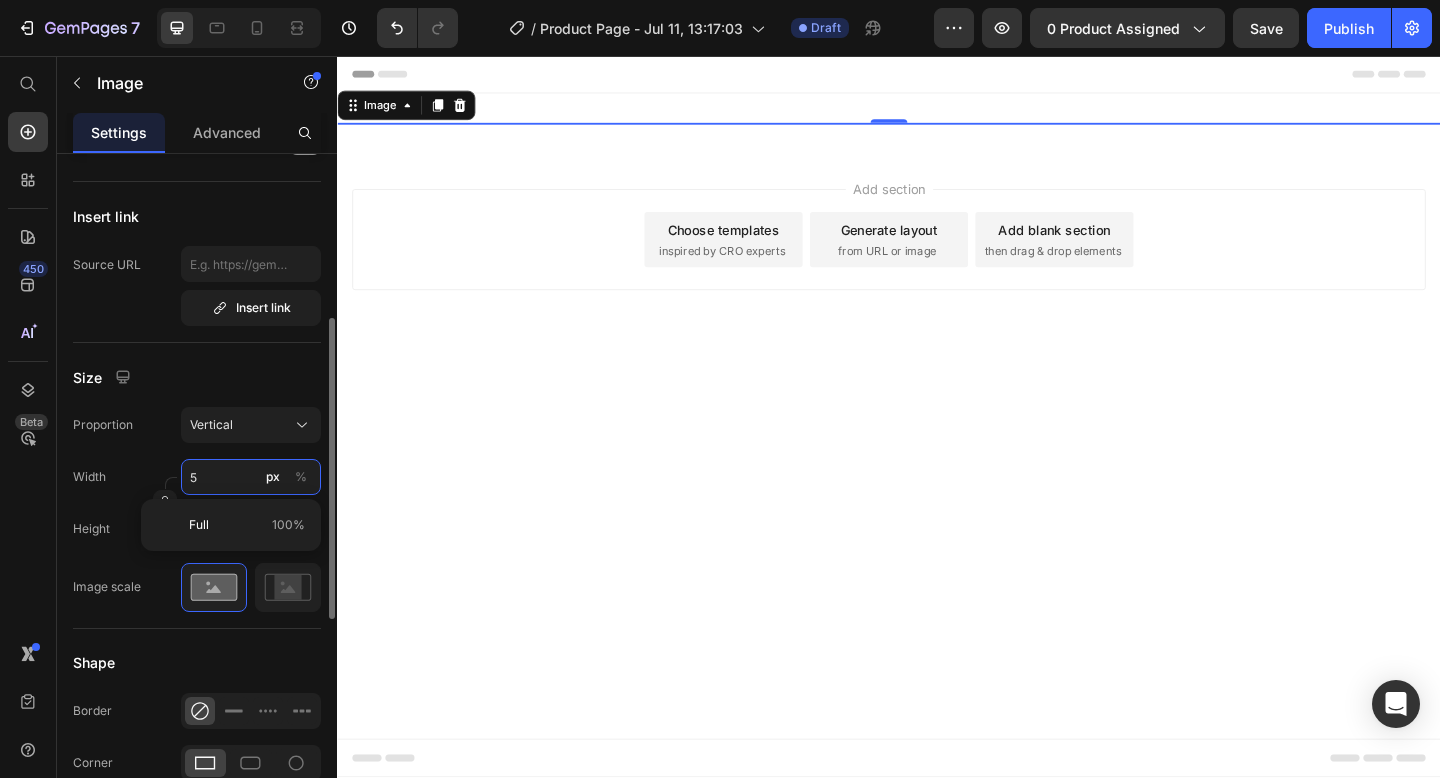 type on "7" 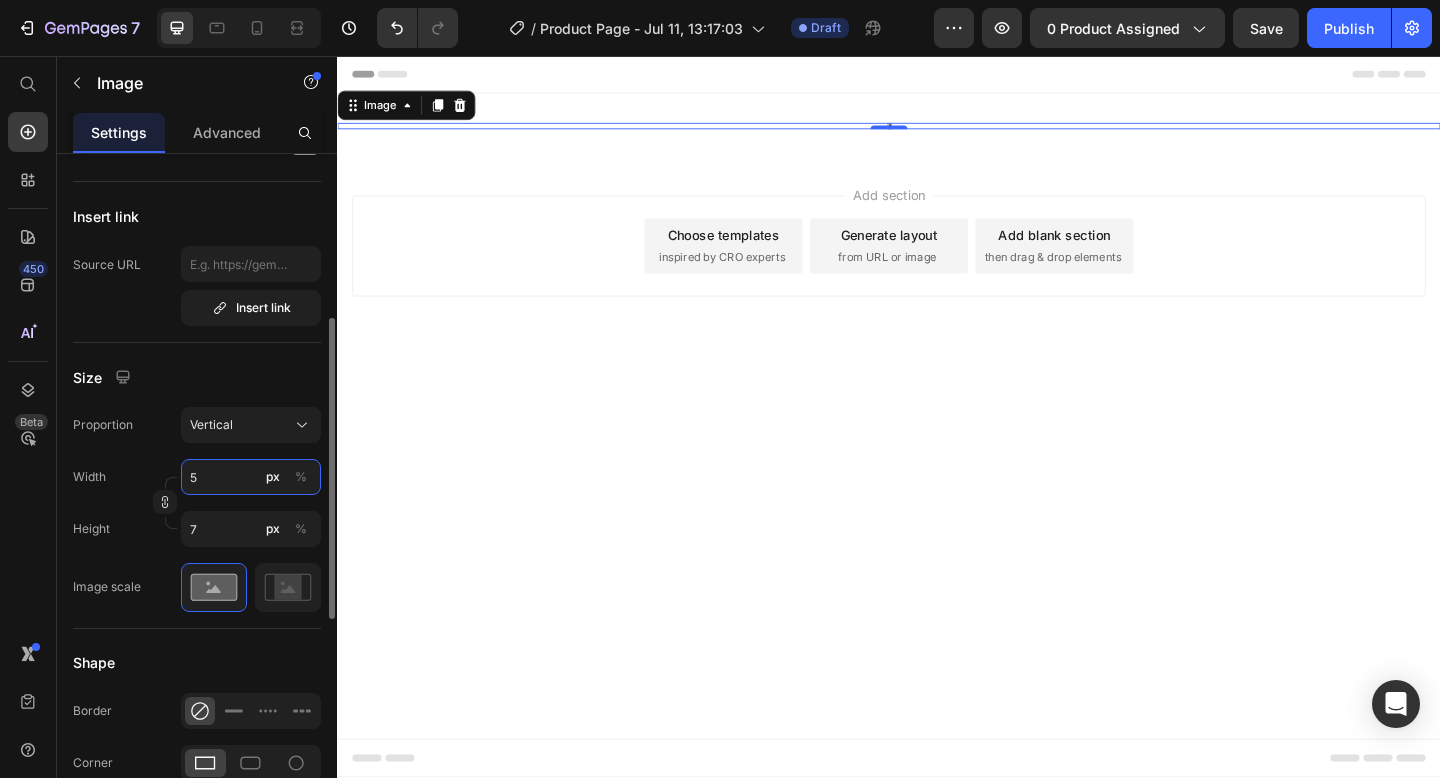 type on "50" 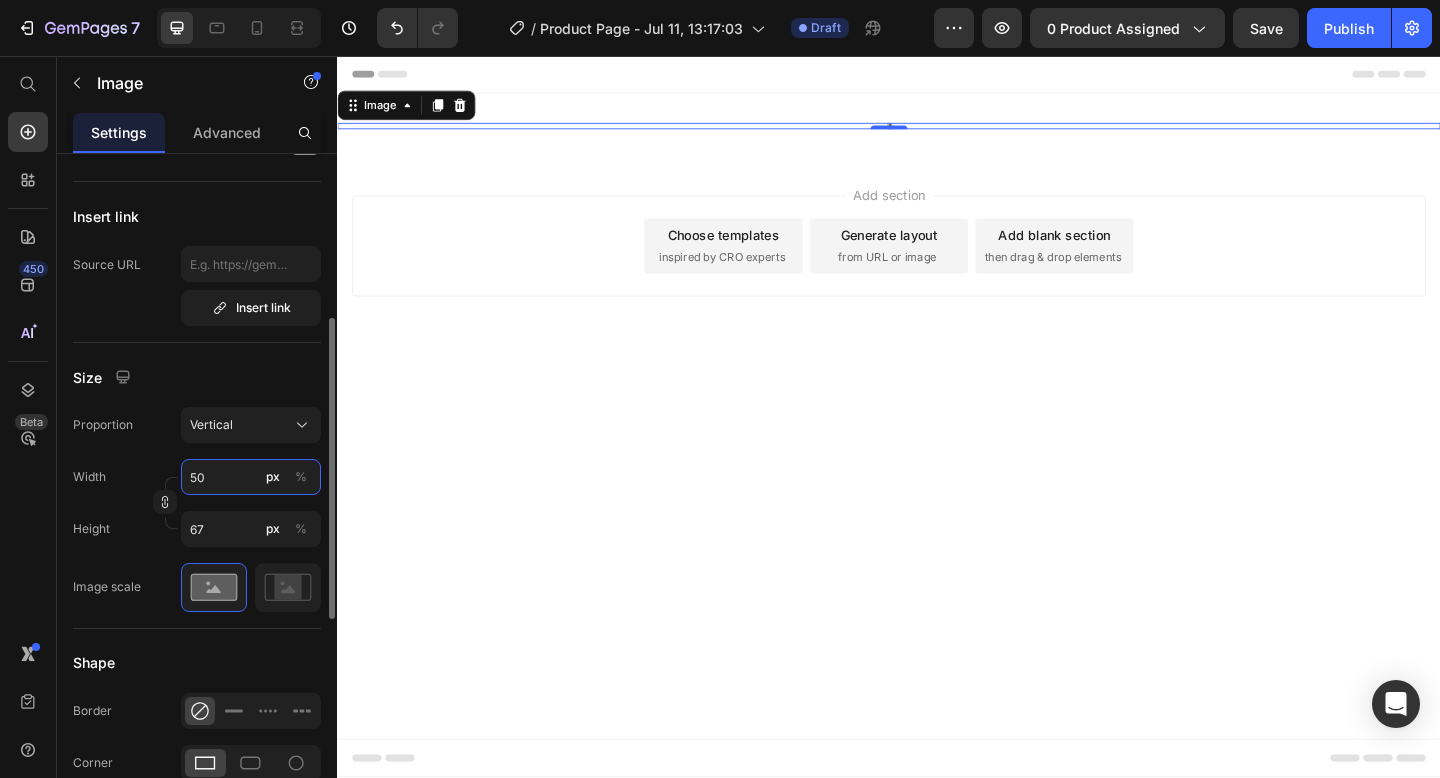 type on "500" 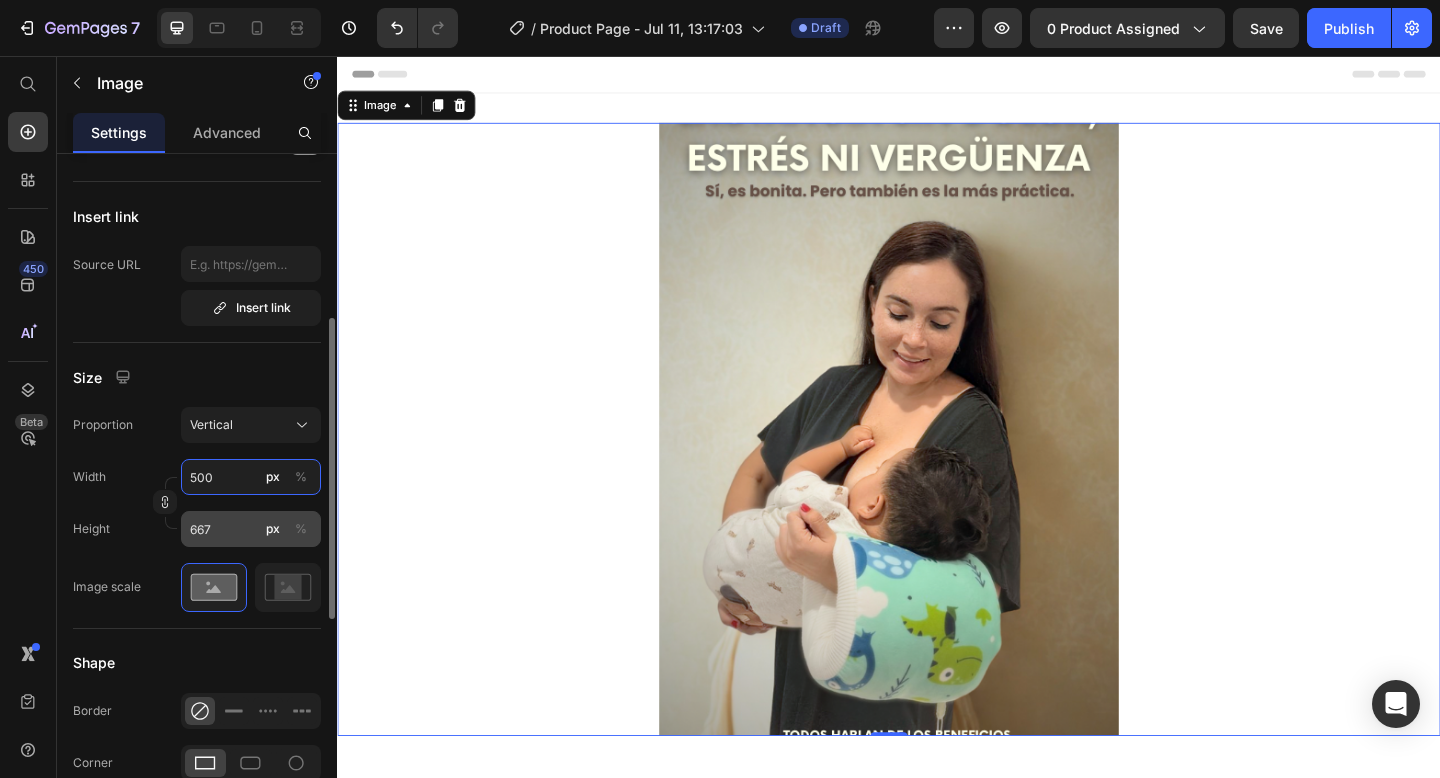 type on "500" 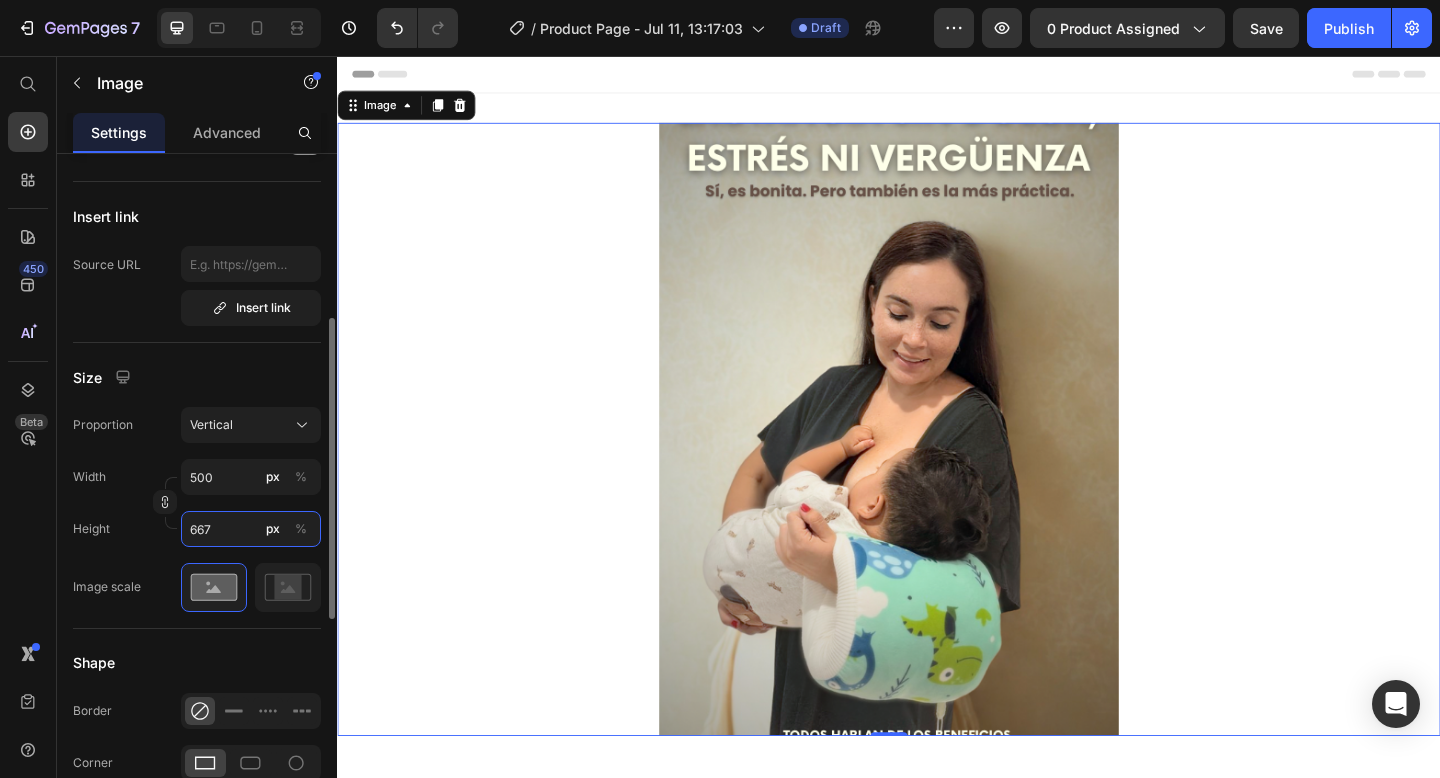 click on "667" at bounding box center [251, 529] 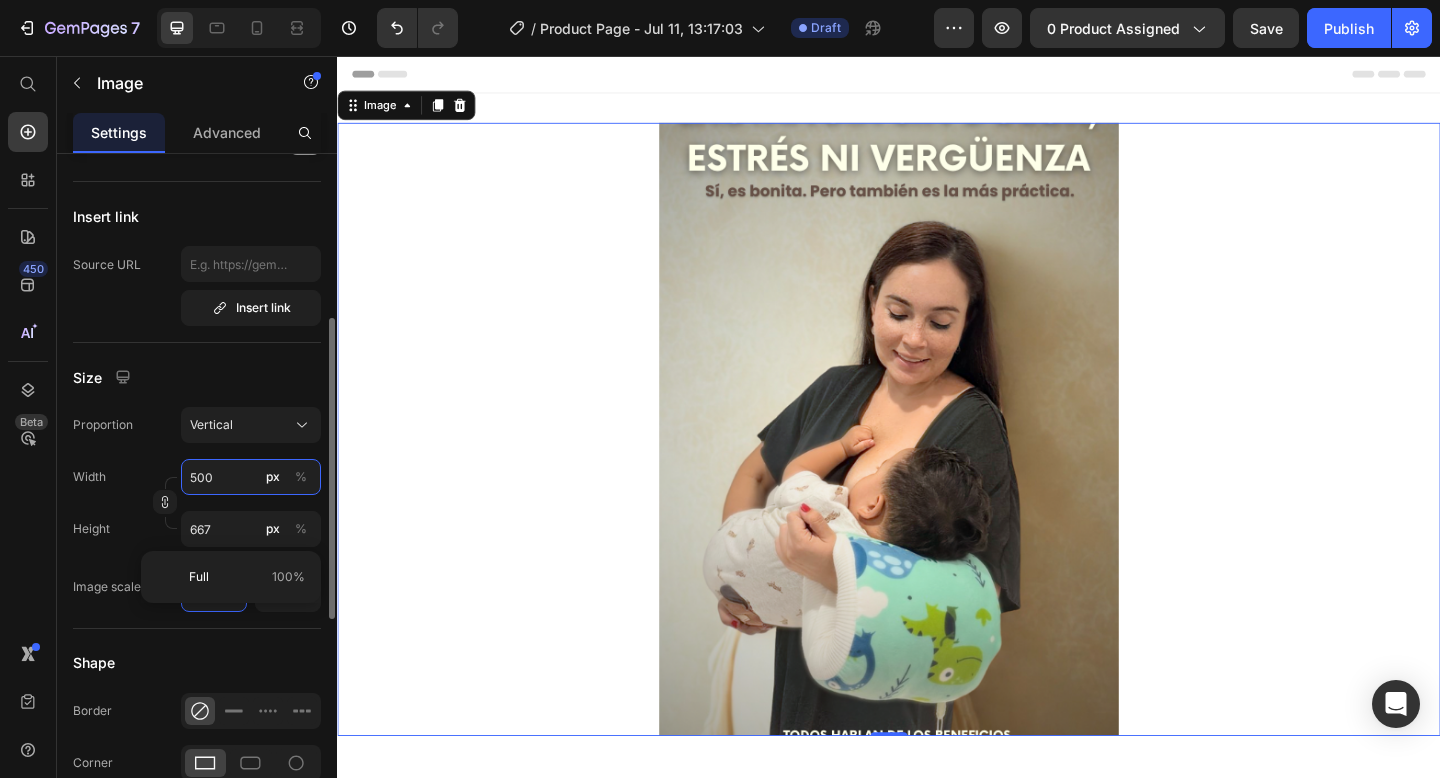 click on "500" at bounding box center [251, 477] 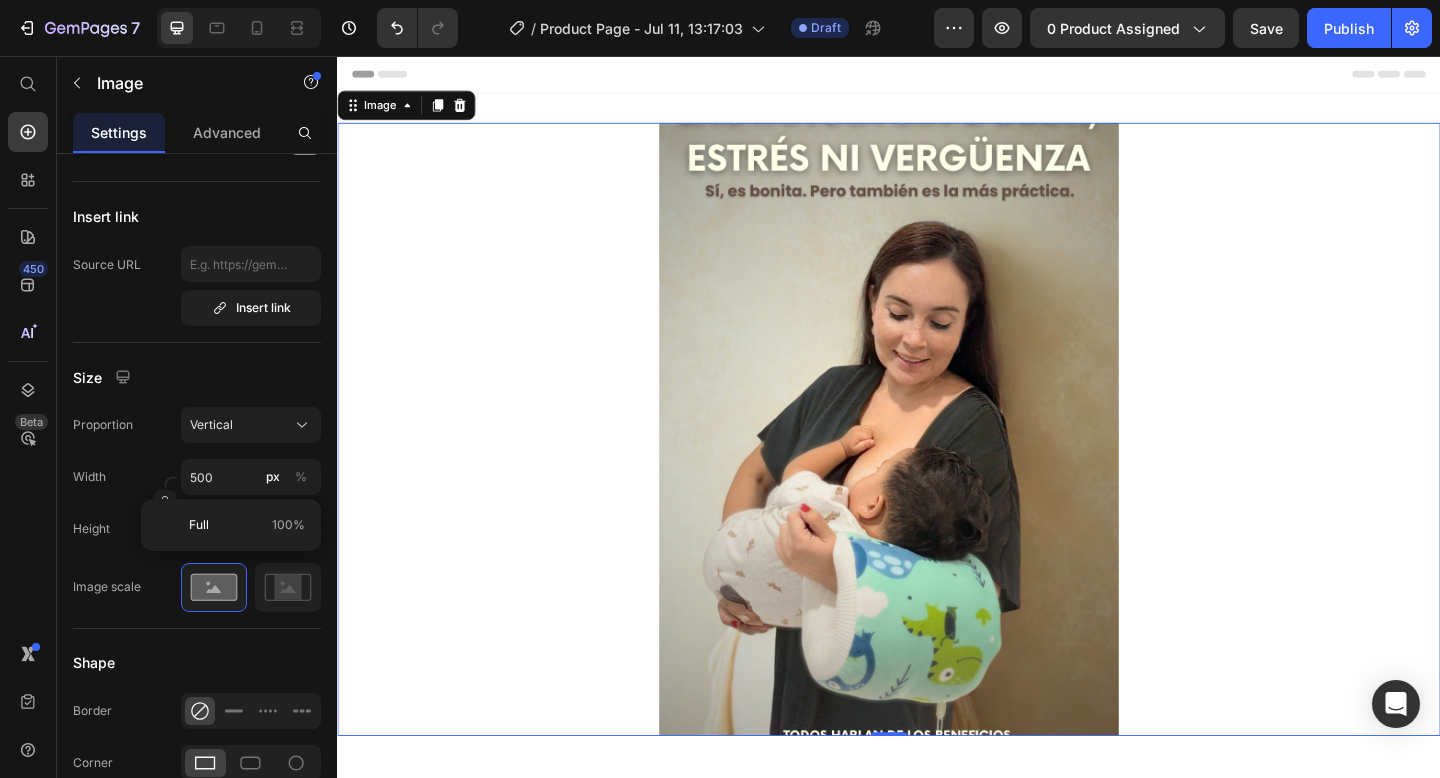 click at bounding box center (937, 462) 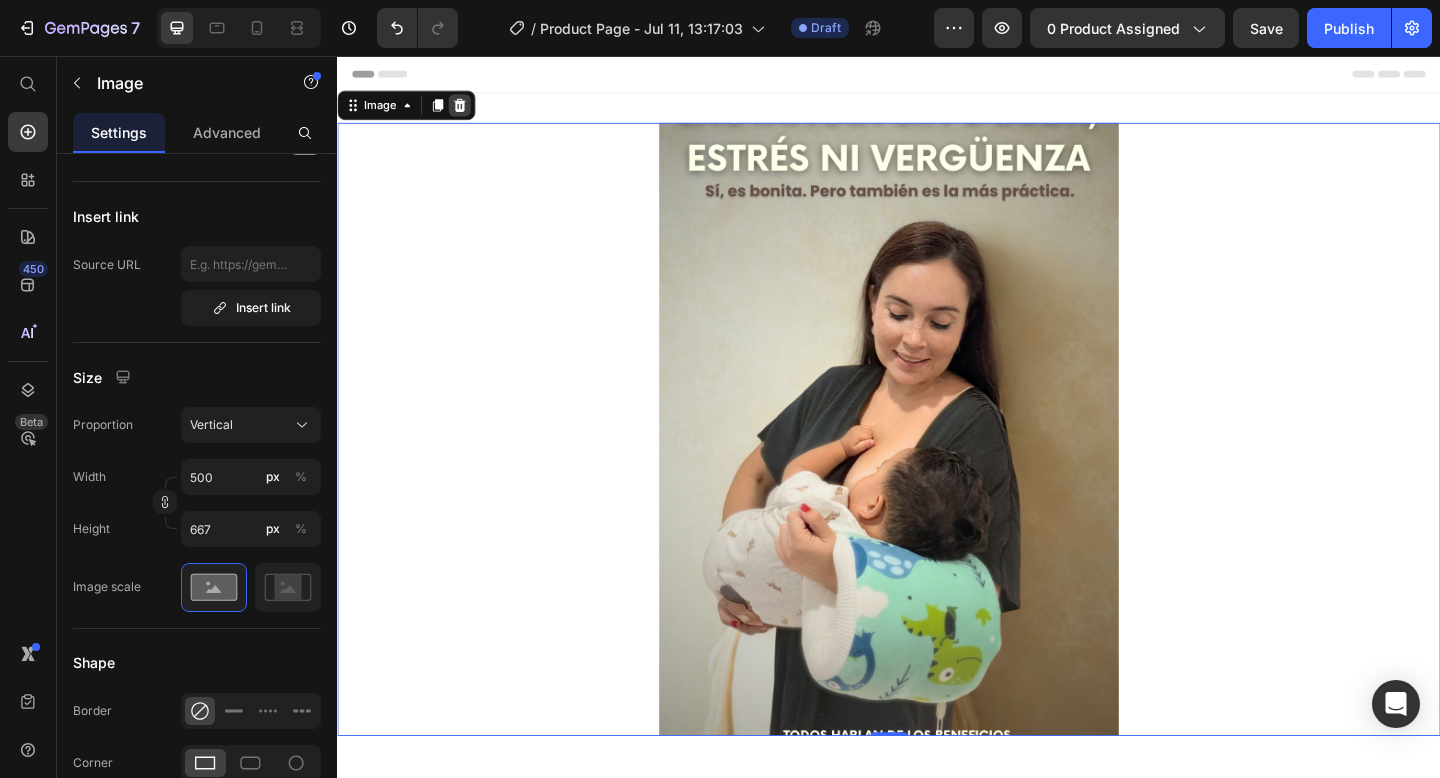 click 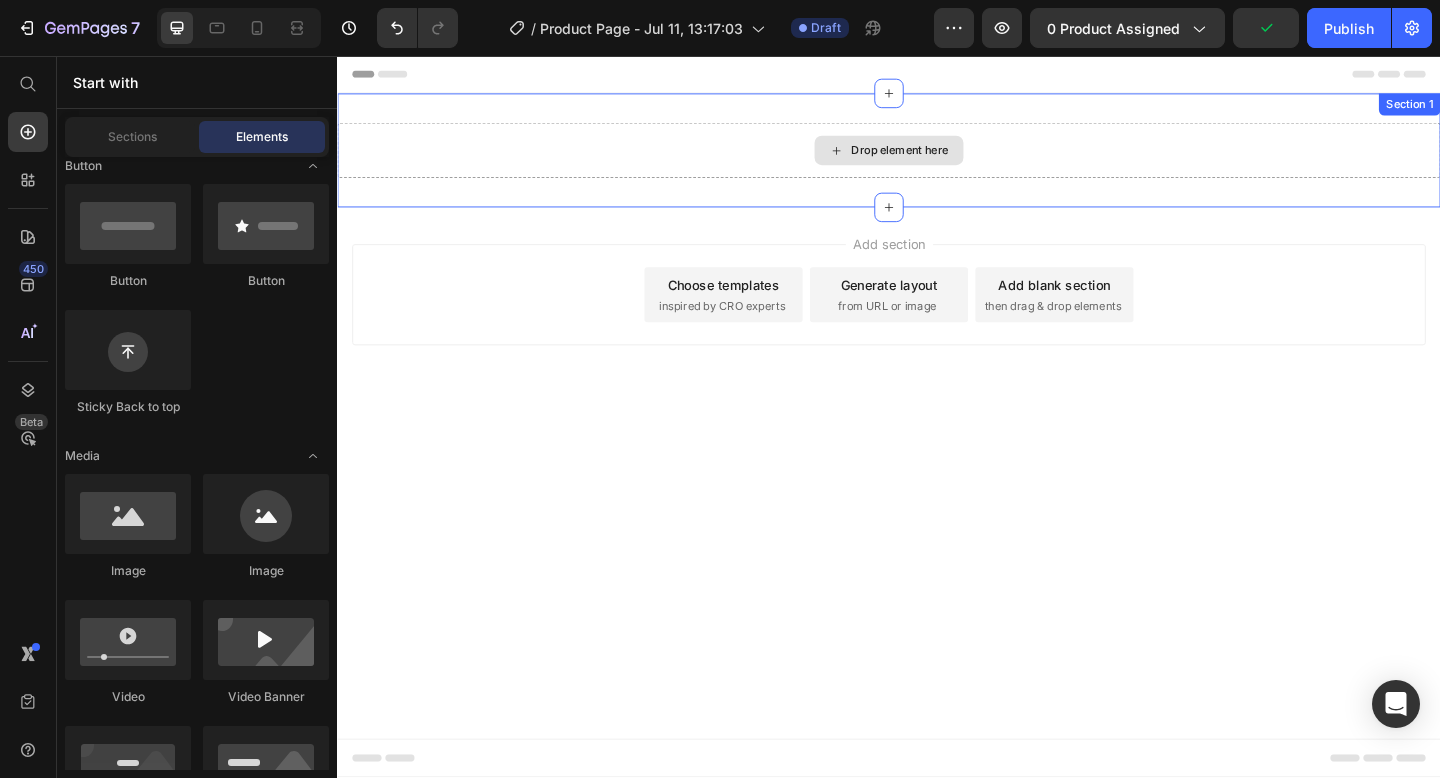 click on "Drop element here" at bounding box center [937, 159] 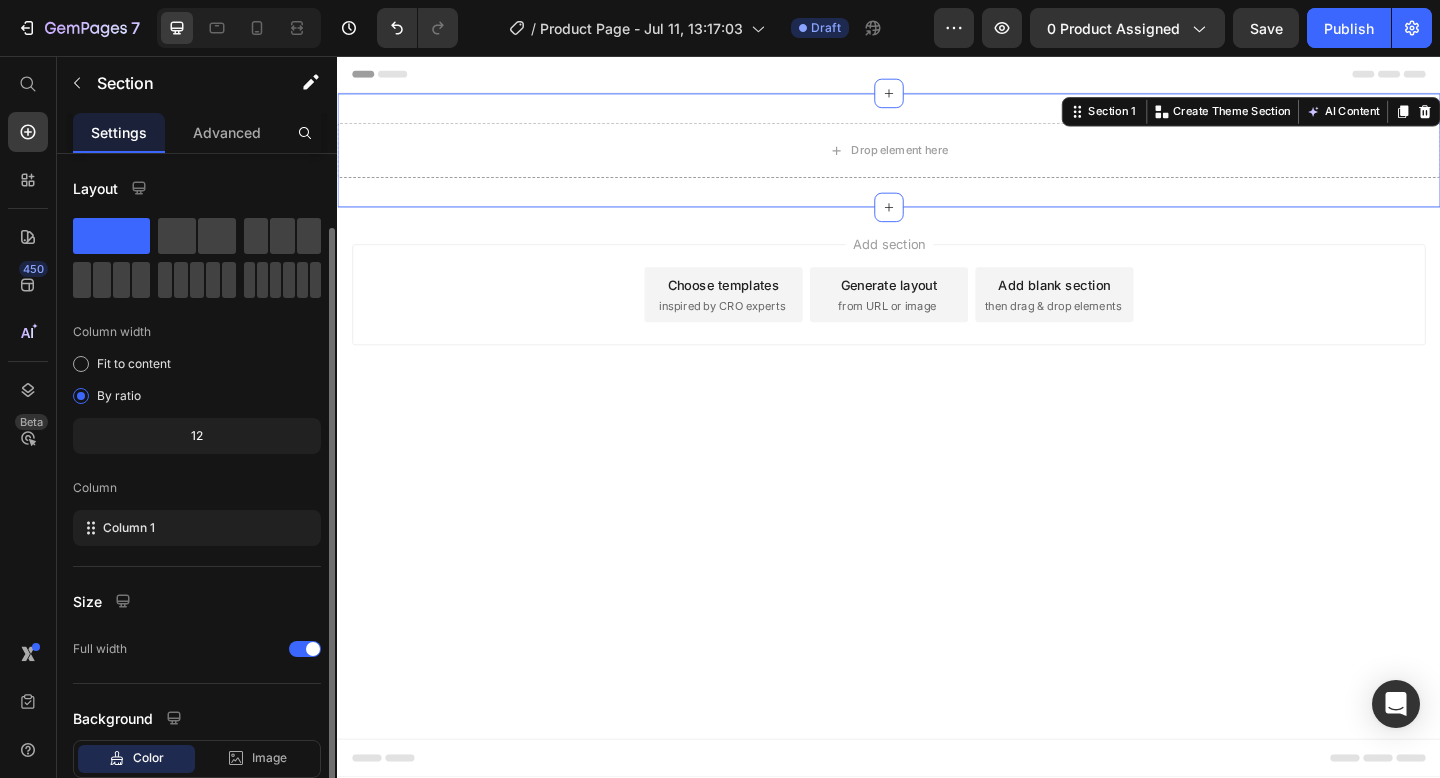scroll, scrollTop: 127, scrollLeft: 0, axis: vertical 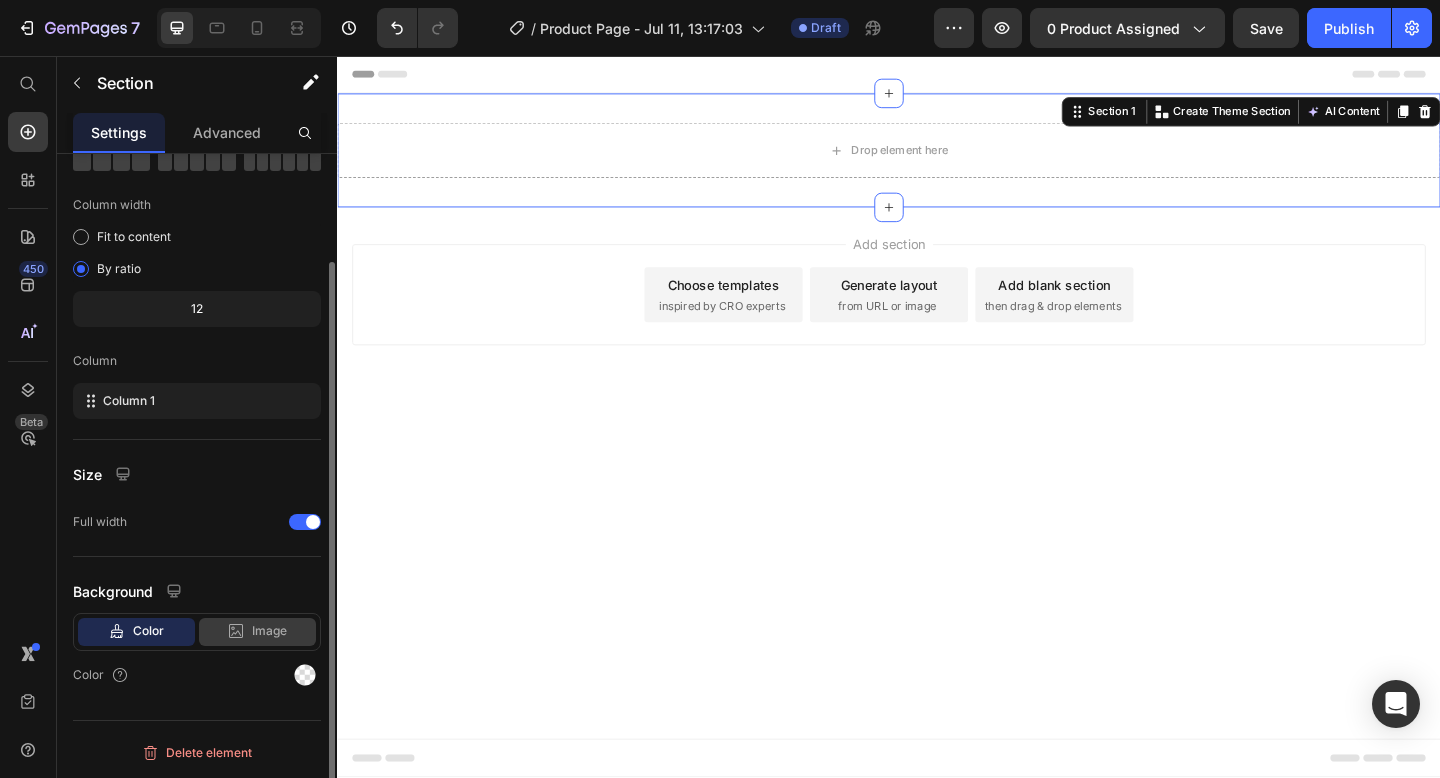 click 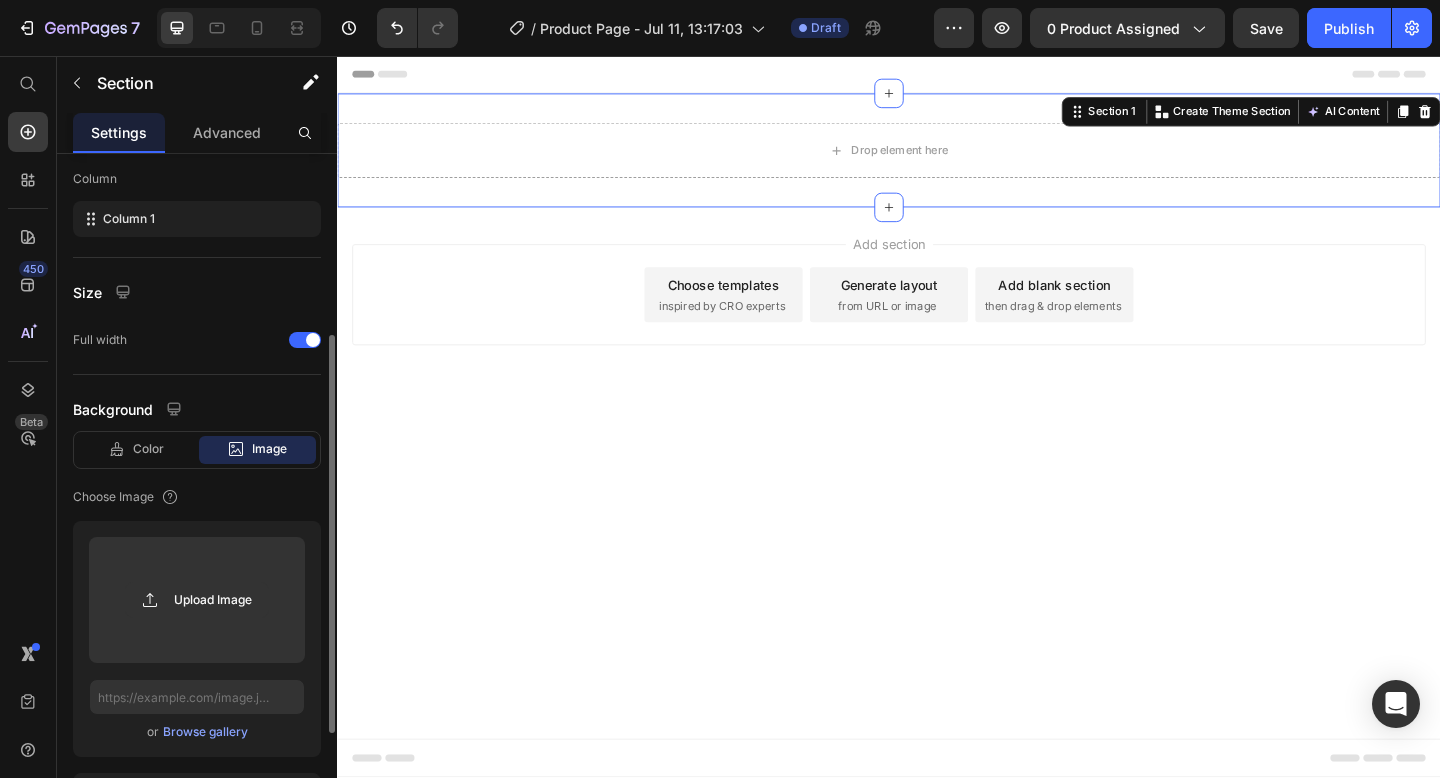 scroll, scrollTop: 310, scrollLeft: 0, axis: vertical 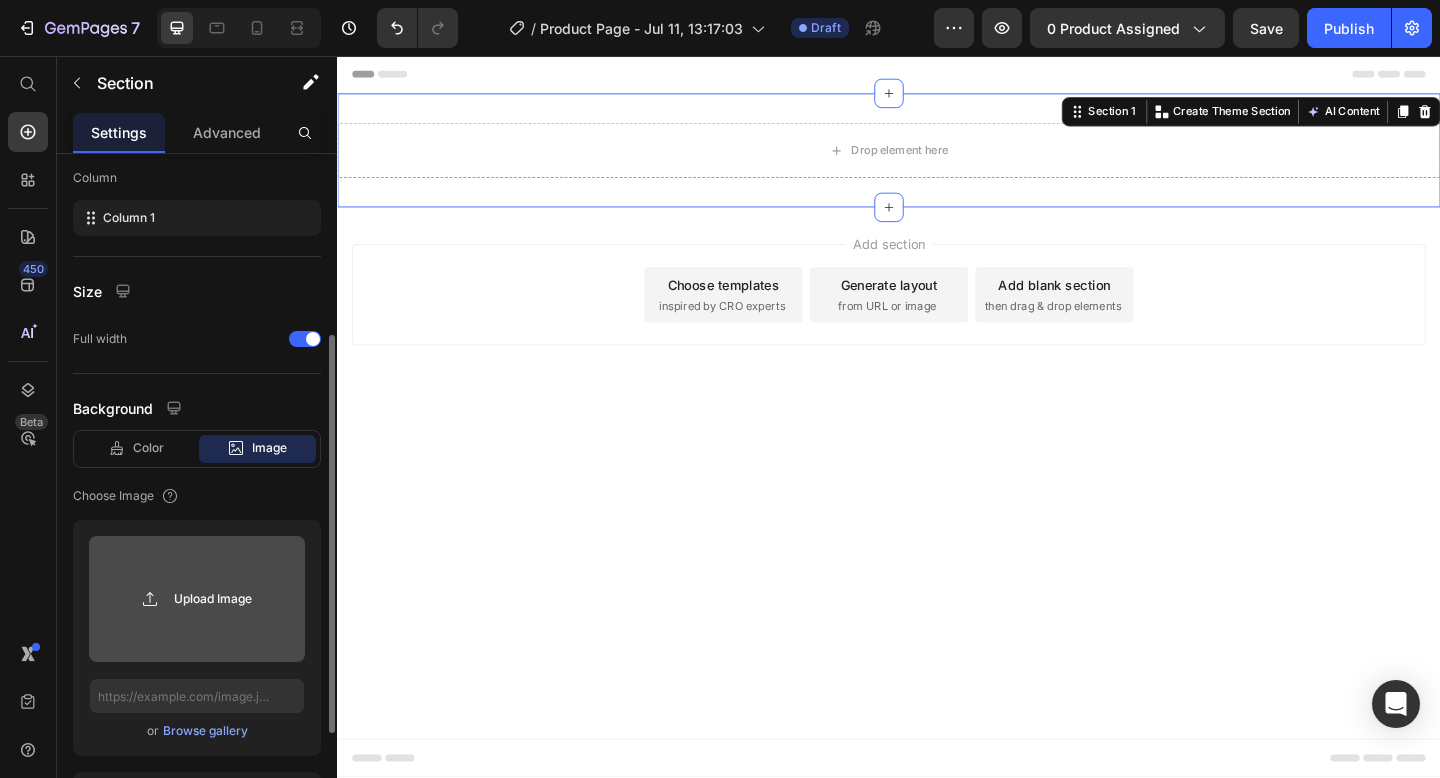 click 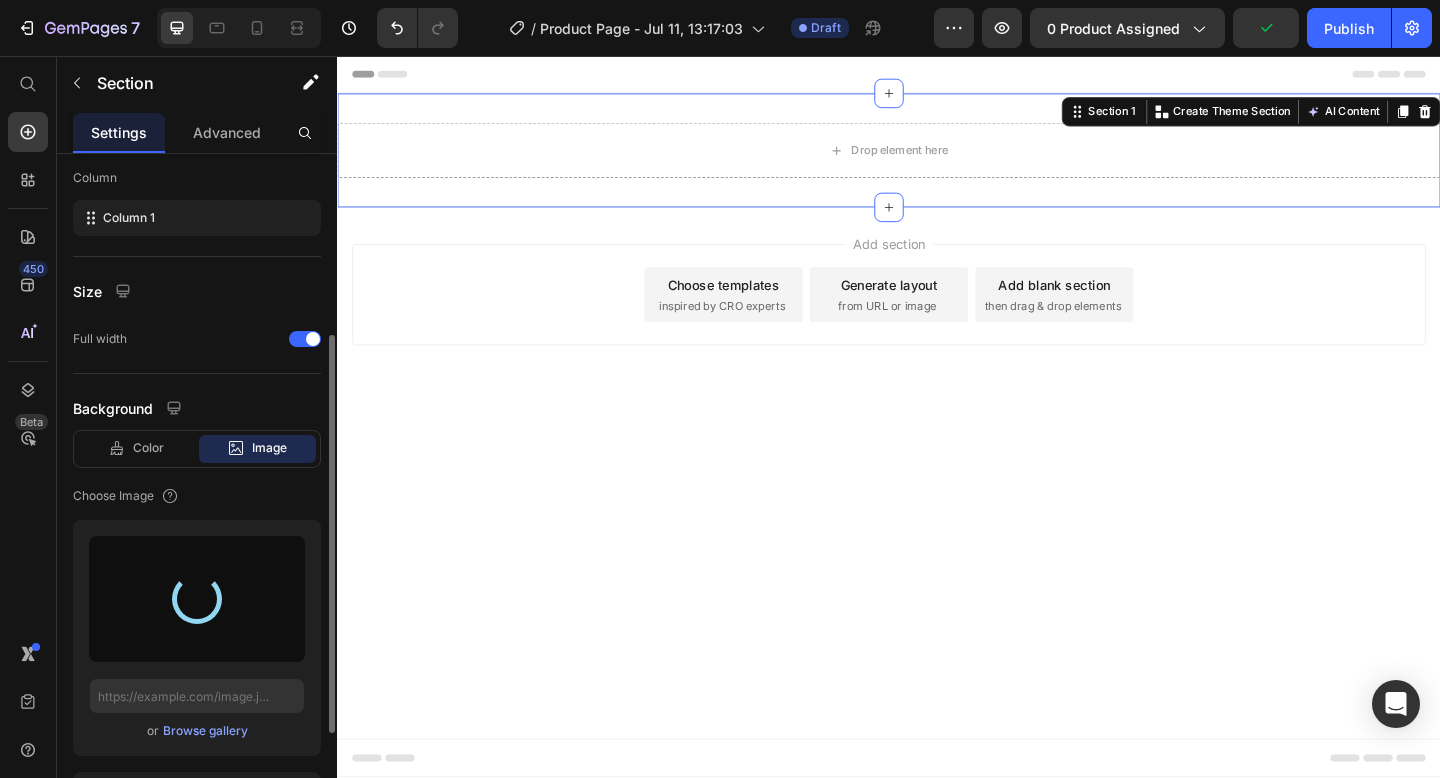 type on "https://cdn.shopify.com/s/files/1/0739/3578/2116/files/gempages_574469242070500196-5ec49eb0-65ef-4f72-a887-b98510941f4f.png" 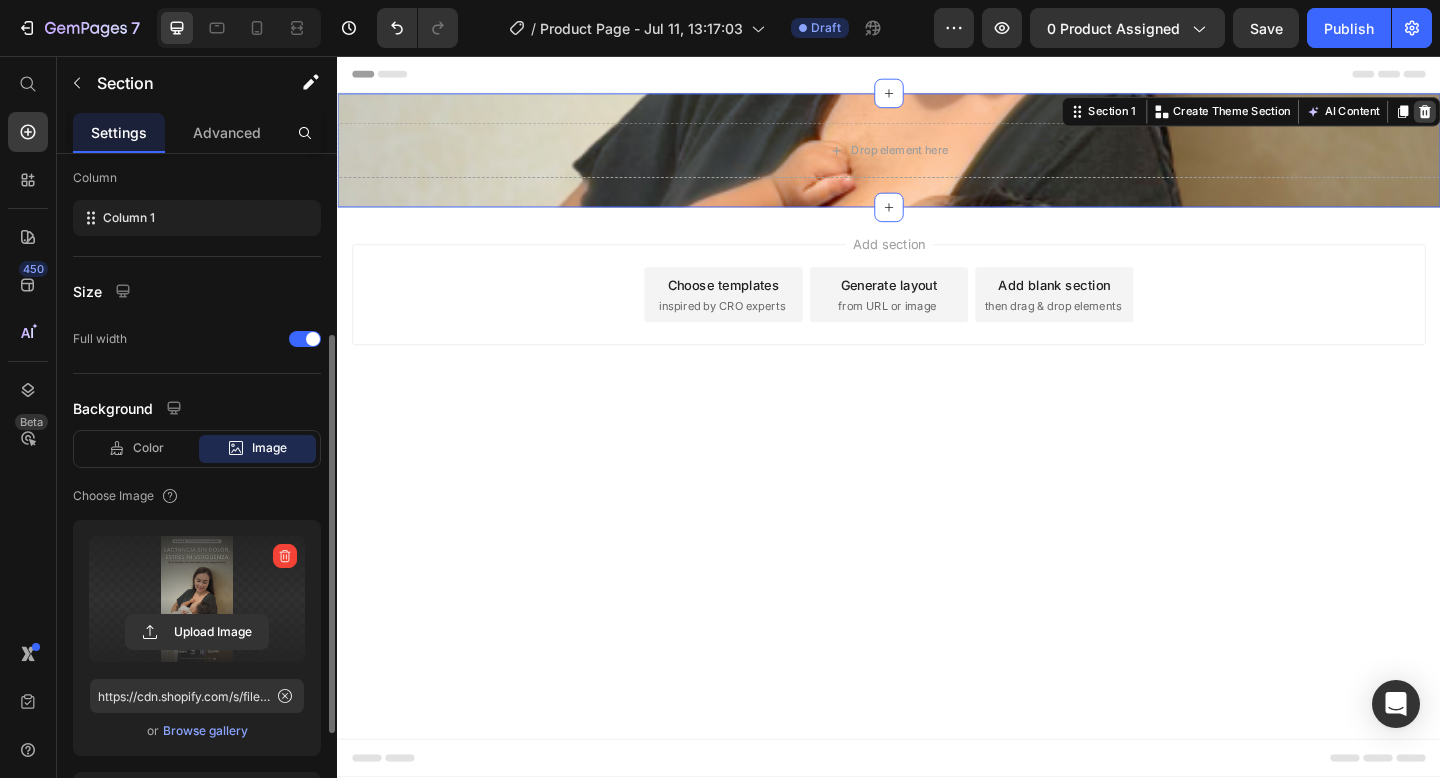 click 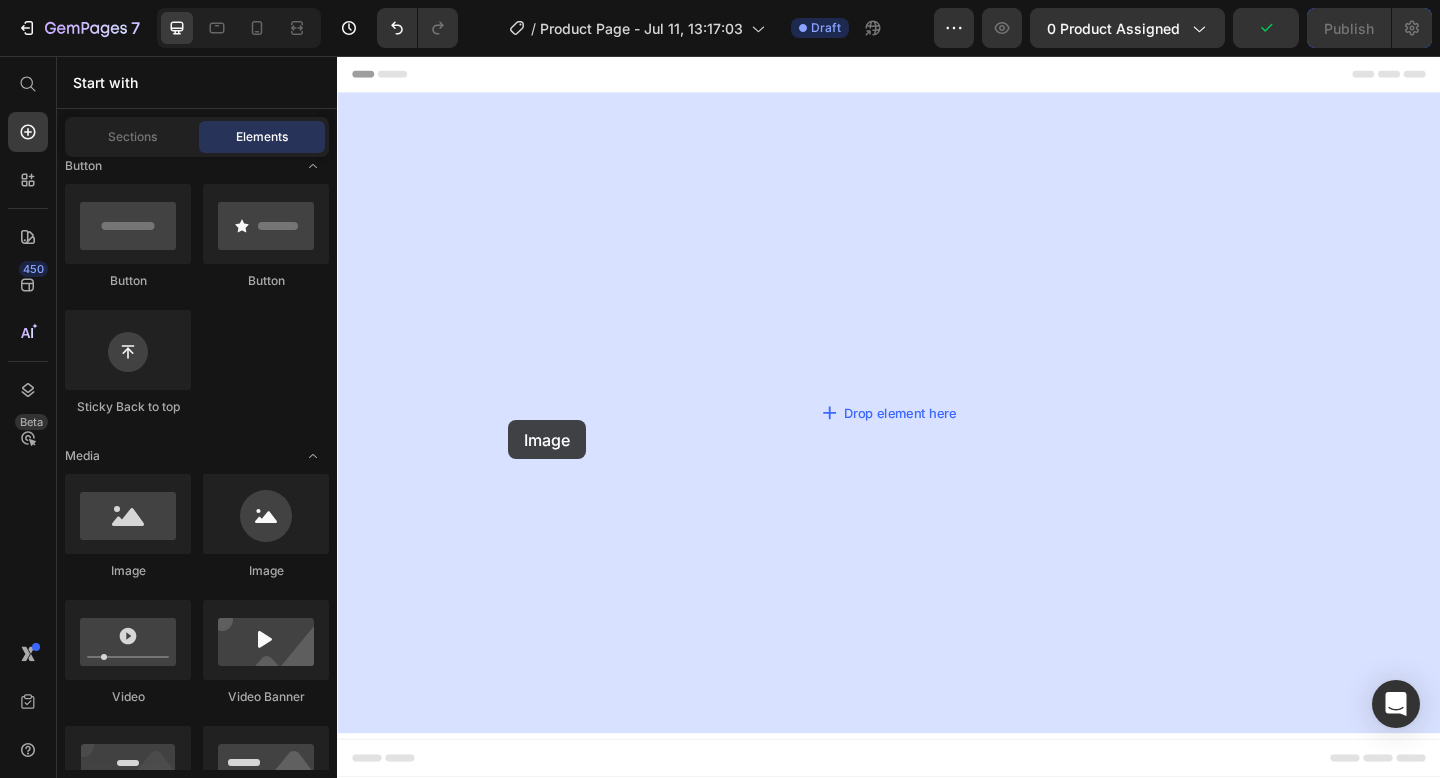 drag, startPoint x: 445, startPoint y: 577, endPoint x: 523, endPoint y: 452, distance: 147.33974 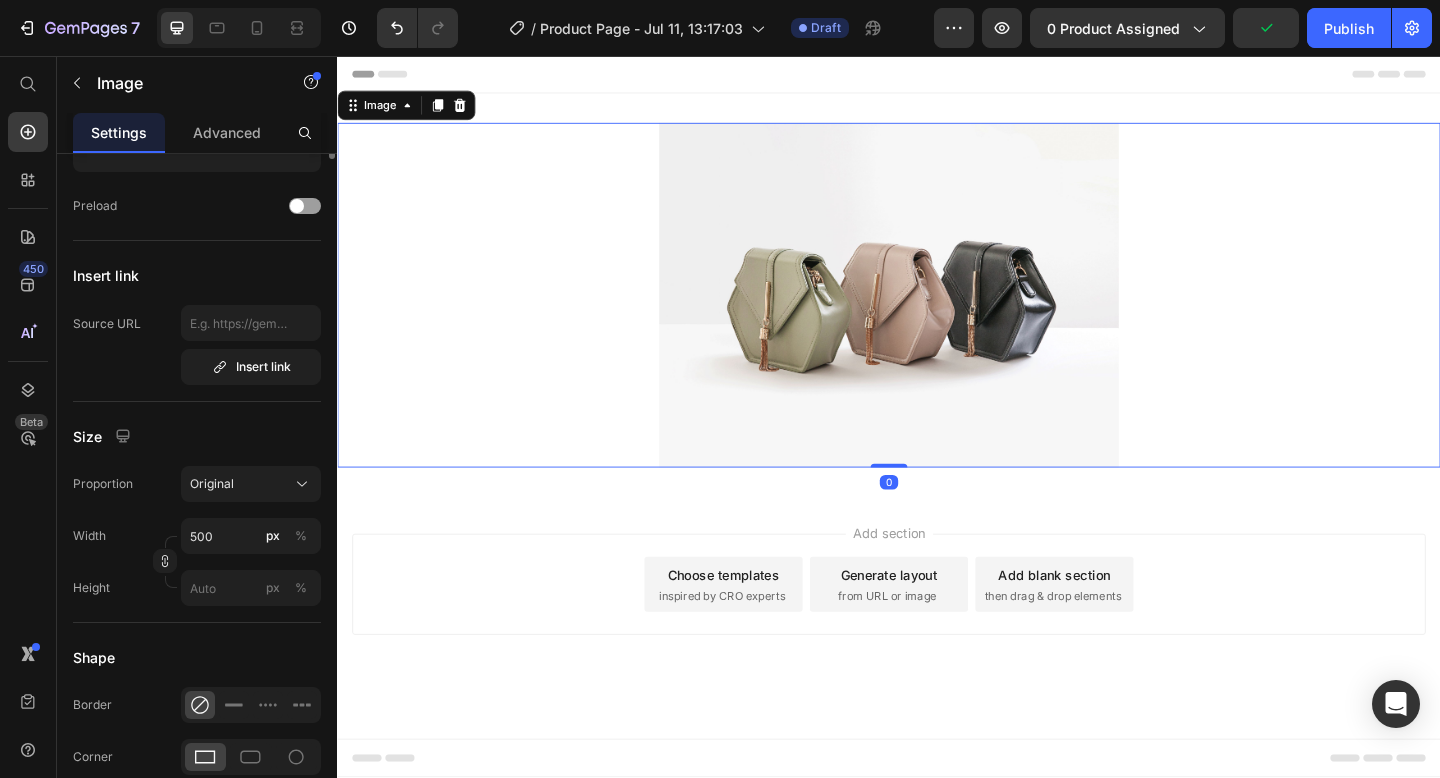 scroll, scrollTop: 0, scrollLeft: 0, axis: both 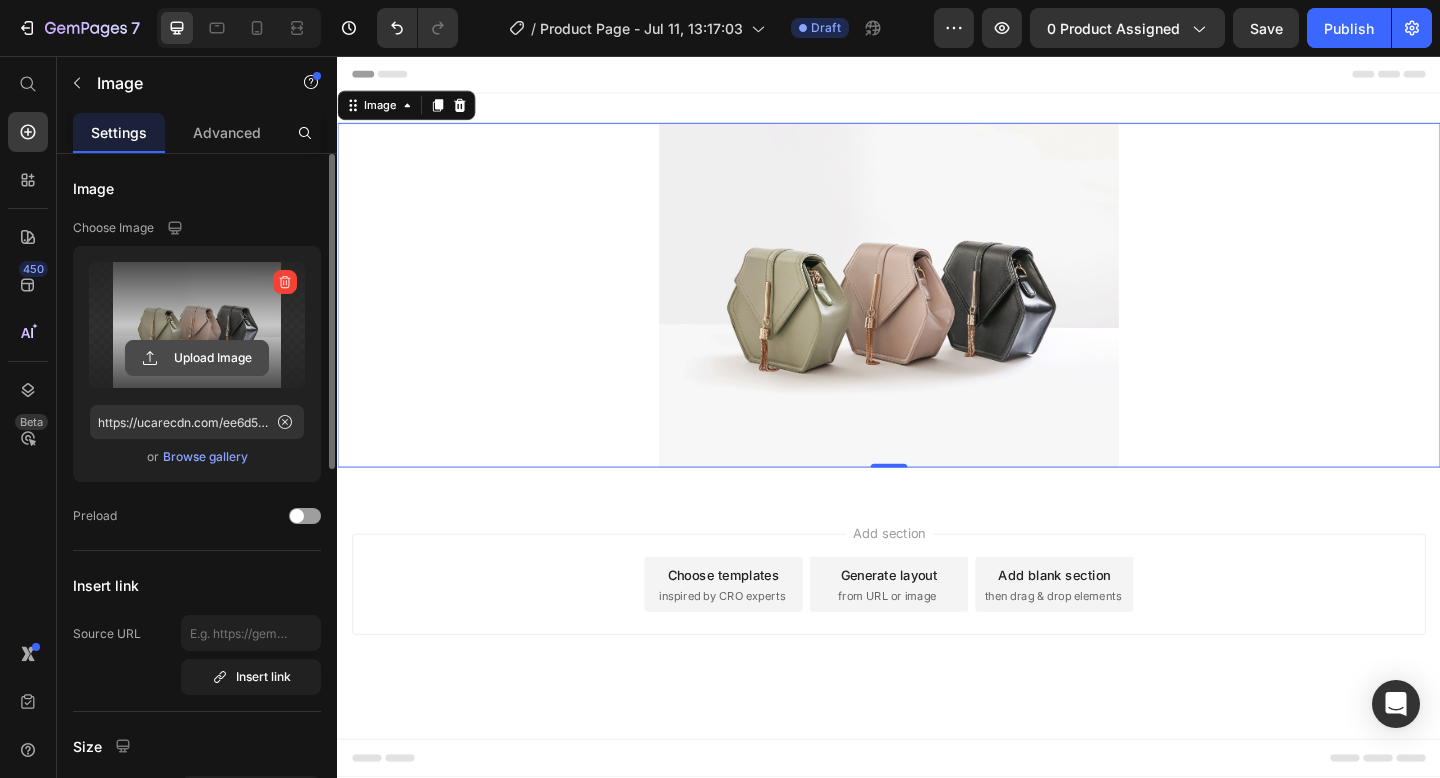 click 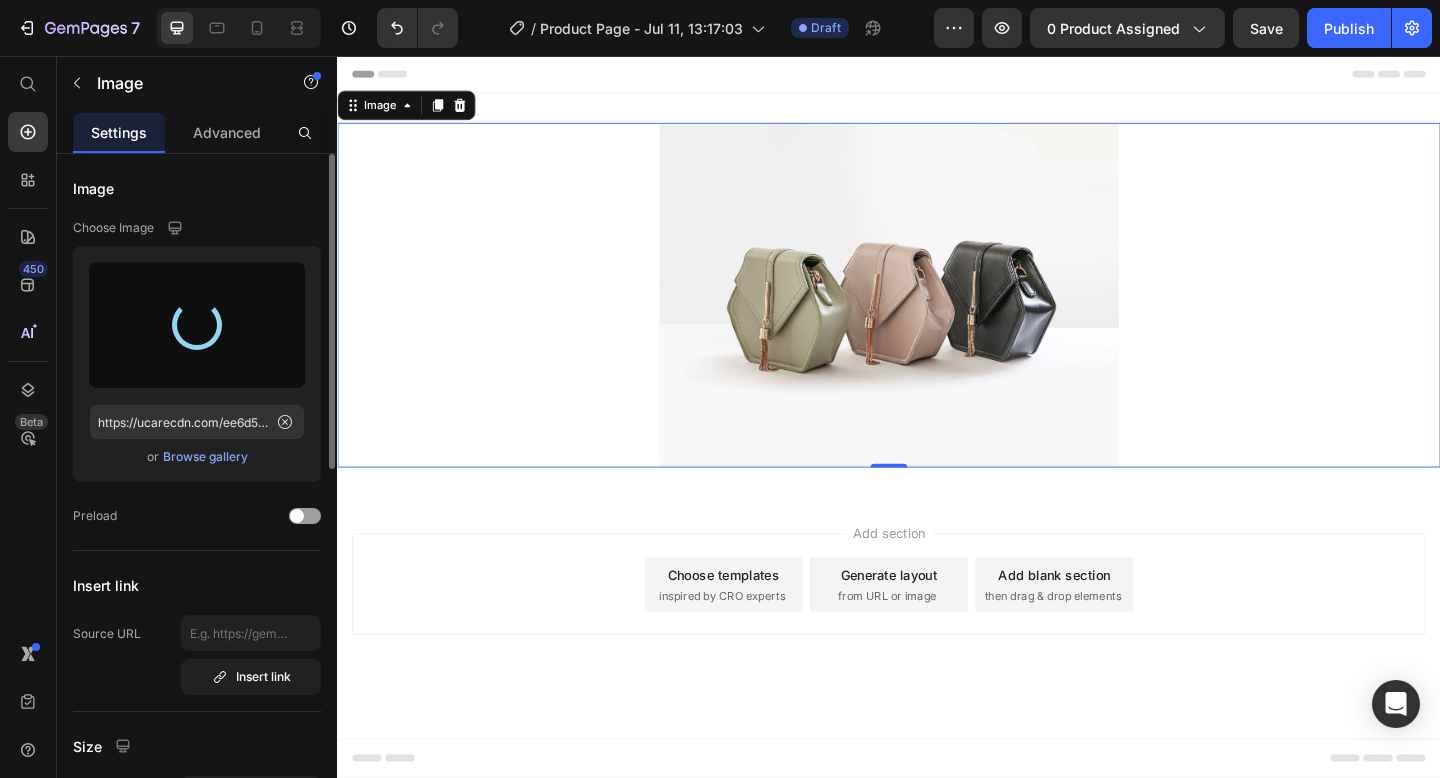 type on "https://cdn.shopify.com/s/files/1/0739/3578/2116/files/gempages_574469242070500196-5ec49eb0-65ef-4f72-a887-b98510941f4f.png" 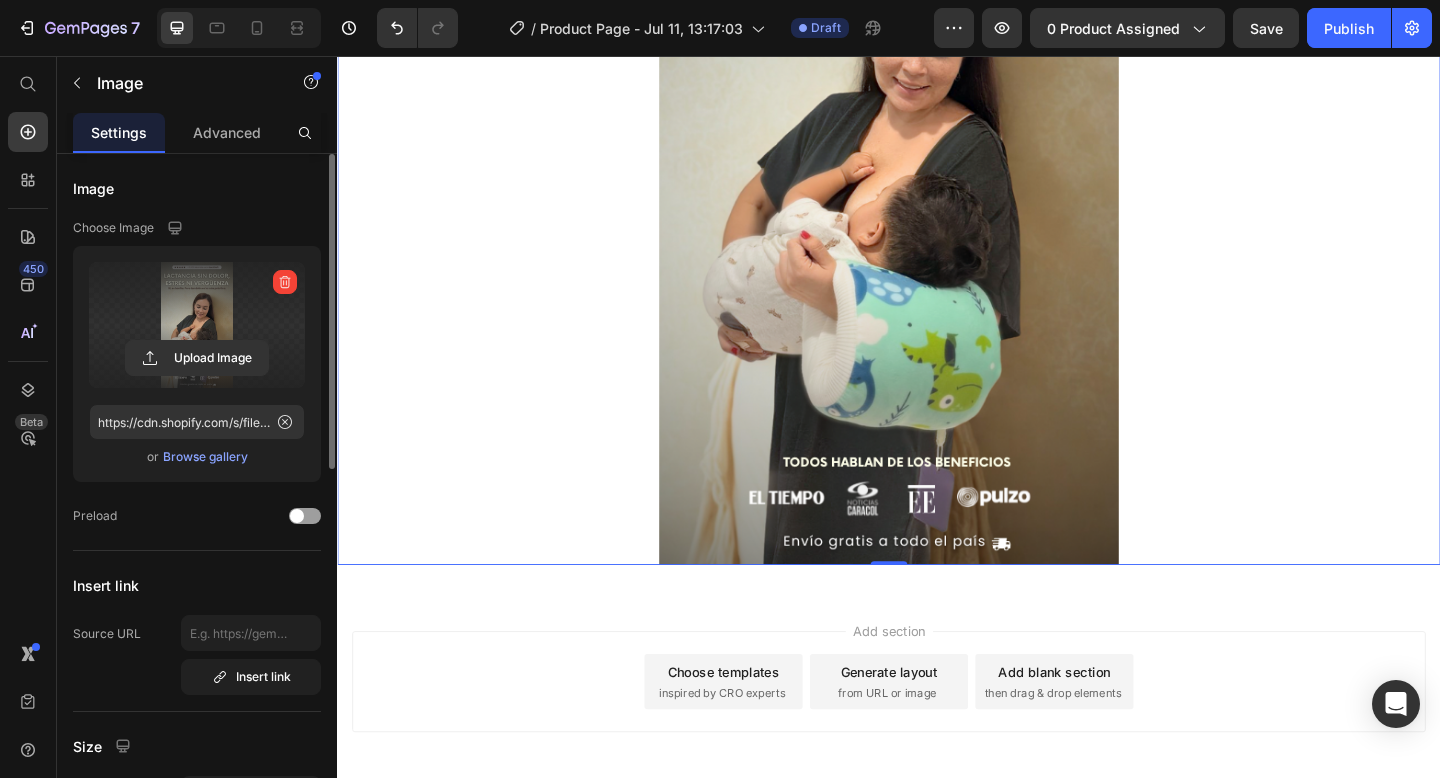 scroll, scrollTop: 382, scrollLeft: 0, axis: vertical 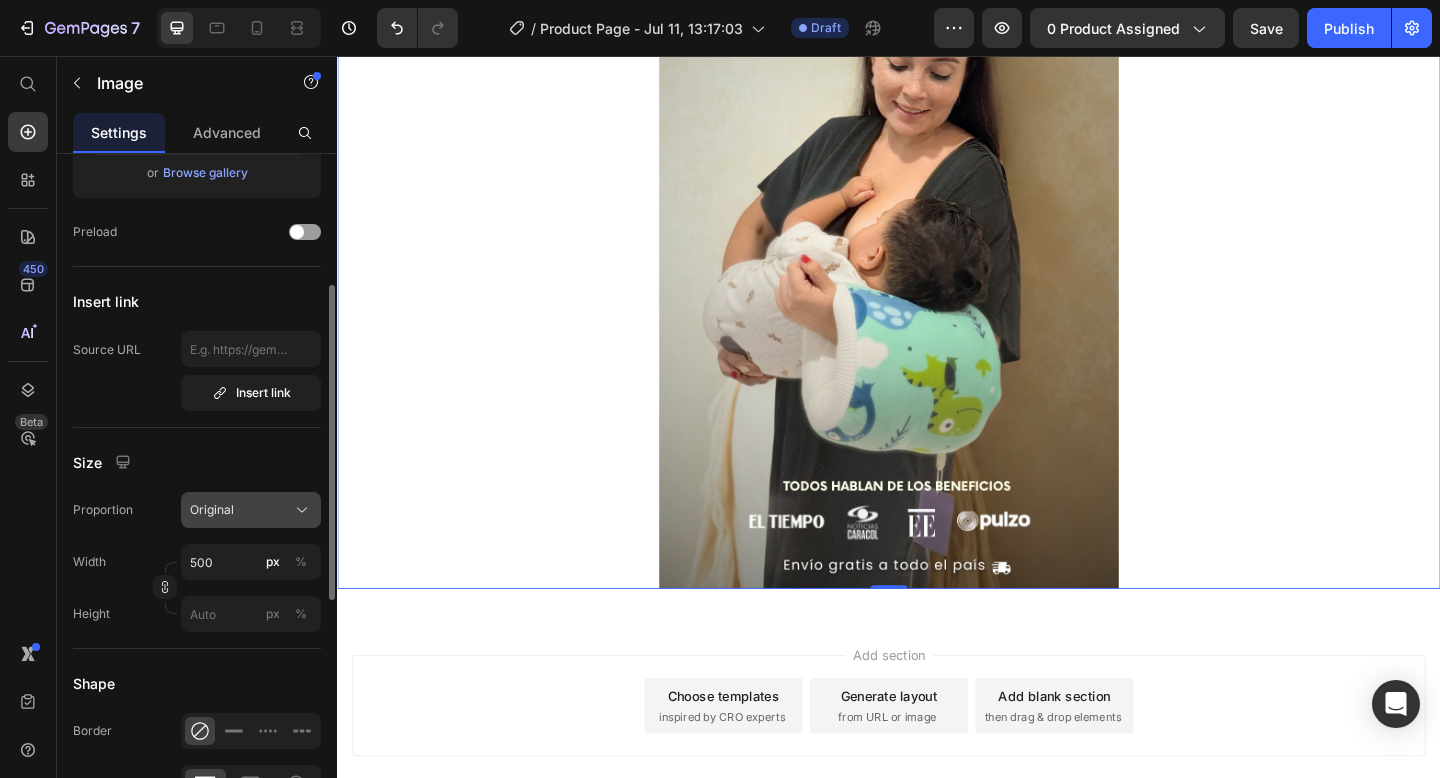 click on "Original" 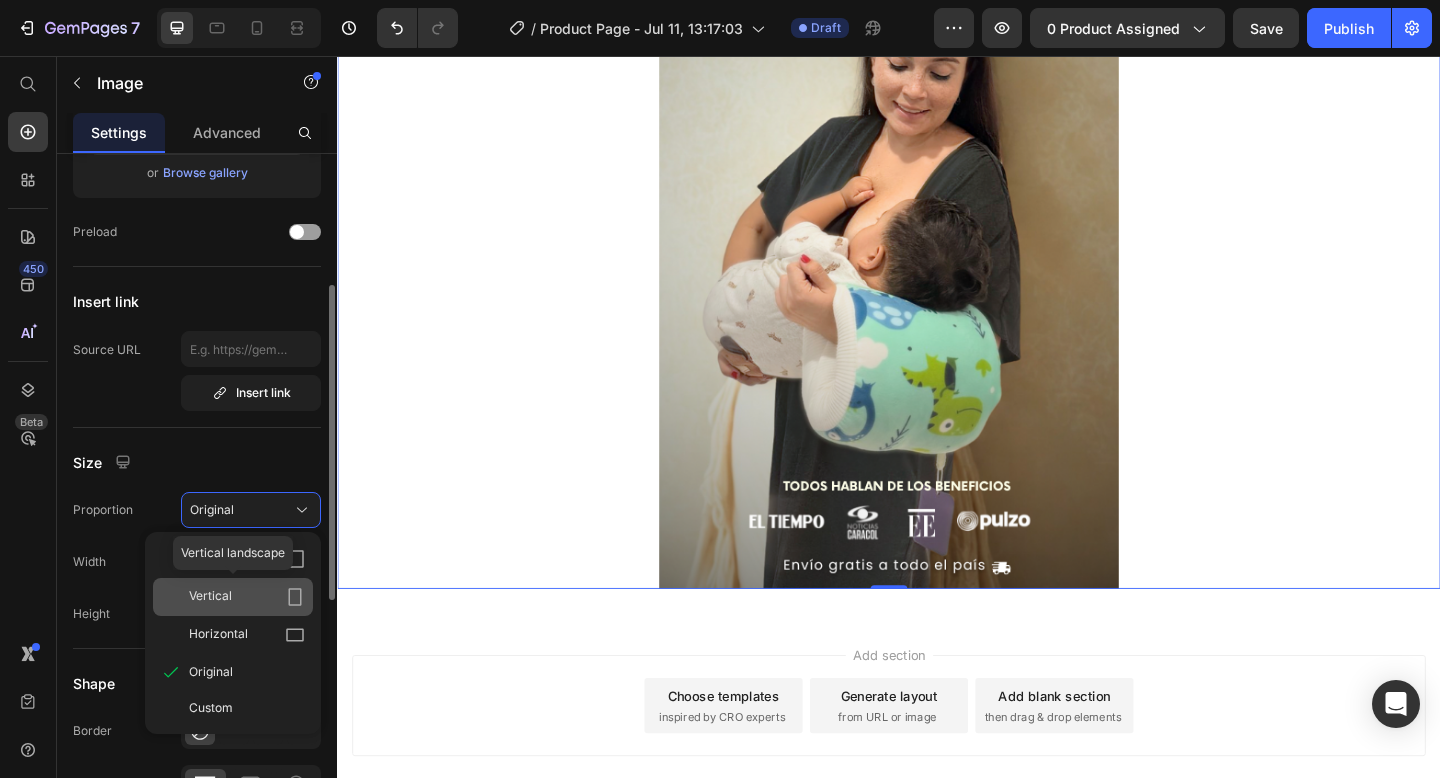 click on "Vertical" 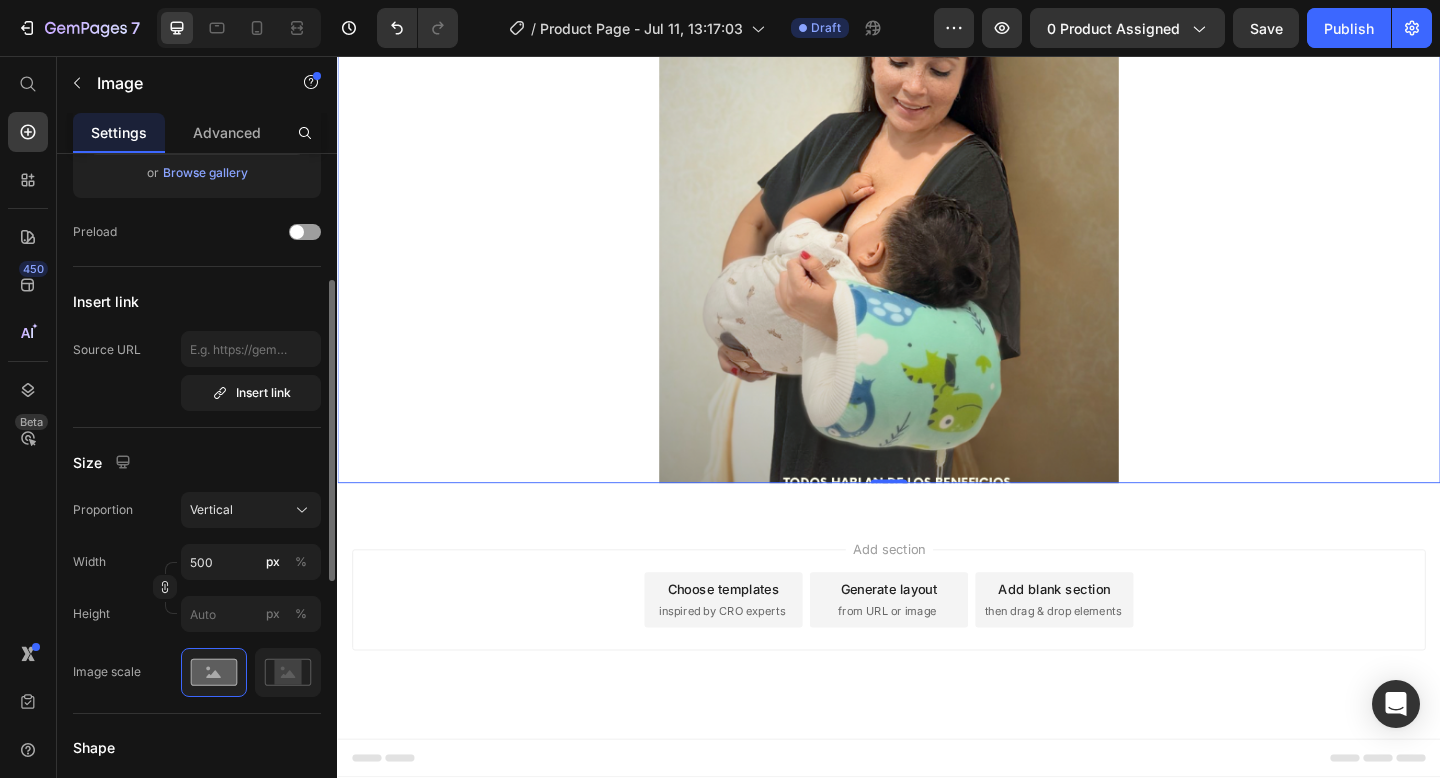 scroll, scrollTop: 275, scrollLeft: 0, axis: vertical 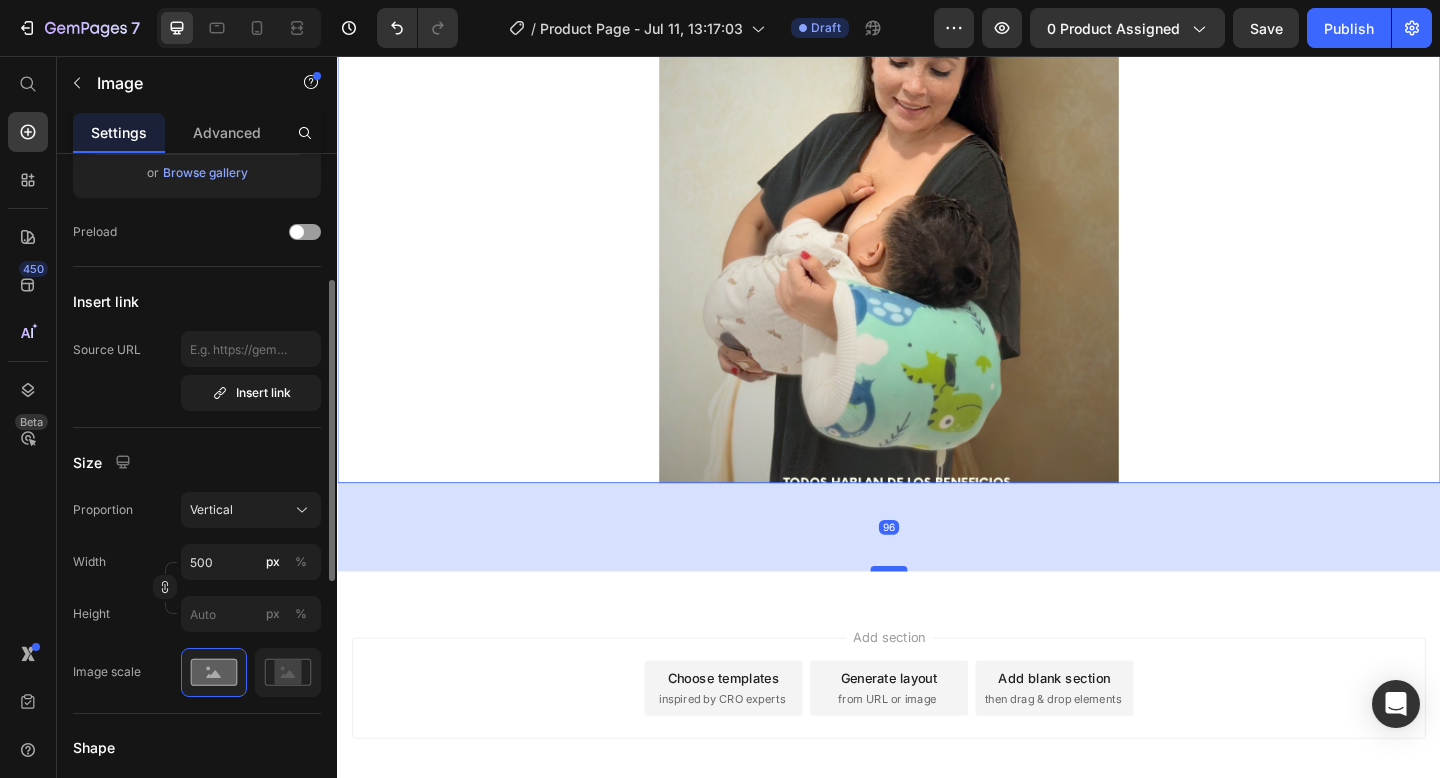 drag, startPoint x: 944, startPoint y: 518, endPoint x: 948, endPoint y: 615, distance: 97.082436 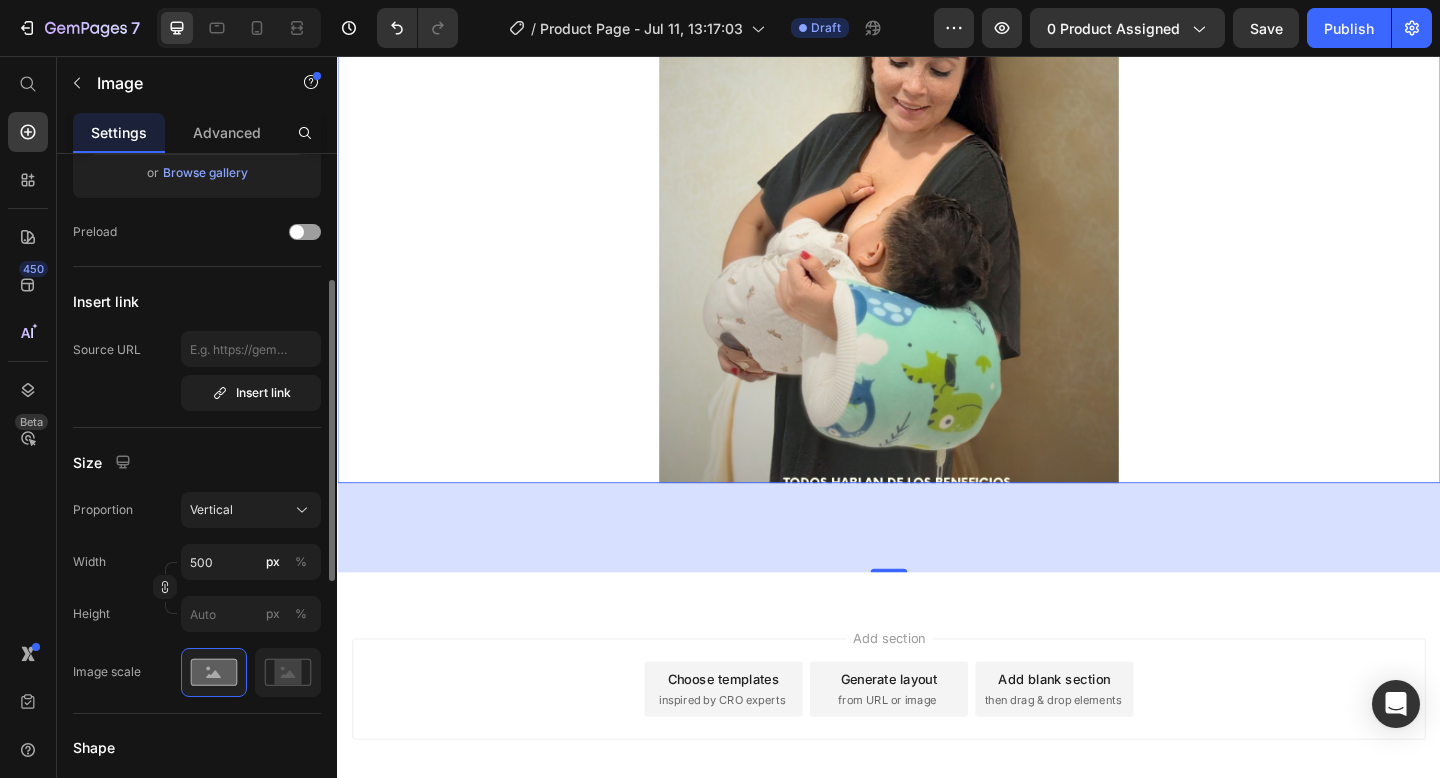 click at bounding box center (937, 187) 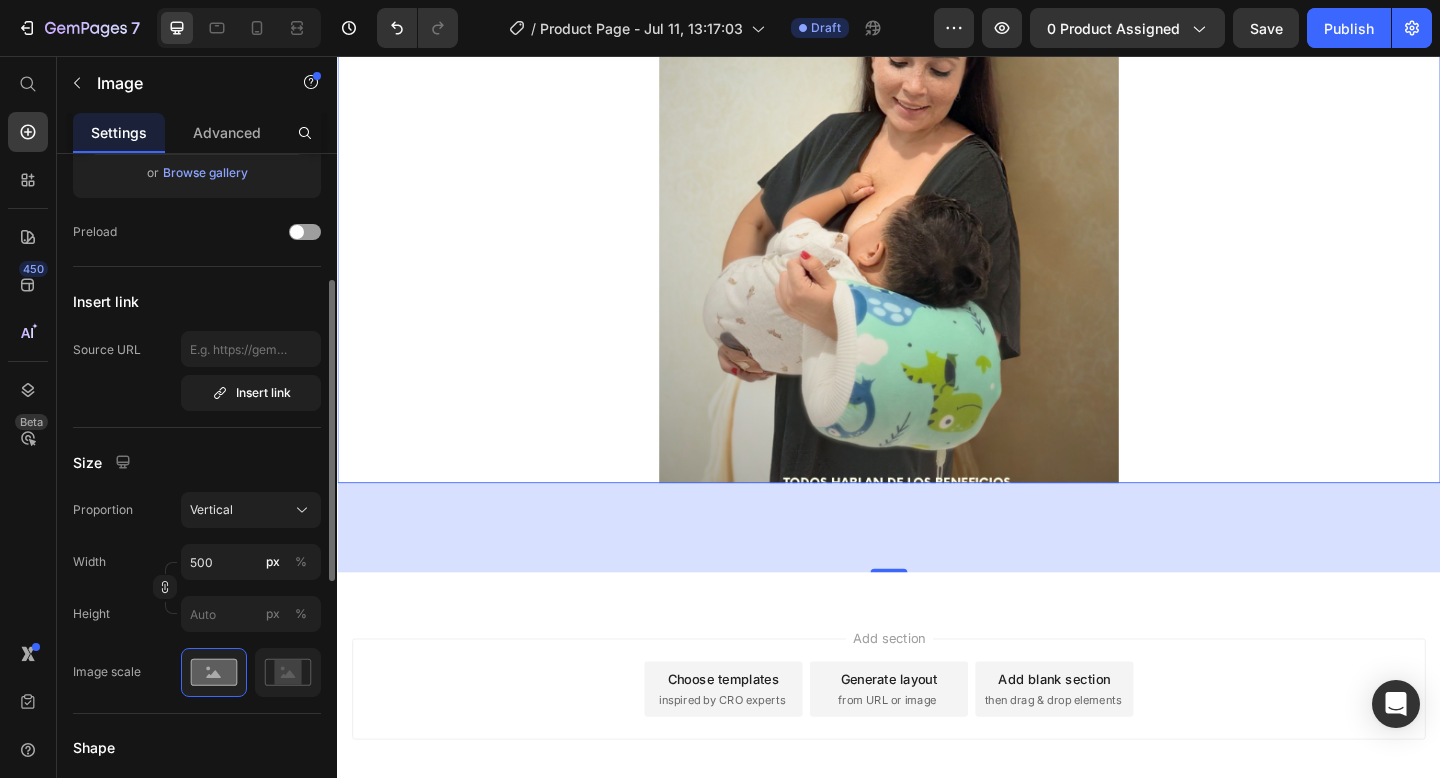 click on "Image Choose Image Upload Image https://cdn.shopify.com/s/files/1/0739/3578/2116/files/gempages_574469242070500196-5ec49eb0-65ef-4f72-a887-b98510941f4f.png  or   Browse gallery  Preload" 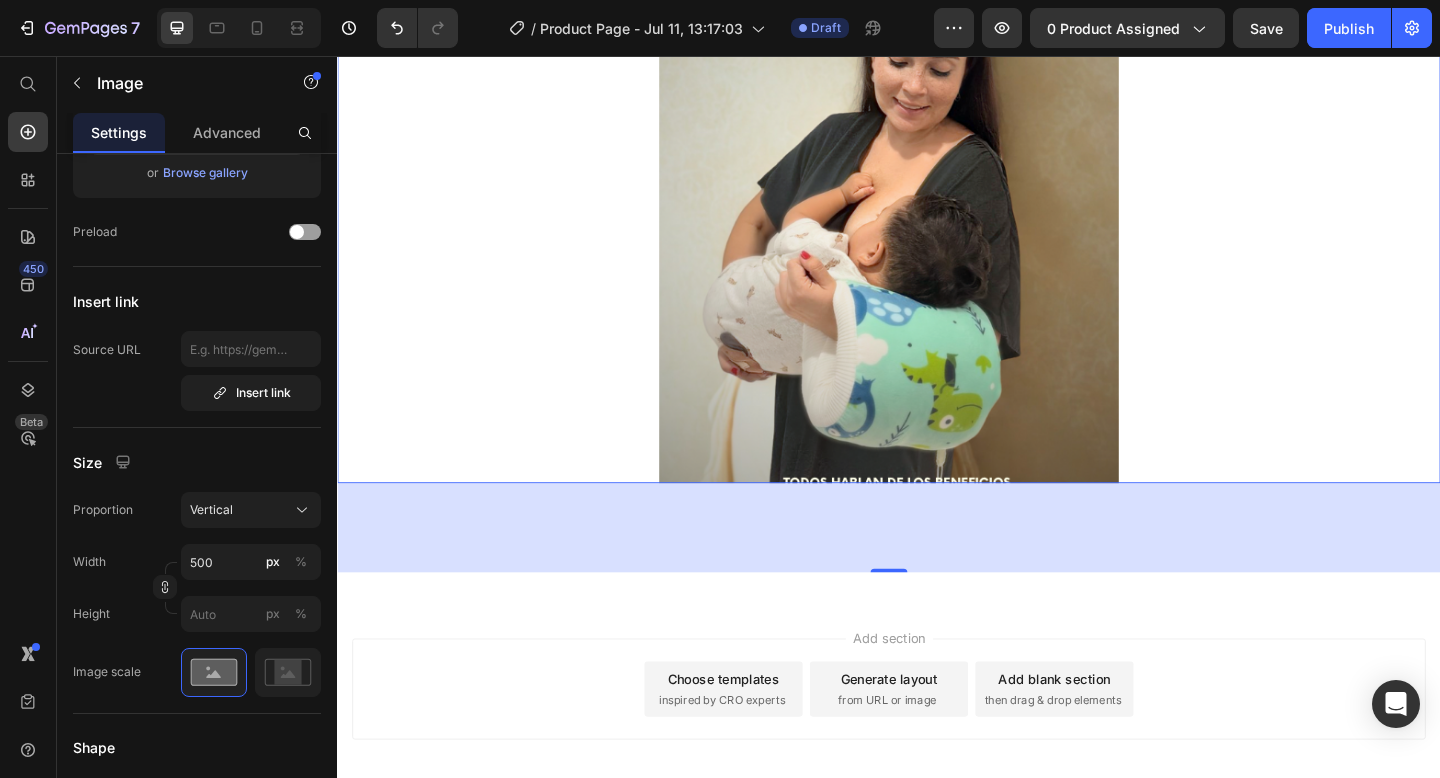 click on "/  Product Page - [DATE] [TIME] Draft" 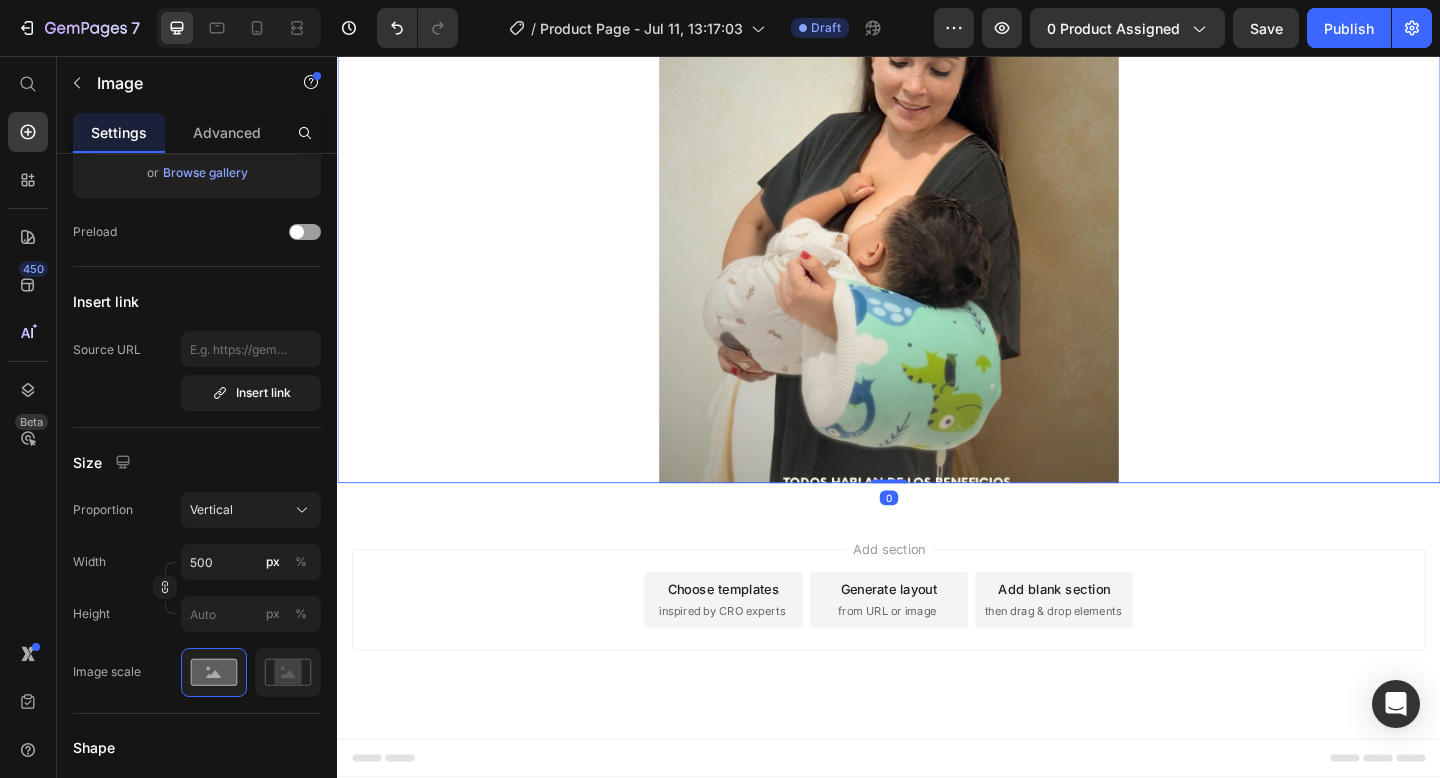 drag, startPoint x: 934, startPoint y: 612, endPoint x: 940, endPoint y: 504, distance: 108.16654 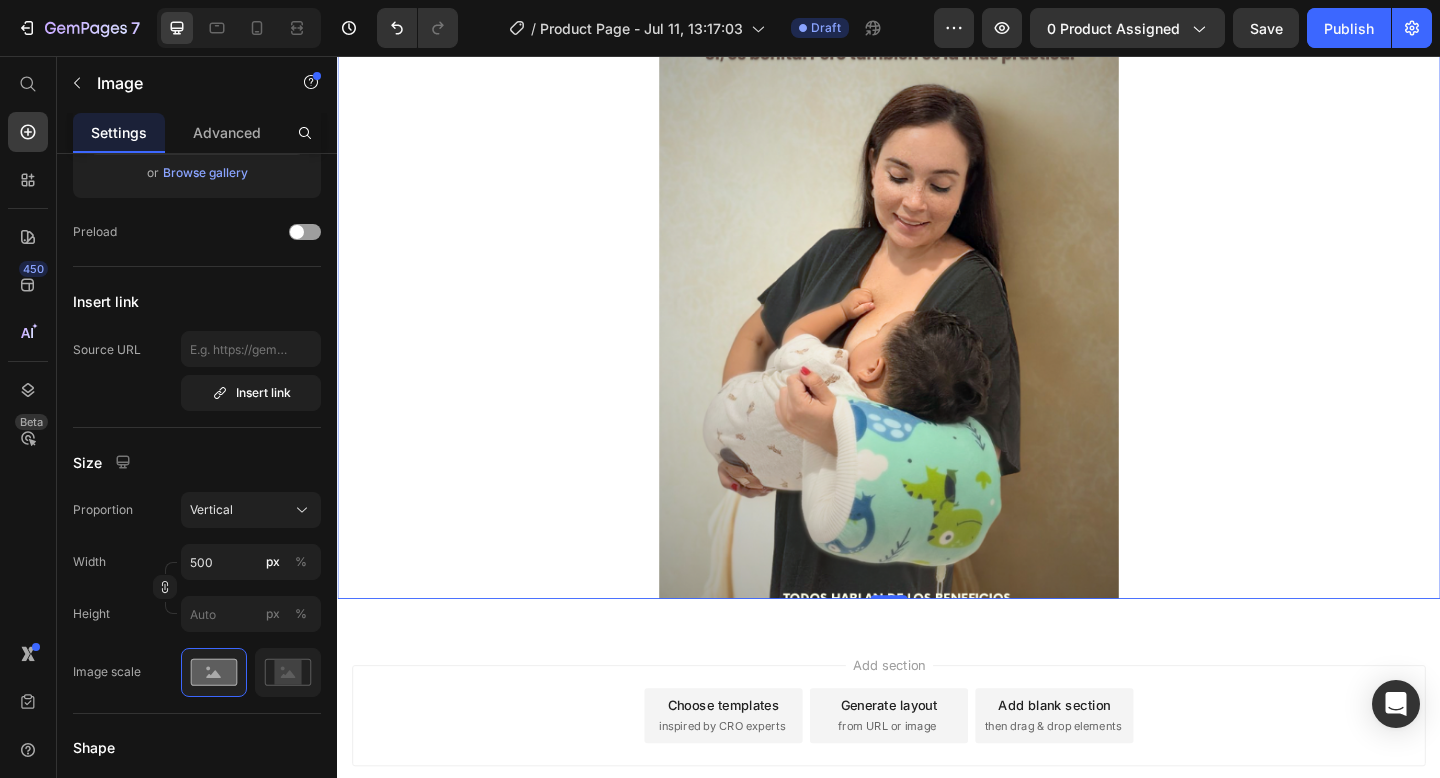 scroll, scrollTop: 150, scrollLeft: 0, axis: vertical 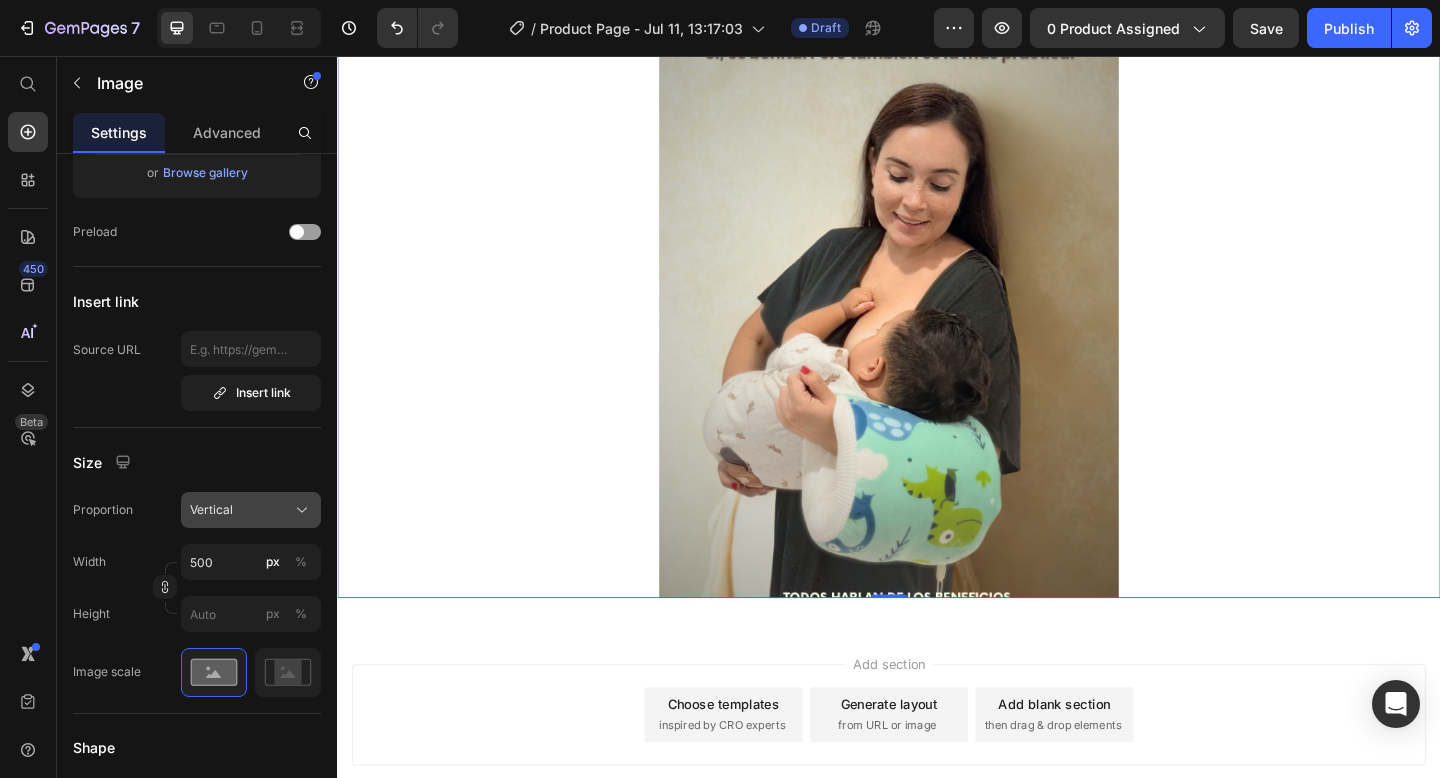click 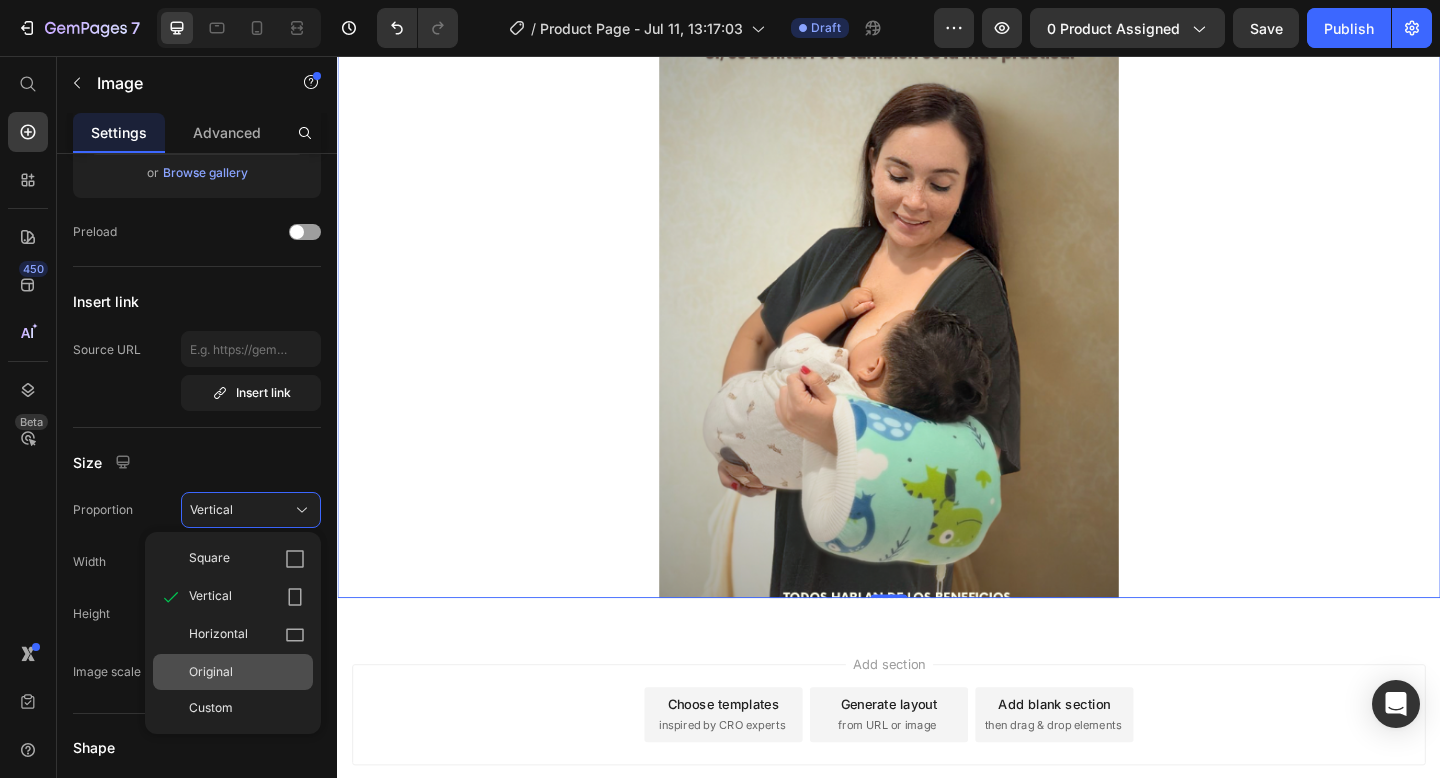 click on "Original" at bounding box center (247, 672) 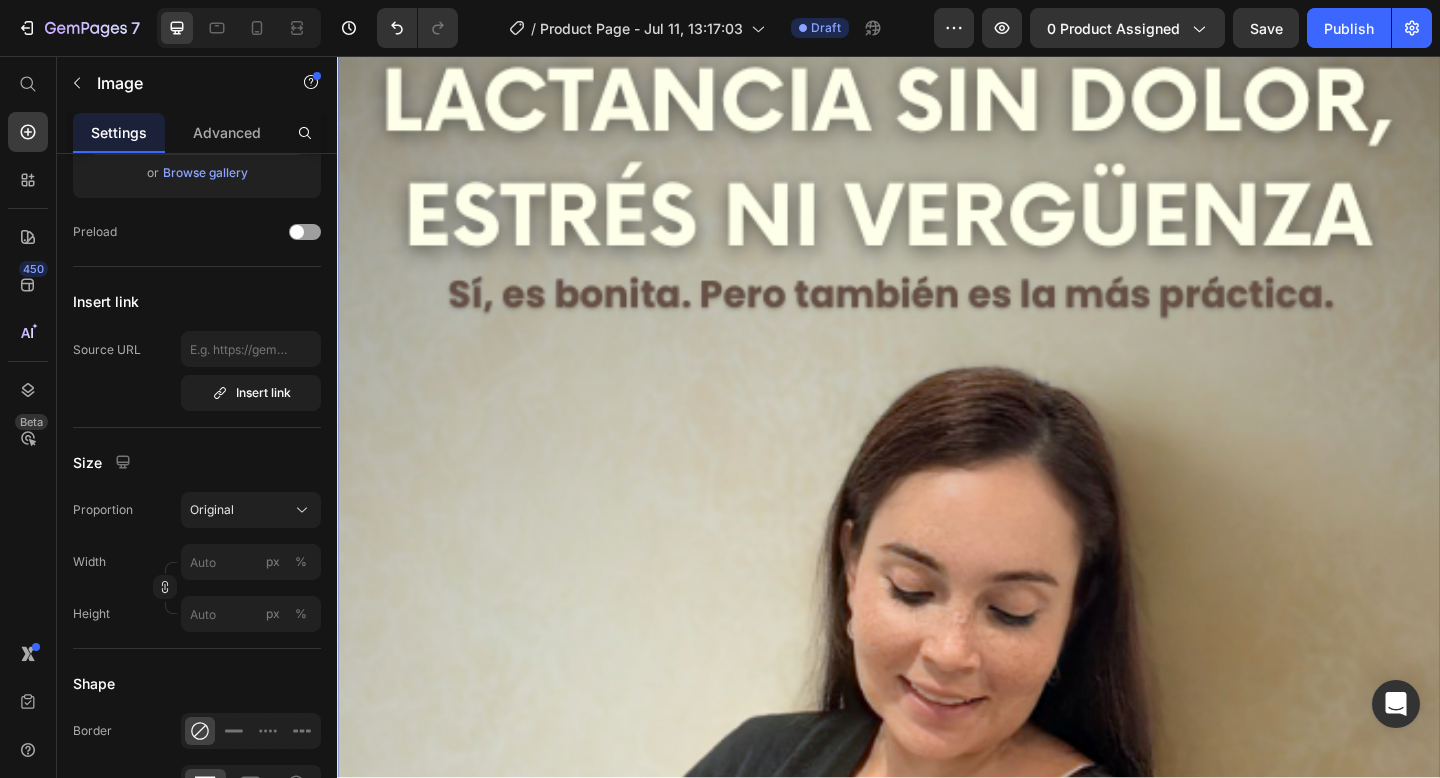 scroll, scrollTop: 0, scrollLeft: 0, axis: both 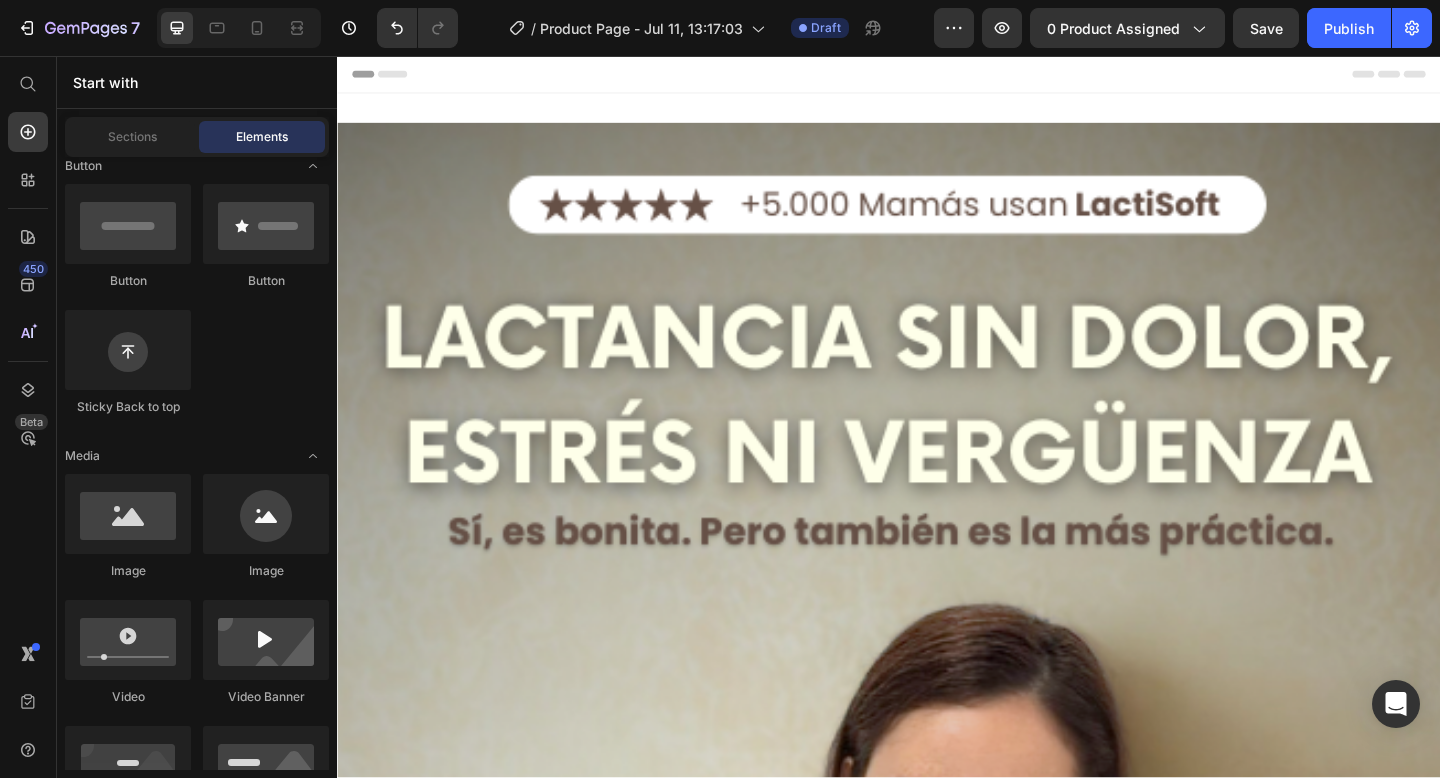click on "Header" at bounding box center (937, 76) 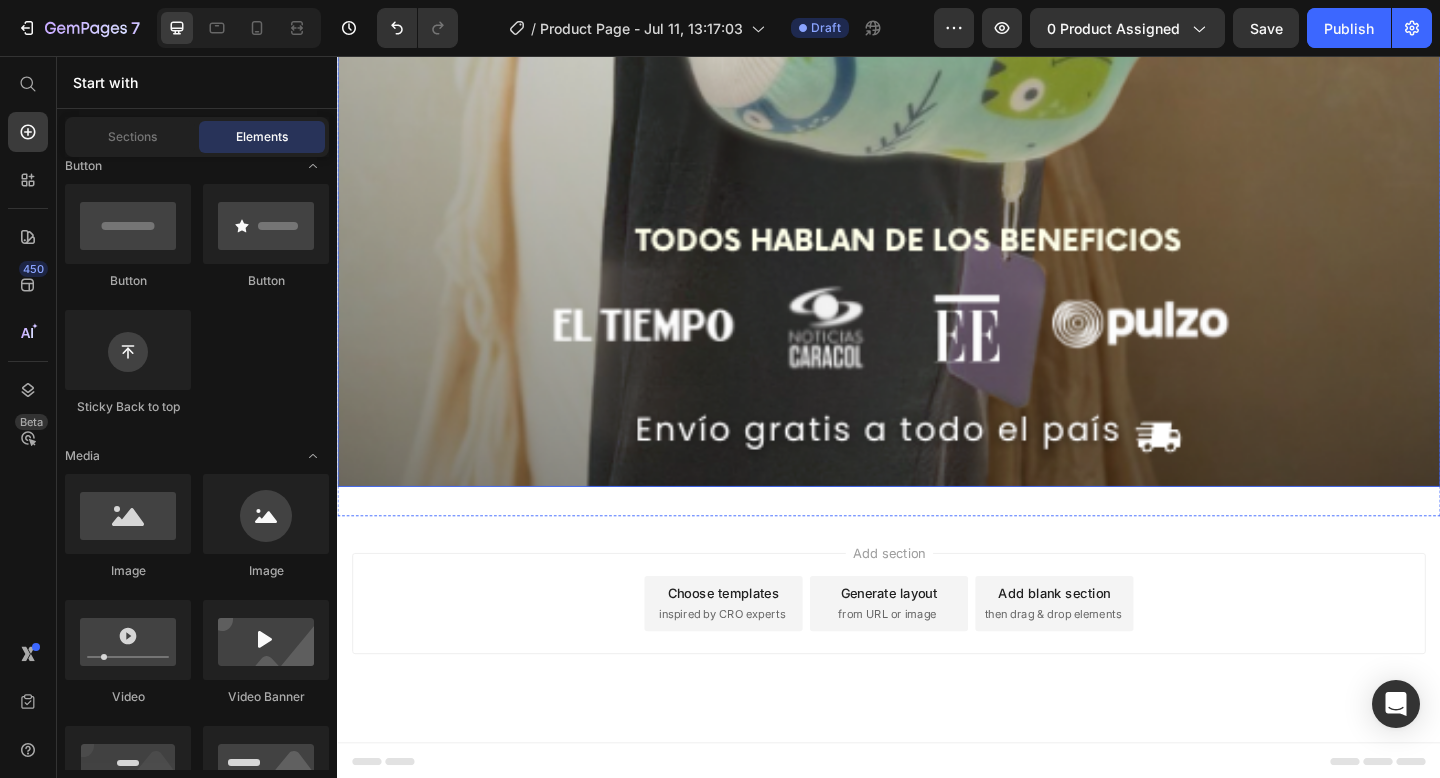 scroll, scrollTop: 1742, scrollLeft: 0, axis: vertical 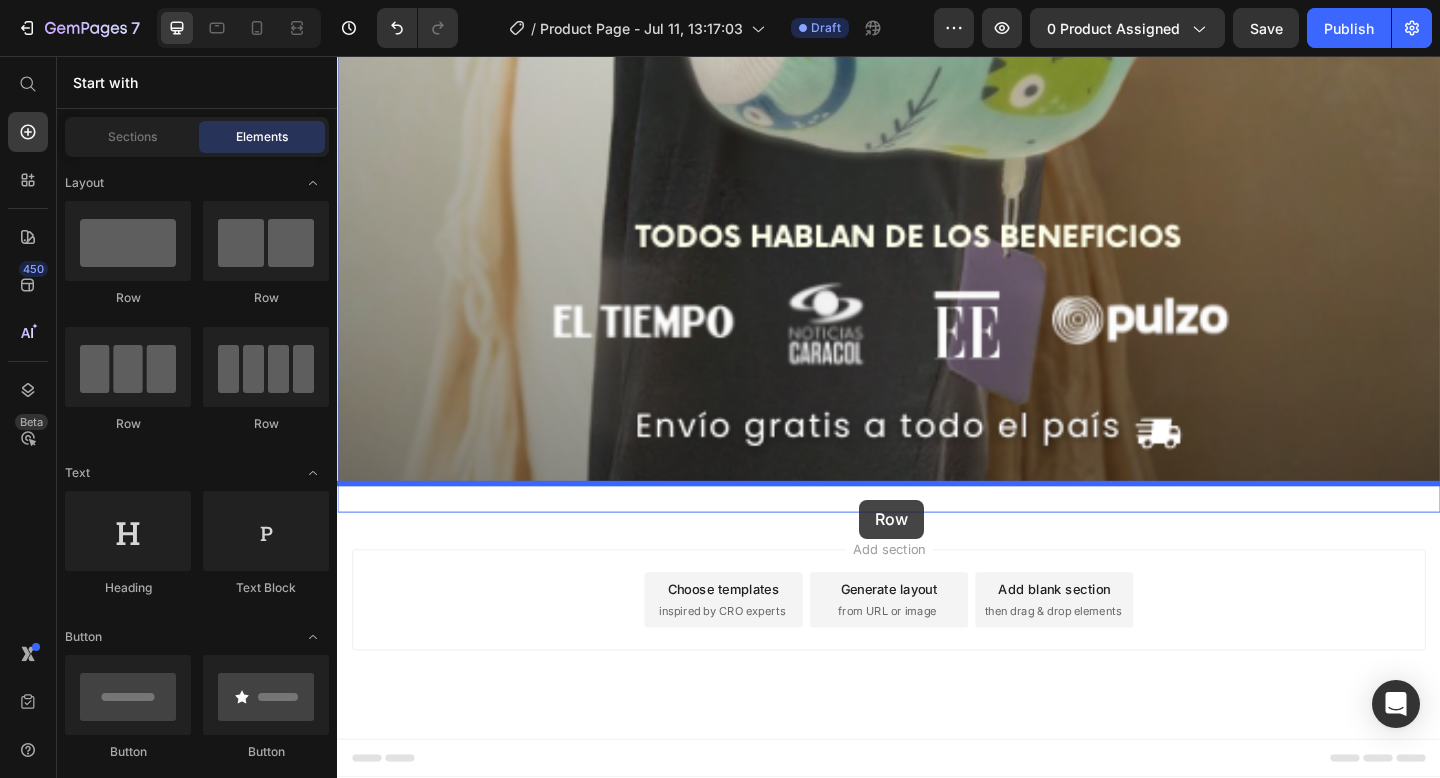 drag, startPoint x: 607, startPoint y: 296, endPoint x: 905, endPoint y: 539, distance: 384.51657 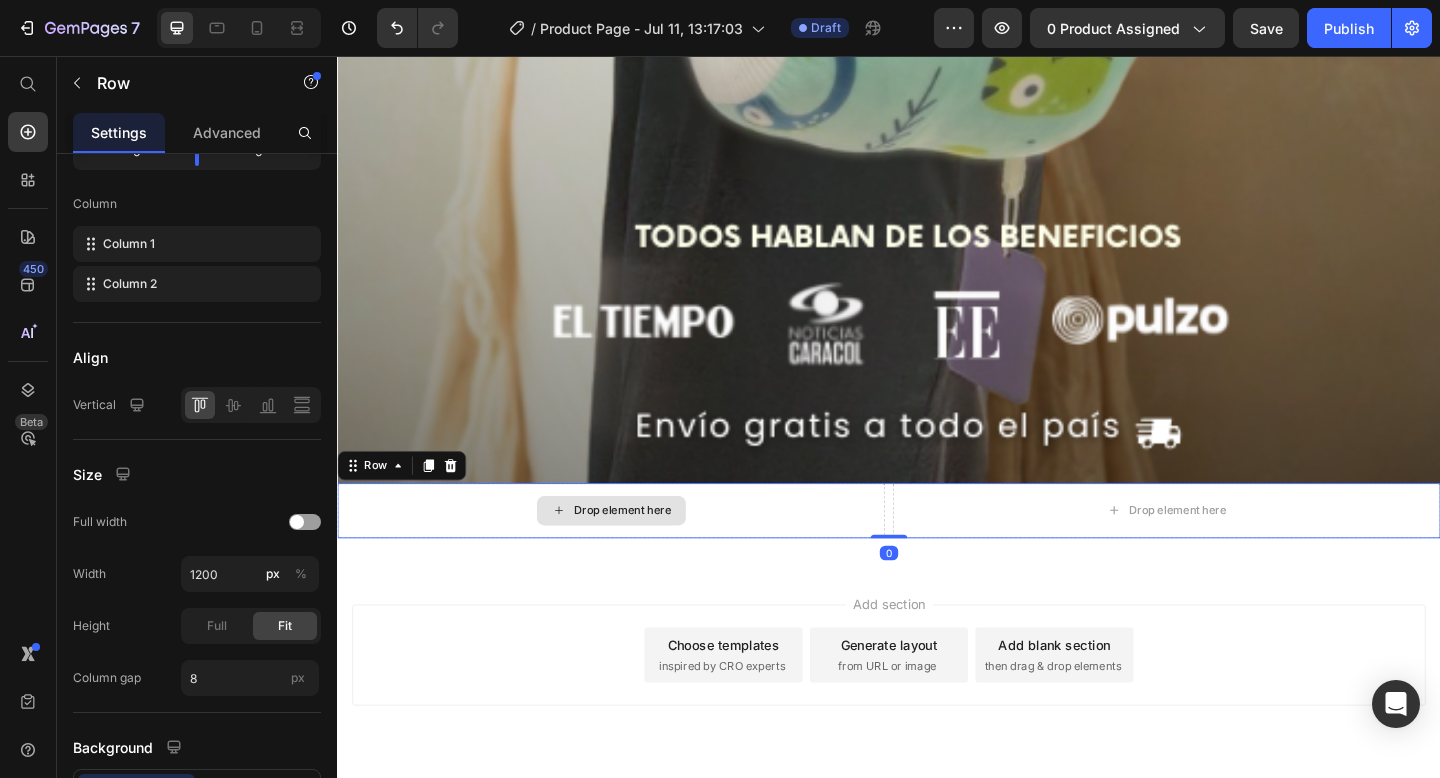 scroll, scrollTop: 0, scrollLeft: 0, axis: both 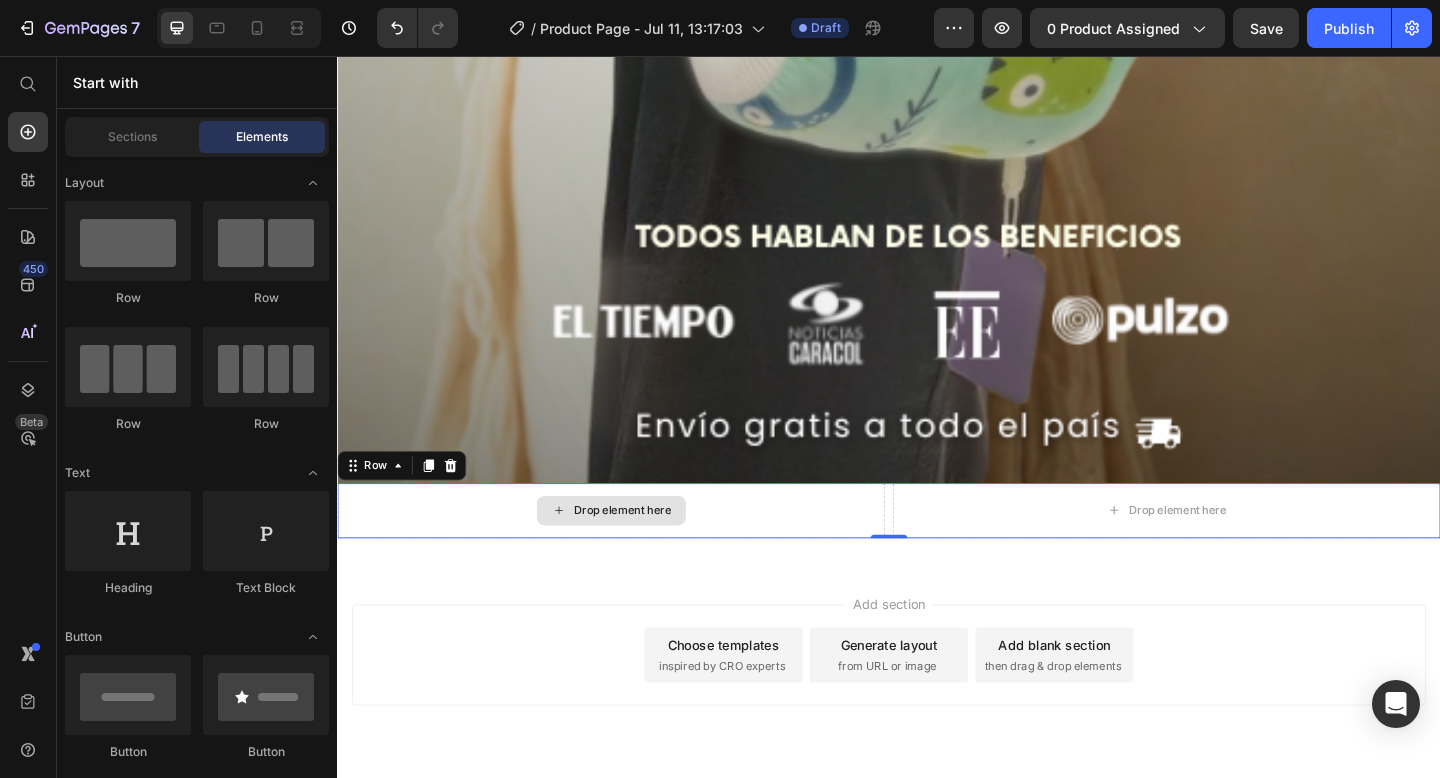 click on "Drop element here" at bounding box center [647, 551] 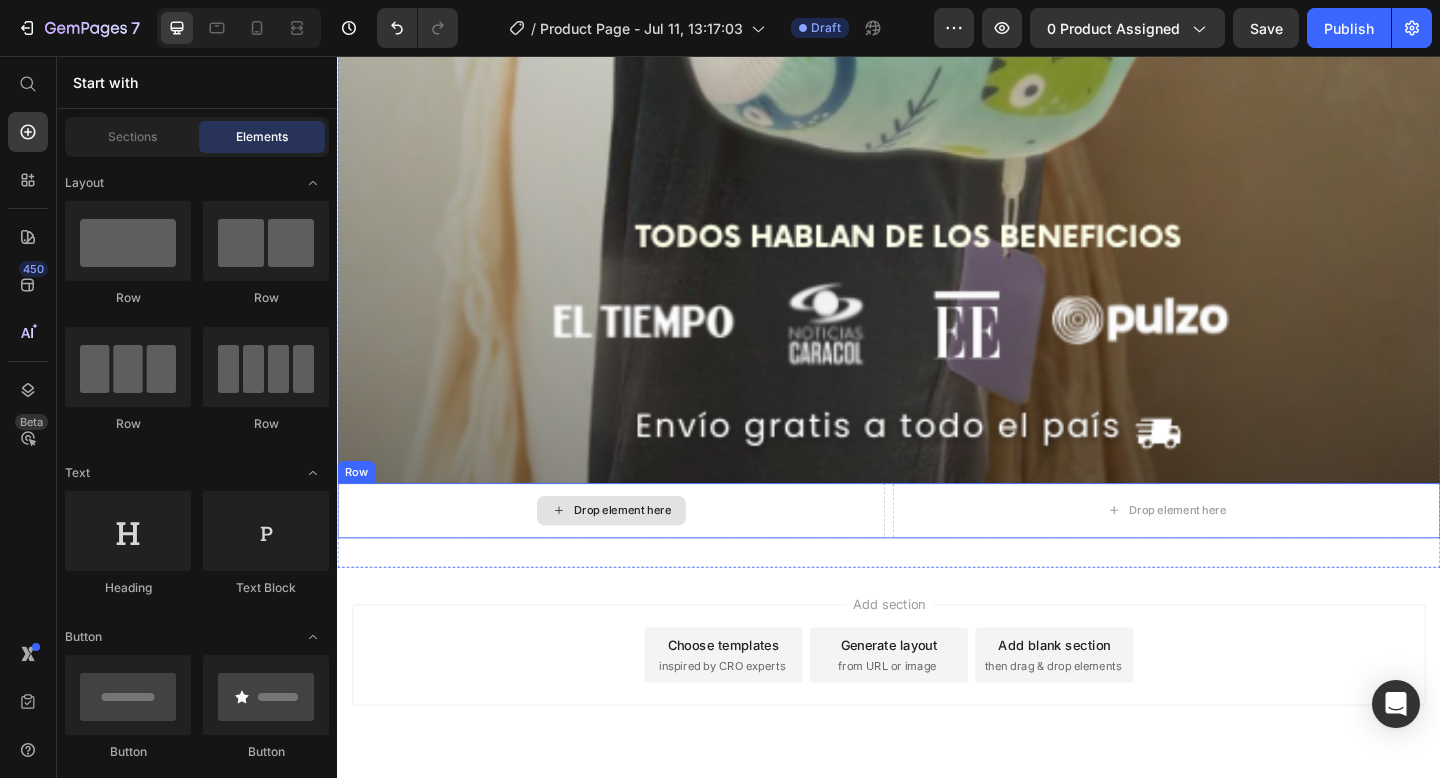 click on "Drop element here" at bounding box center [647, 551] 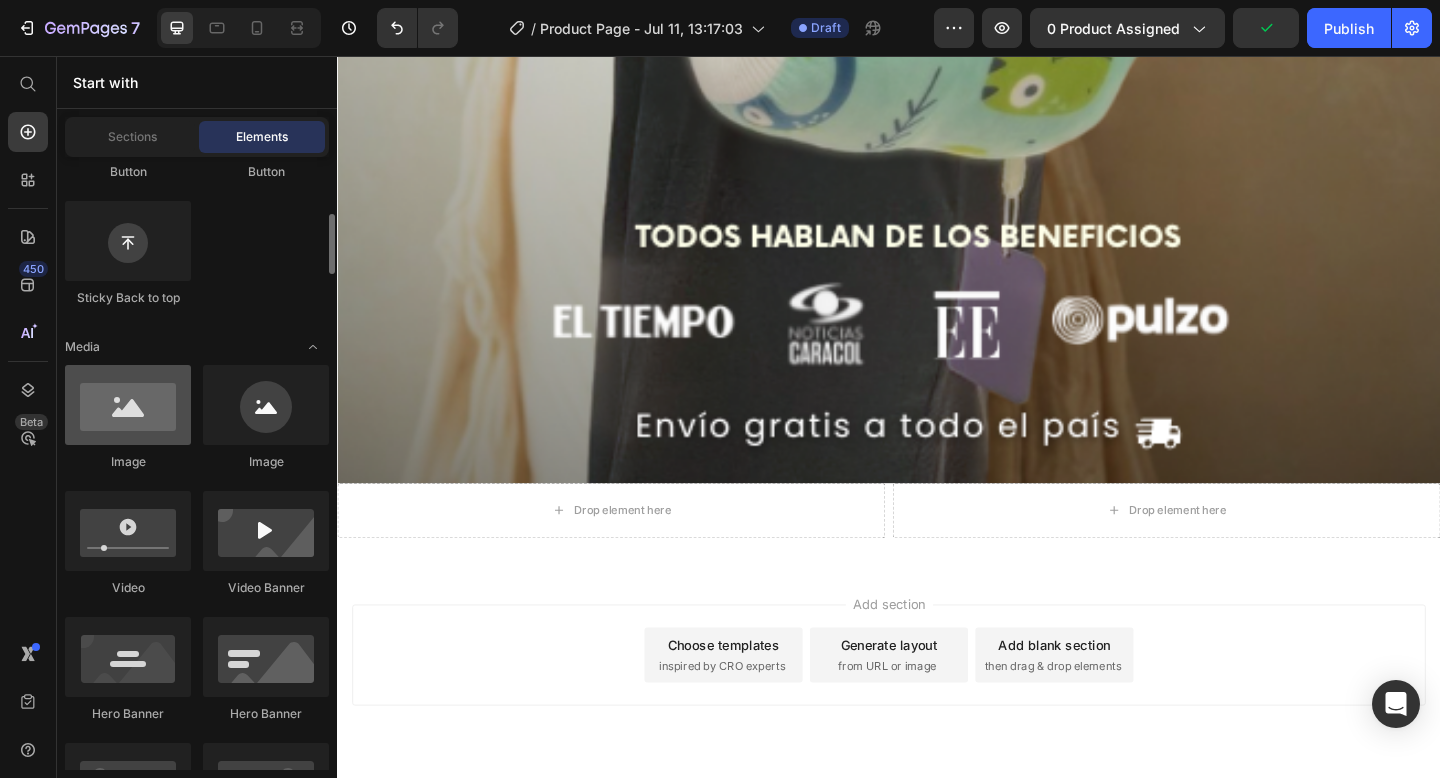 scroll, scrollTop: 642, scrollLeft: 0, axis: vertical 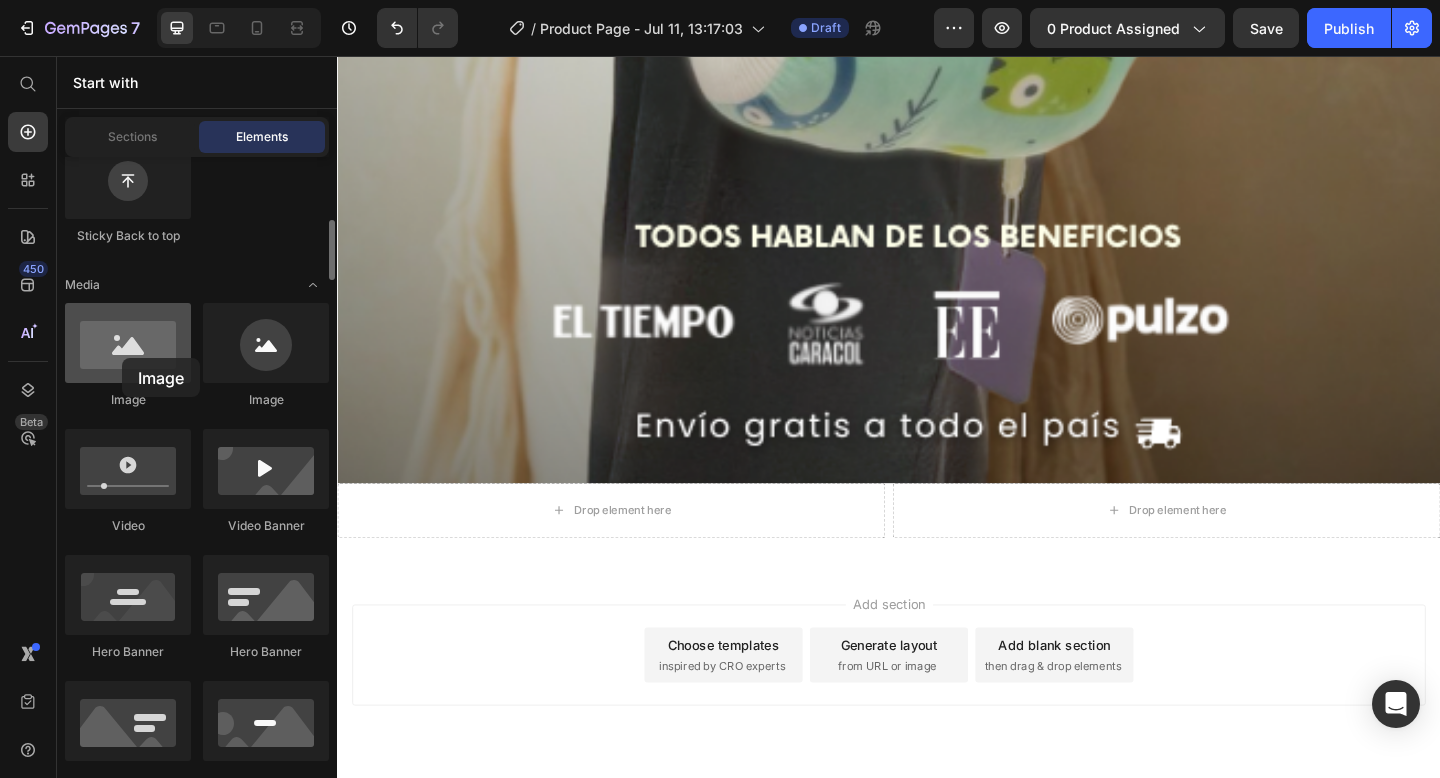 click at bounding box center (128, 343) 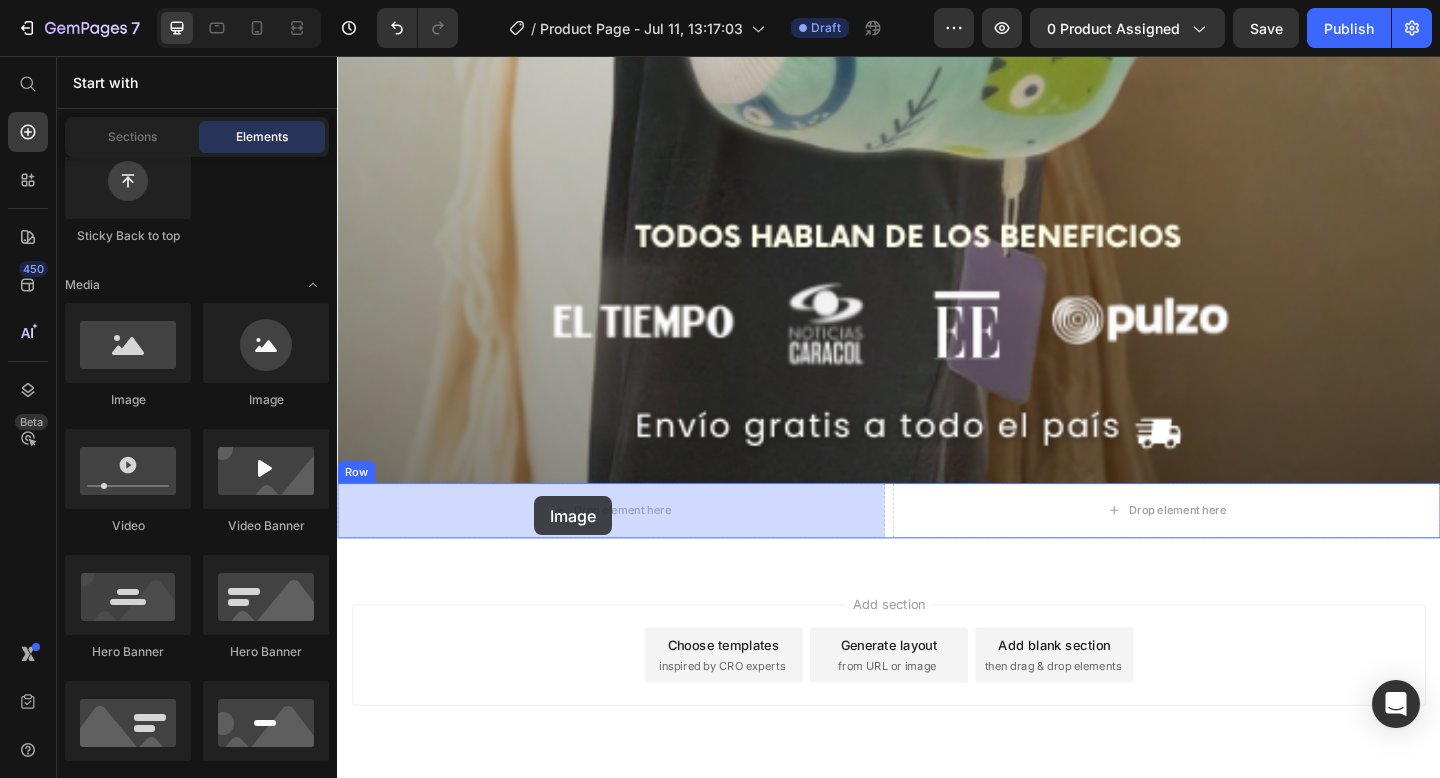 drag, startPoint x: 459, startPoint y: 414, endPoint x: 551, endPoint y: 535, distance: 152.0033 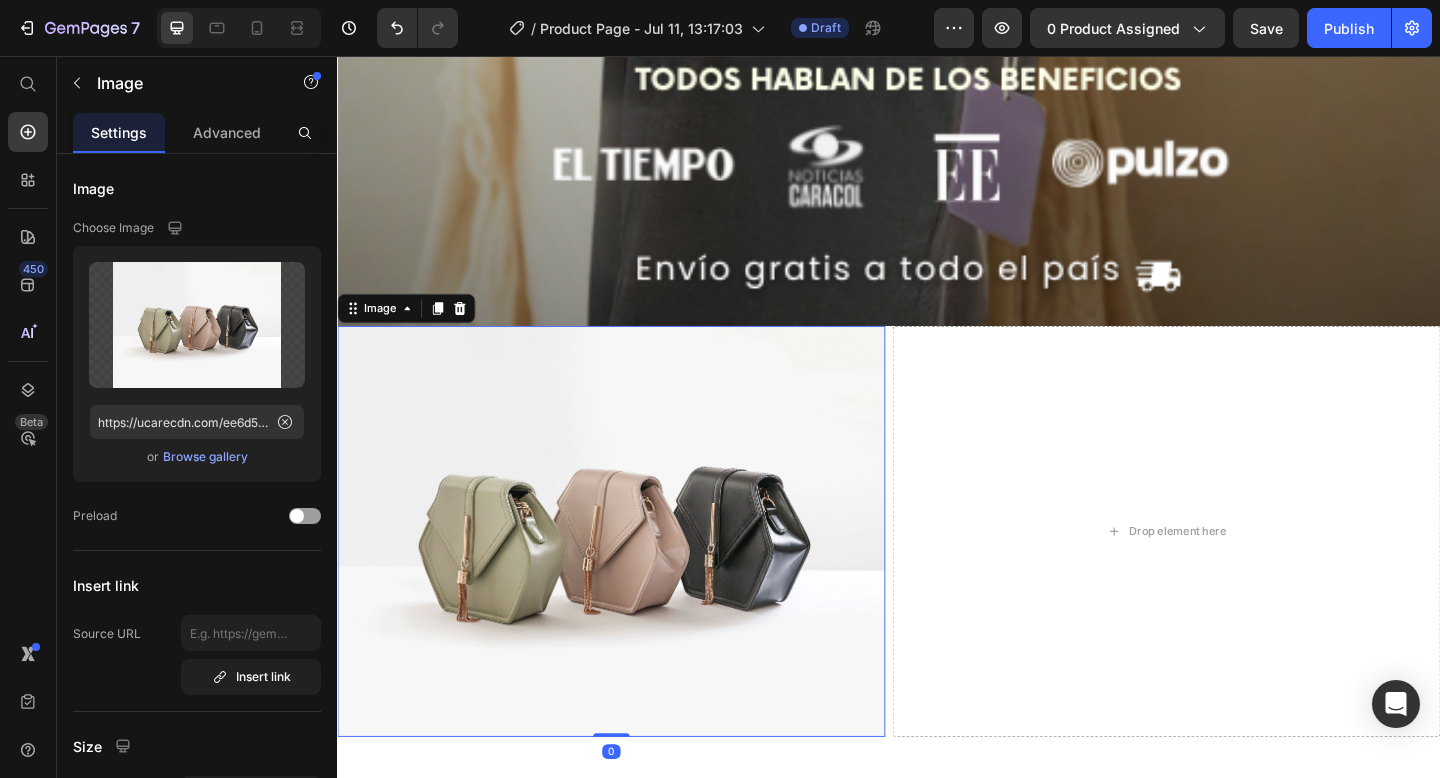 scroll, scrollTop: 1926, scrollLeft: 0, axis: vertical 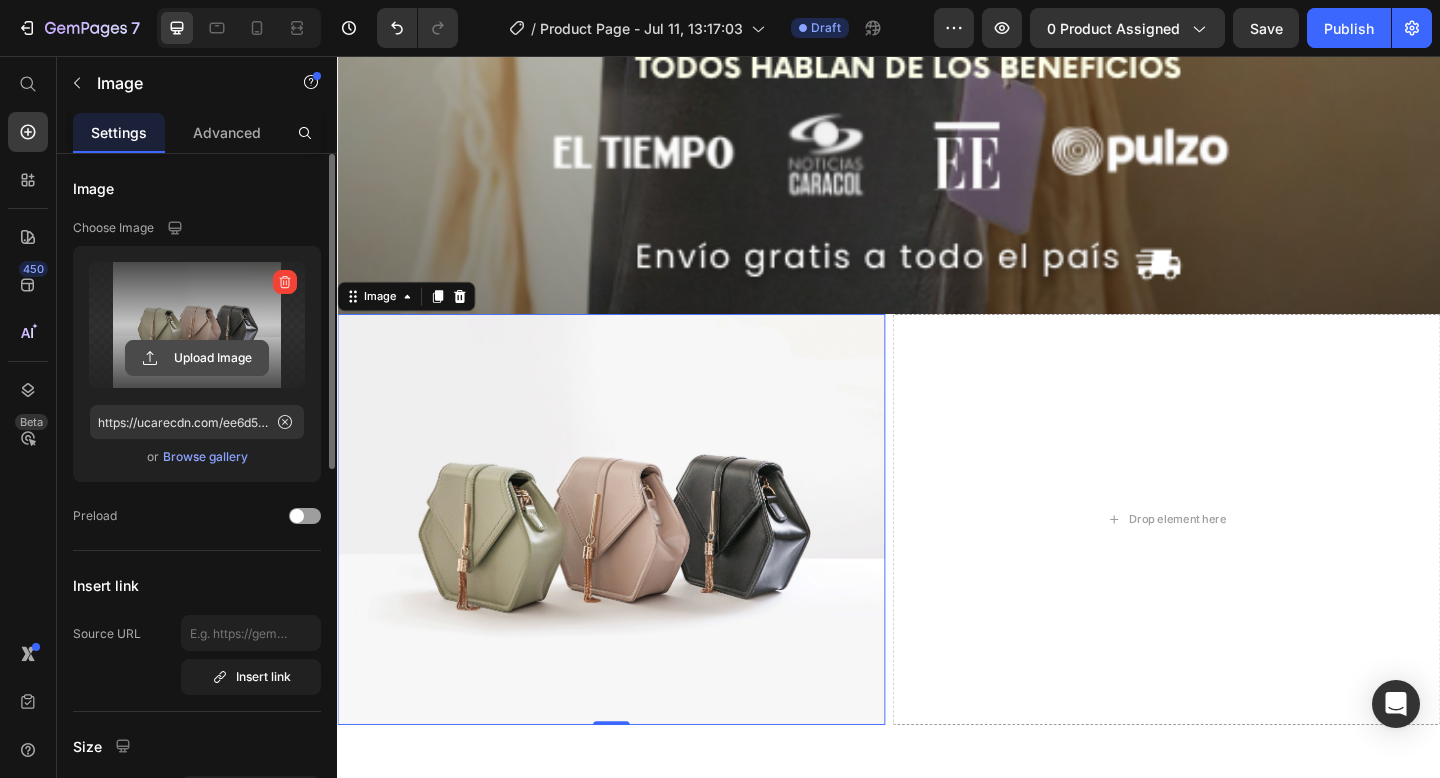 click 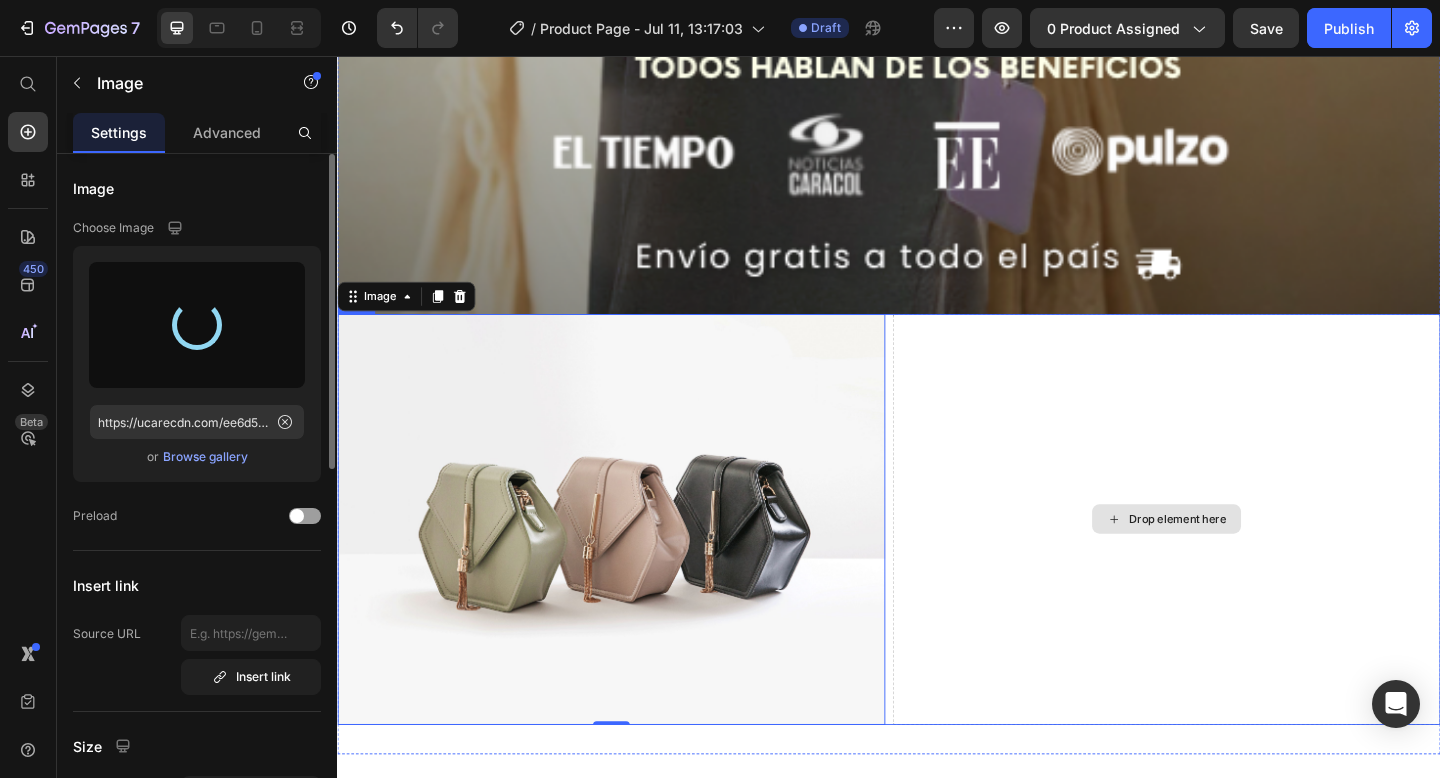 type on "https://cdn.shopify.com/s/files/1/0739/3578/2116/files/gempages_574469242070500196-8fc1eb66-d6e5-47ce-b90f-097df418195d.png" 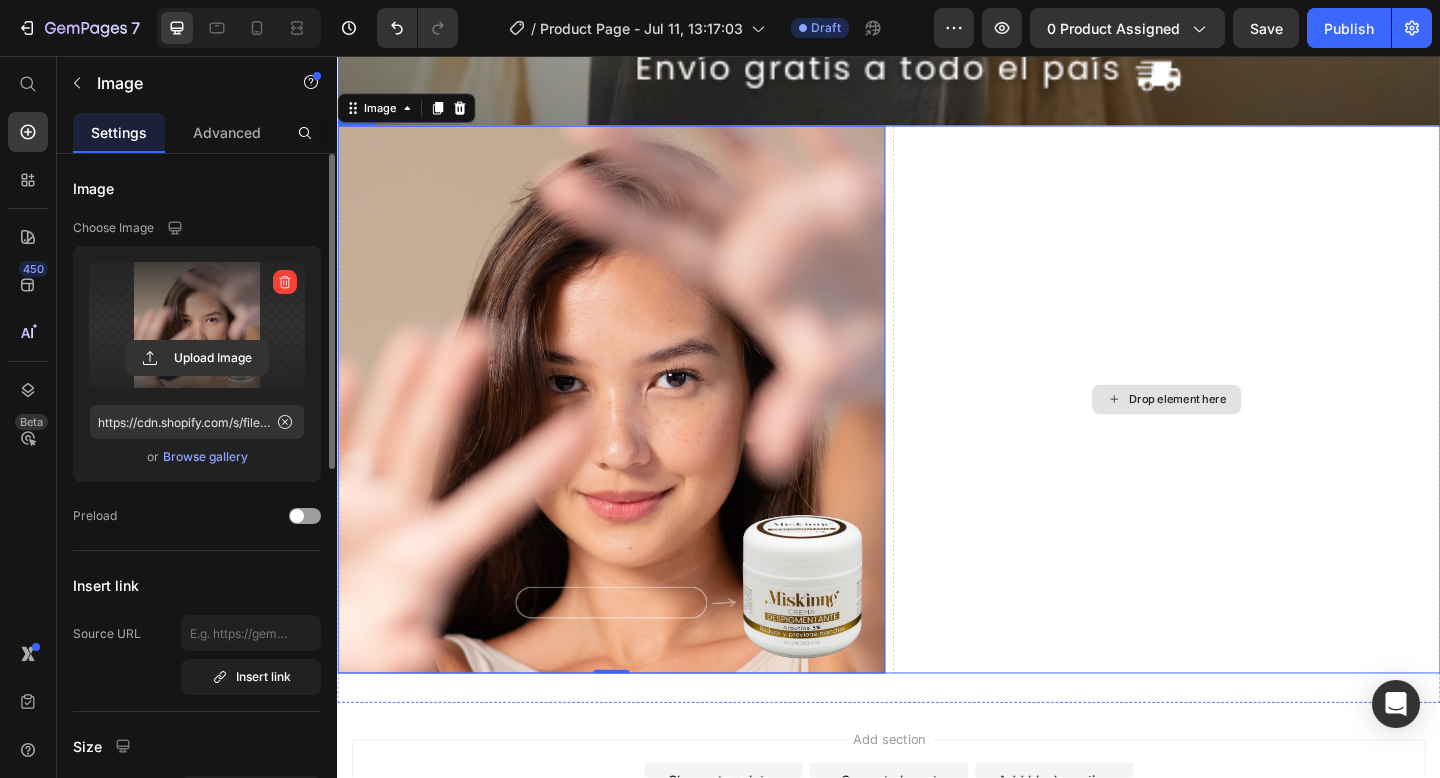 scroll, scrollTop: 2132, scrollLeft: 0, axis: vertical 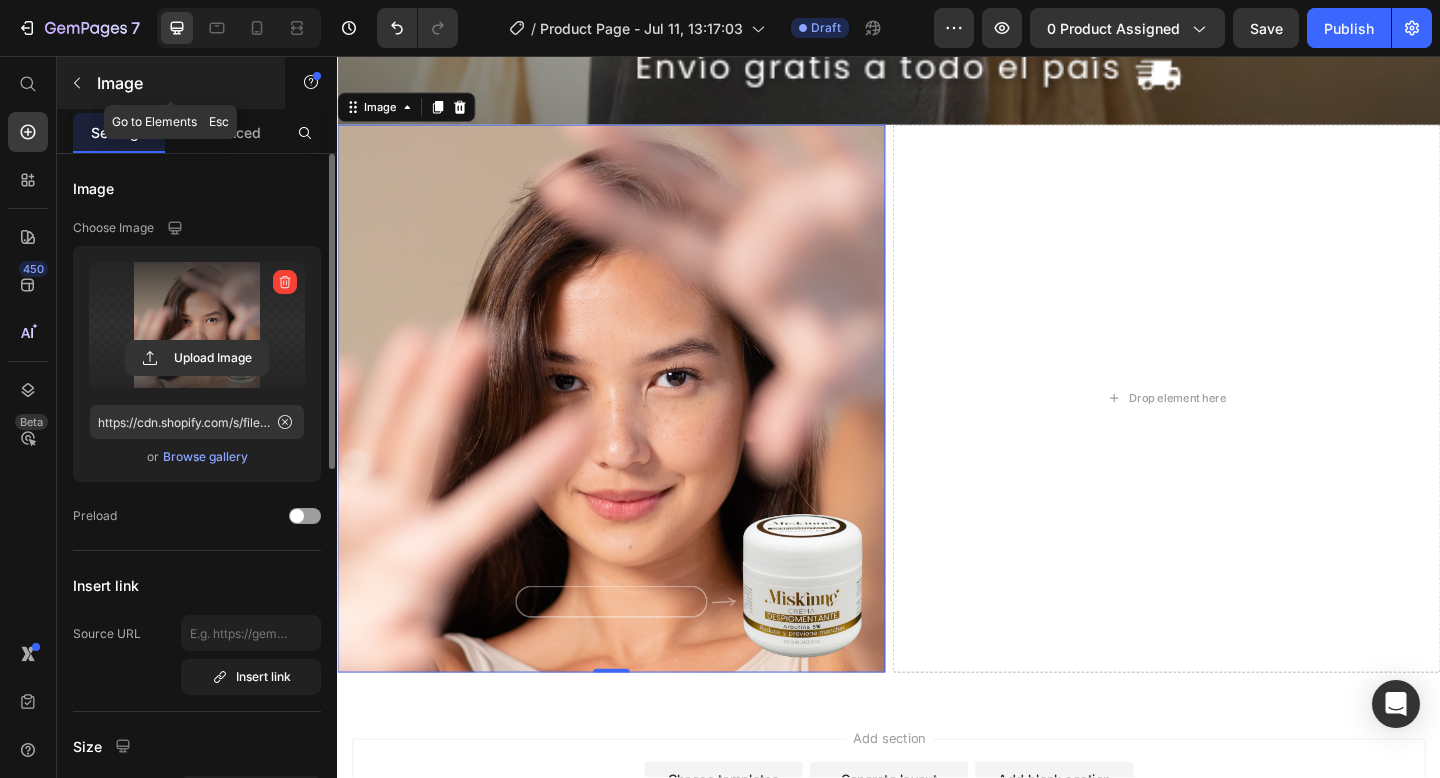 click at bounding box center [77, 83] 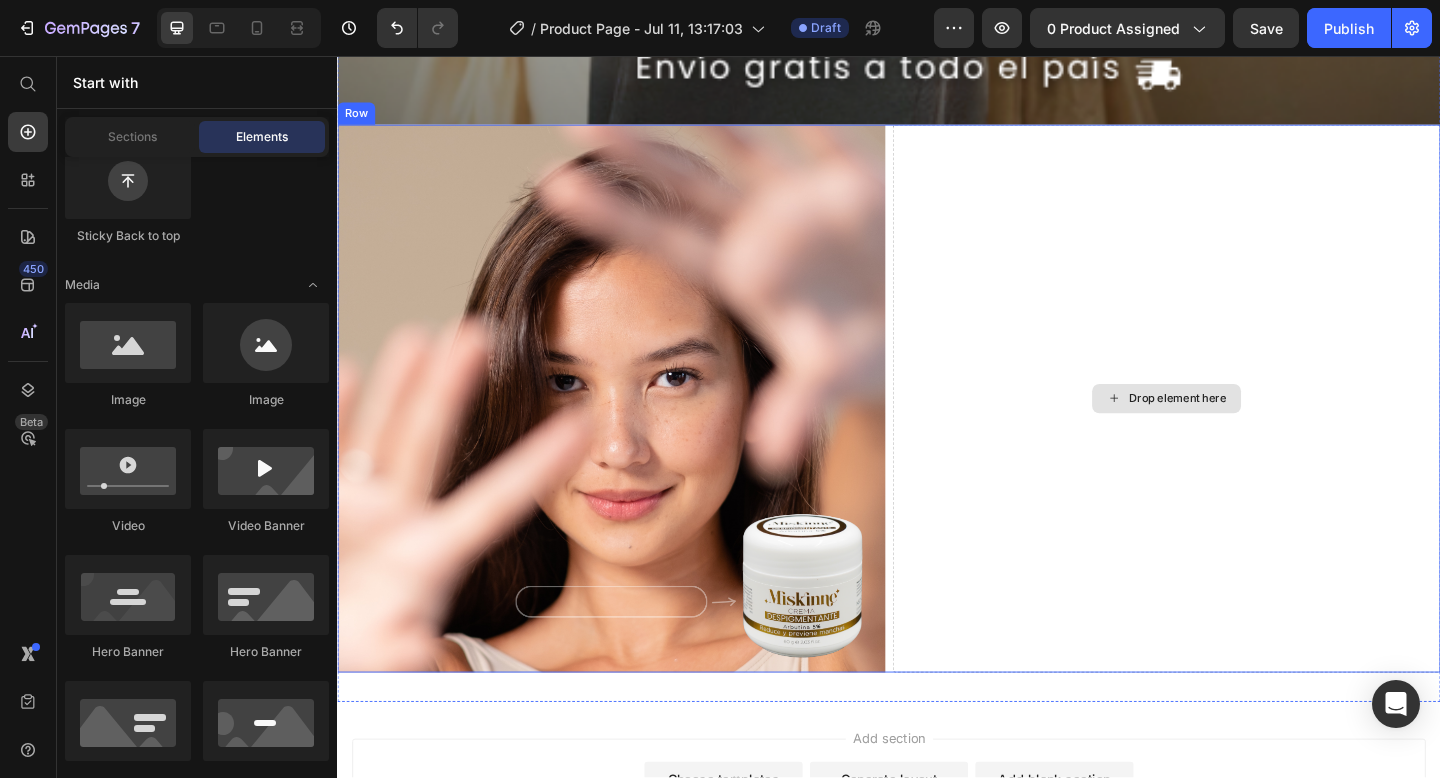 click on "Drop element here" at bounding box center [1239, 429] 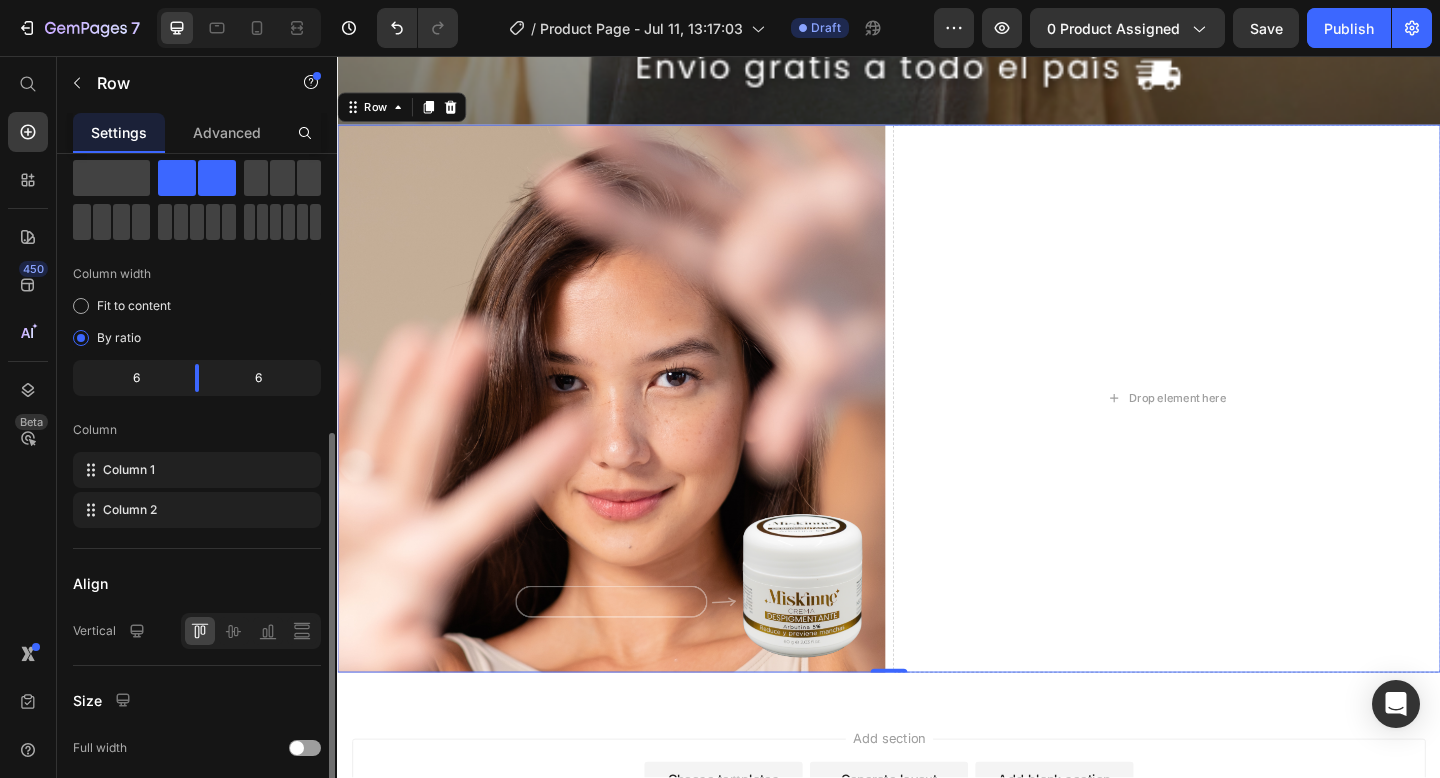 scroll, scrollTop: 0, scrollLeft: 0, axis: both 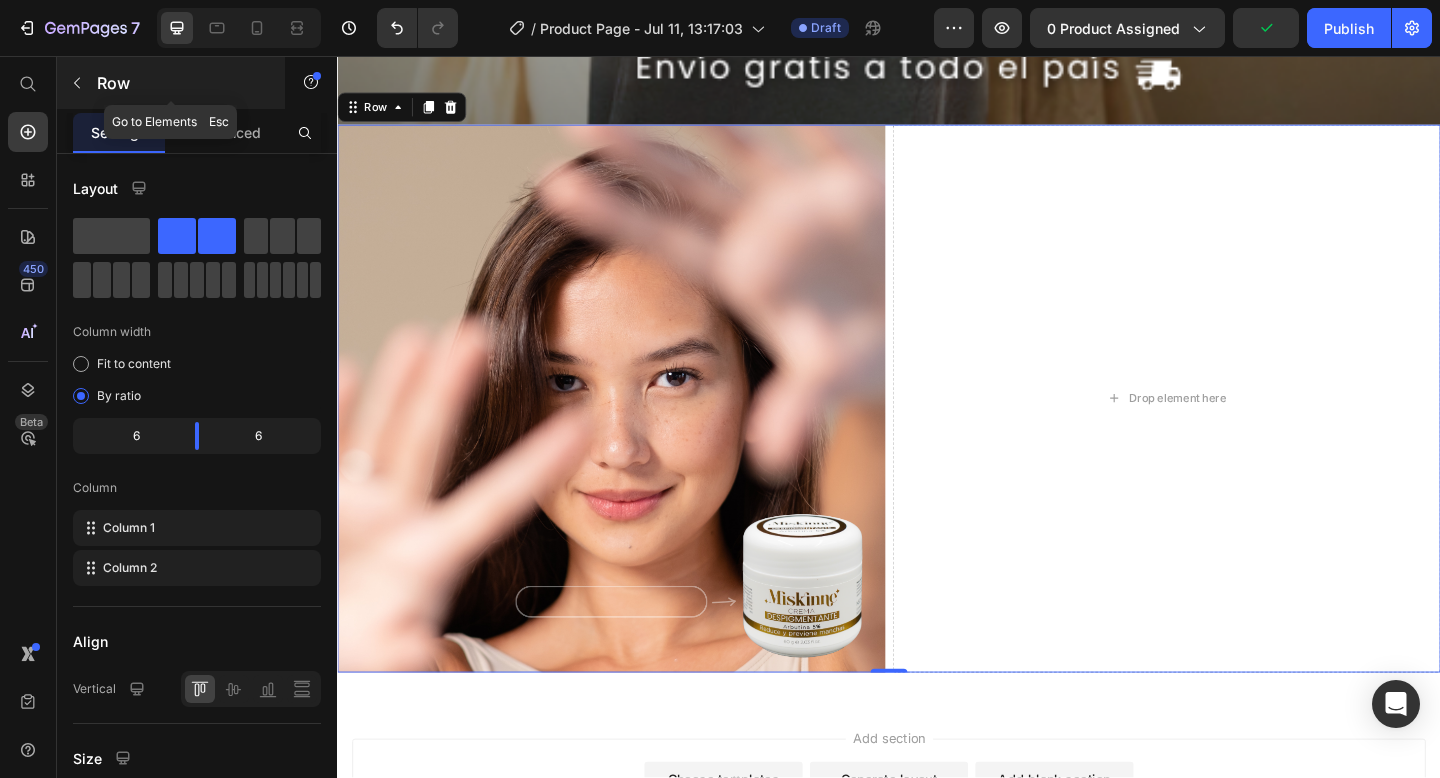 click 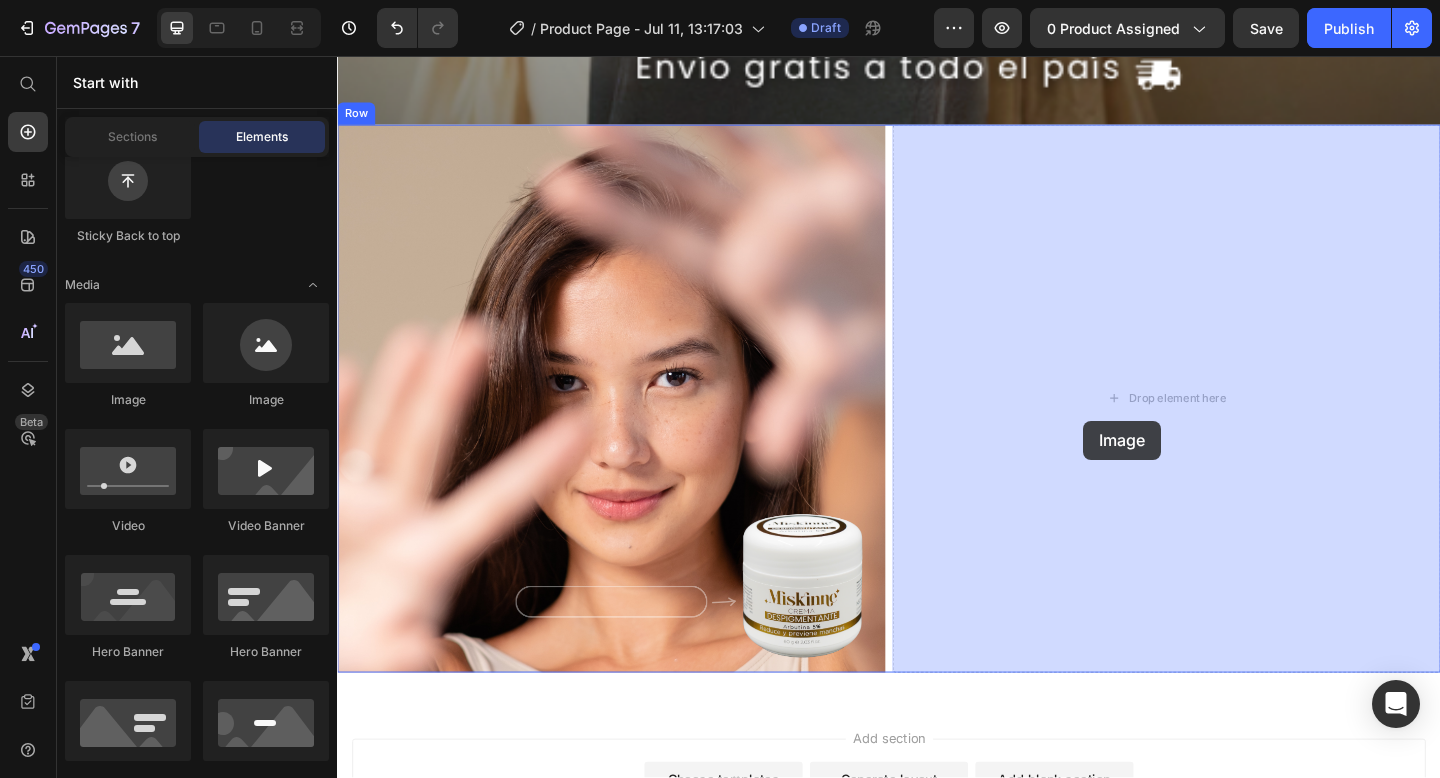 drag, startPoint x: 471, startPoint y: 385, endPoint x: 1149, endPoint y: 453, distance: 681.4015 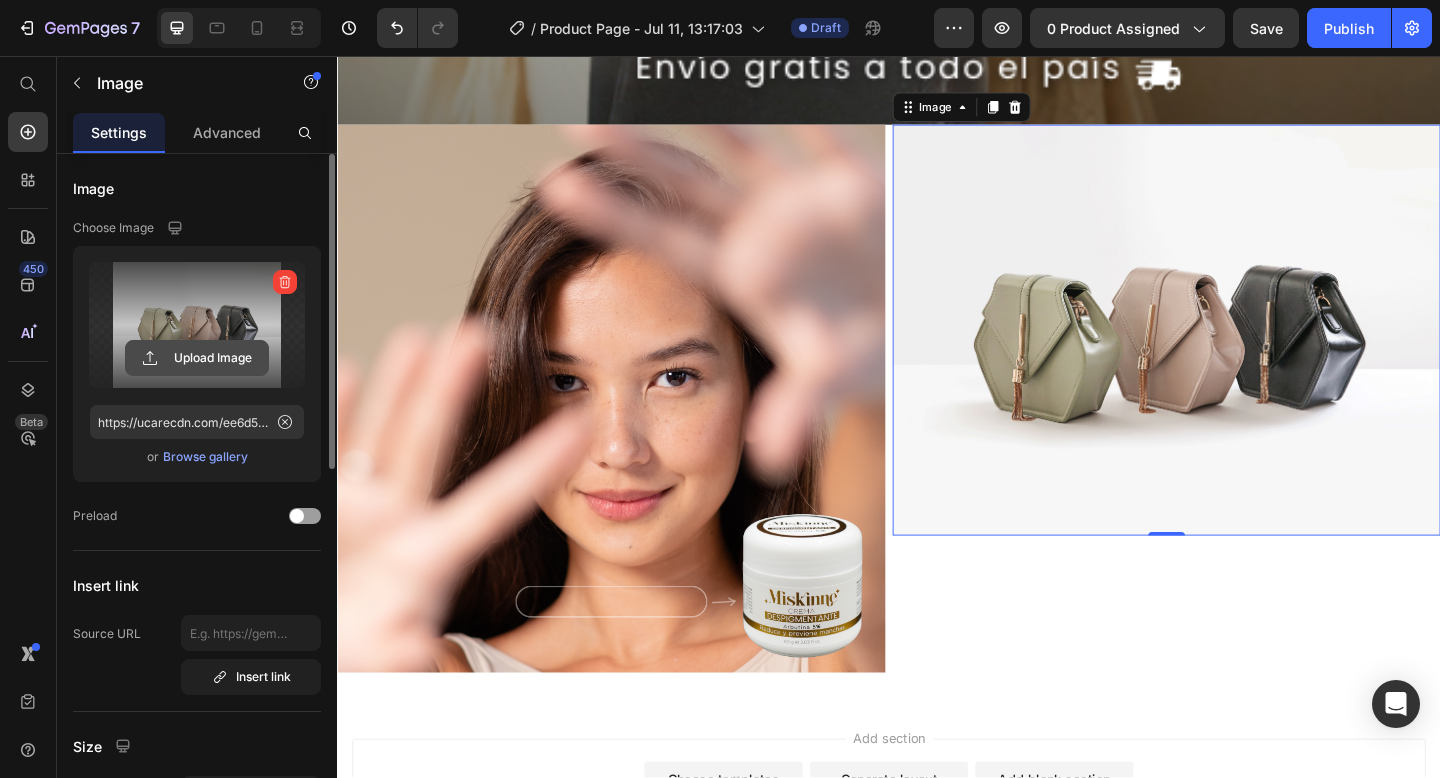 click 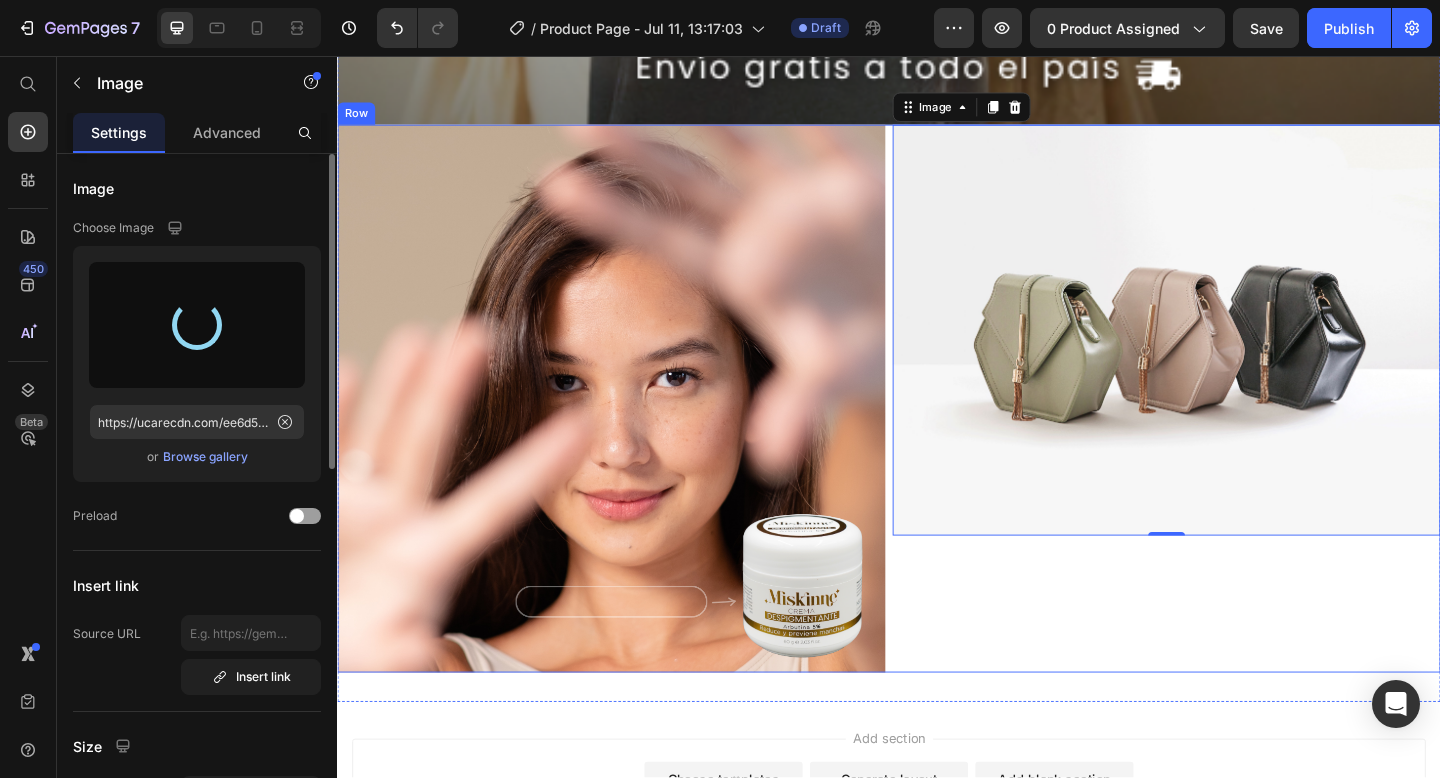 type on "https://cdn.shopify.com/s/files/1/0739/3578/2116/files/gempages_574469242070500196-03efd79a-1c09-4abe-b3df-19f5113378b4.png" 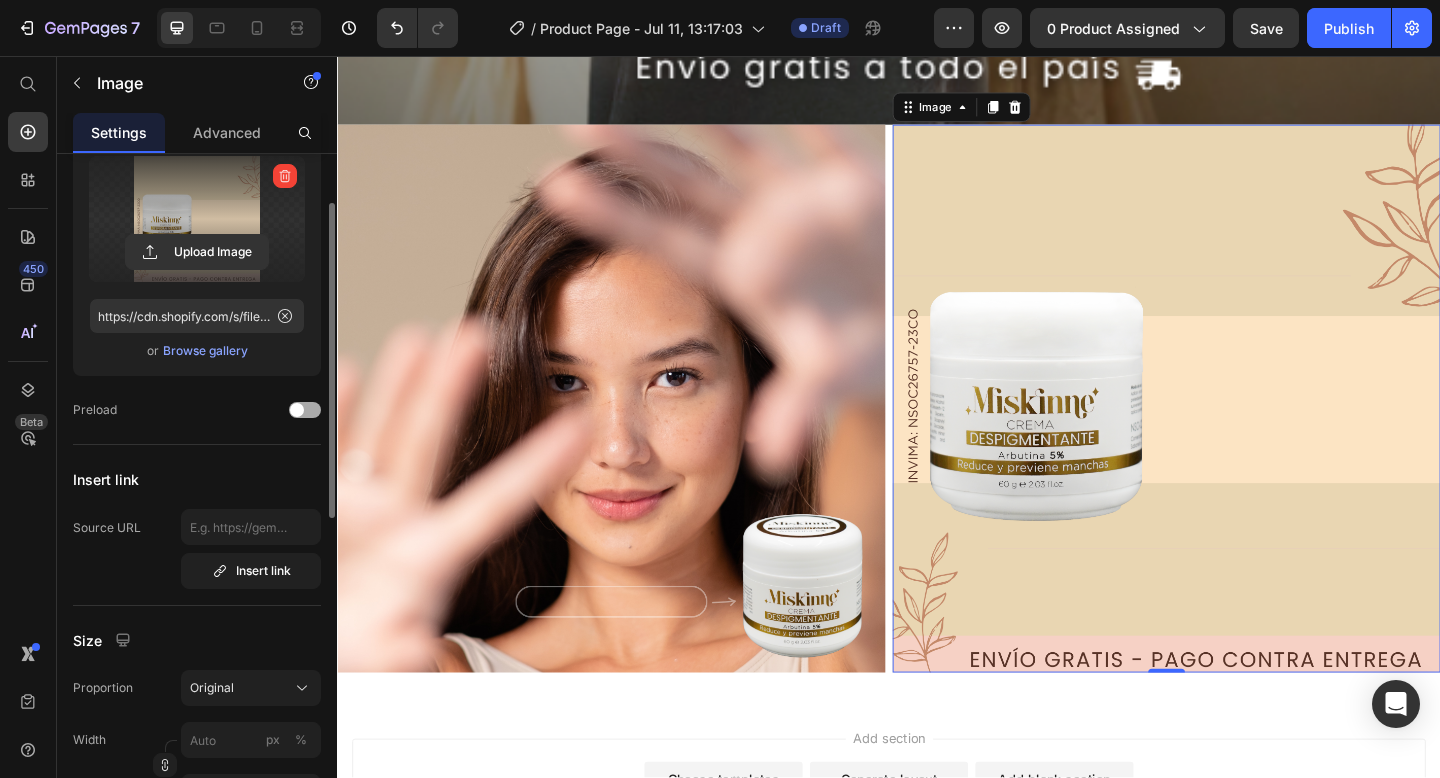 scroll, scrollTop: 10, scrollLeft: 0, axis: vertical 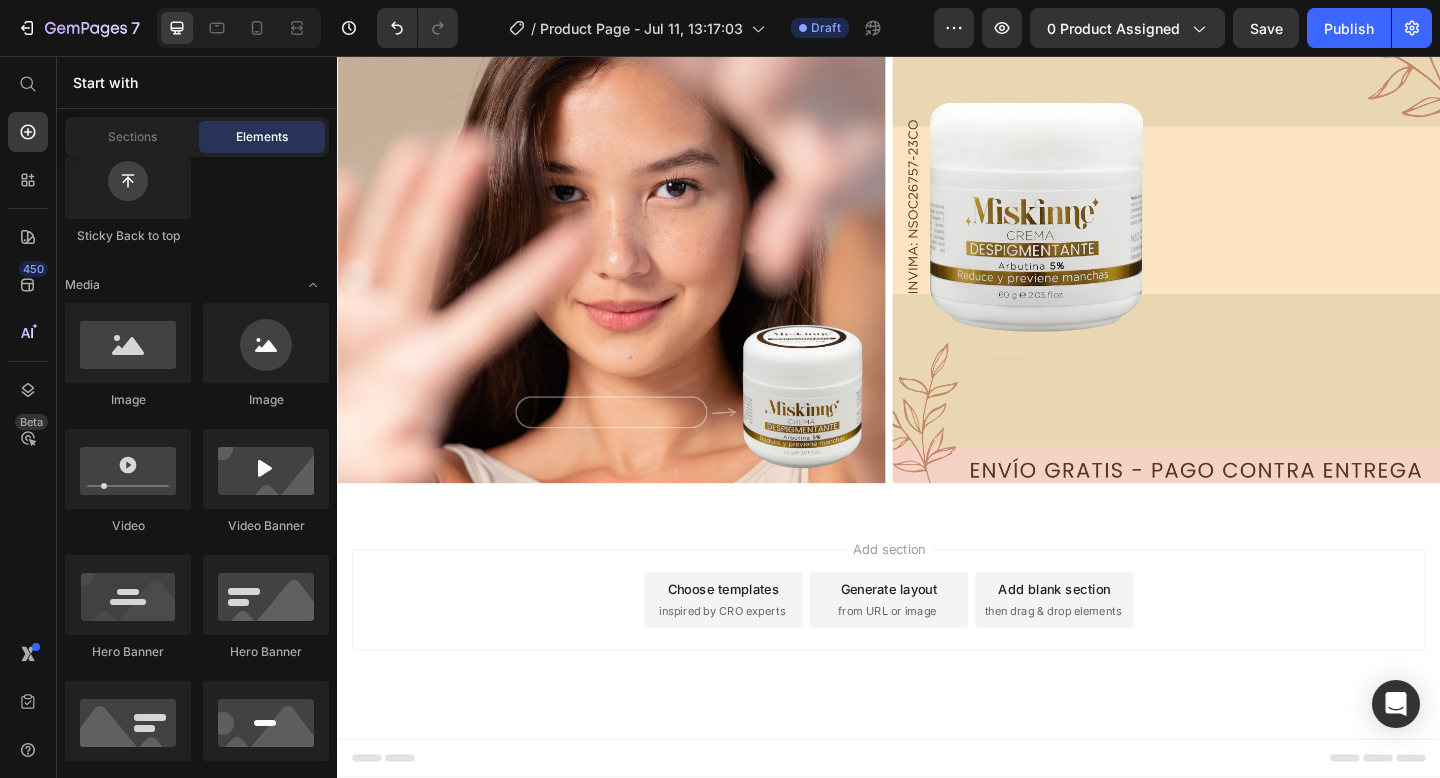 click on "Add section" at bounding box center [937, 592] 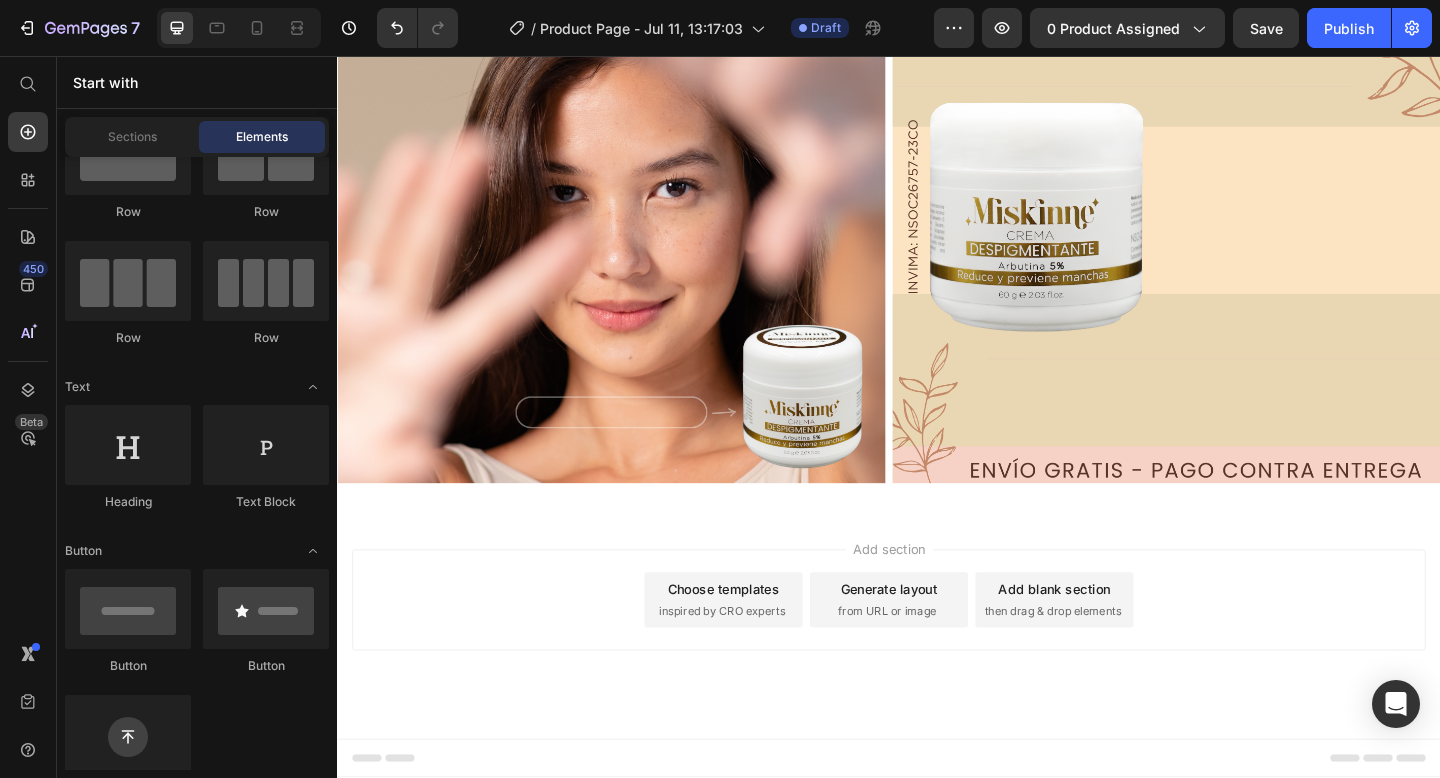 scroll, scrollTop: 0, scrollLeft: 0, axis: both 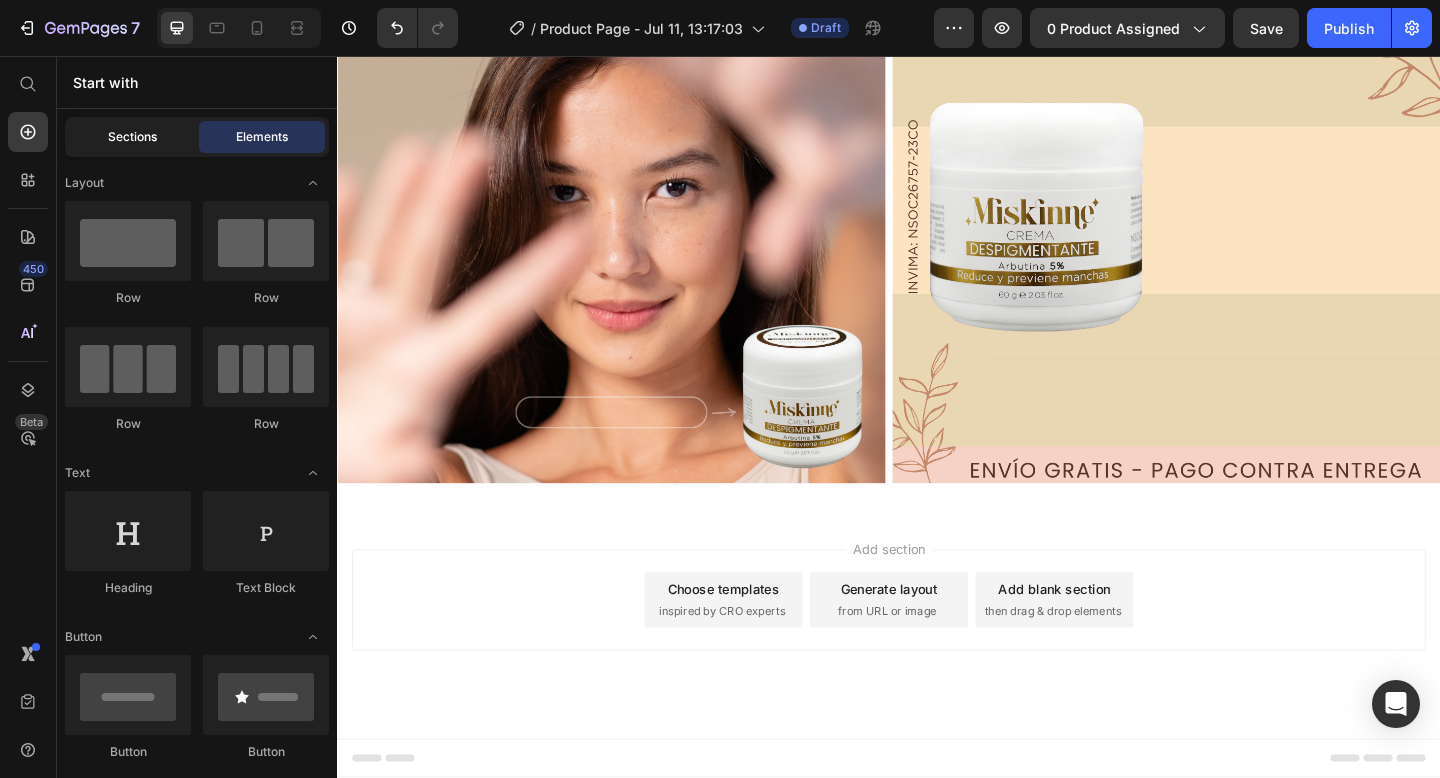 click on "Sections" 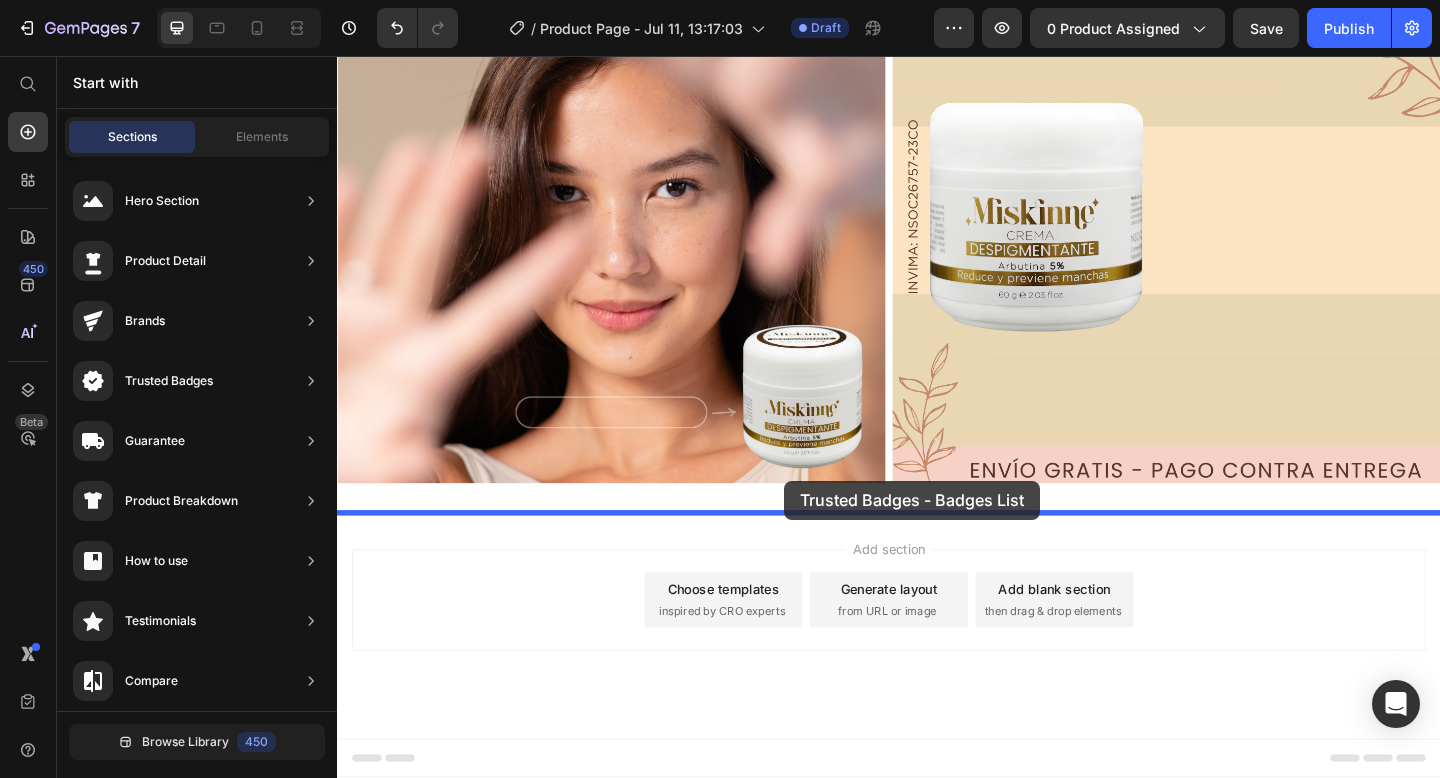 drag, startPoint x: 783, startPoint y: 223, endPoint x: 823, endPoint y: 518, distance: 297.69952 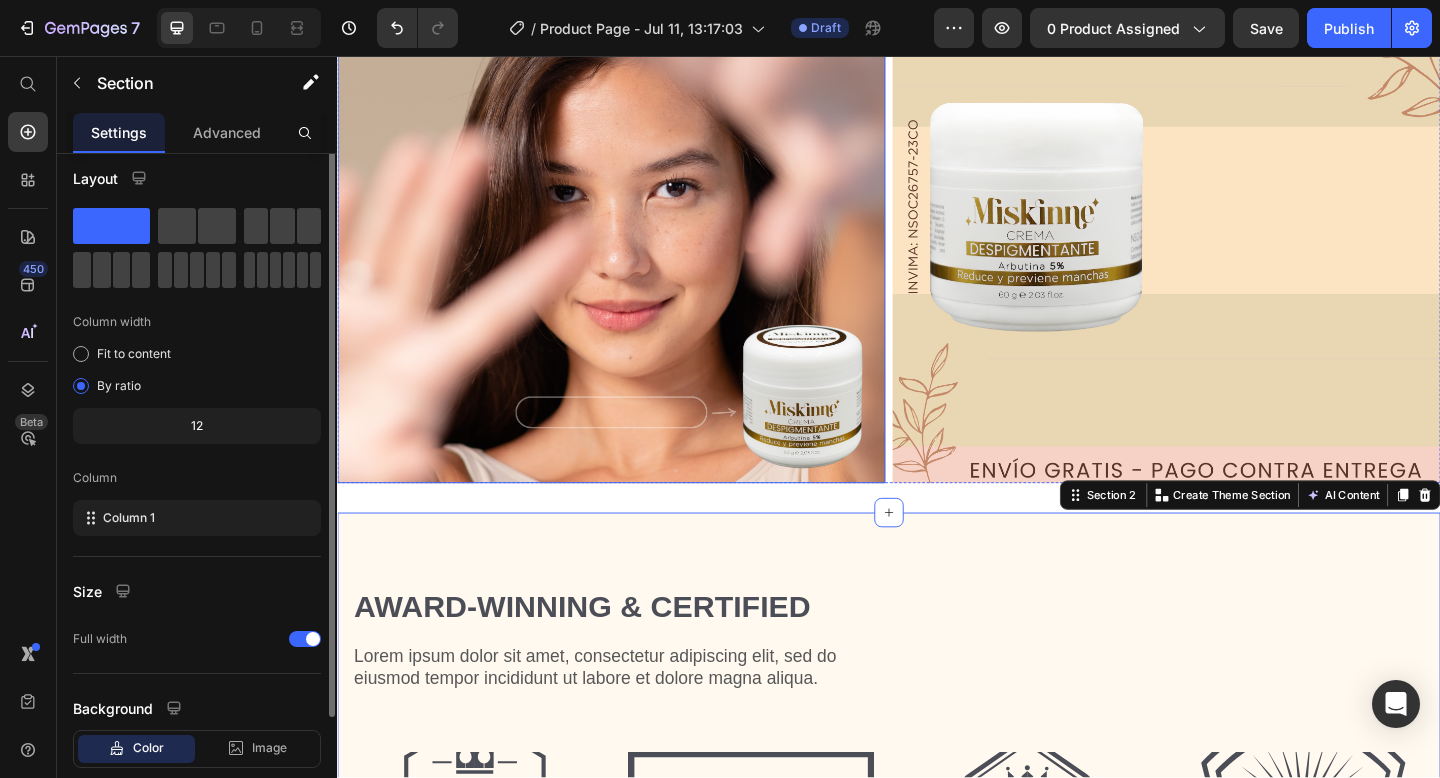 scroll, scrollTop: 0, scrollLeft: 0, axis: both 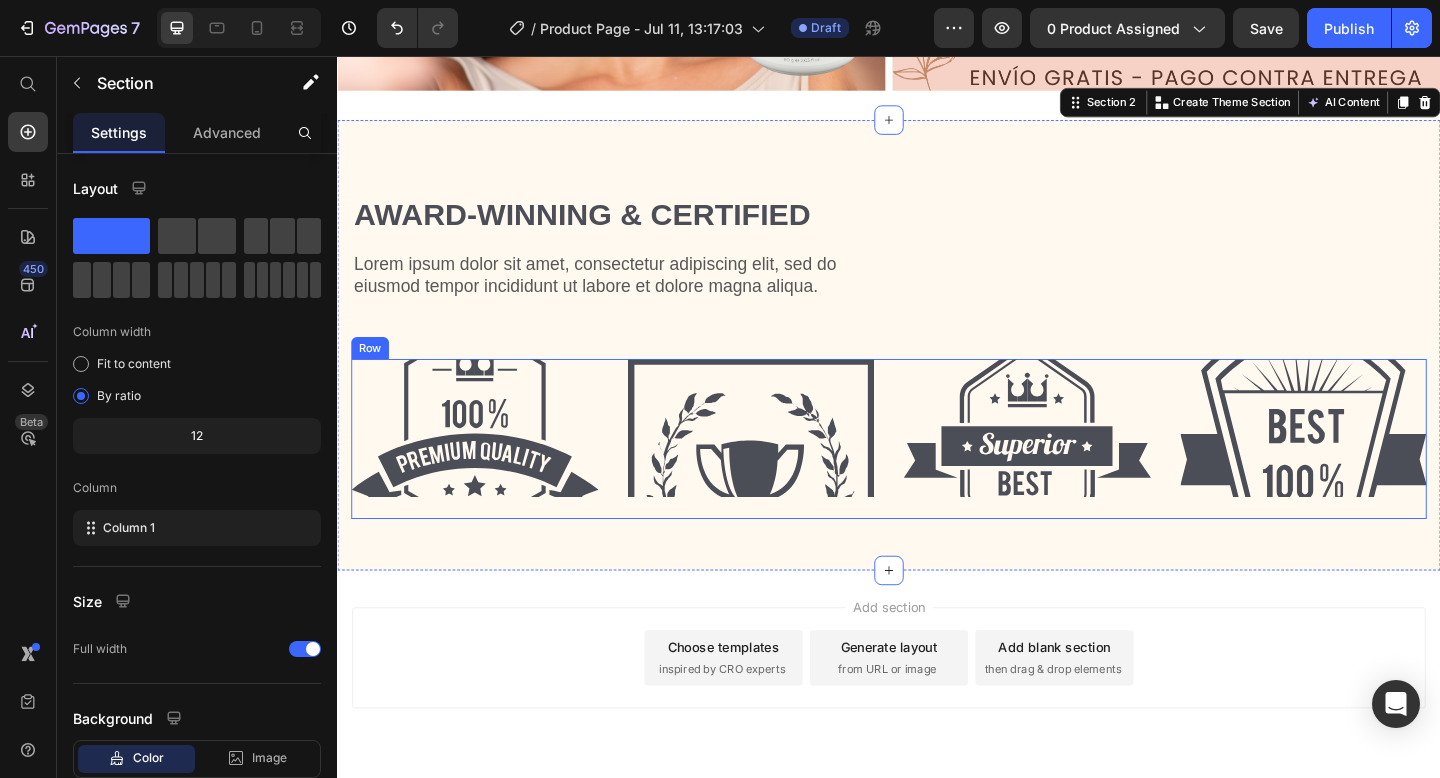 click on "Image Image Image Image Row" at bounding box center [937, 473] 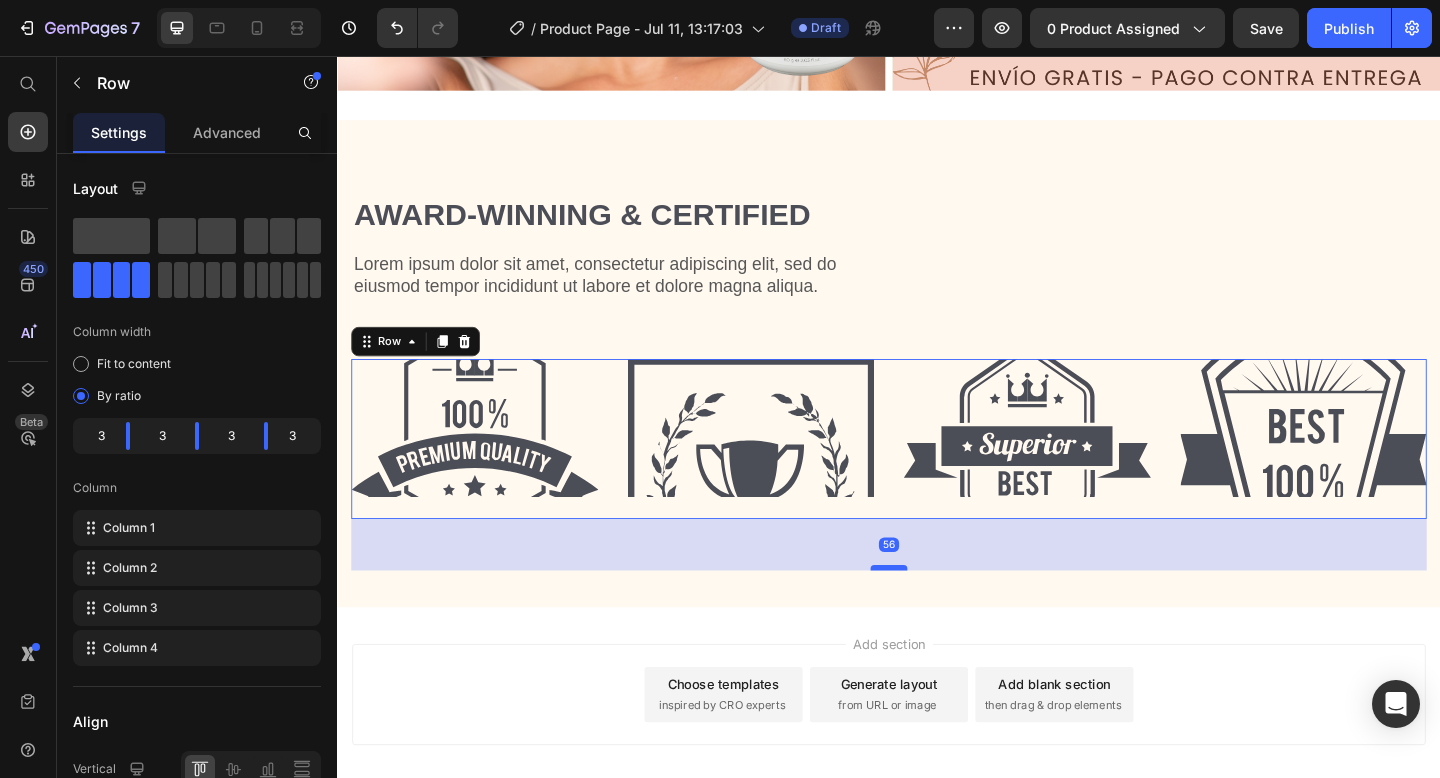 drag, startPoint x: 938, startPoint y: 572, endPoint x: 939, endPoint y: 614, distance: 42.0119 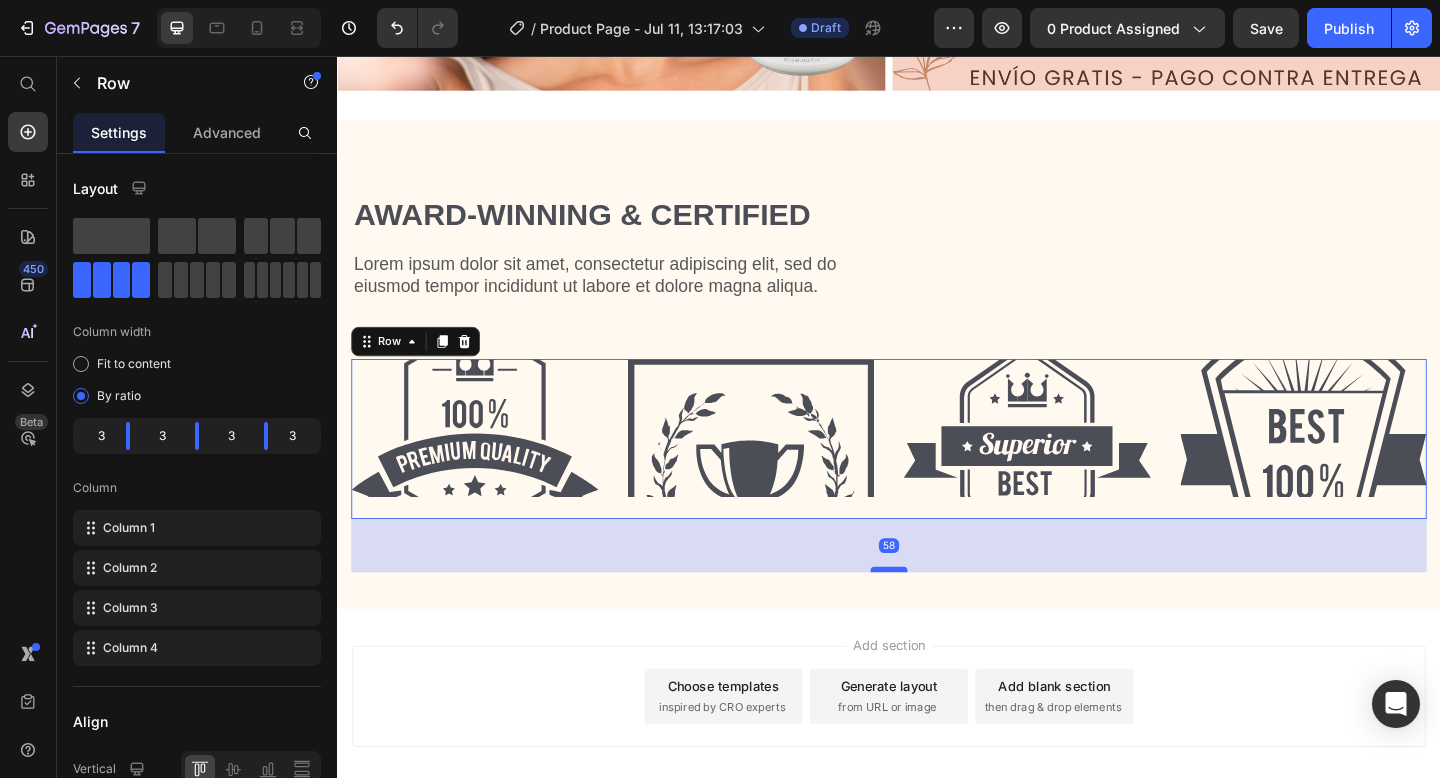 click at bounding box center (937, 615) 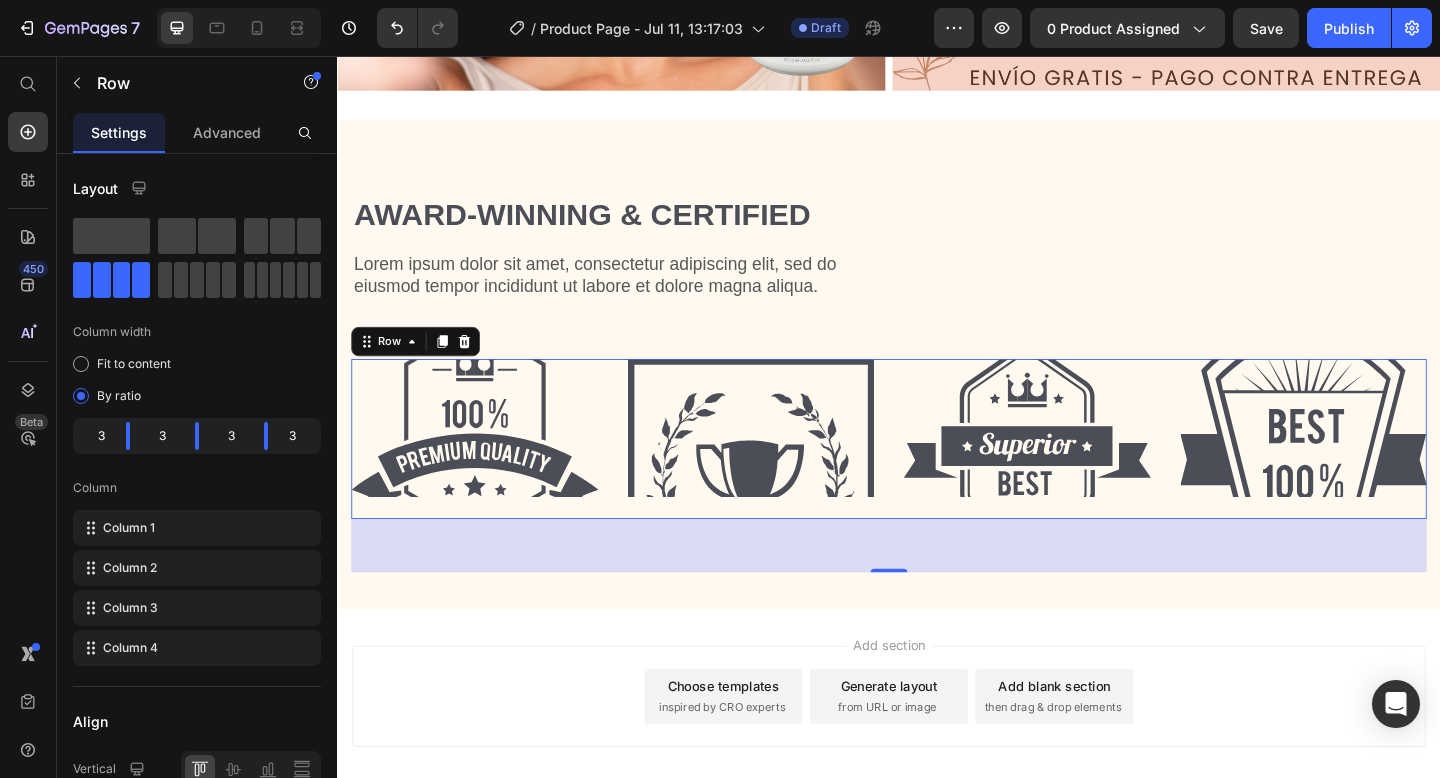 click on "Image Image Image Image Row   58" at bounding box center [937, 473] 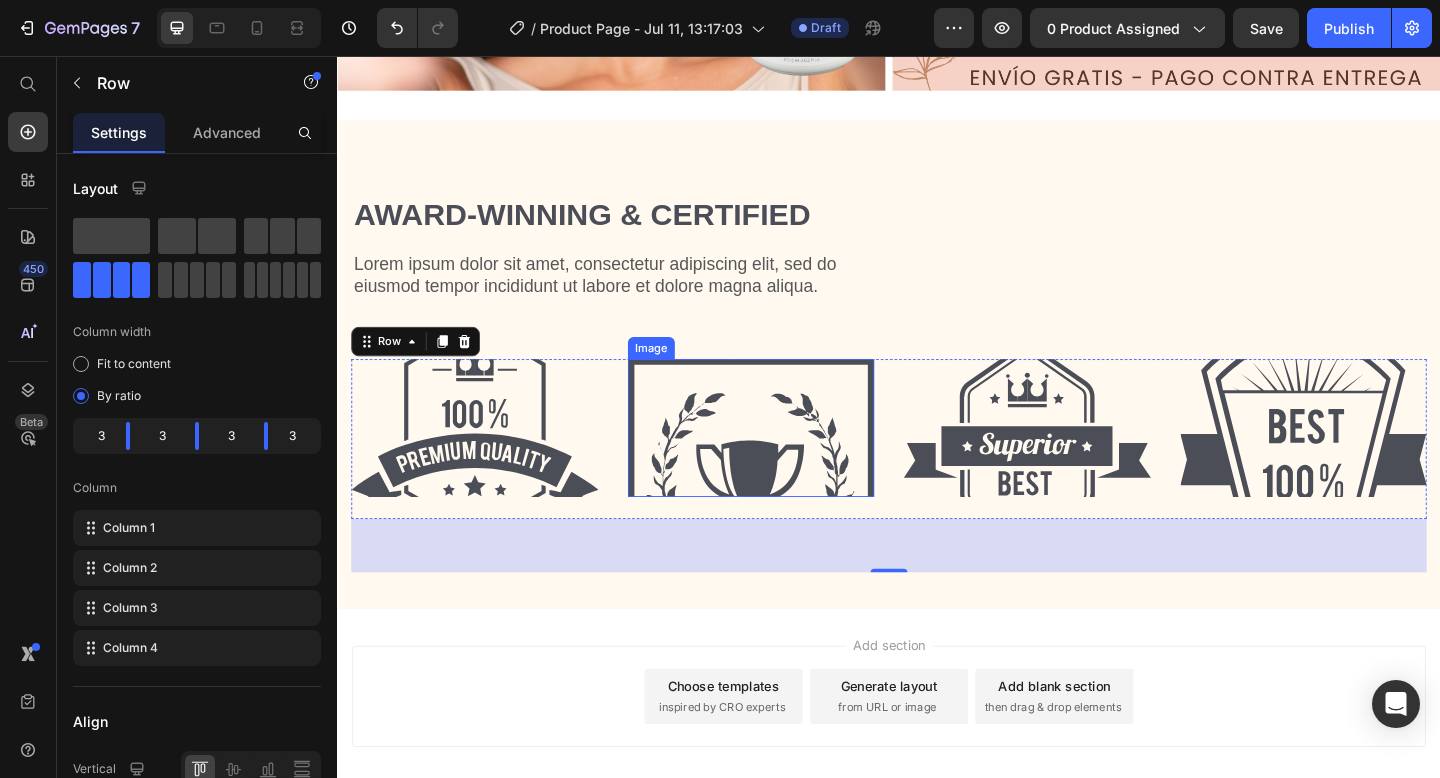 click at bounding box center [787, 461] 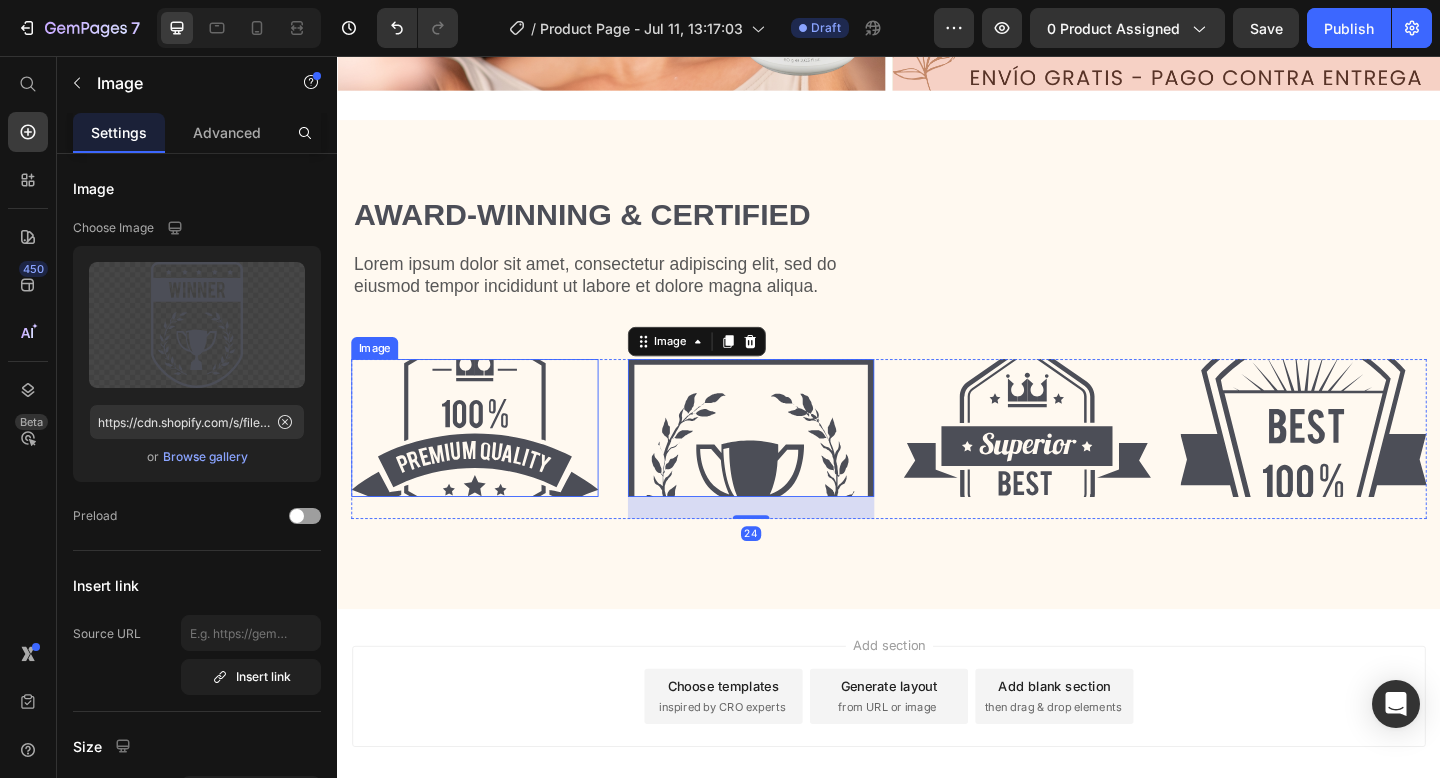 click at bounding box center (486, 461) 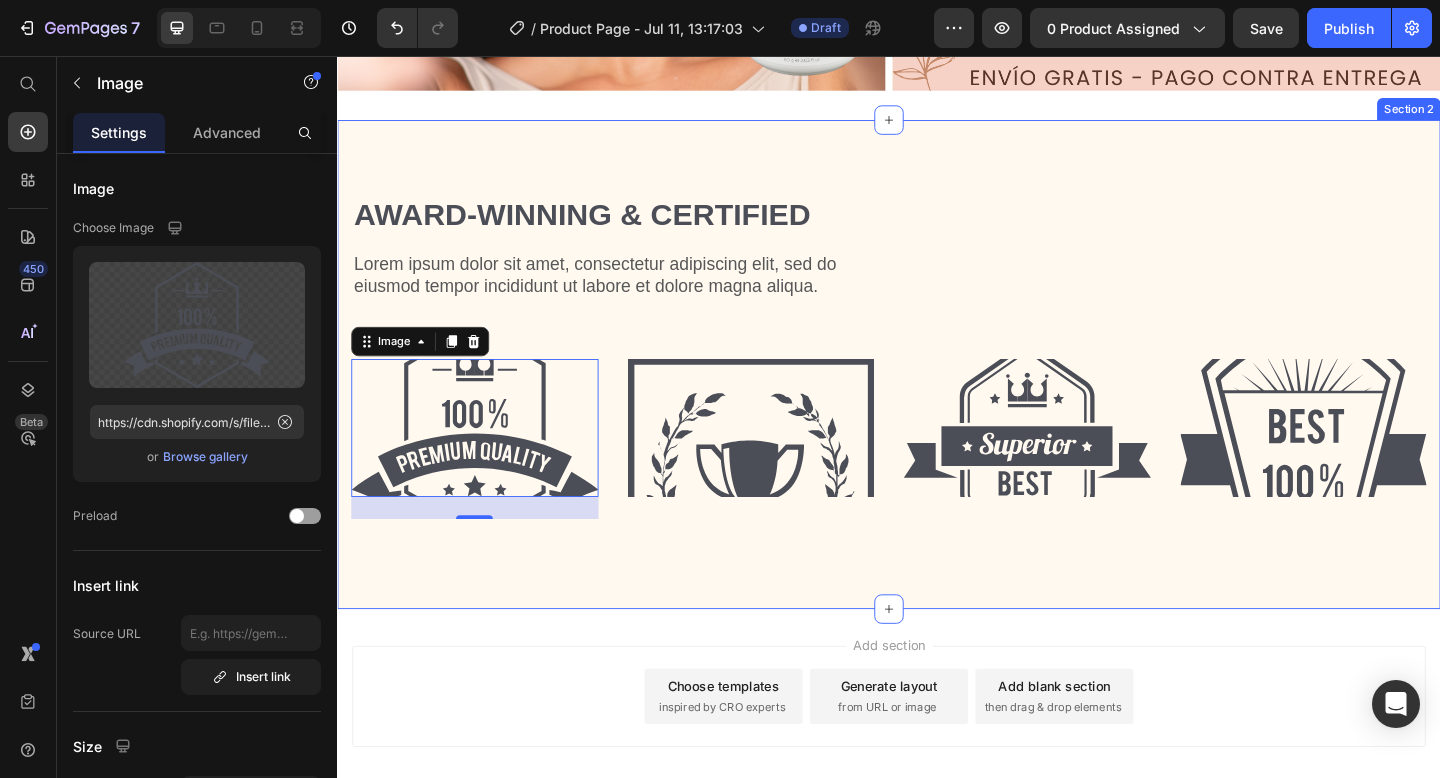 click on "Award-winning & Certified Heading Lorem ipsum dolor sit amet, consectetur adipiscing elit, sed do eiusmod tempor incididunt ut labore et dolore magna aliqua. Text Block Row Row Image   24 Image Image Image Row Section 2" at bounding box center [937, 392] 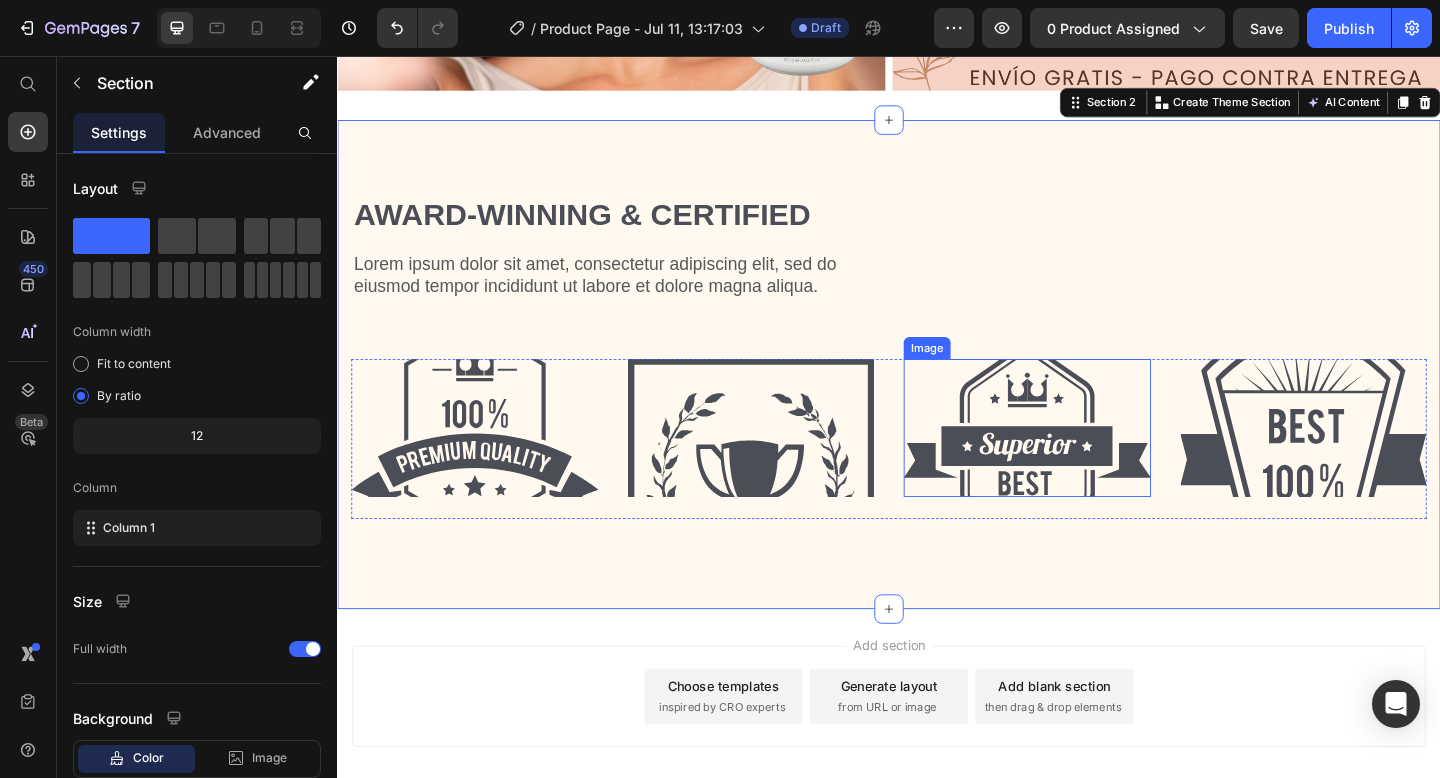 click at bounding box center (1087, 461) 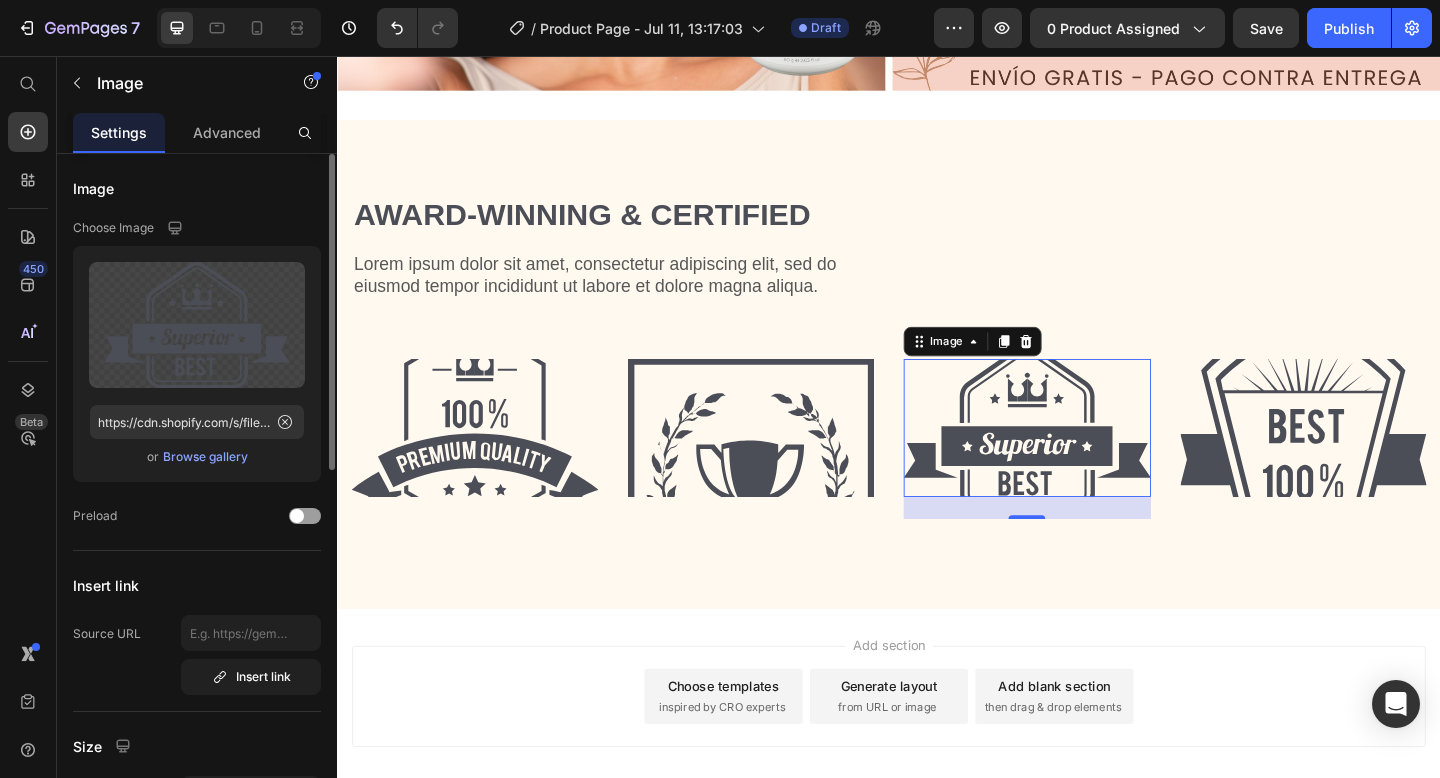 click on "Browse gallery" at bounding box center [205, 457] 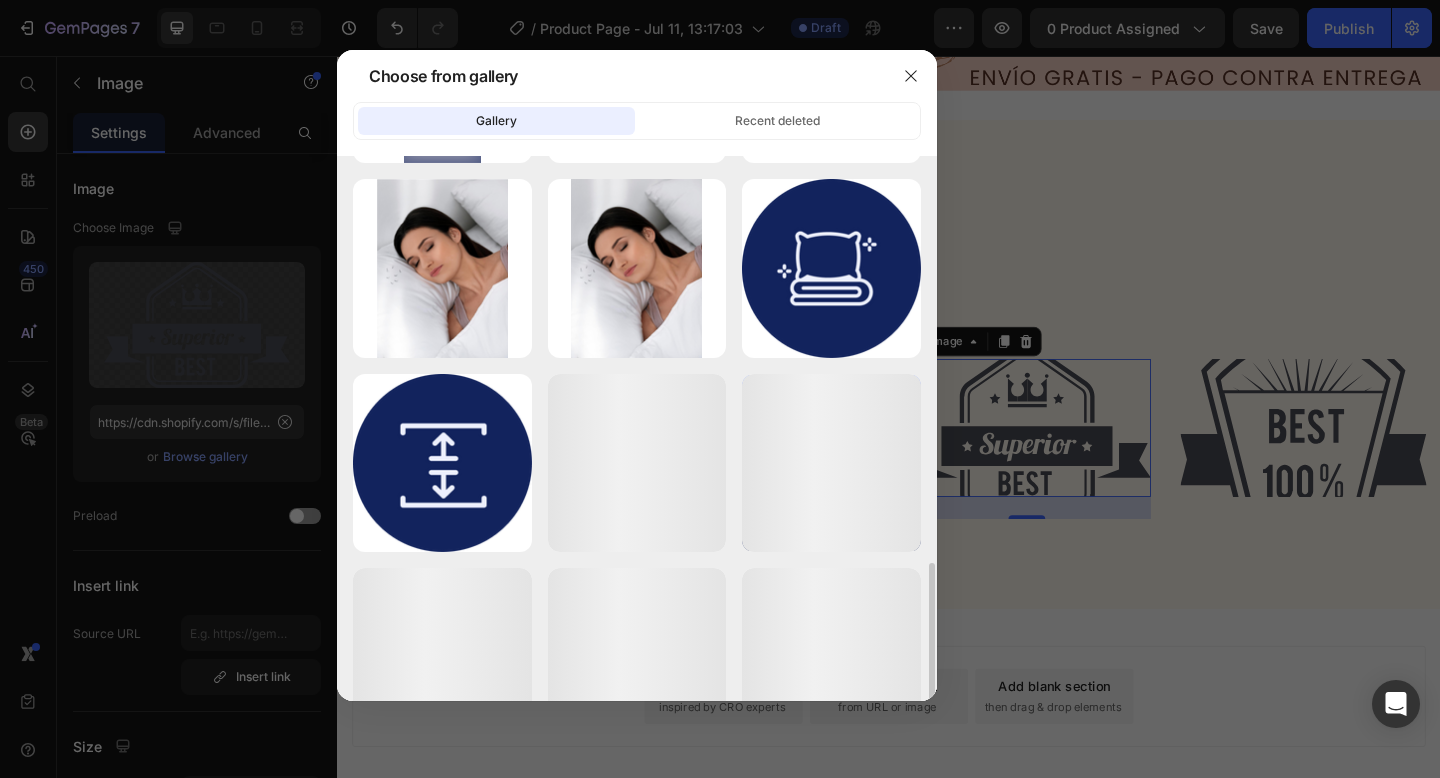 scroll, scrollTop: 1223, scrollLeft: 0, axis: vertical 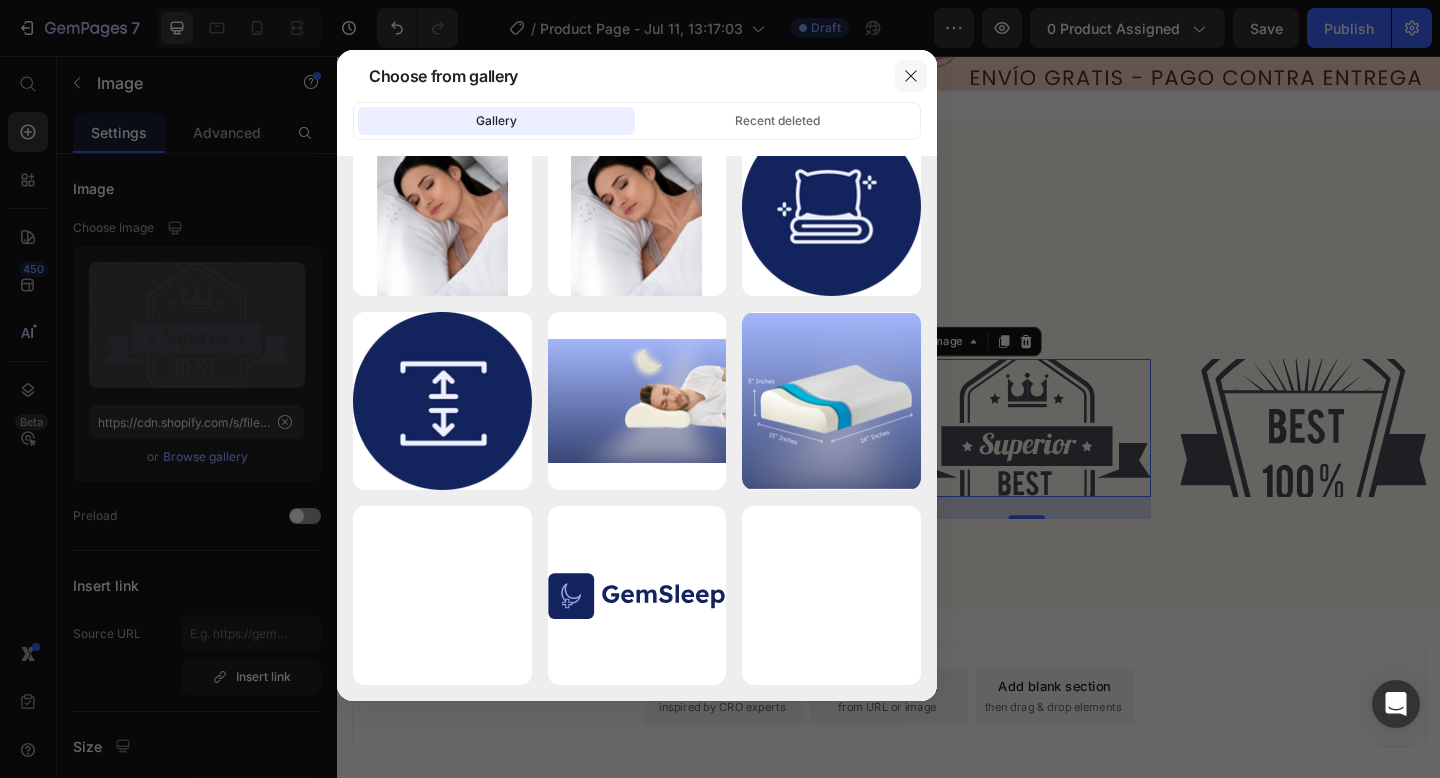 click at bounding box center [911, 76] 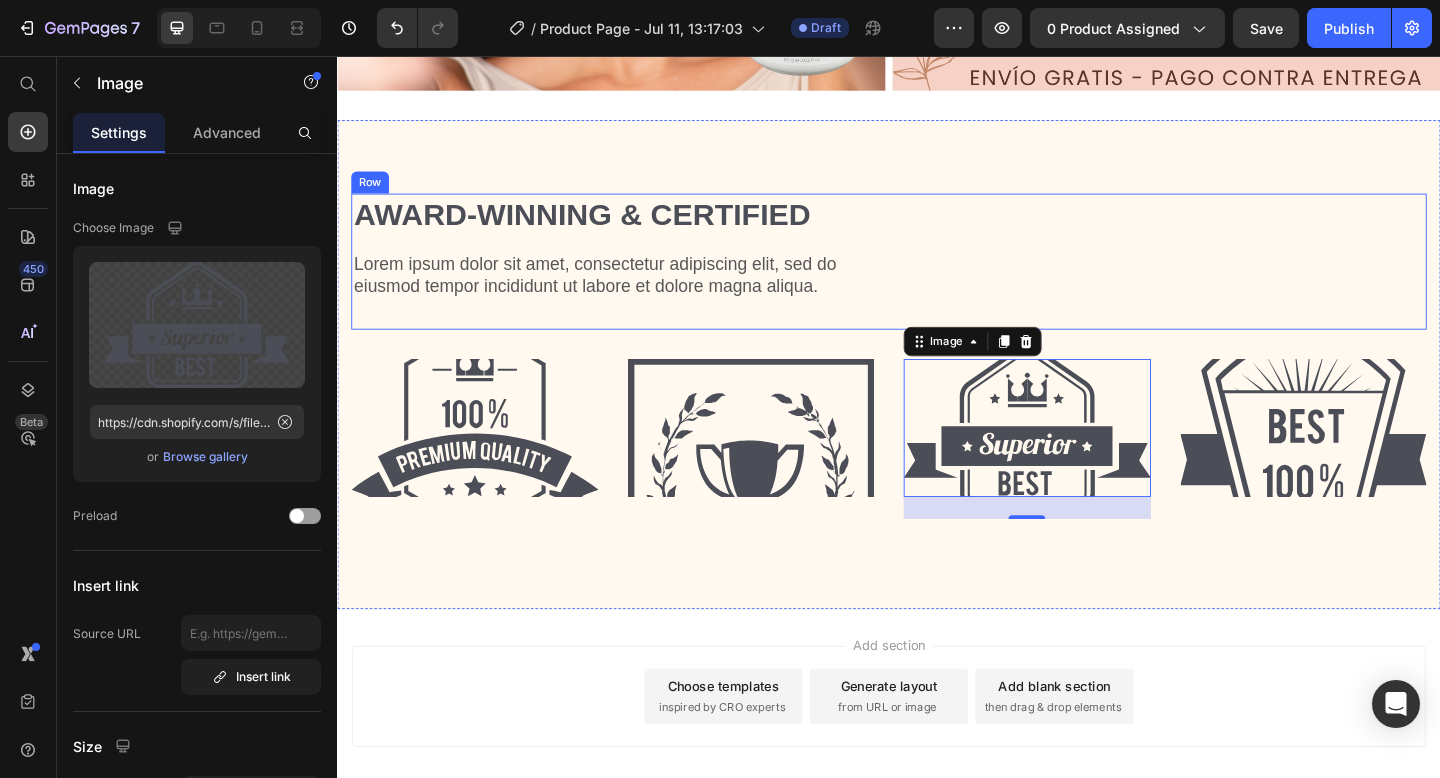 click on "Award-winning & Certified Heading Lorem ipsum dolor sit amet, consectetur adipiscing elit, sed do eiusmod tempor incididunt ut labore et dolore magna aliqua. Text Block Row" at bounding box center [937, 280] 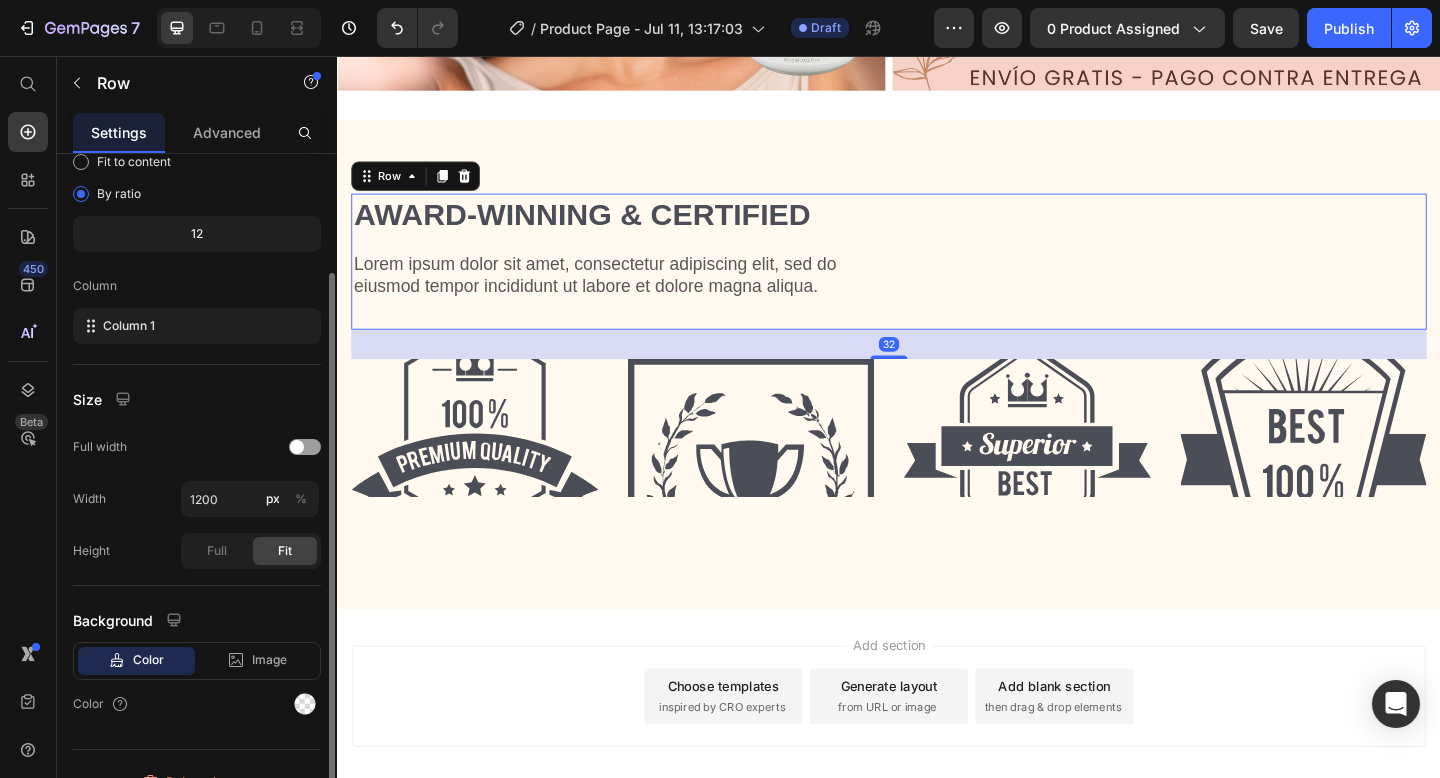 scroll, scrollTop: 231, scrollLeft: 0, axis: vertical 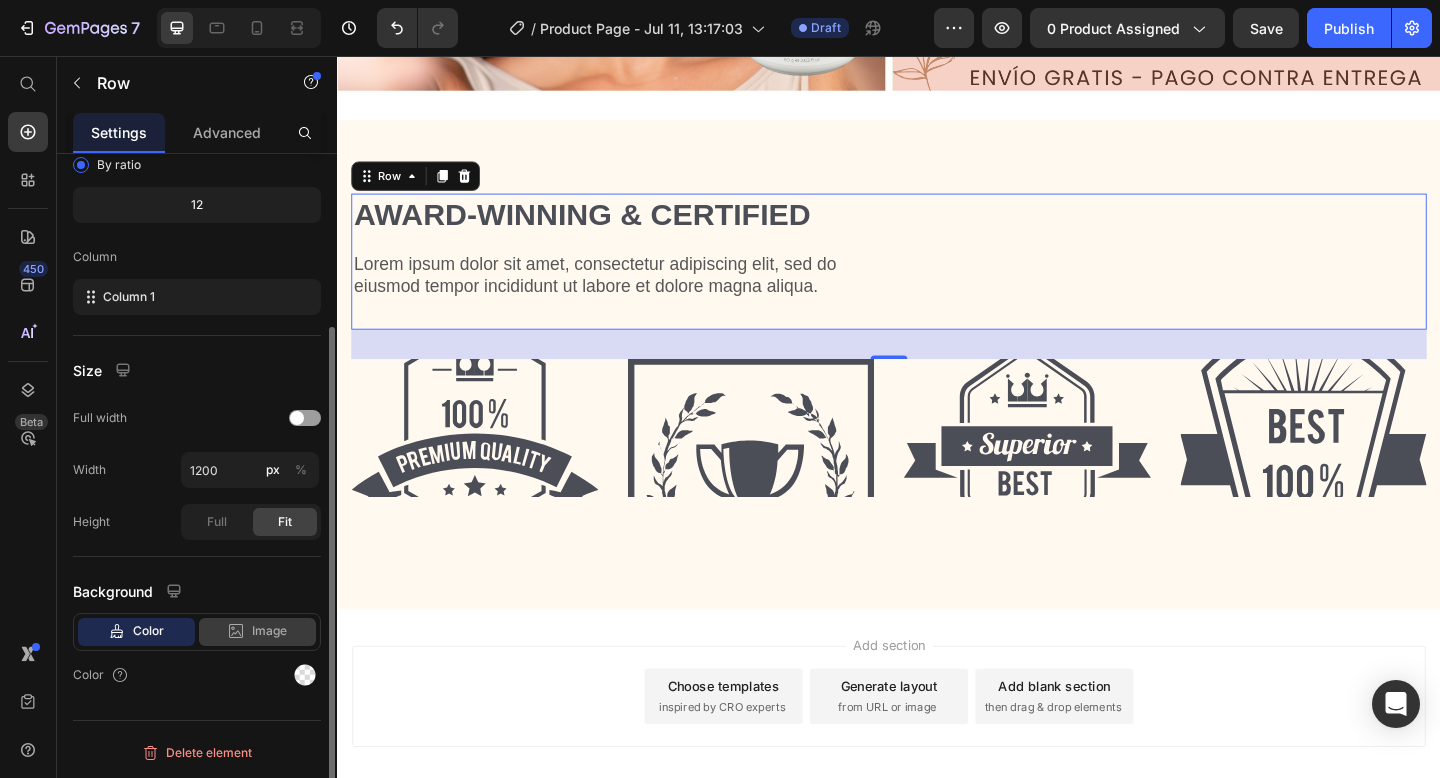 click on "Image" 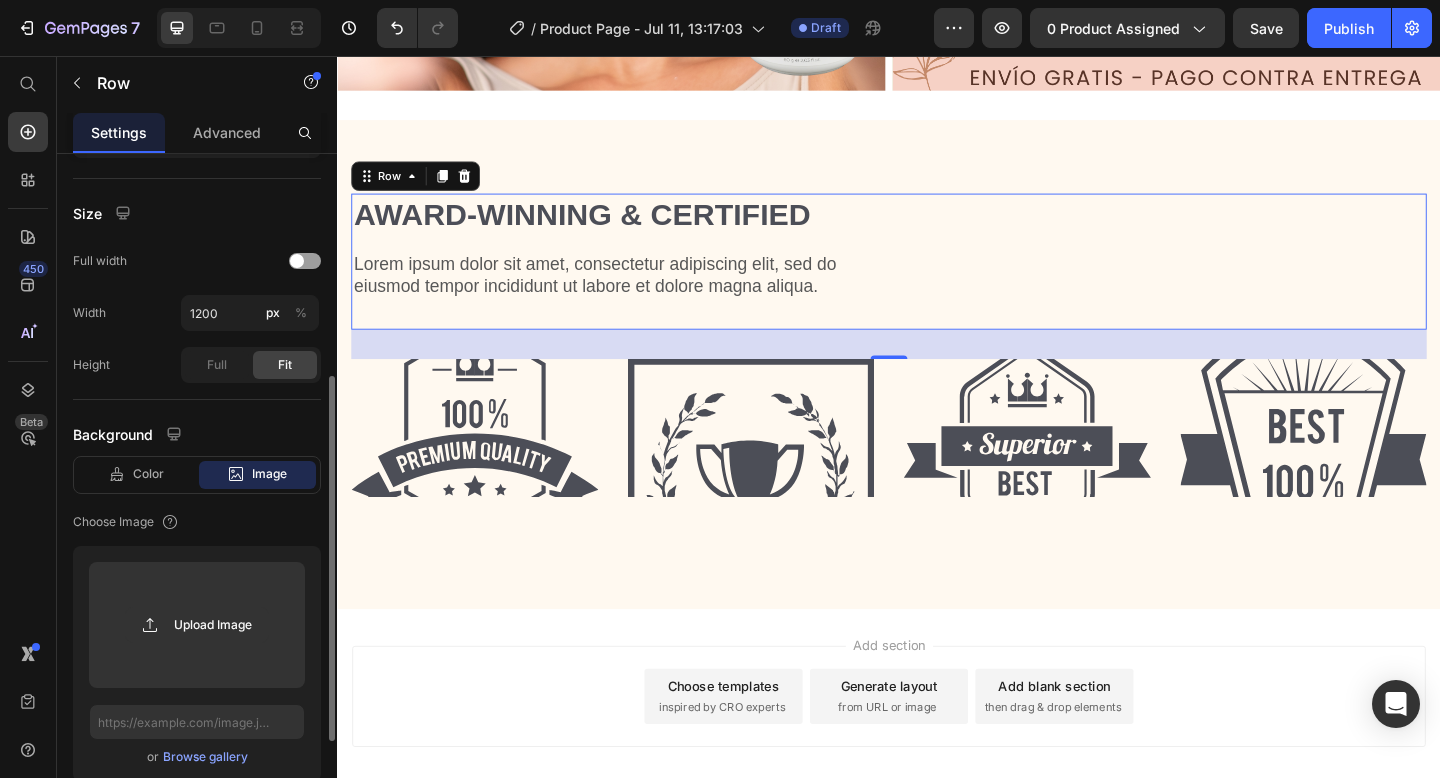 scroll, scrollTop: 397, scrollLeft: 0, axis: vertical 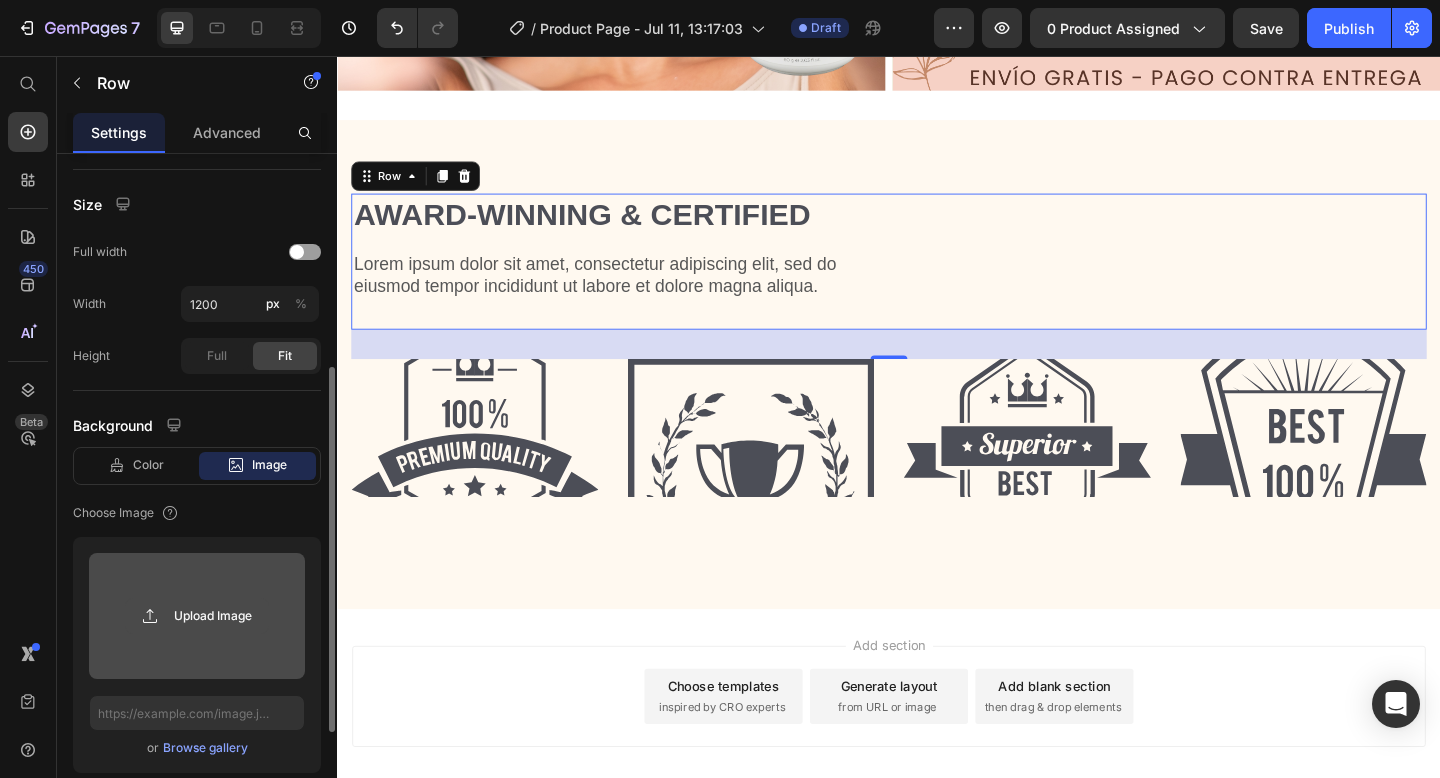 click 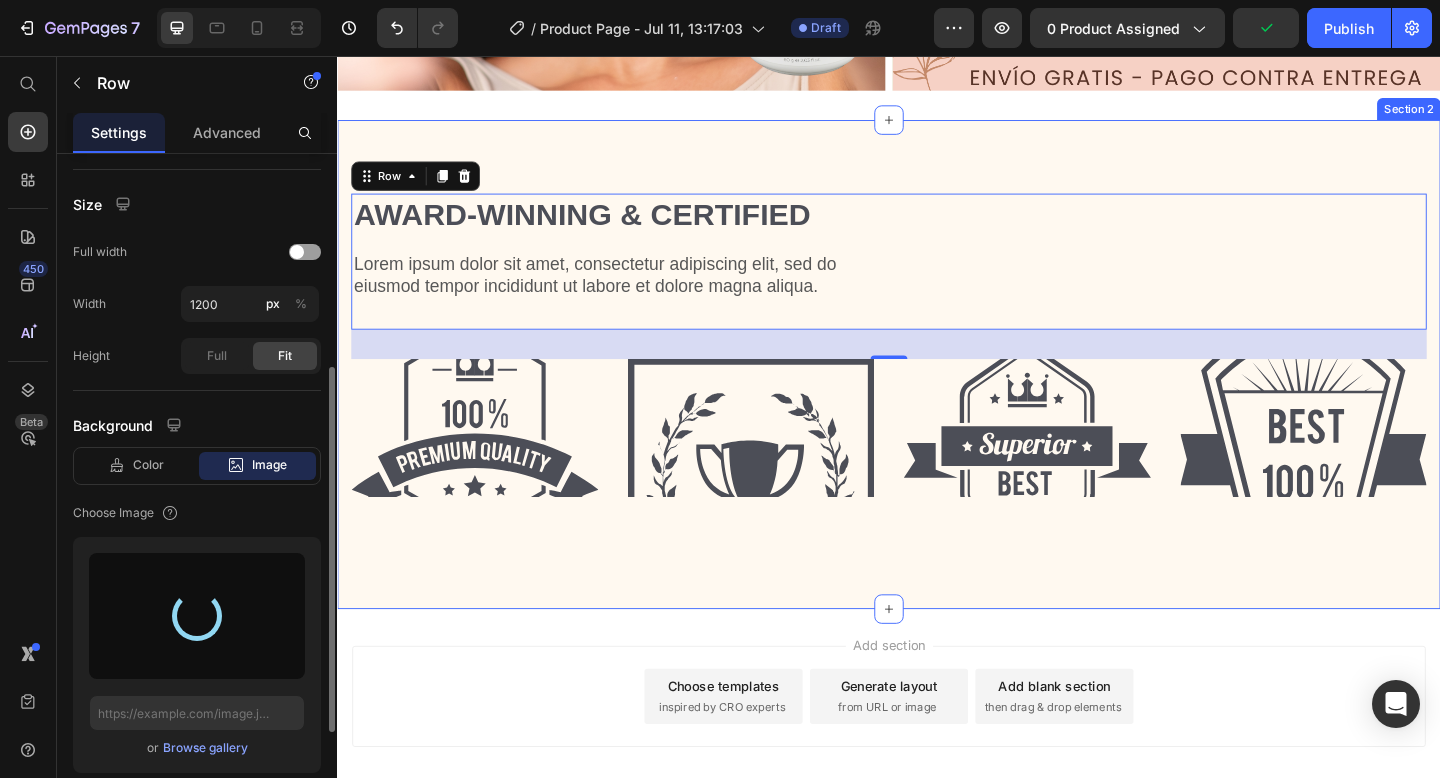 type on "https://cdn.shopify.com/s/files/1/0739/3578/2116/files/gempages_574469242070500196-76449fc0-261f-481b-9343-16e4b7e8375e.webp" 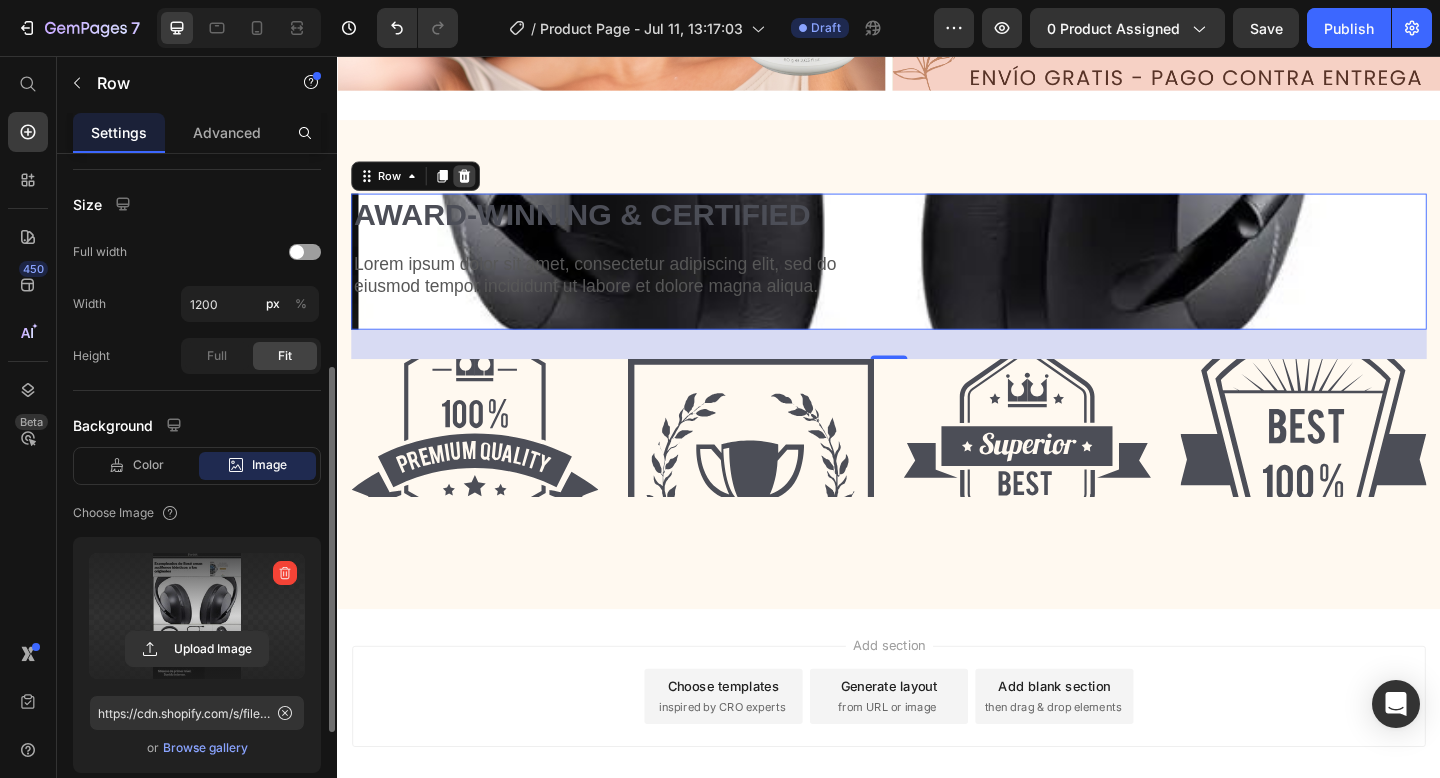 click 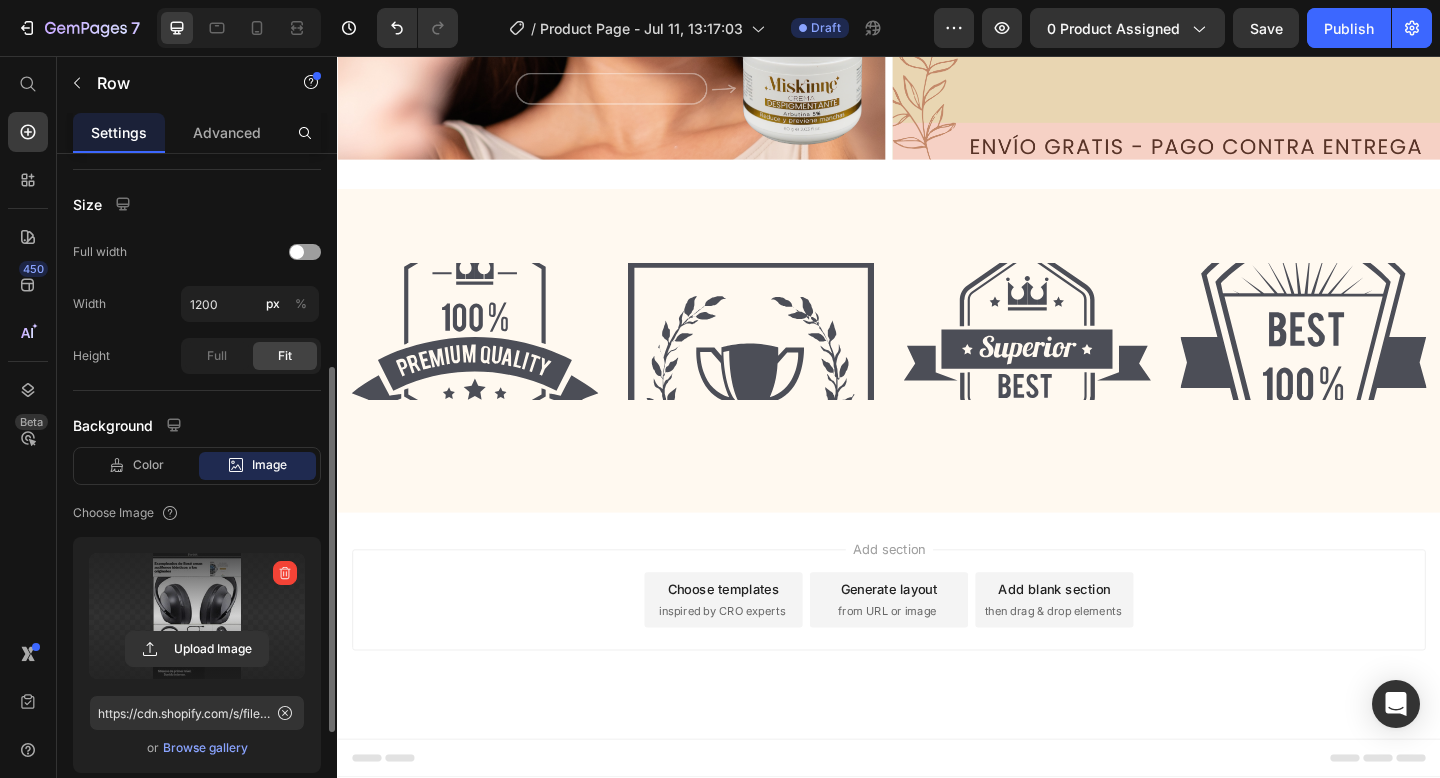 scroll, scrollTop: 2690, scrollLeft: 0, axis: vertical 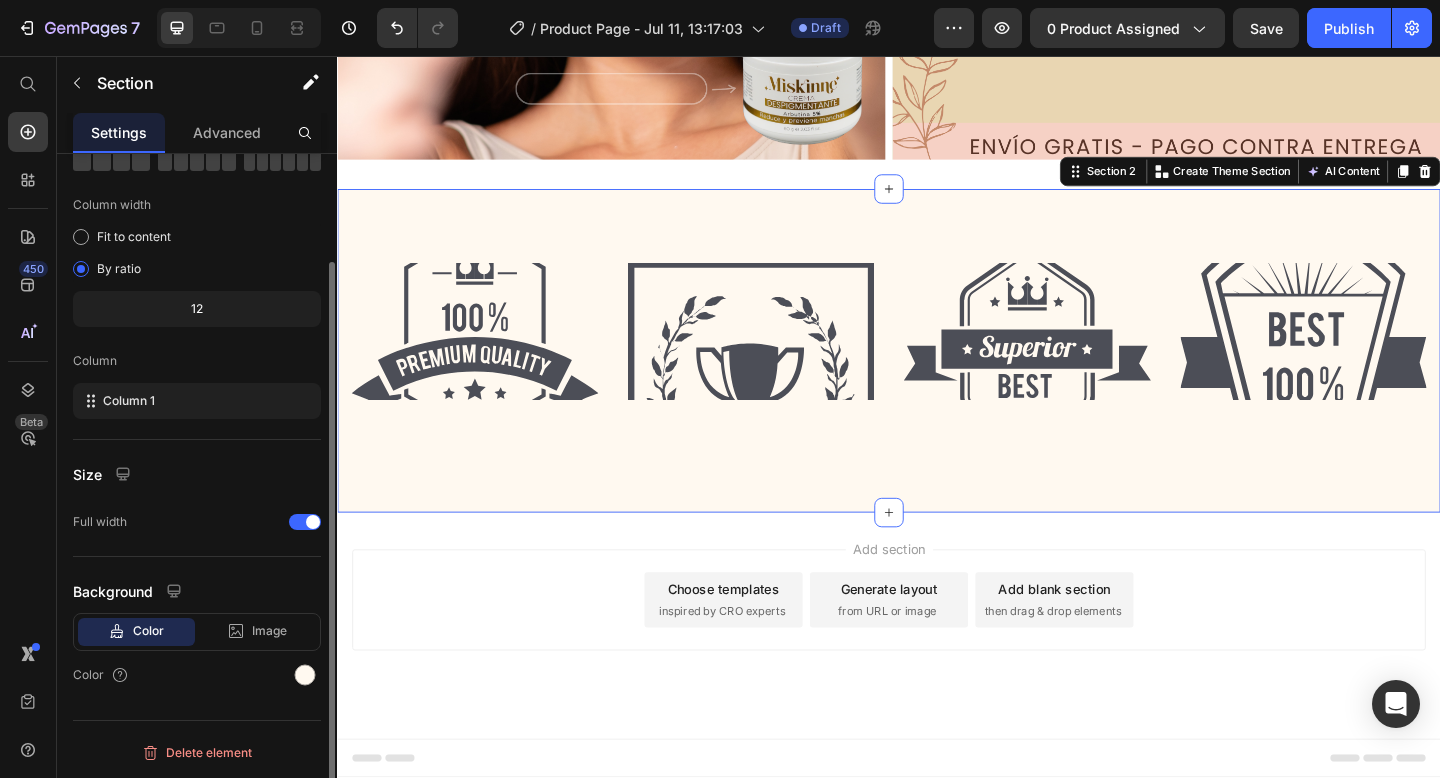 click on "Image Image Image Image Row Section 2   You can create reusable sections Create Theme Section AI Content Write with GemAI What would you like to describe here? Tone and Voice Persuasive Product Taza Mezcladora Eléctrica Show more Generate" at bounding box center (937, 377) 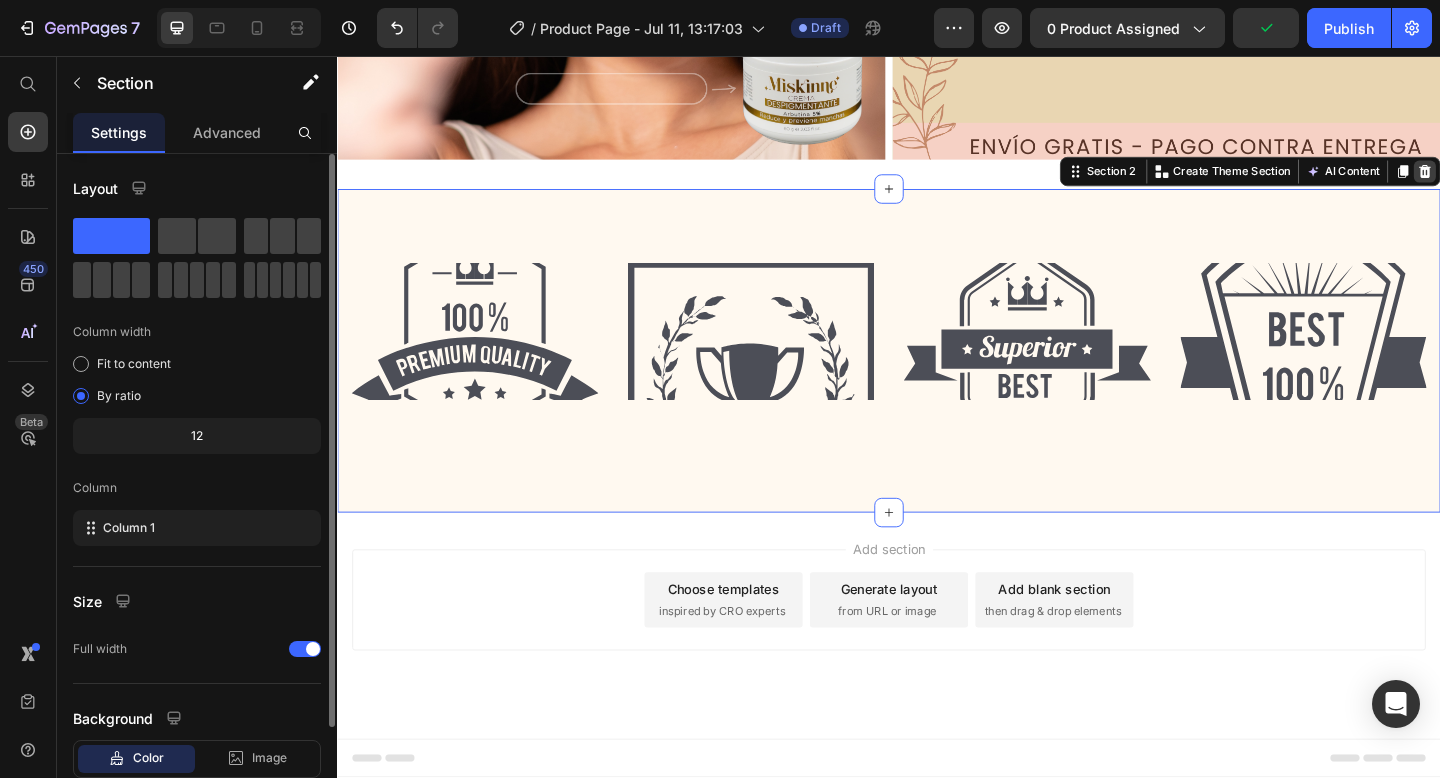 click at bounding box center [1520, 182] 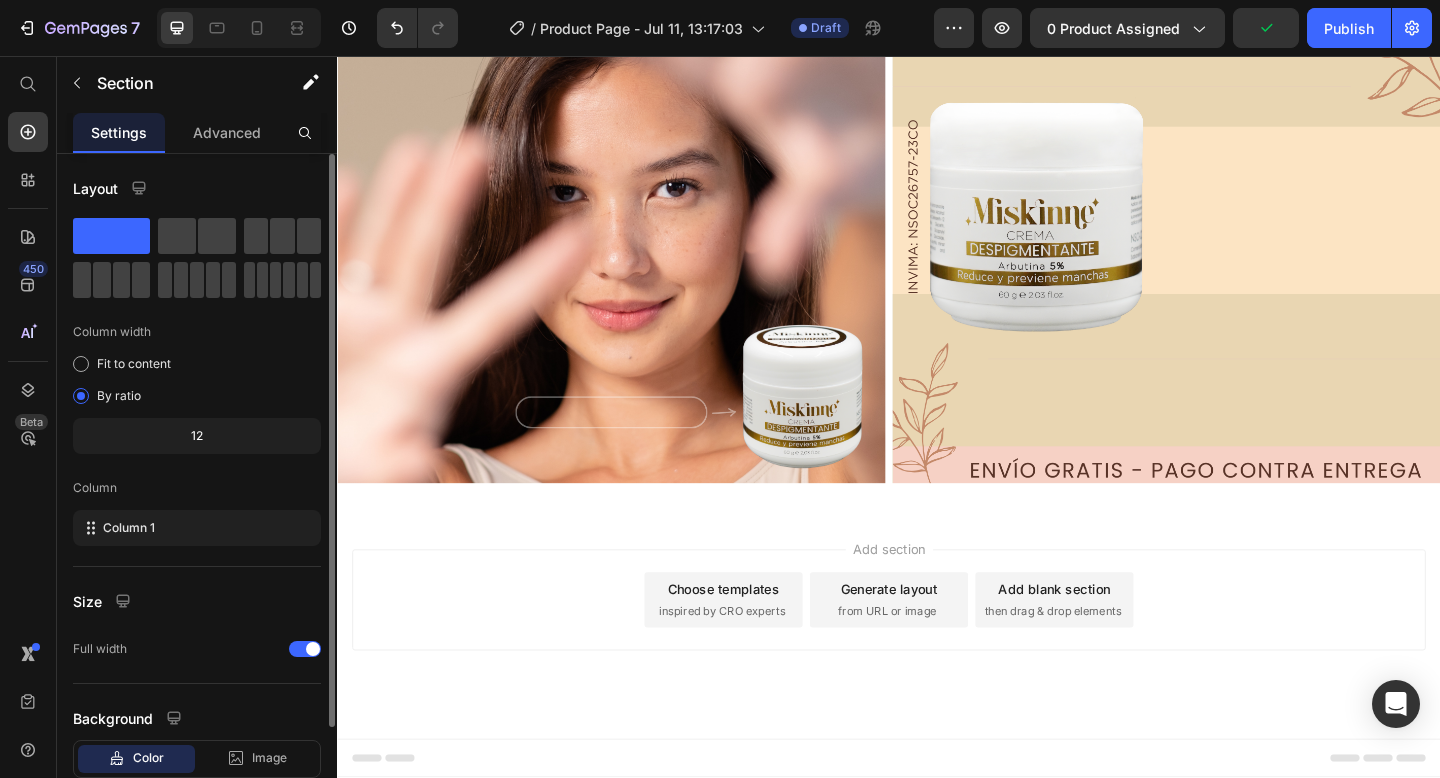 scroll, scrollTop: 2338, scrollLeft: 0, axis: vertical 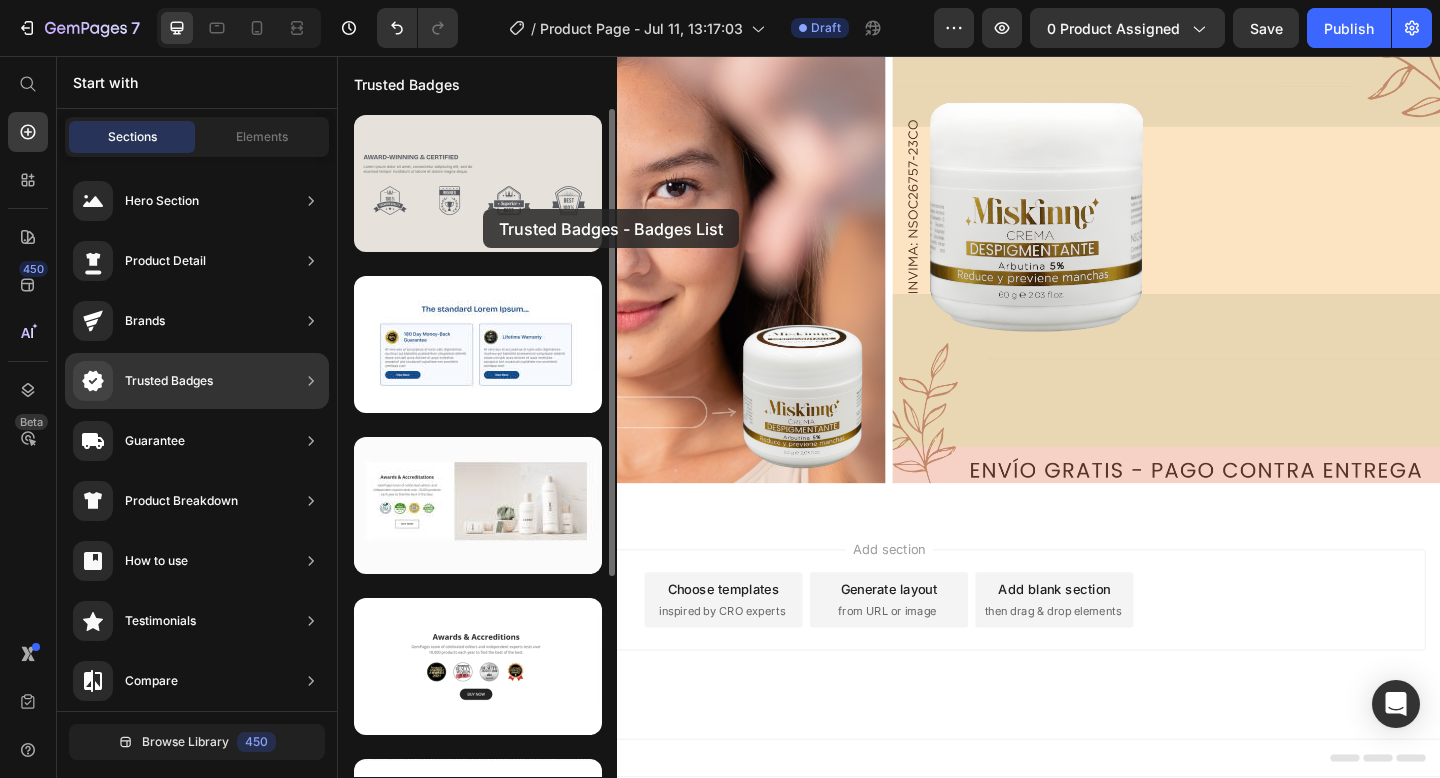 click at bounding box center (478, 183) 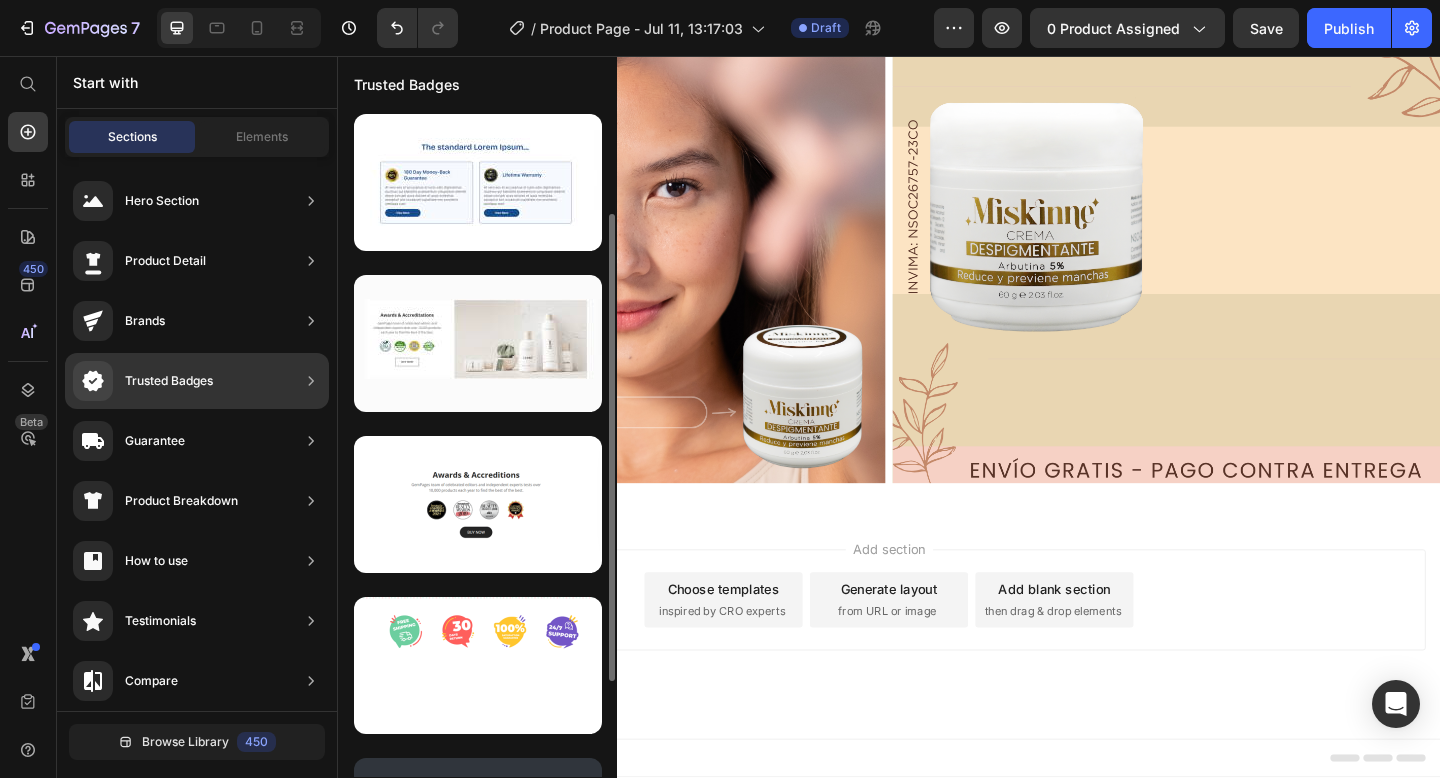 scroll, scrollTop: 157, scrollLeft: 0, axis: vertical 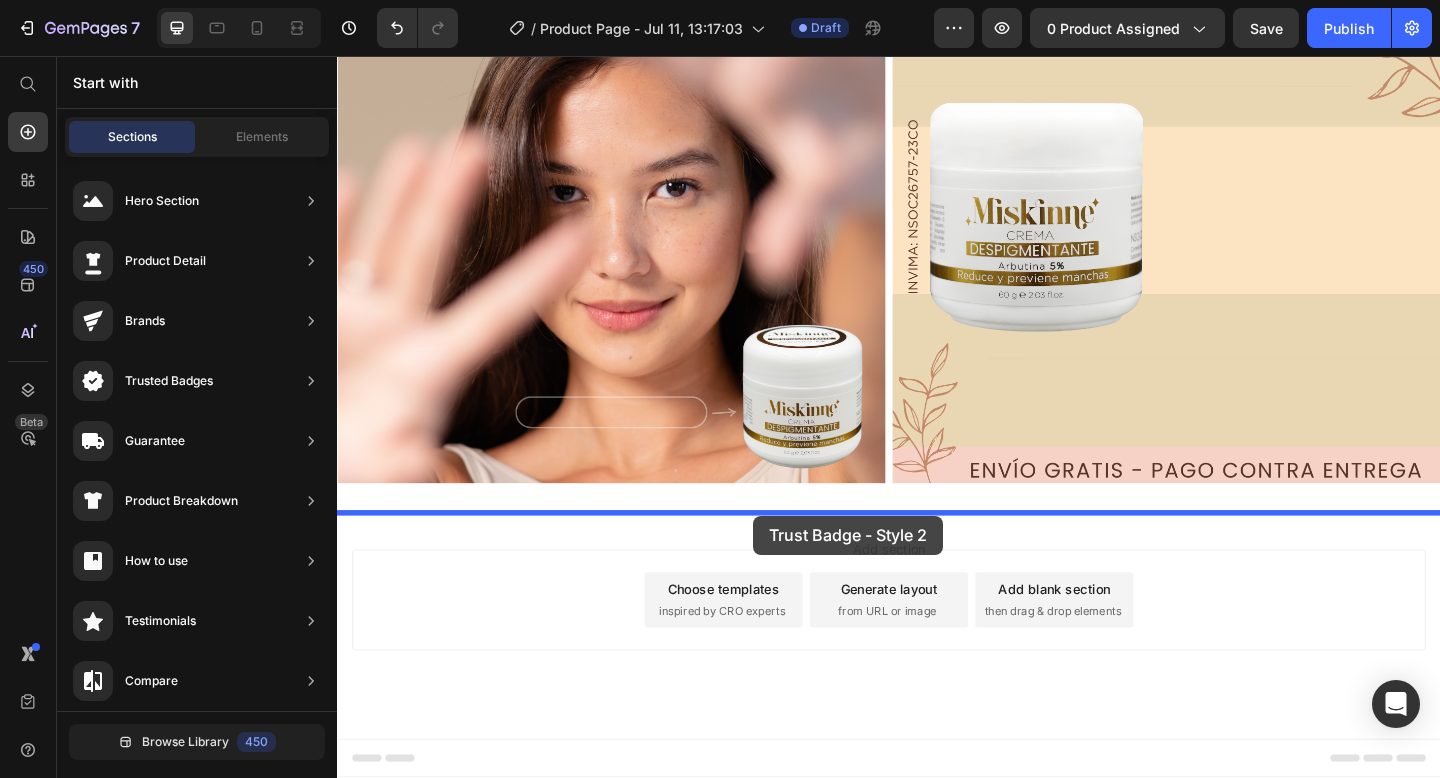 drag, startPoint x: 811, startPoint y: 541, endPoint x: 790, endPoint y: 556, distance: 25.806976 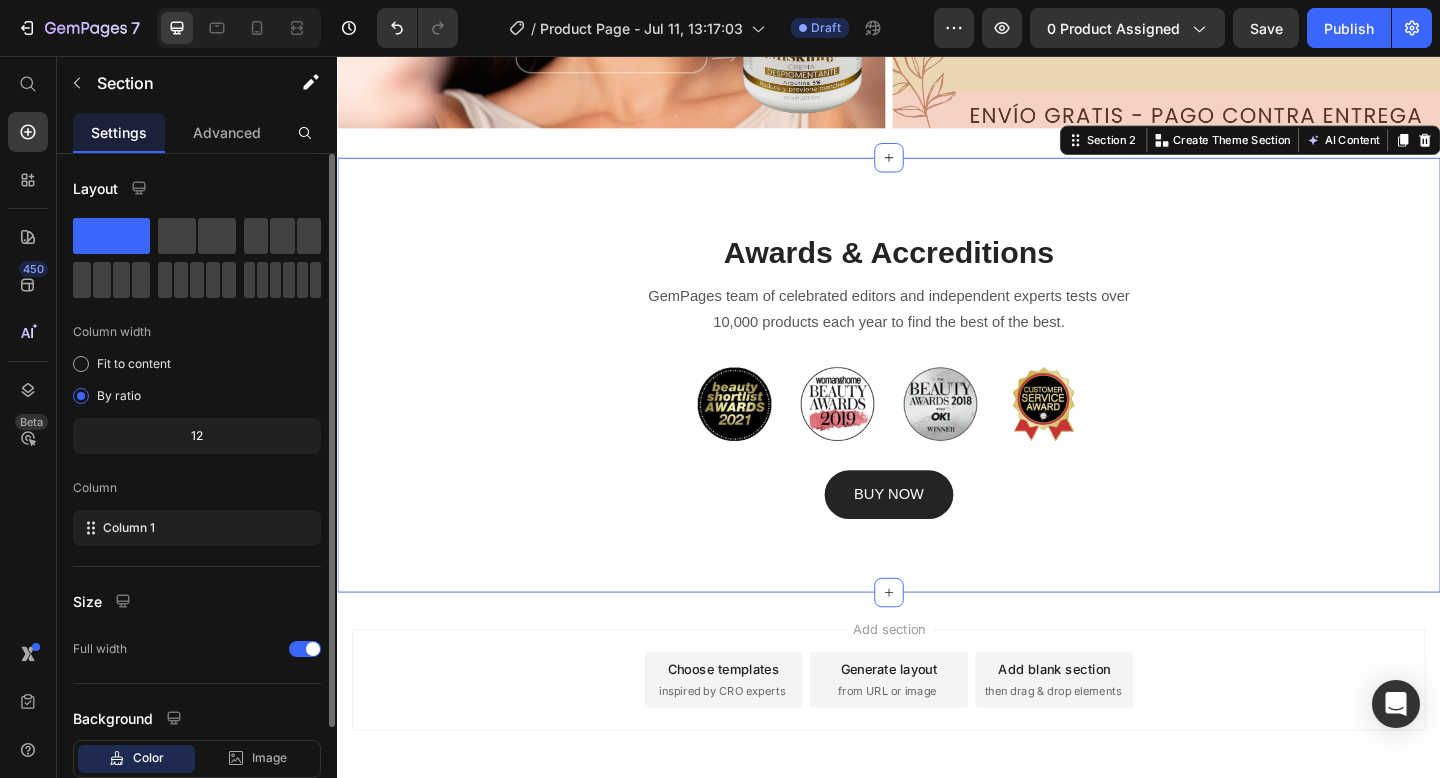 scroll, scrollTop: 2722, scrollLeft: 0, axis: vertical 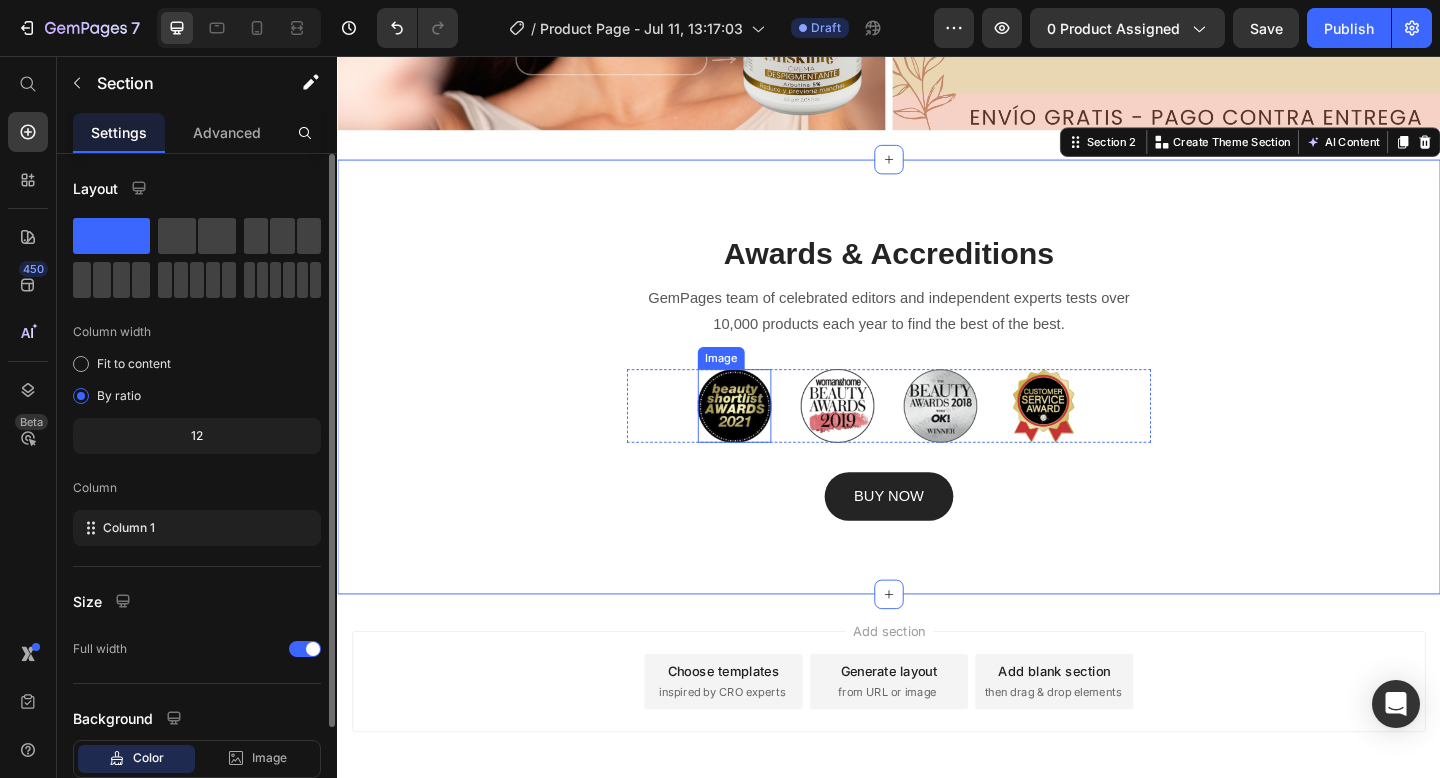 click at bounding box center [769, 437] 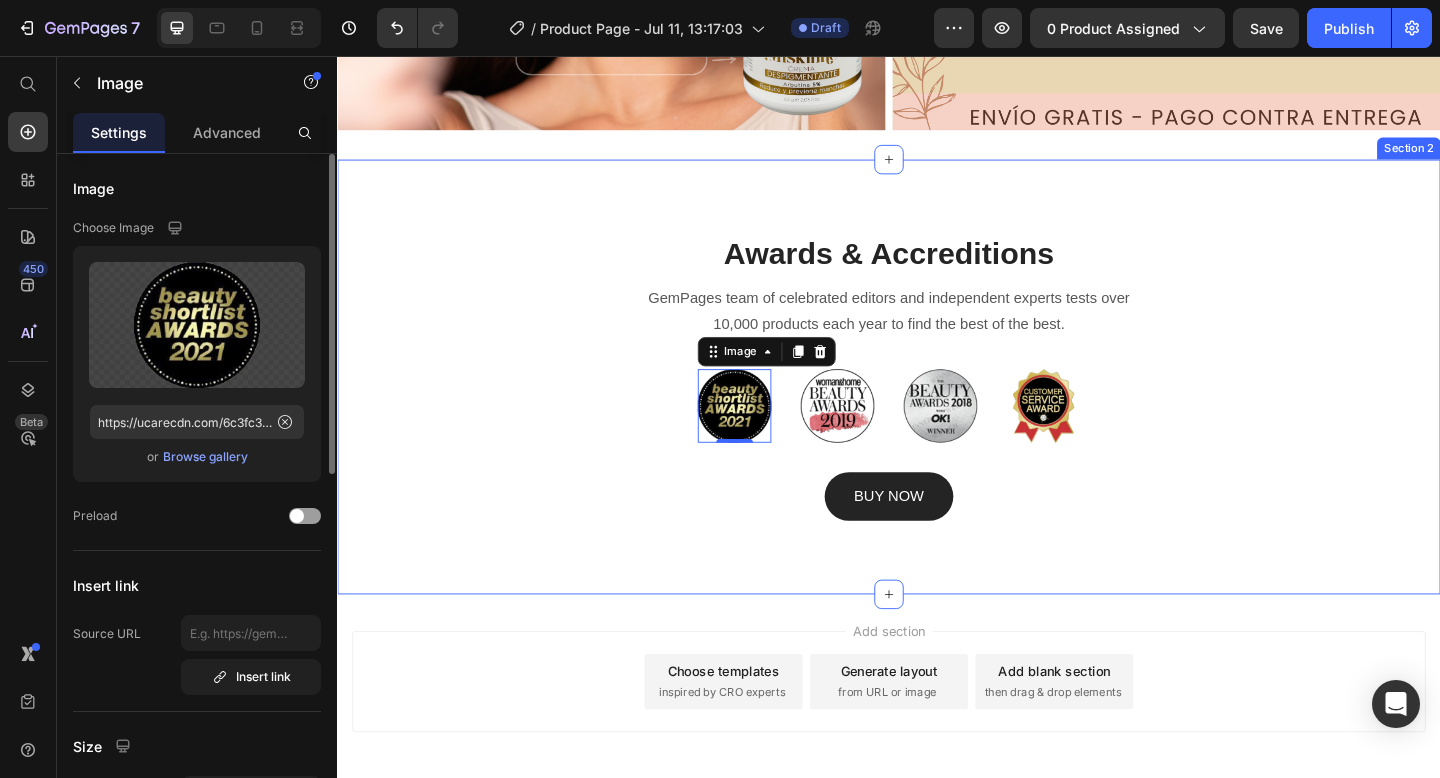 click on "Awards & Accreditions Heading GemPages team of celebrated editors and independent experts tests over 10,000 products each year to find the best of the best. Text block Image   0 Image Image Image Row BUY NOW Button Row Section 2" at bounding box center [937, 405] 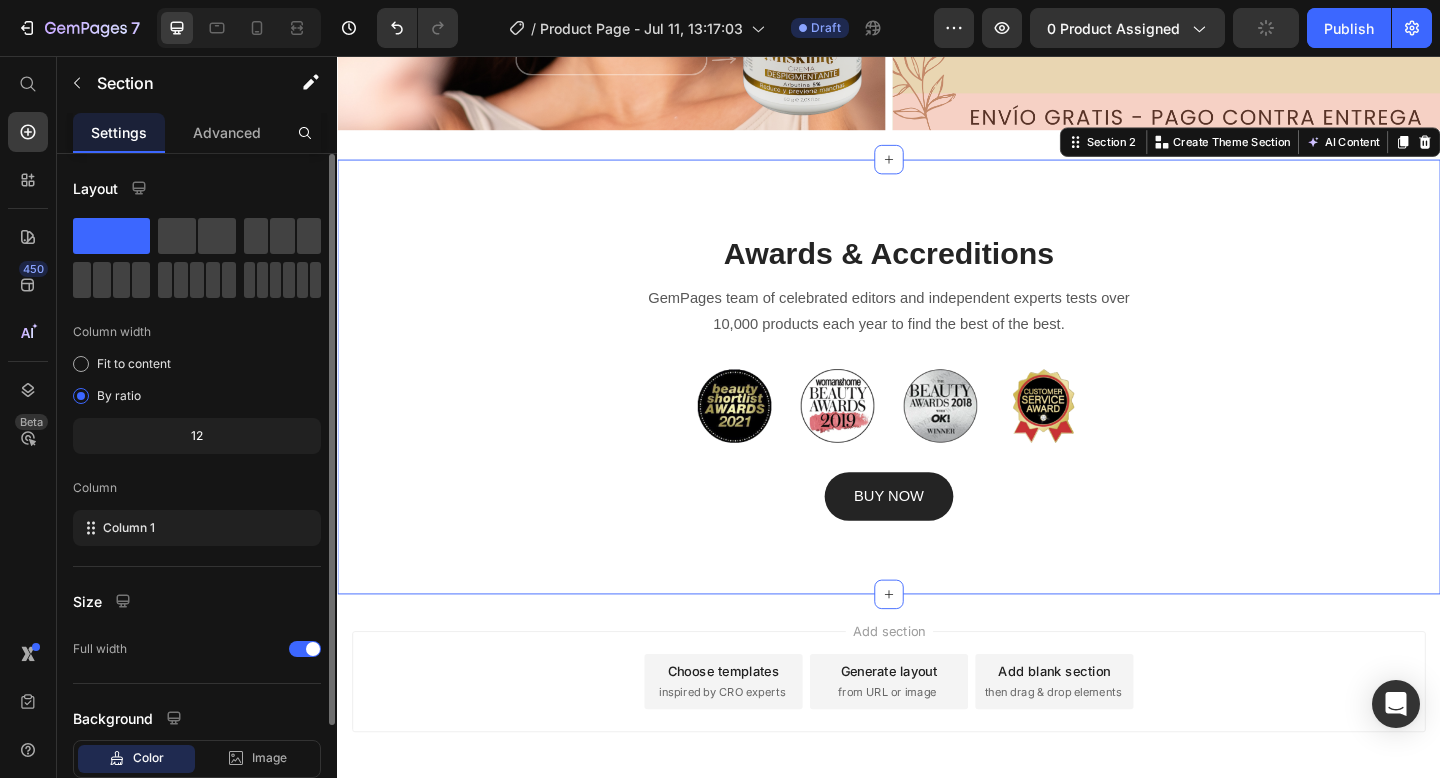 click on "12" 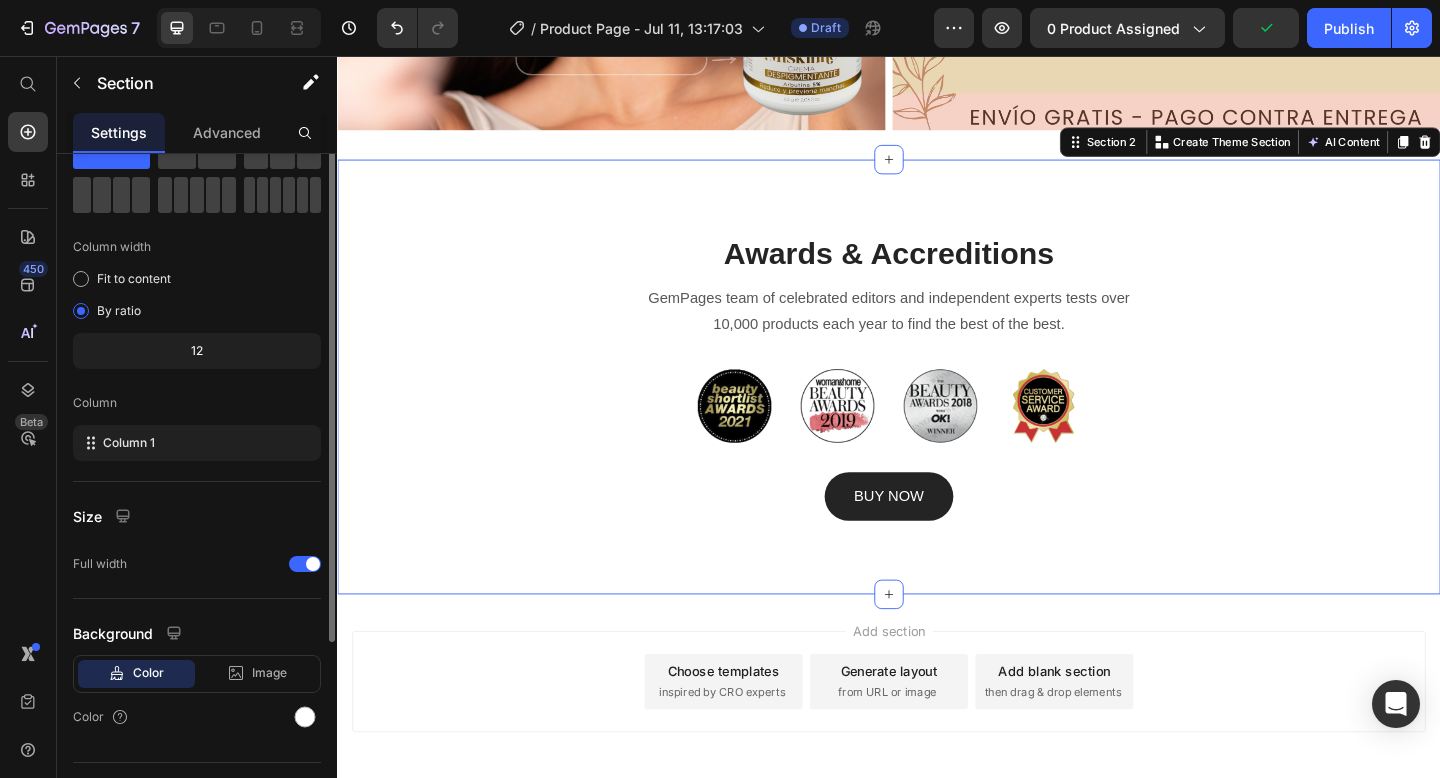 scroll, scrollTop: 0, scrollLeft: 0, axis: both 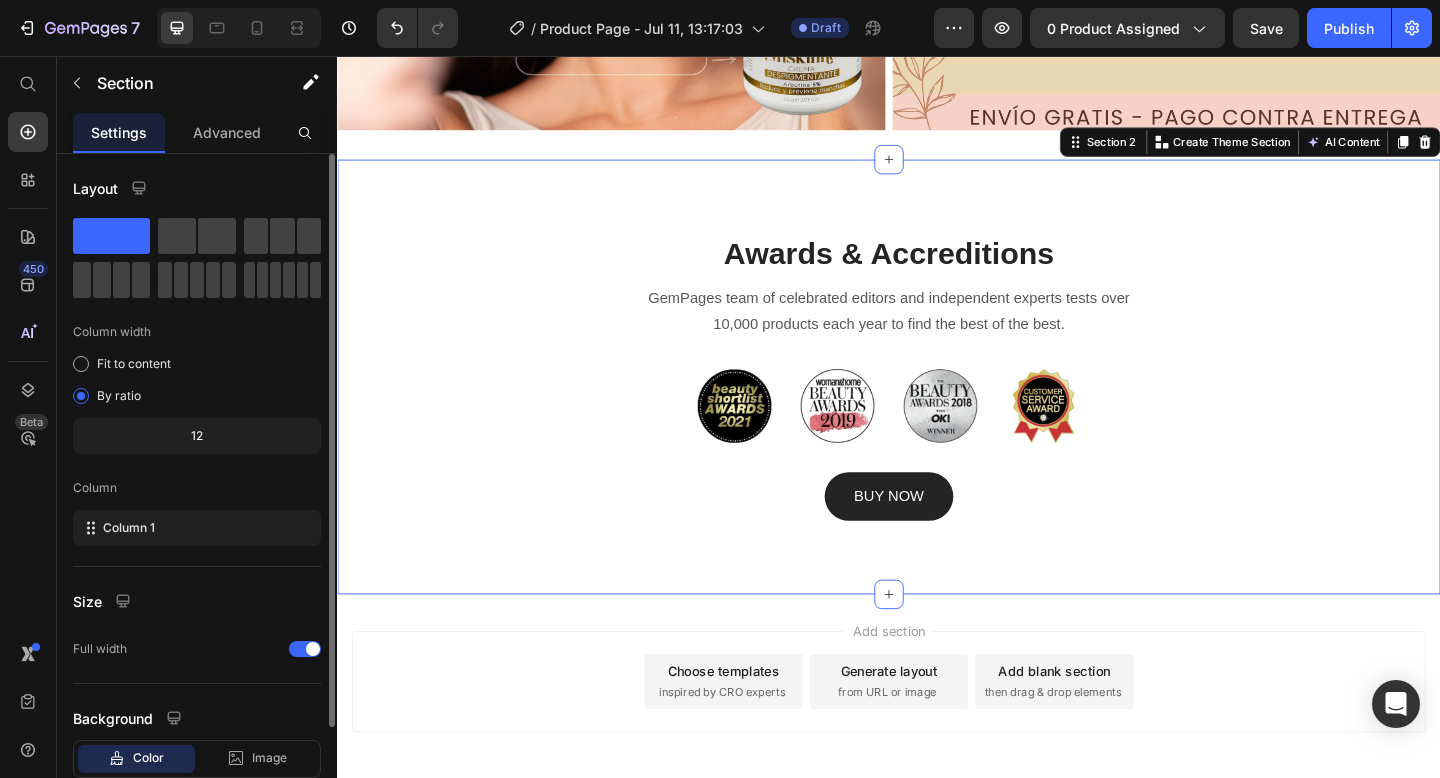 click on "12" 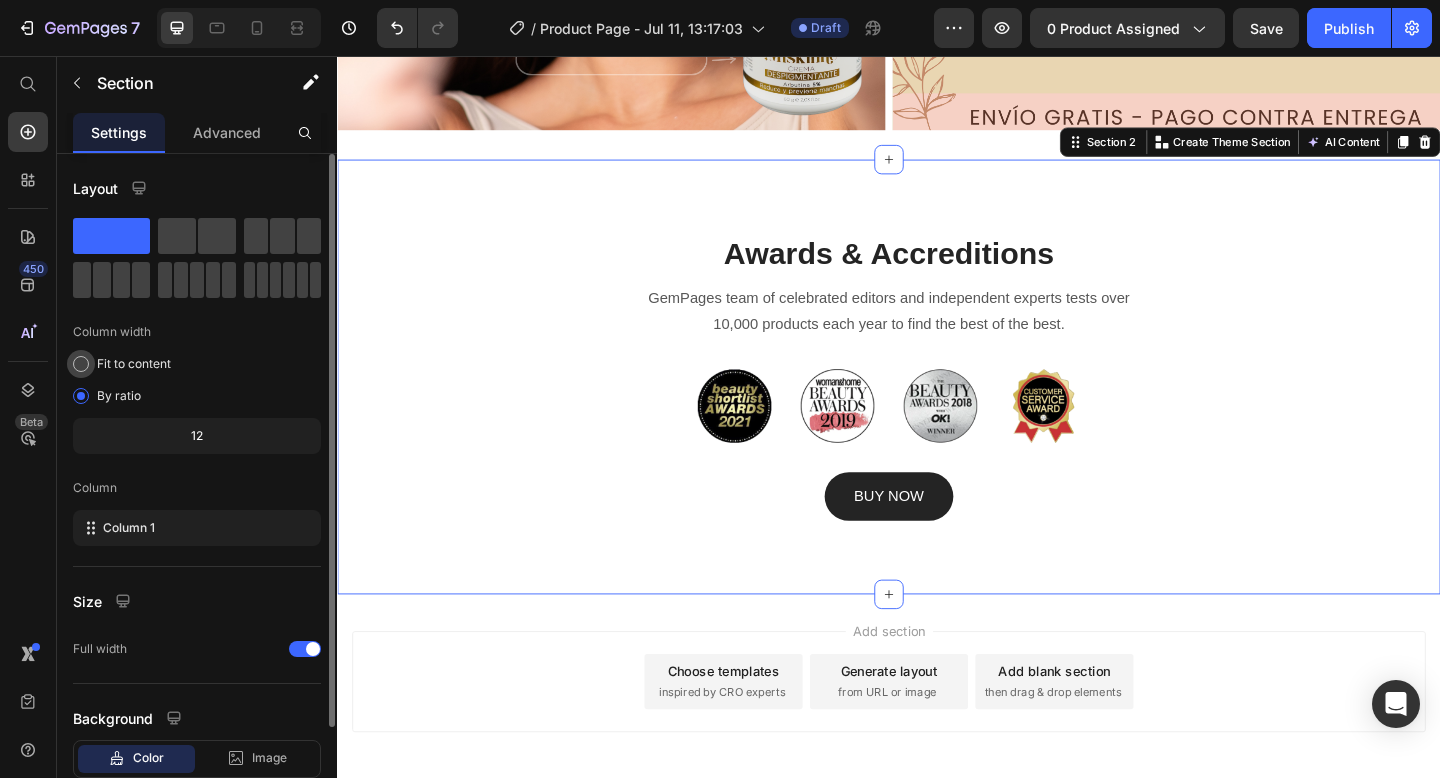 click on "Fit to content" at bounding box center [134, 364] 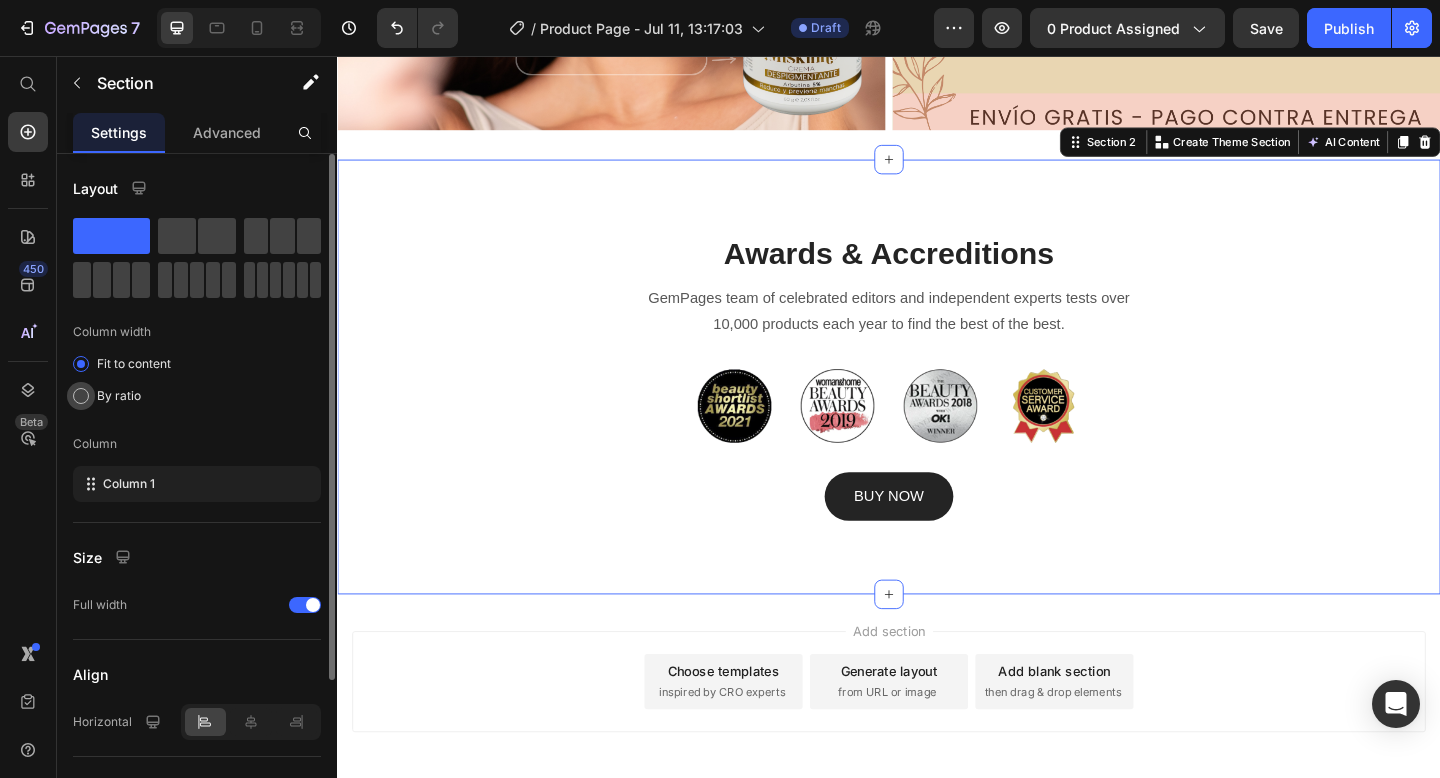 click on "By ratio" at bounding box center [119, 396] 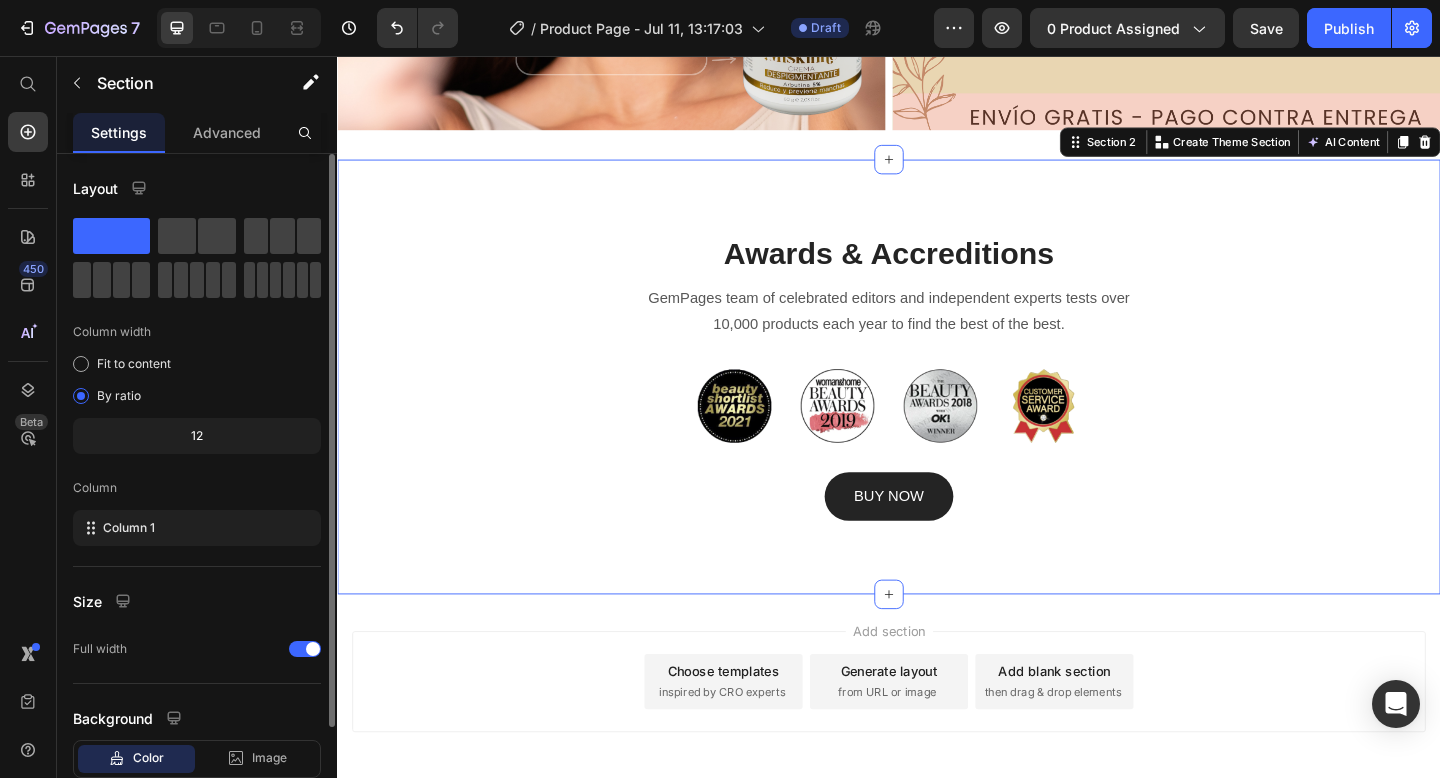 click on "12" 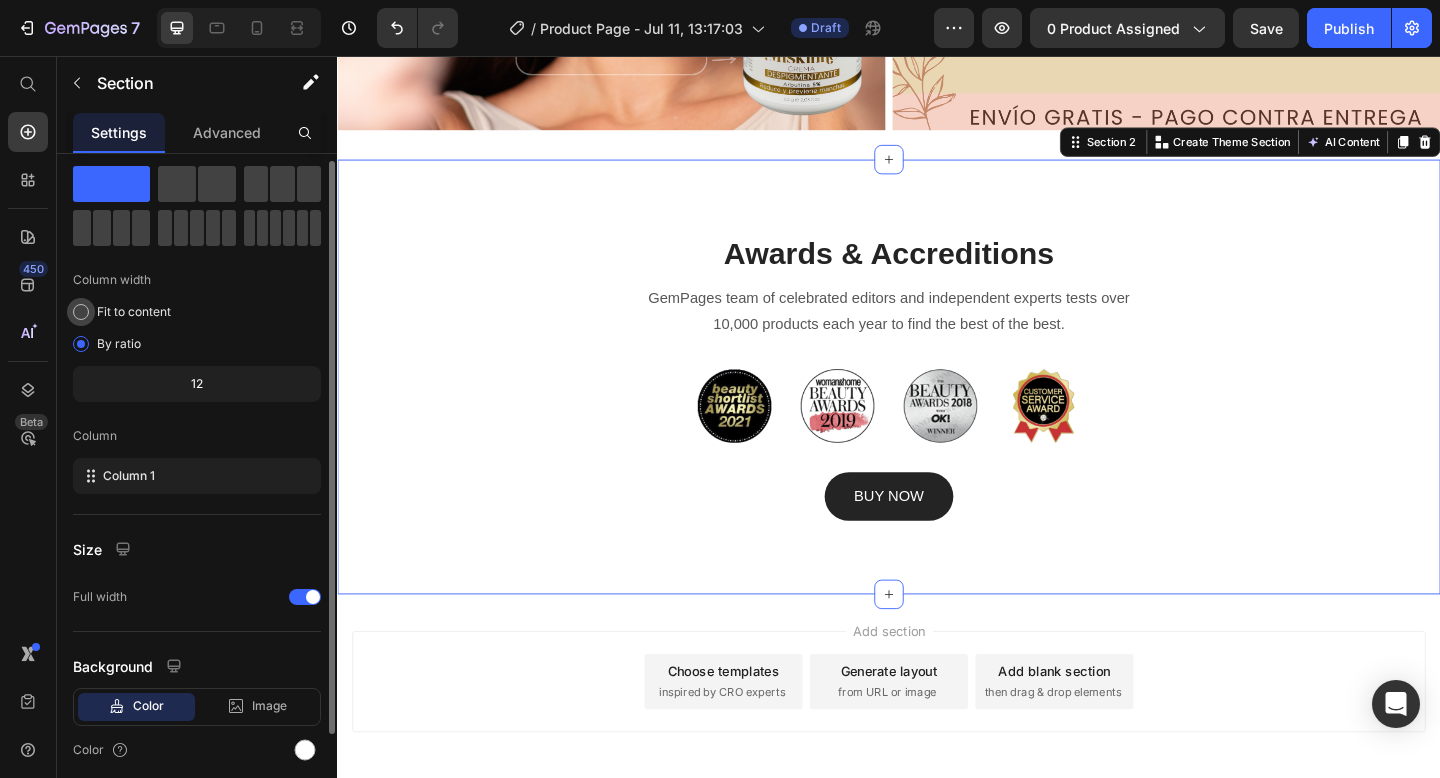 scroll, scrollTop: 0, scrollLeft: 0, axis: both 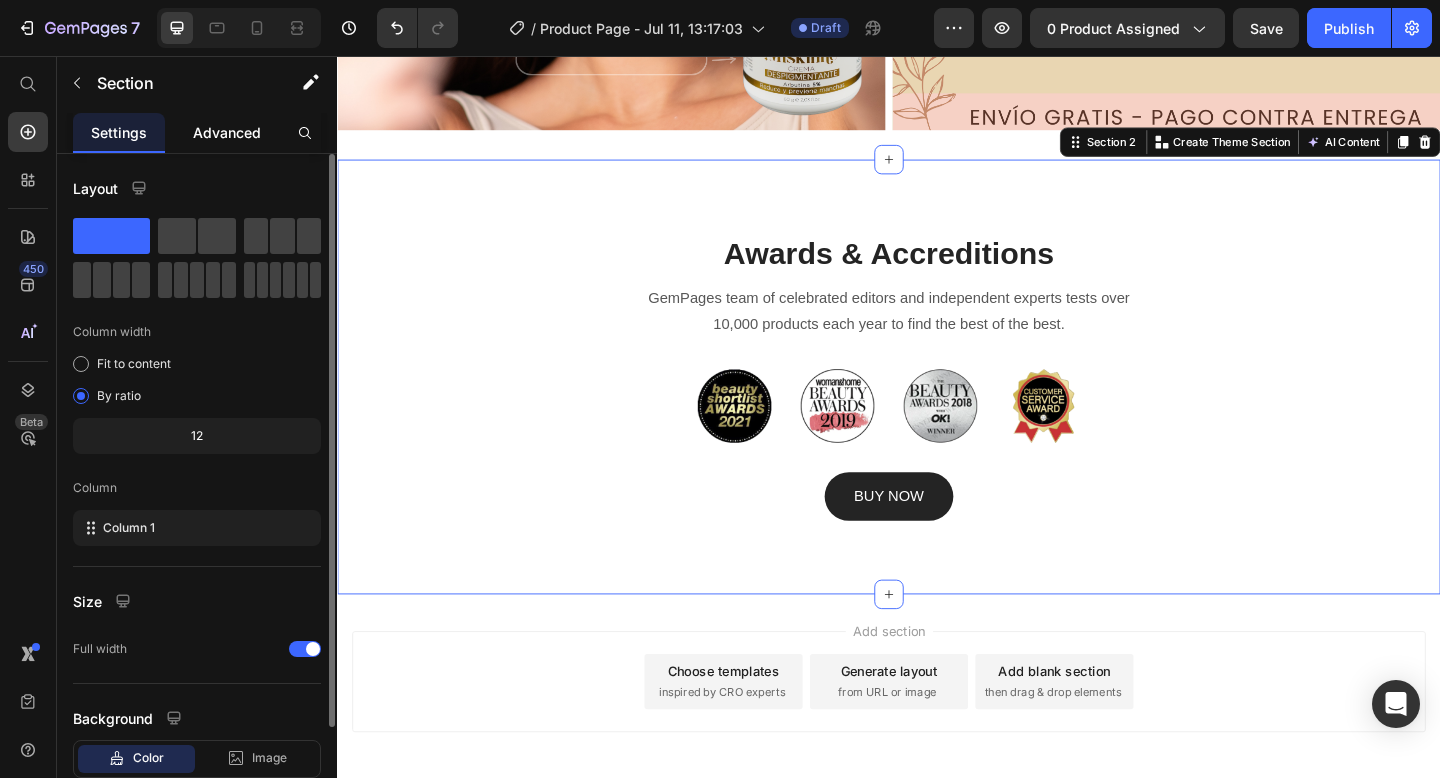 click on "Advanced" at bounding box center [227, 132] 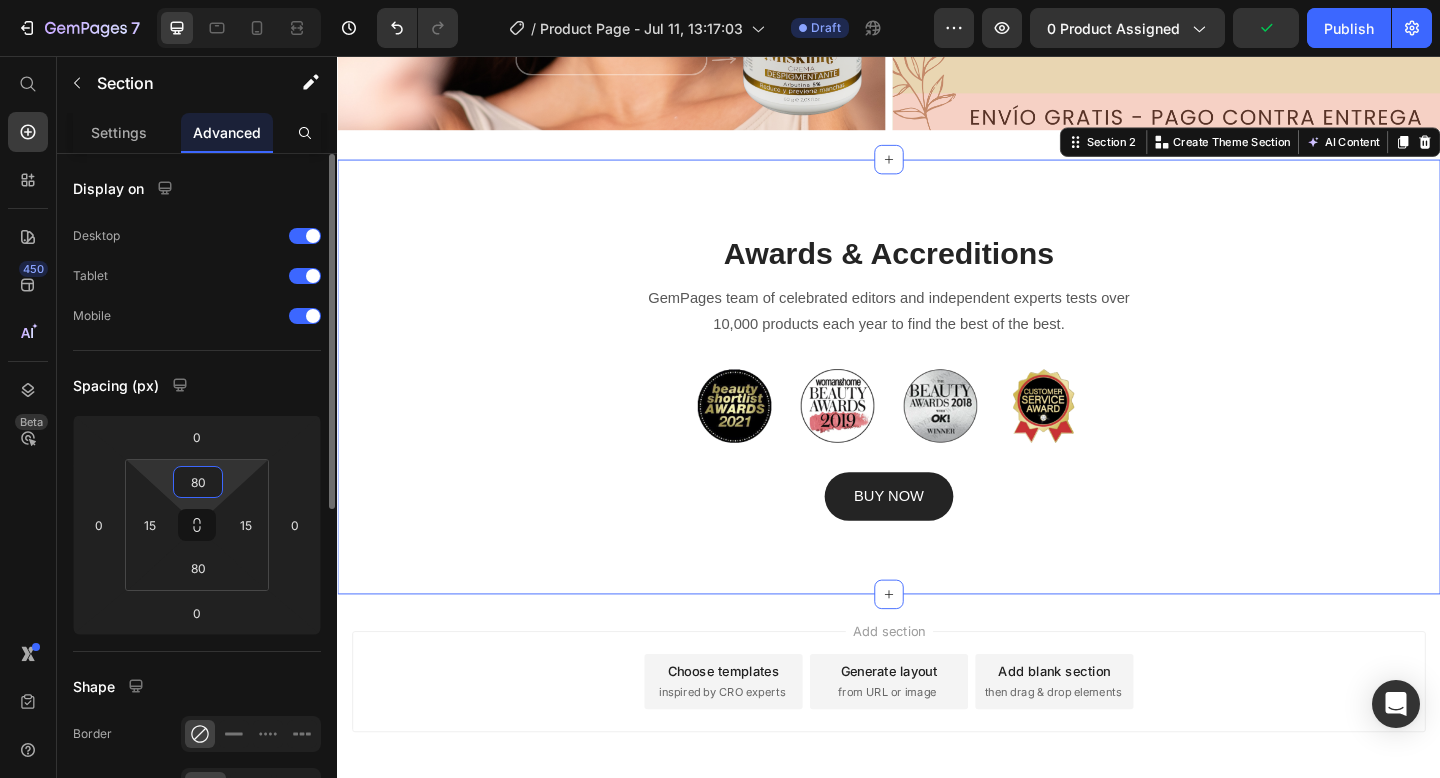 click on "80" at bounding box center (198, 482) 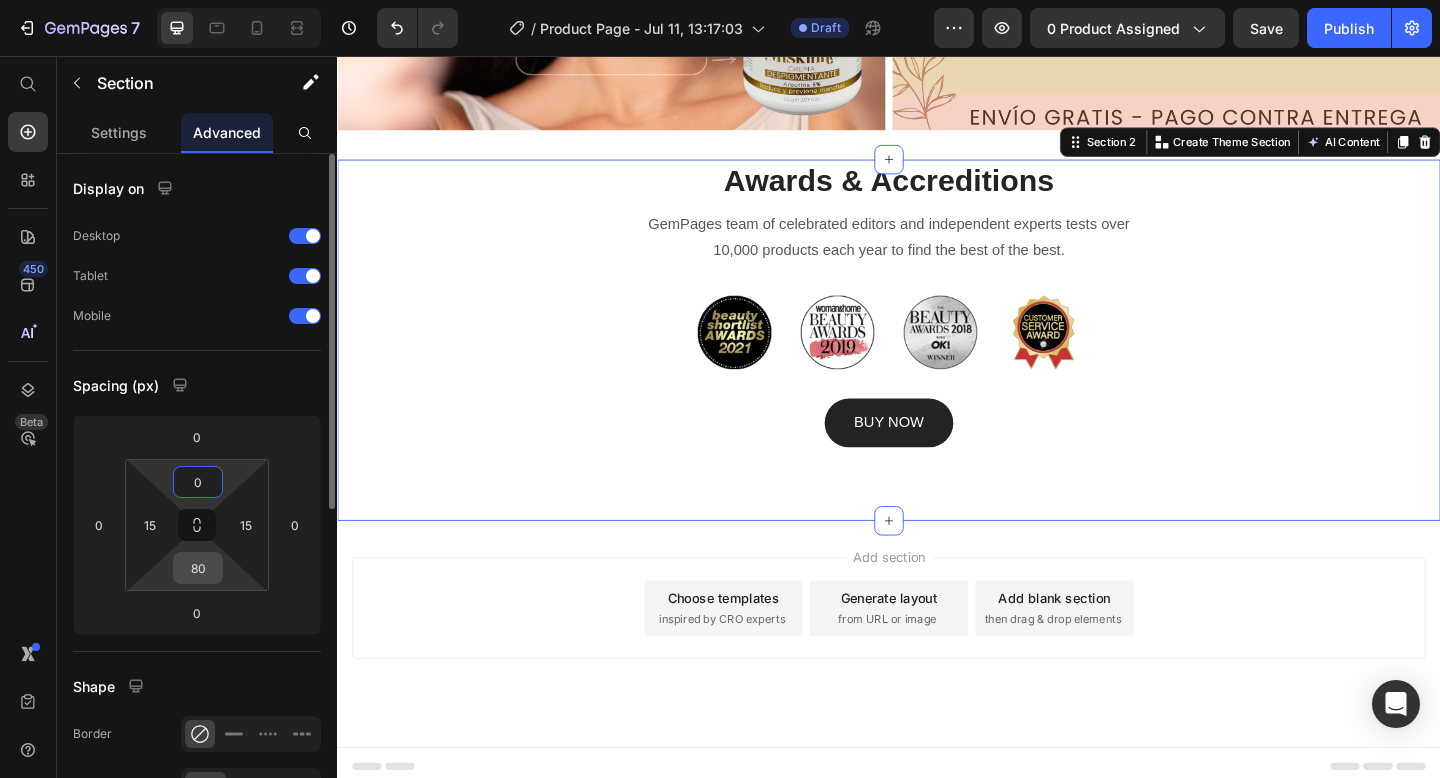 type on "0" 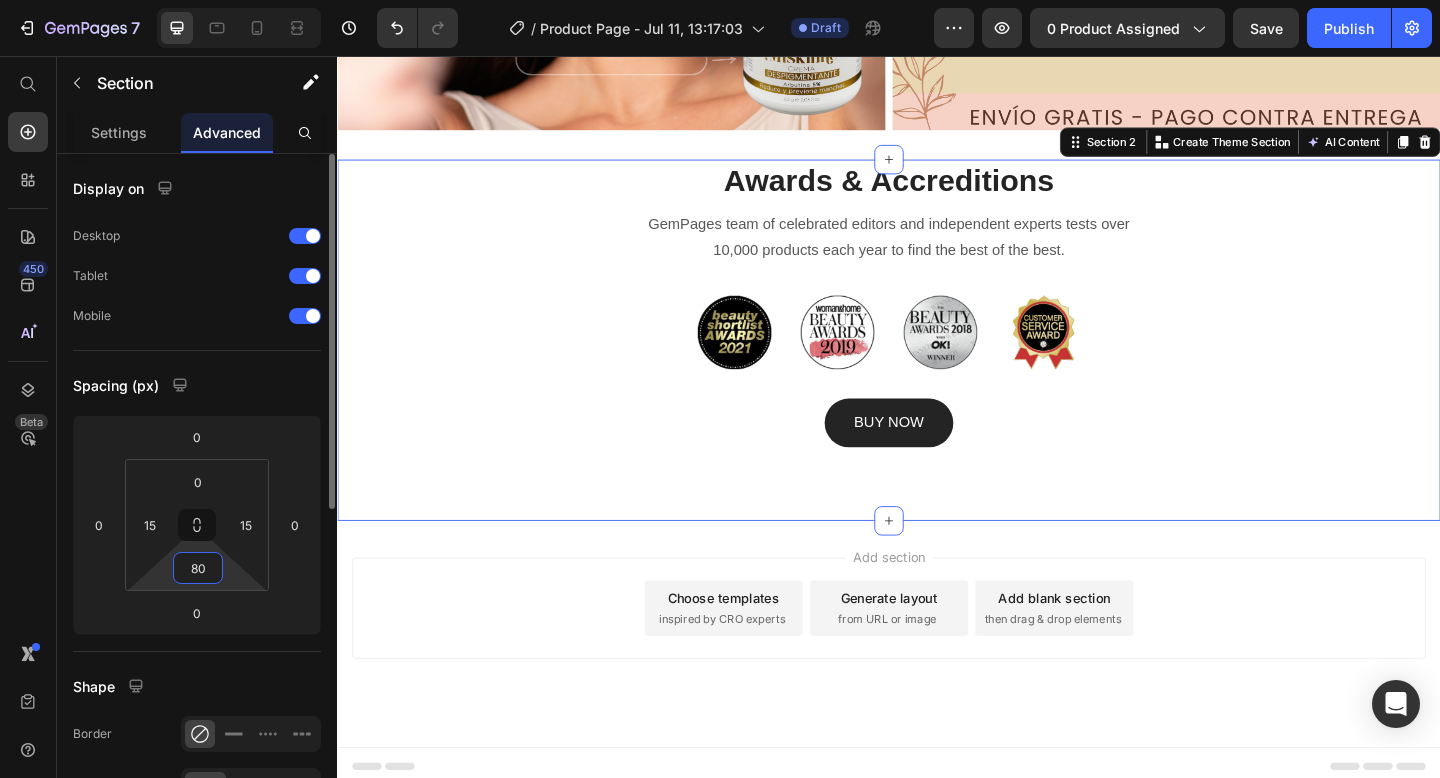 click on "80" at bounding box center [198, 568] 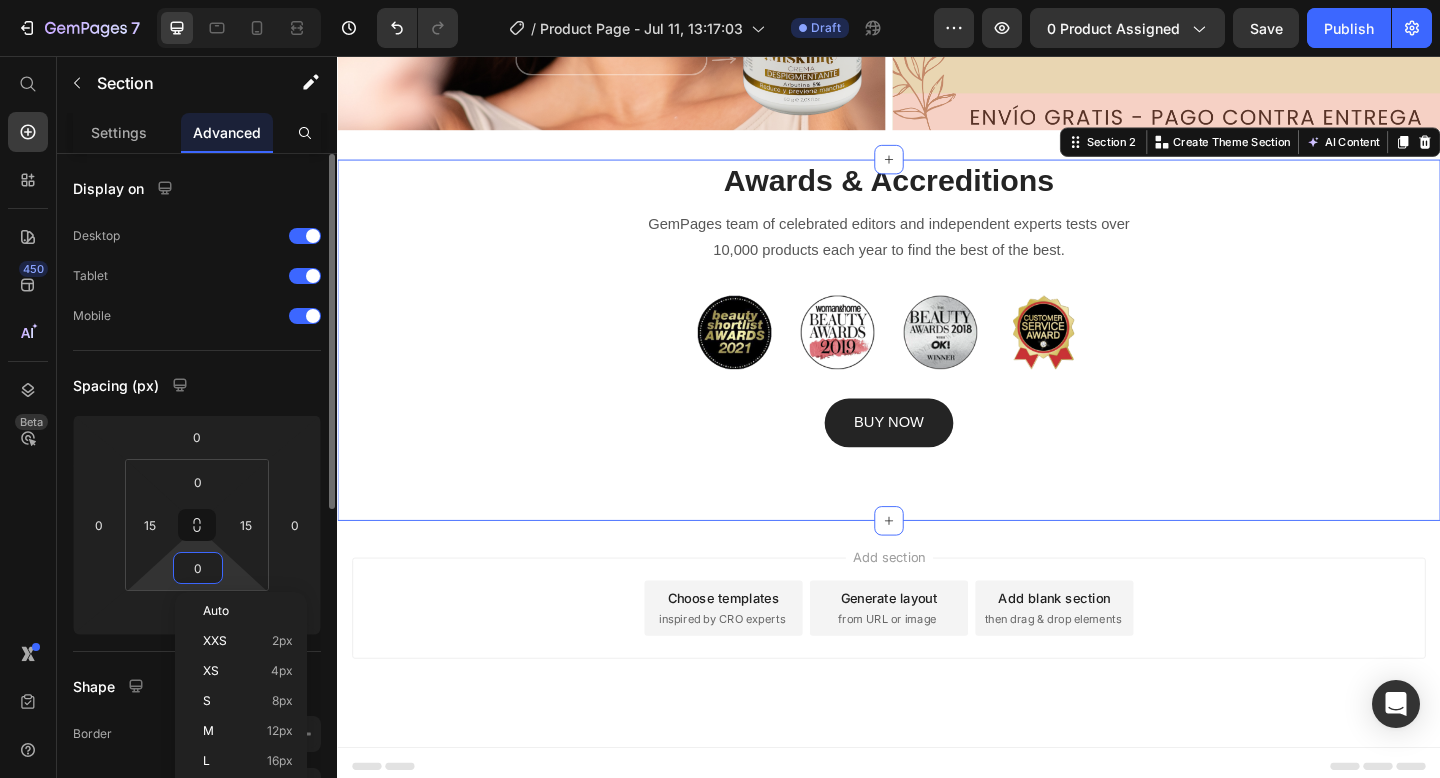 scroll, scrollTop: 2651, scrollLeft: 0, axis: vertical 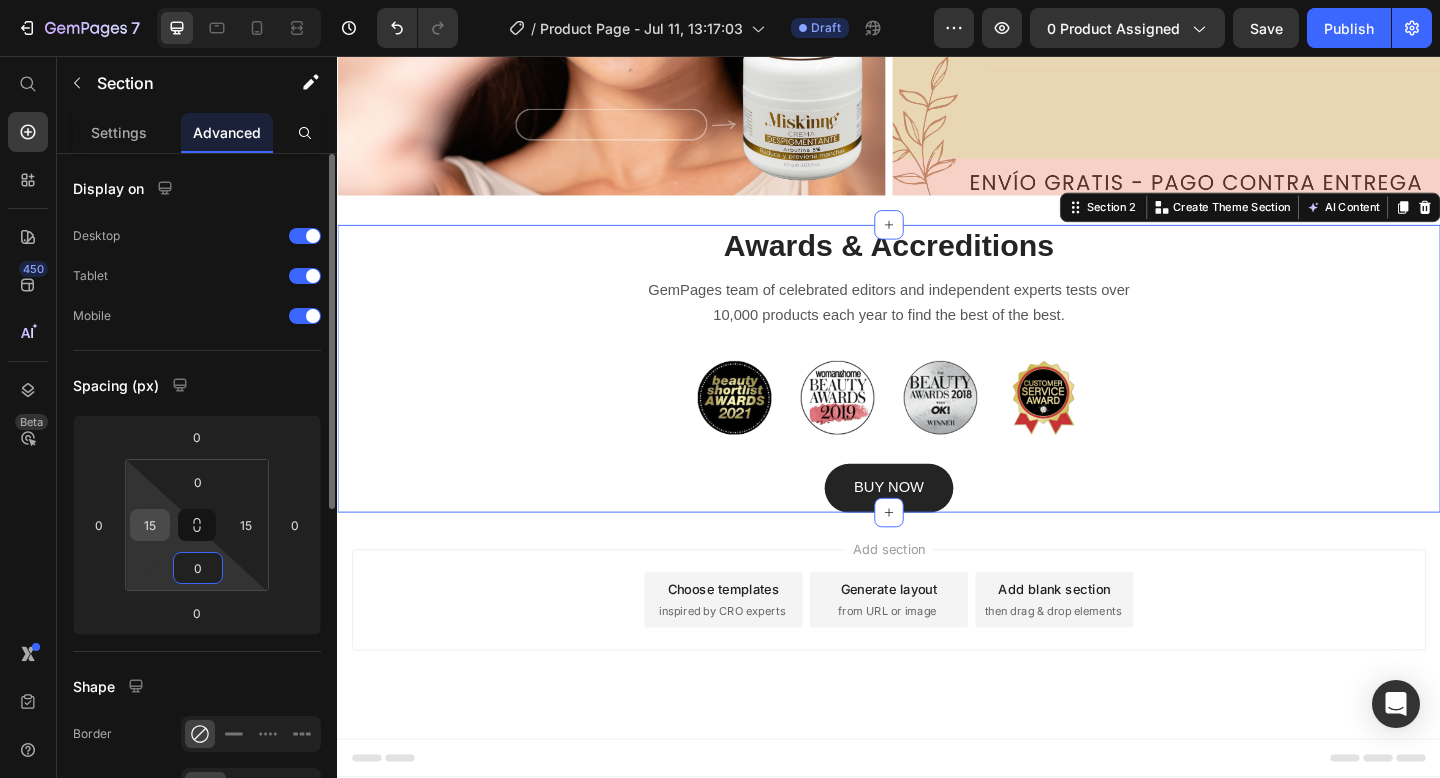 type on "0" 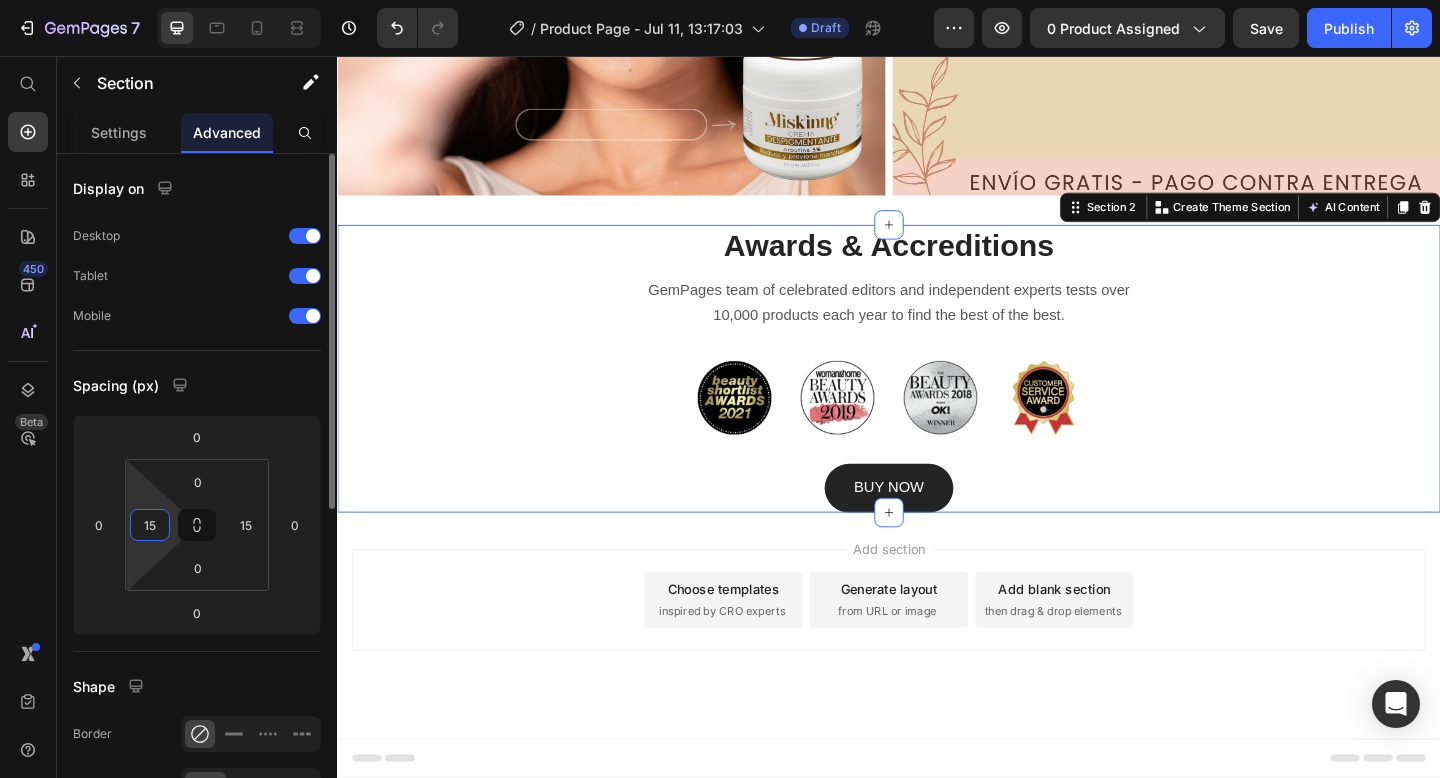 click on "15" at bounding box center [150, 525] 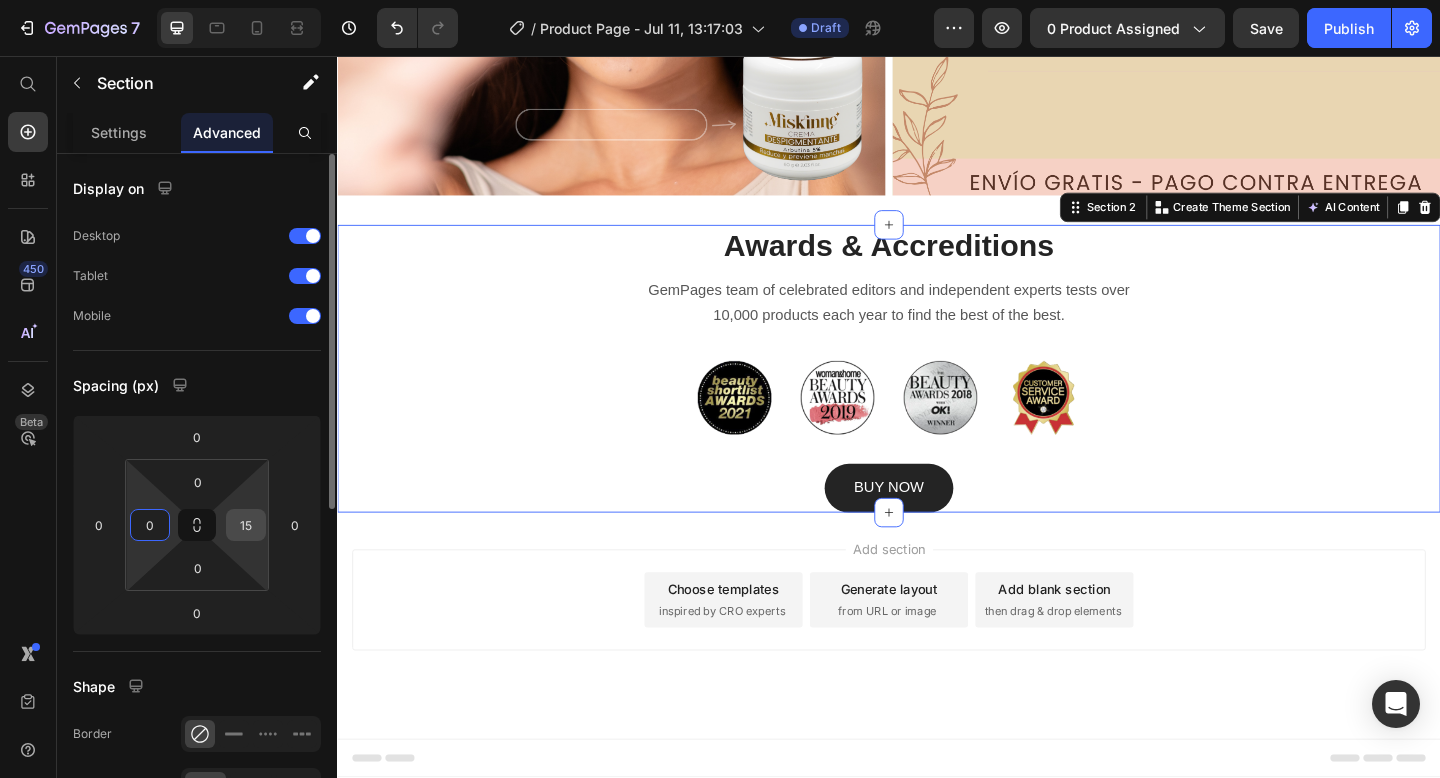 type on "0" 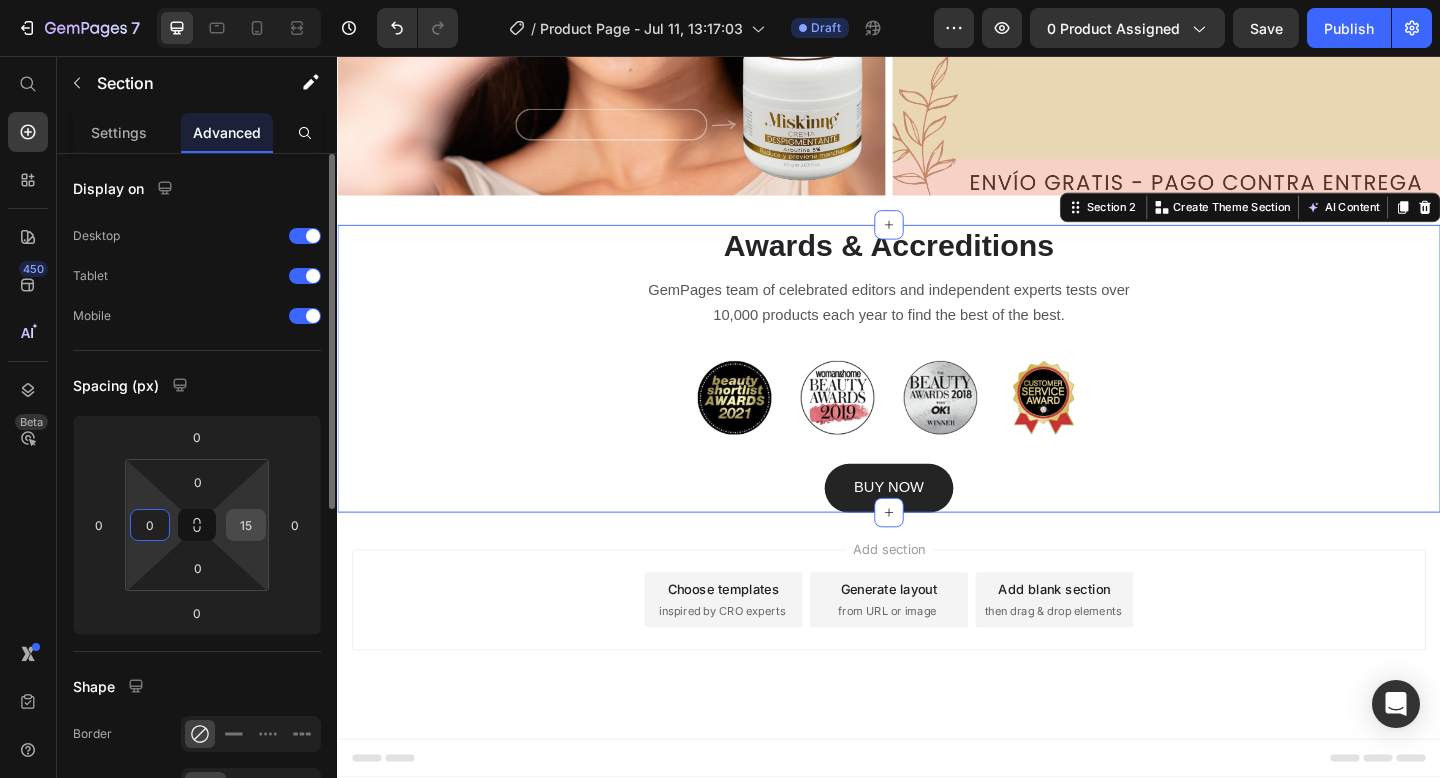 click on "15" at bounding box center (246, 525) 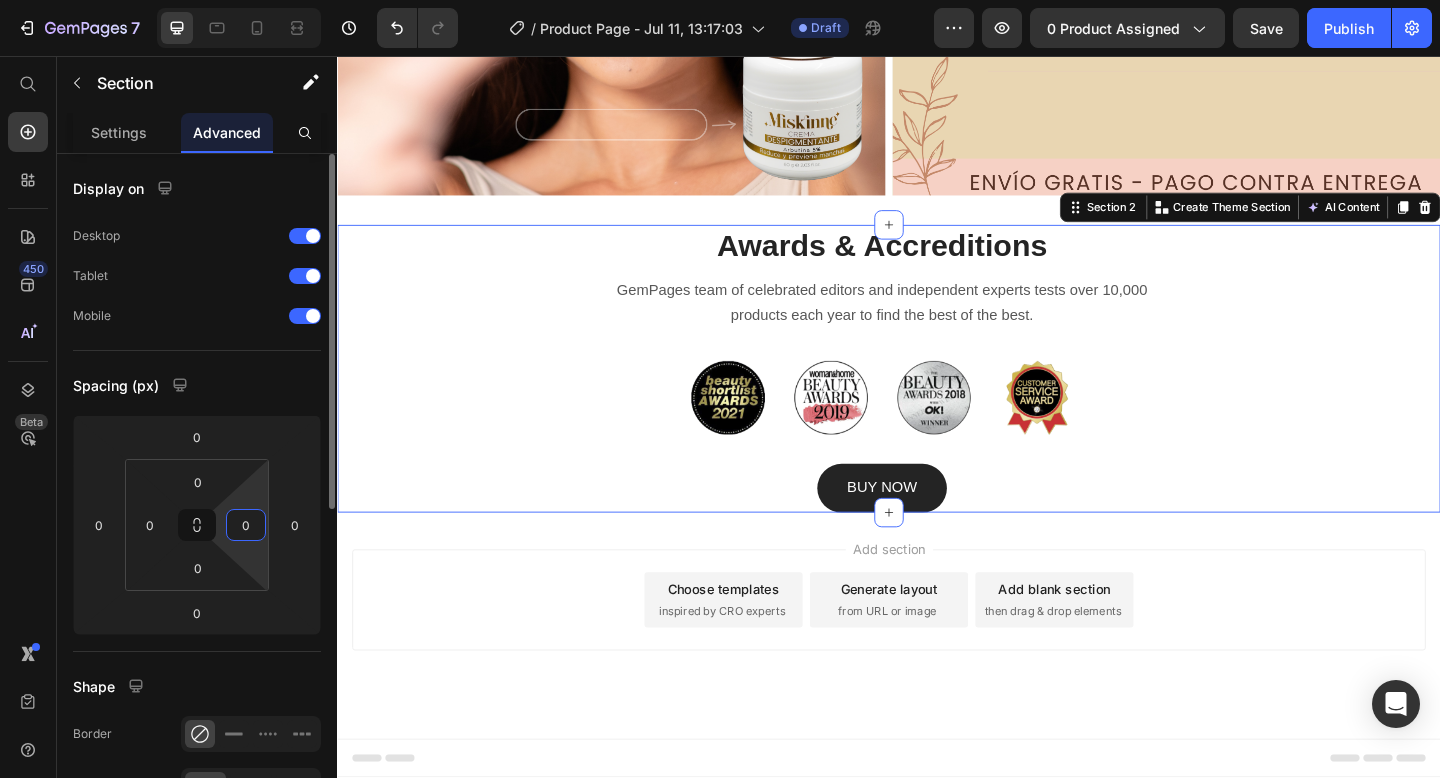 type on "0" 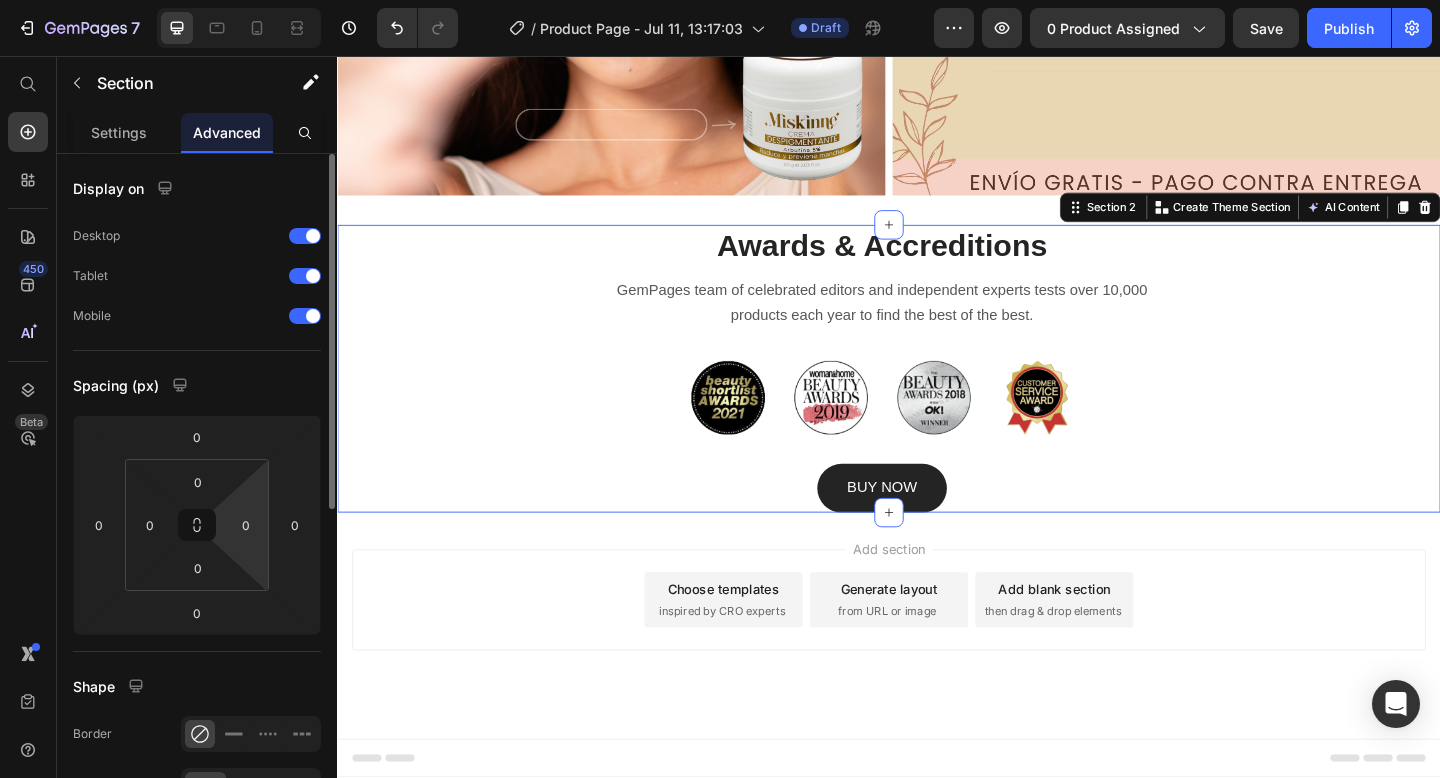click on "Display on Desktop Tablet Mobile Spacing (px) 0 0 0 0 0 0 0 0 Shape Border Corner Shadow Position Opacity 100 % Animation Upgrade to Build plan  to unlock Animation & other premium features. Interaction Upgrade to Optimize plan  to unlock Interaction & other premium features. CSS class" at bounding box center (197, 757) 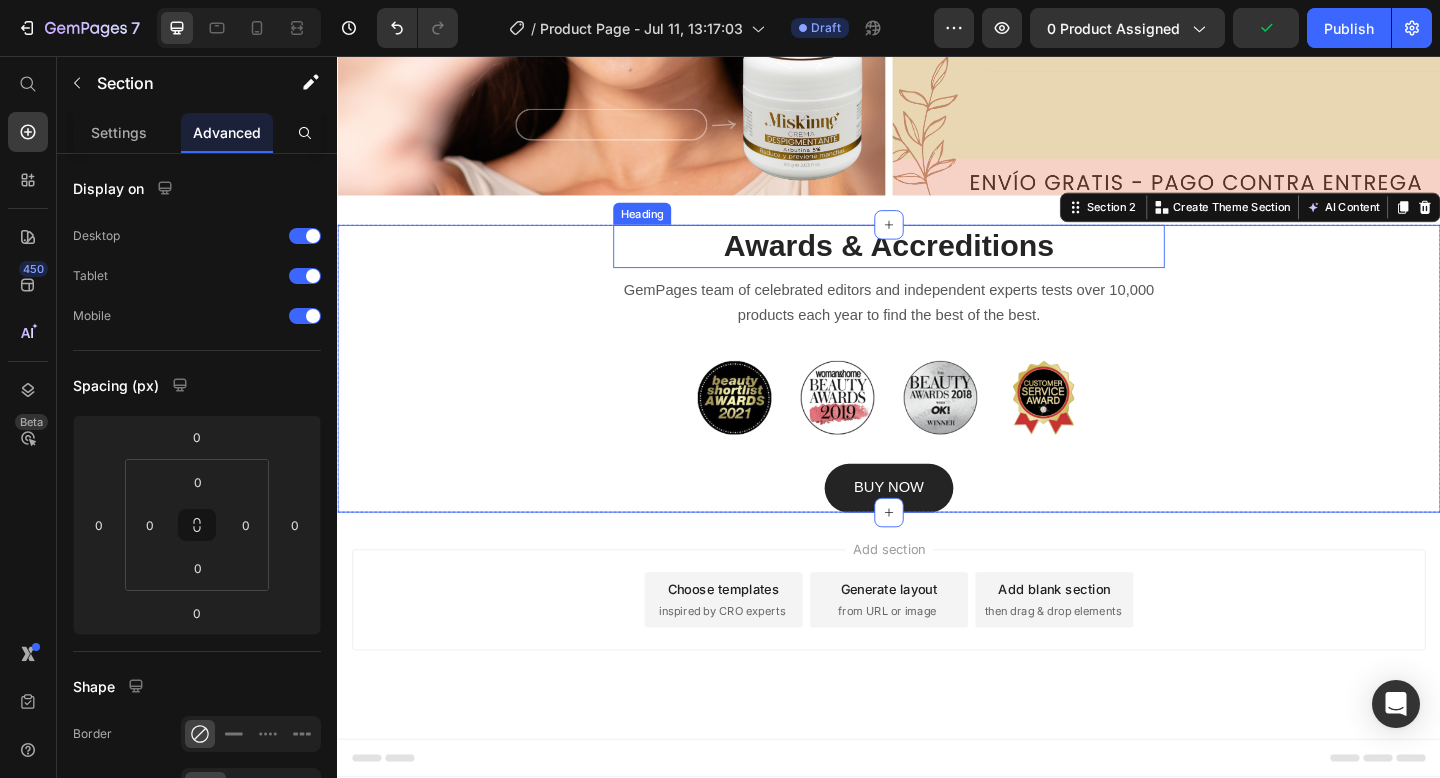click on "Awards & Accreditions" at bounding box center (937, 263) 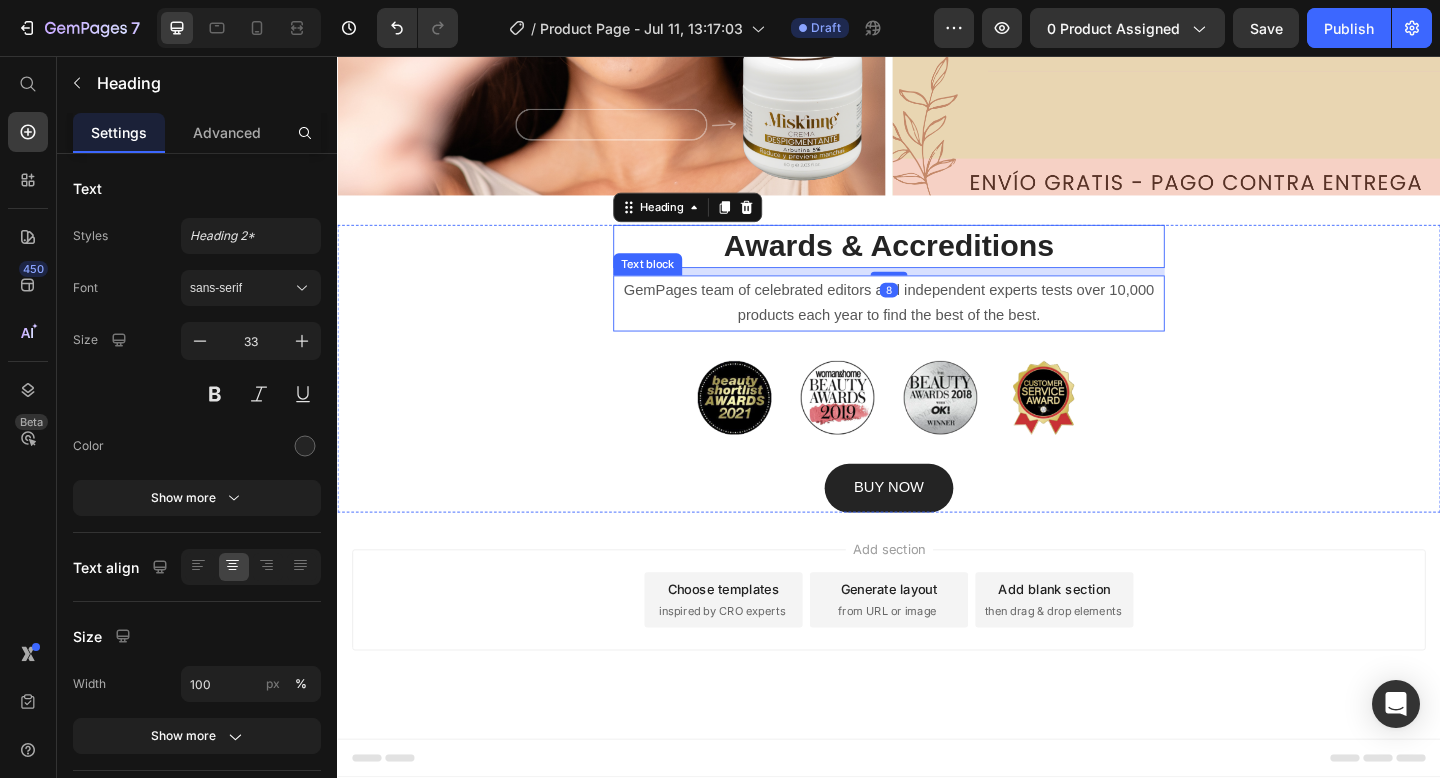 click on "GemPages team of celebrated editors and independent experts tests over 10,000 products each year to find the best of the best." at bounding box center [937, 326] 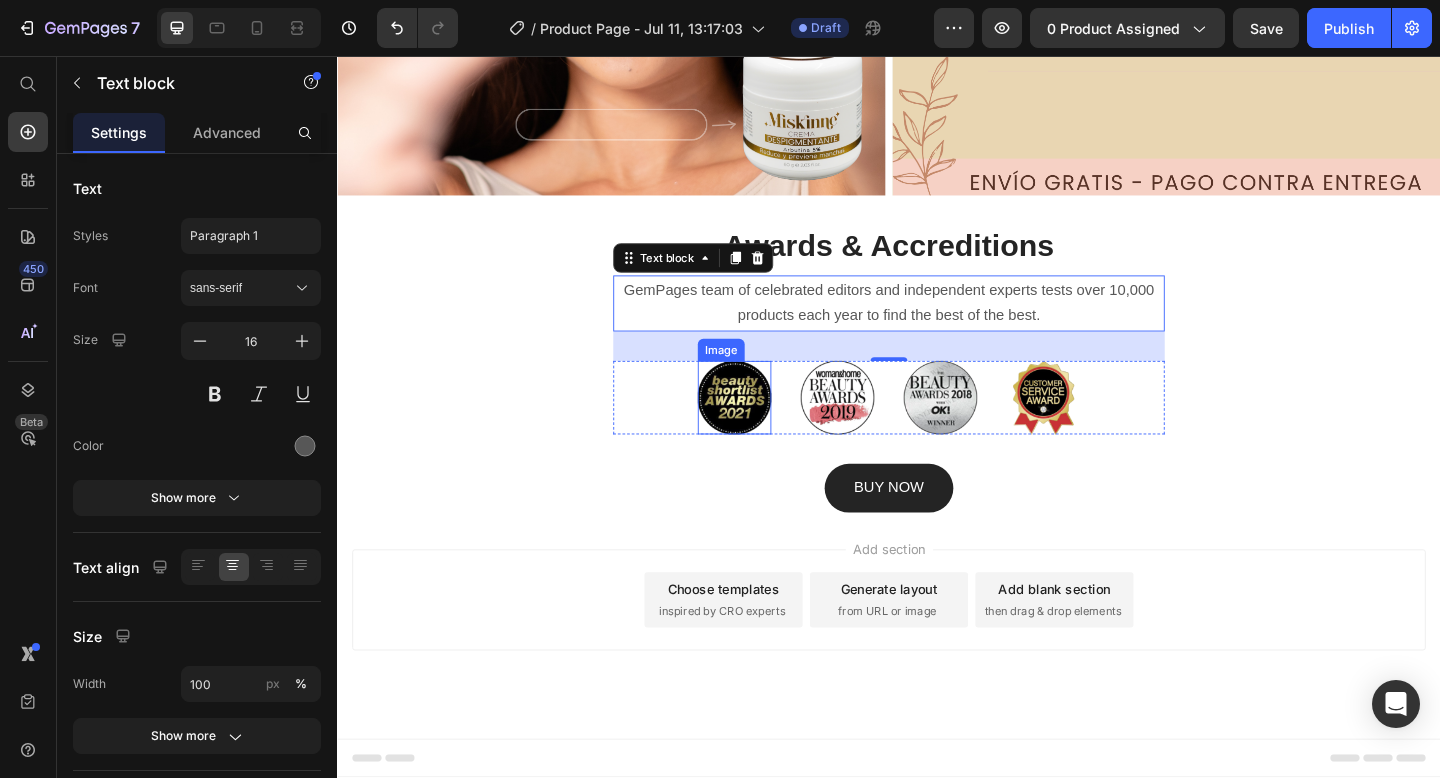 click at bounding box center (769, 428) 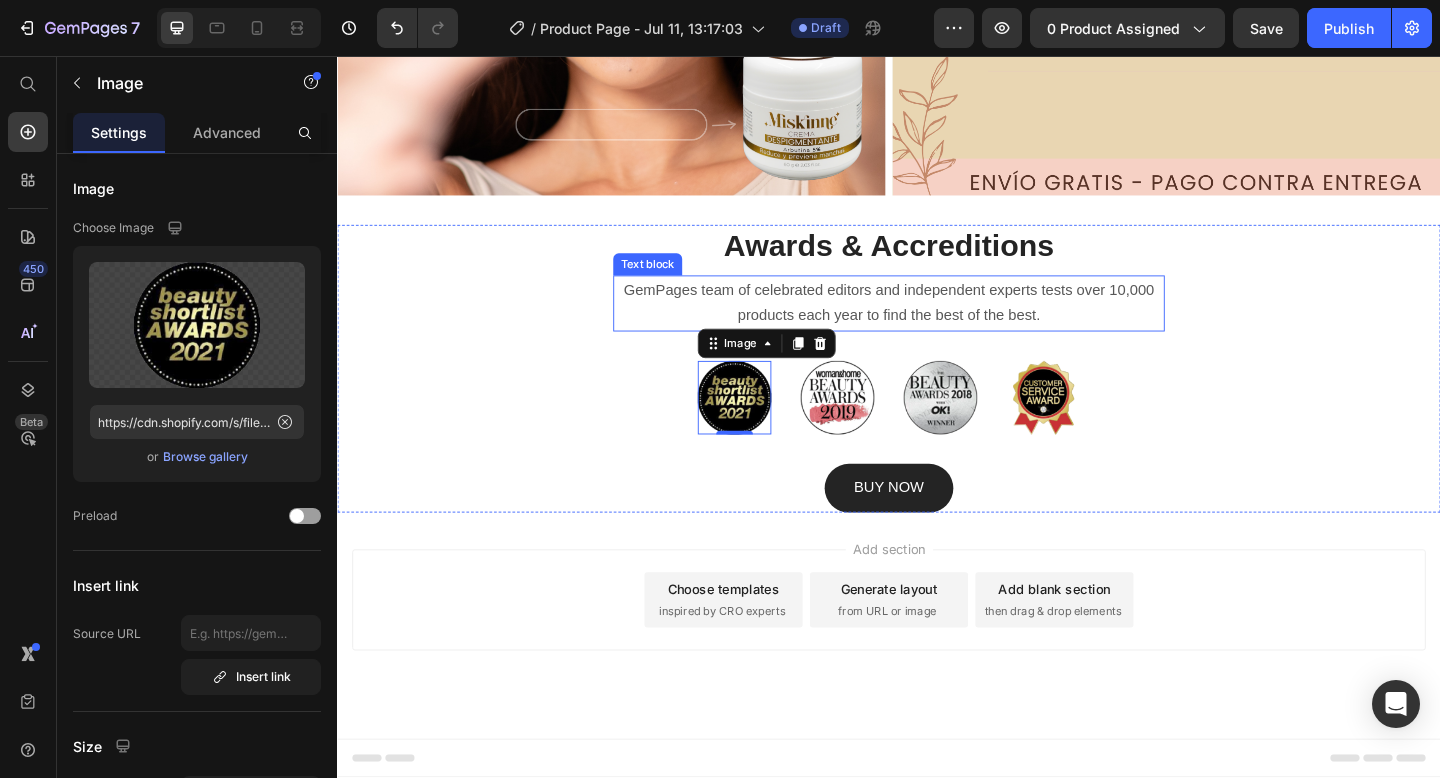 click on "GemPages team of celebrated editors and independent experts tests over 10,000 products each year to find the best of the best." at bounding box center [937, 326] 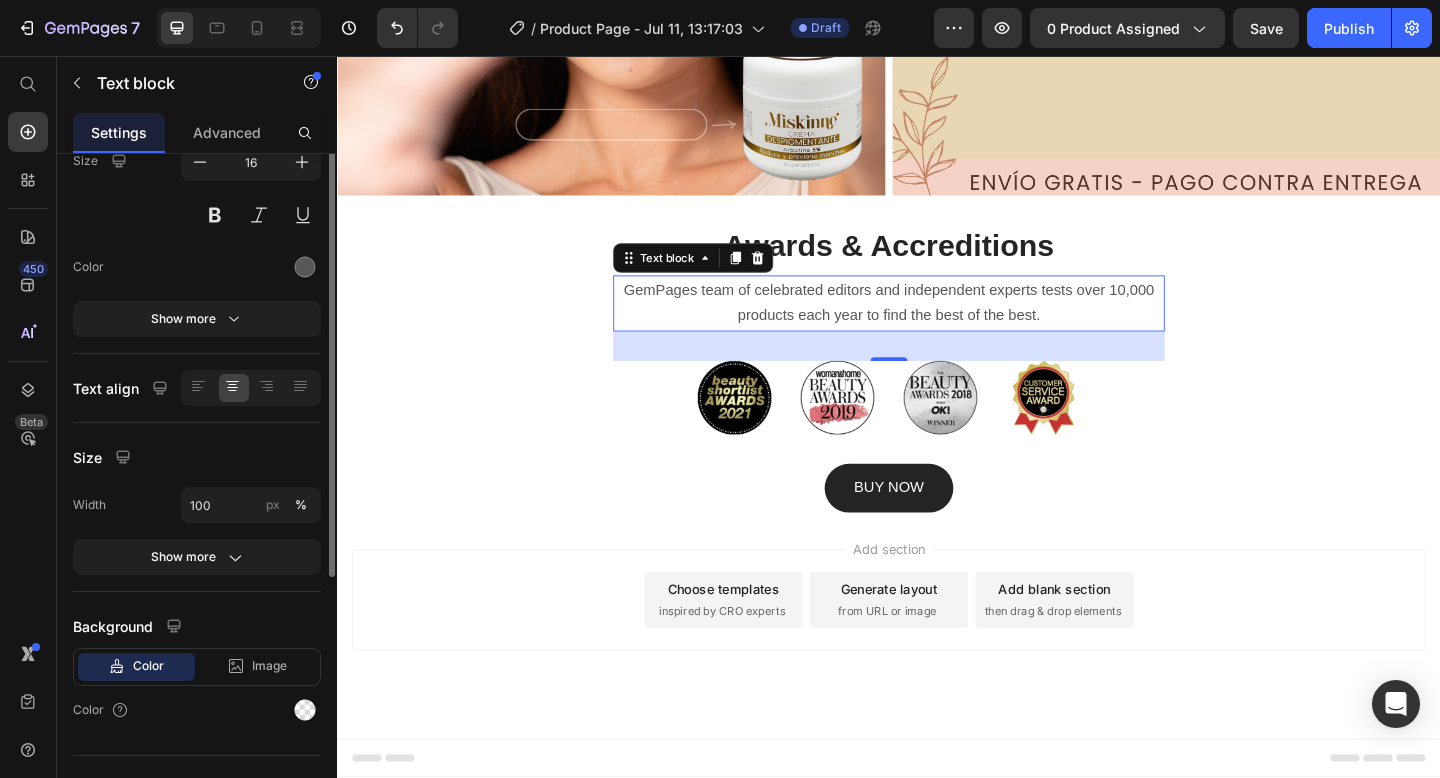 scroll, scrollTop: 214, scrollLeft: 0, axis: vertical 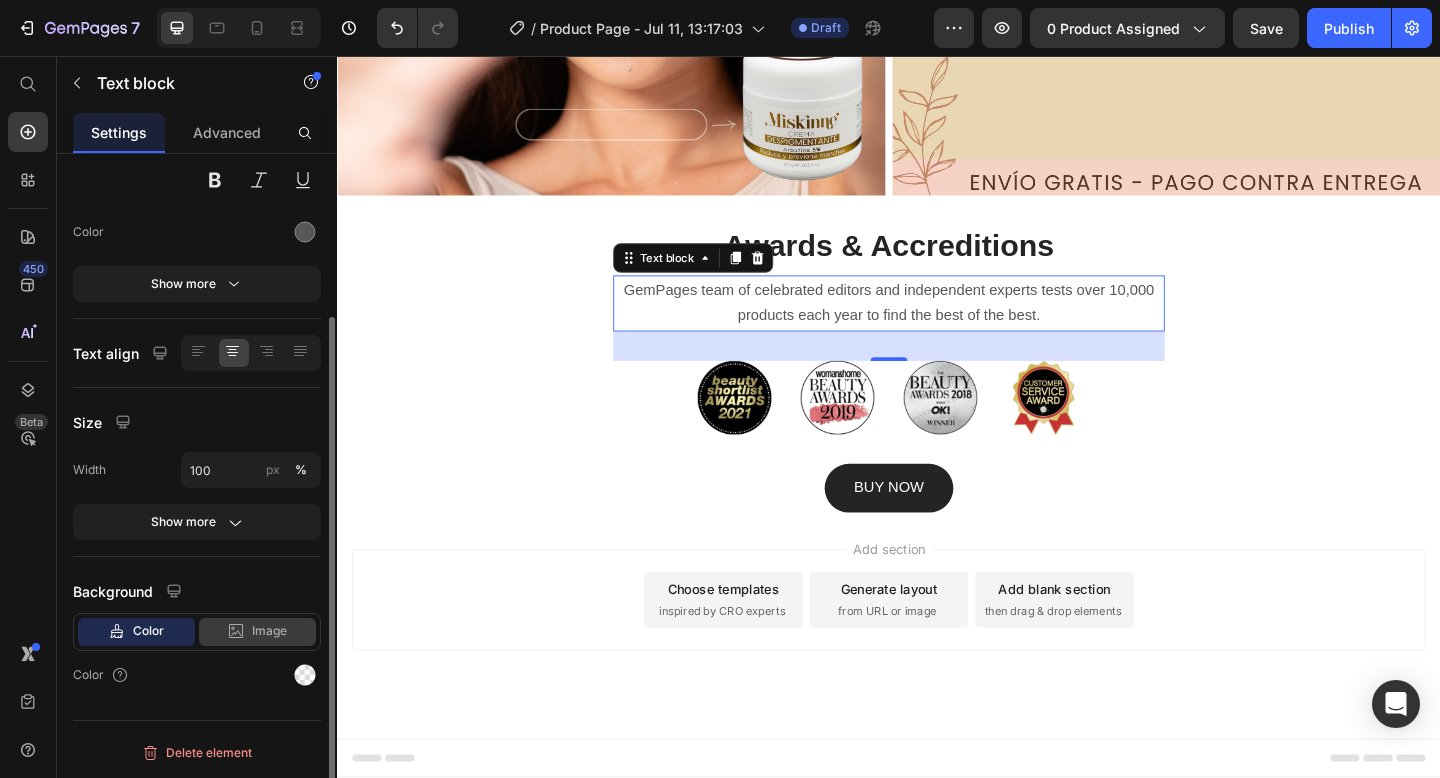 click on "Image" at bounding box center (269, 631) 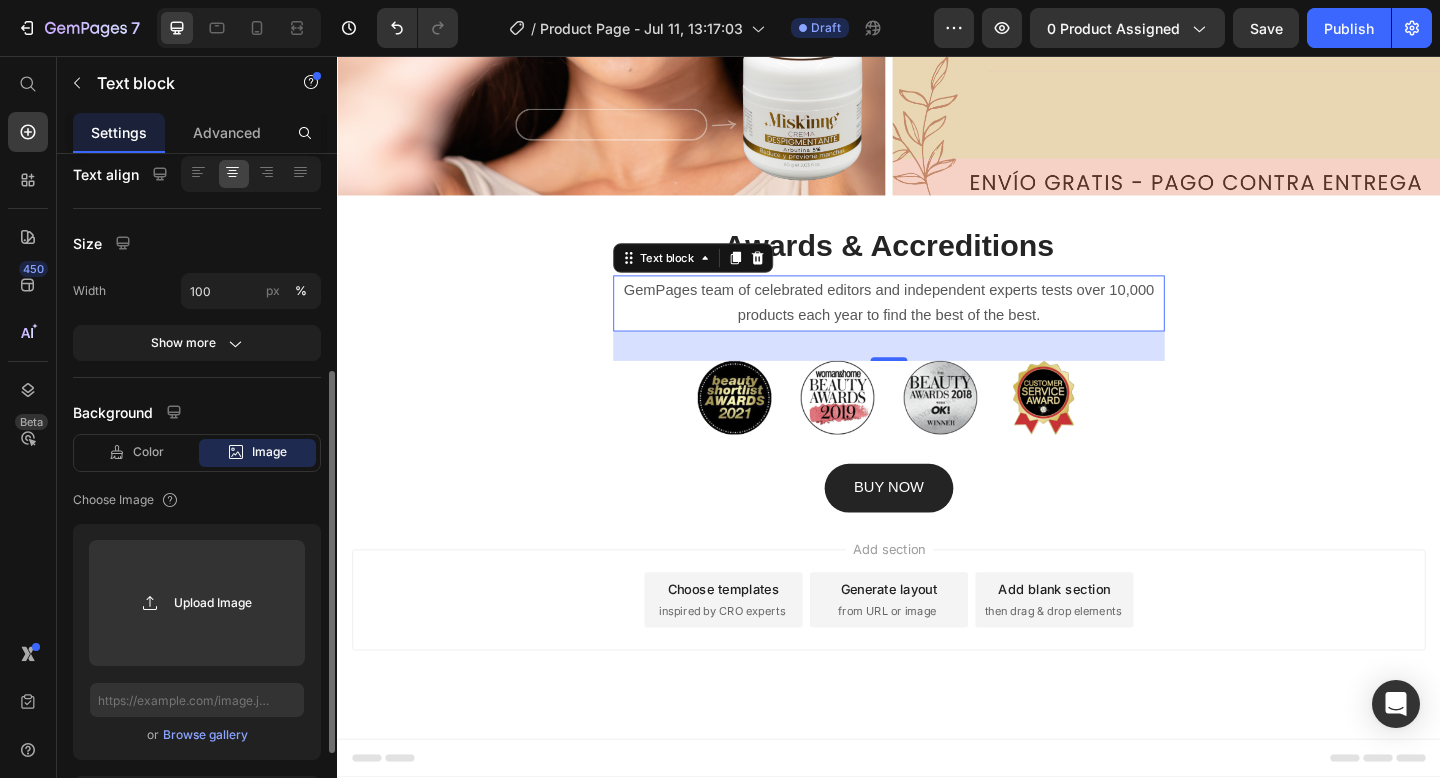 scroll, scrollTop: 416, scrollLeft: 0, axis: vertical 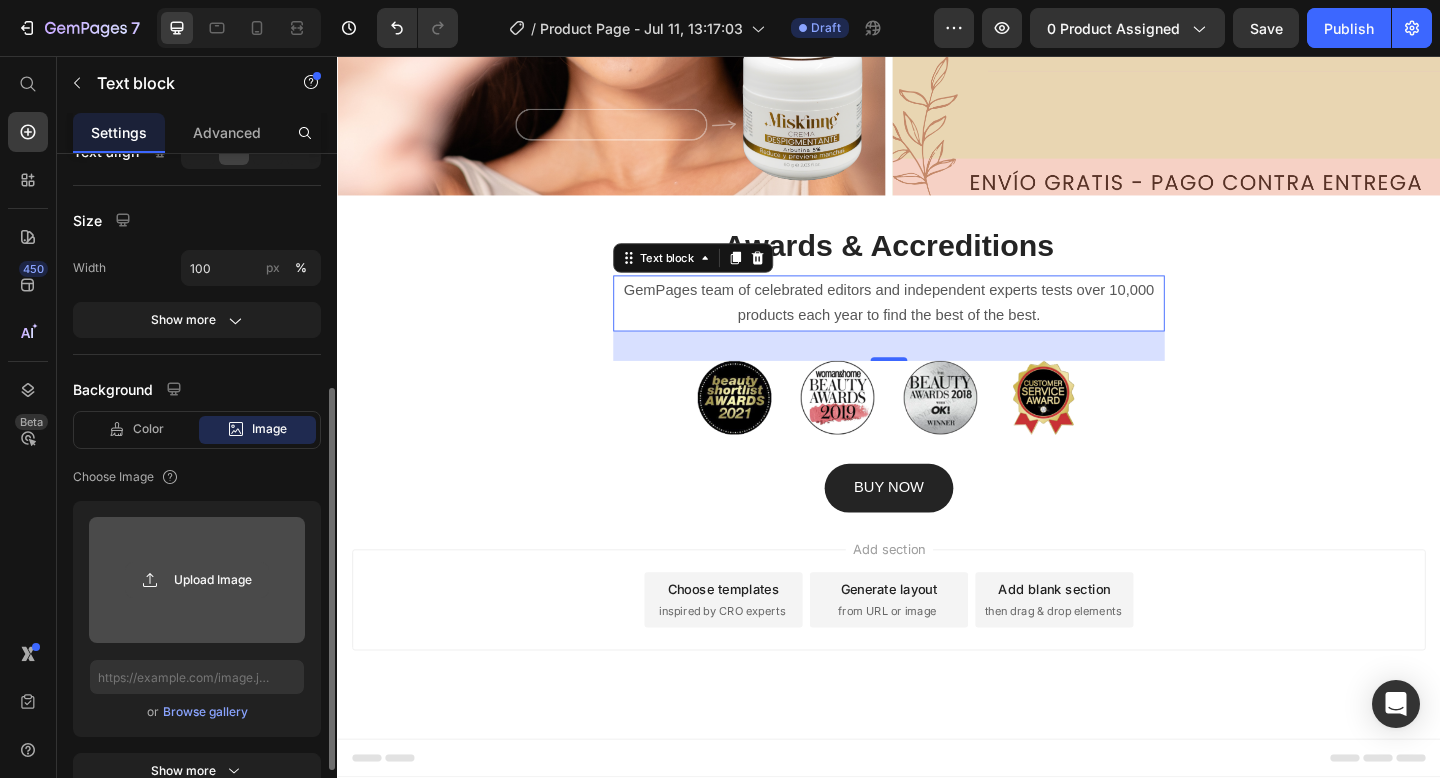 click 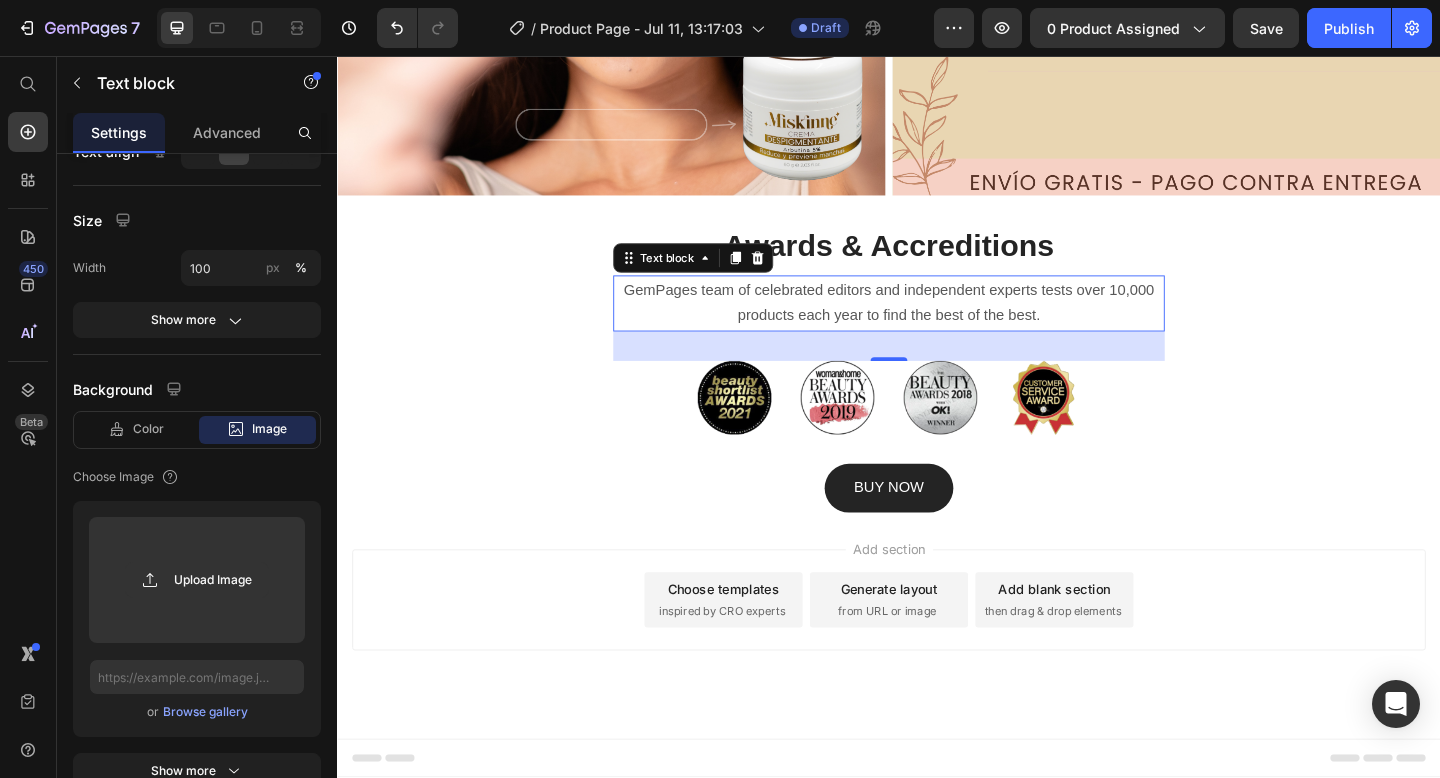 click on "GemPages team of celebrated editors and independent experts tests over 10,000 products each year to find the best of the best." at bounding box center [937, 326] 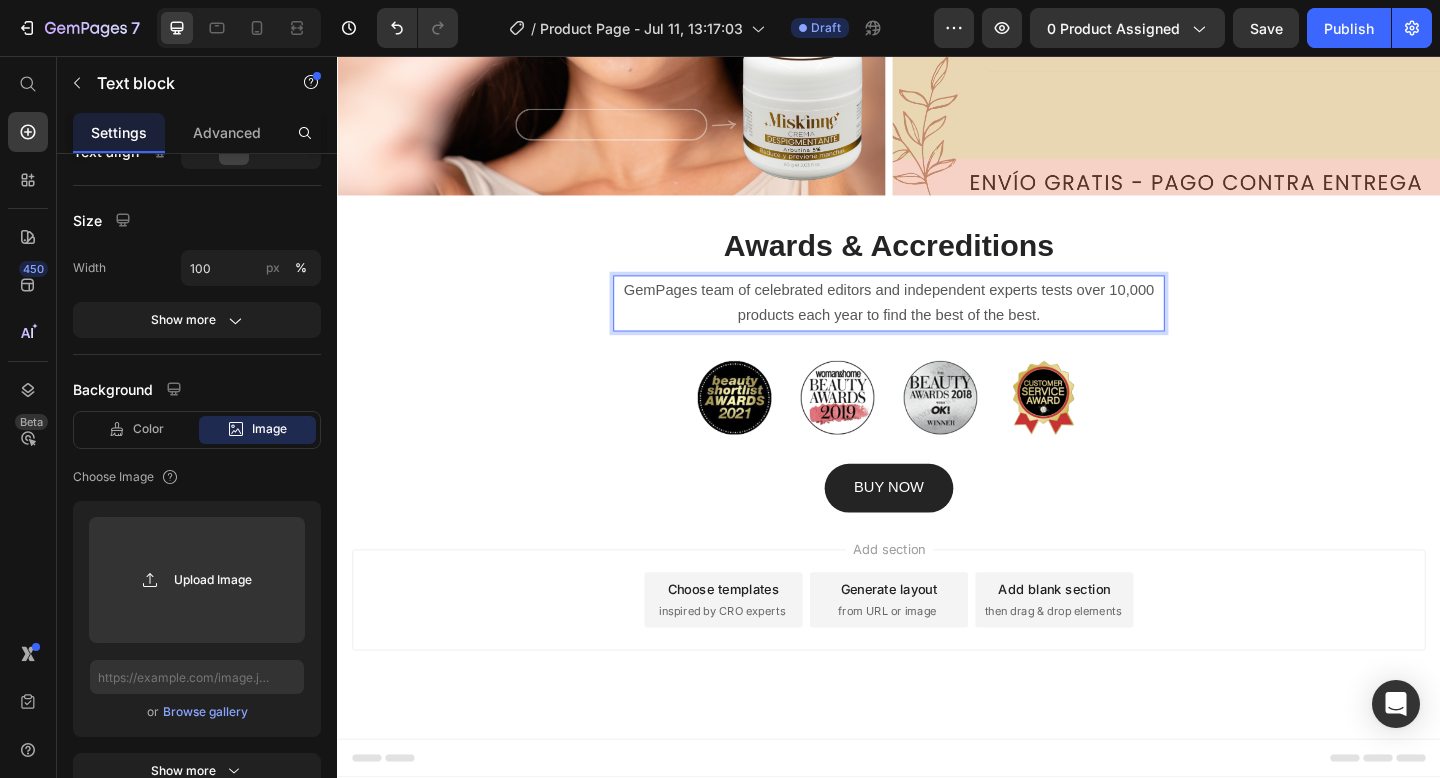 click on "GemPages team of celebrated editors and independent experts tests over 10,000 products each year to find the best of the best." at bounding box center (937, 326) 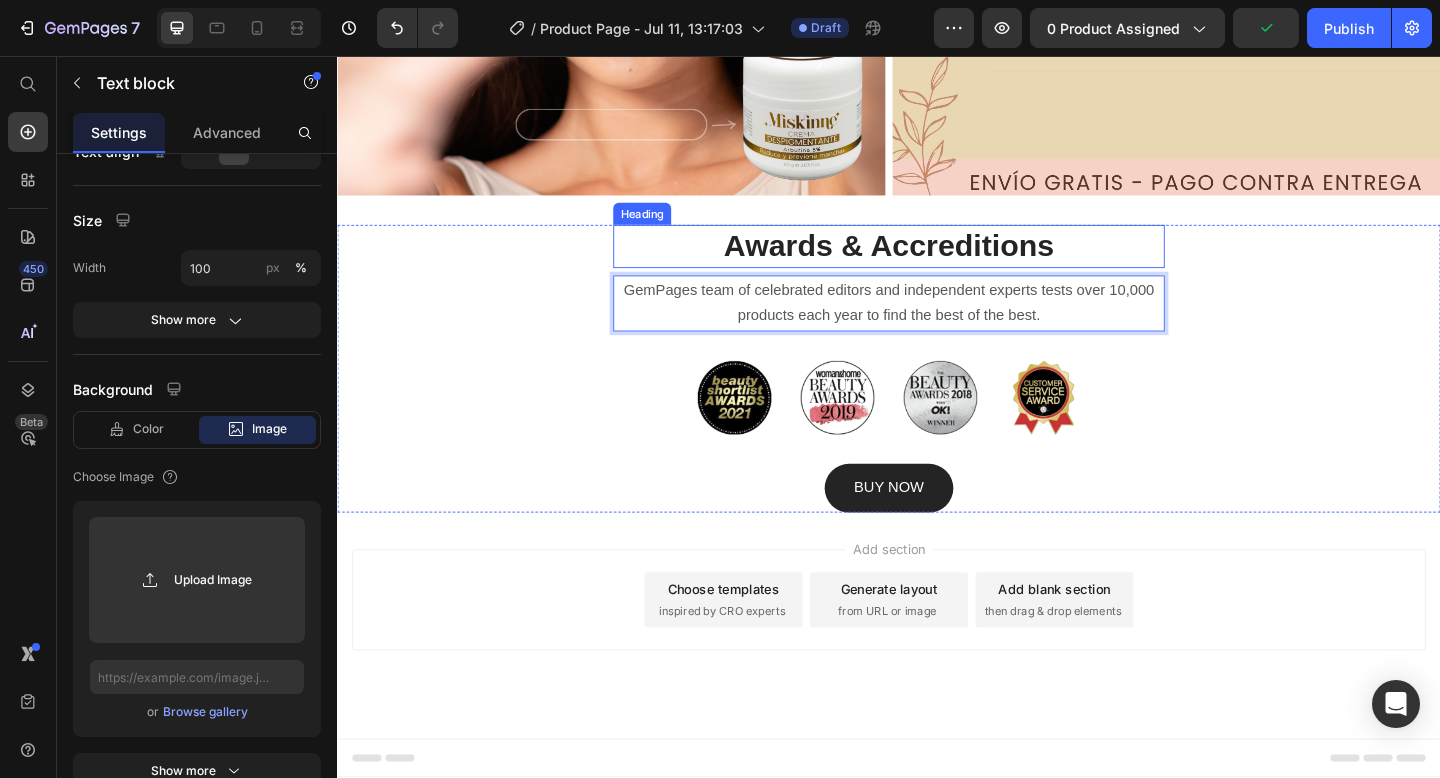 click on "Awards & Accreditions" at bounding box center [937, 263] 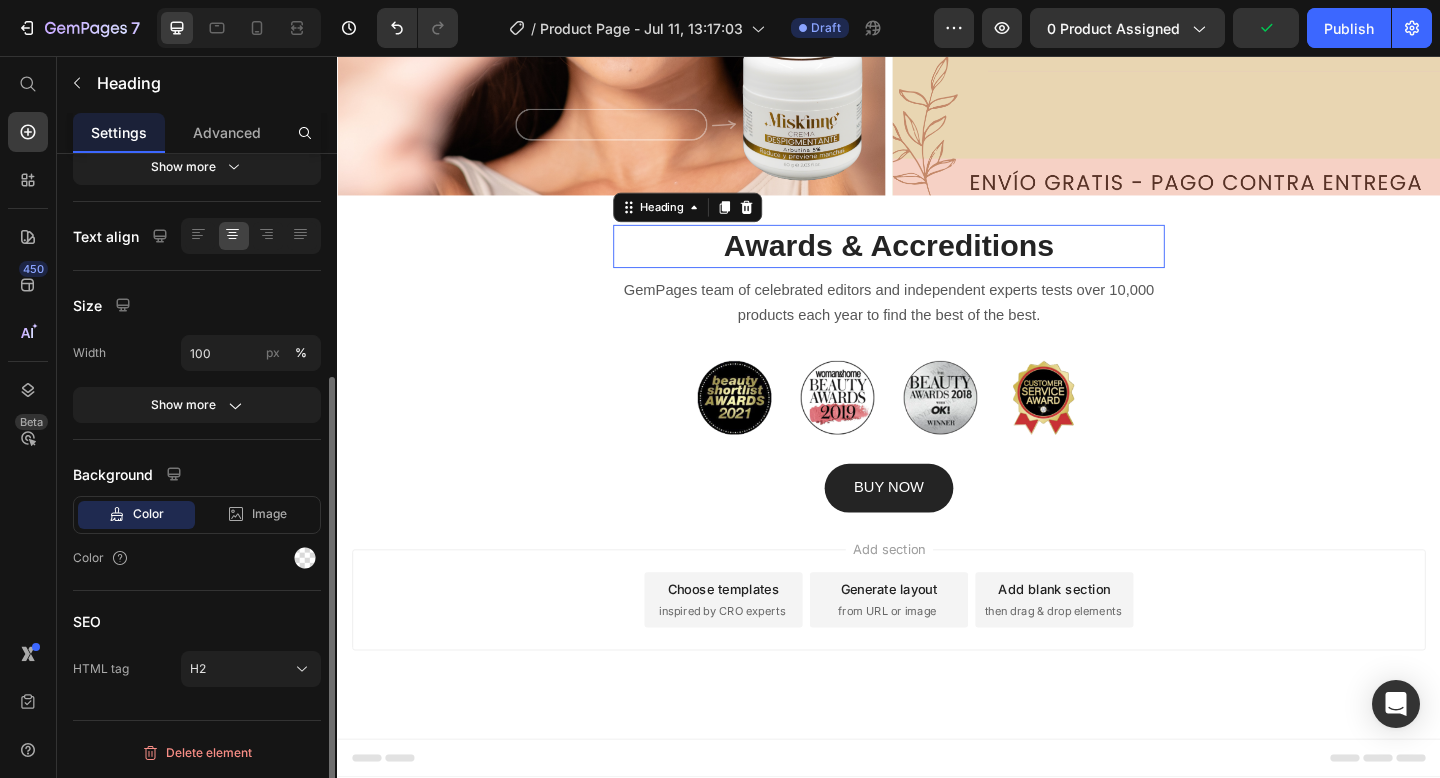 scroll, scrollTop: 0, scrollLeft: 0, axis: both 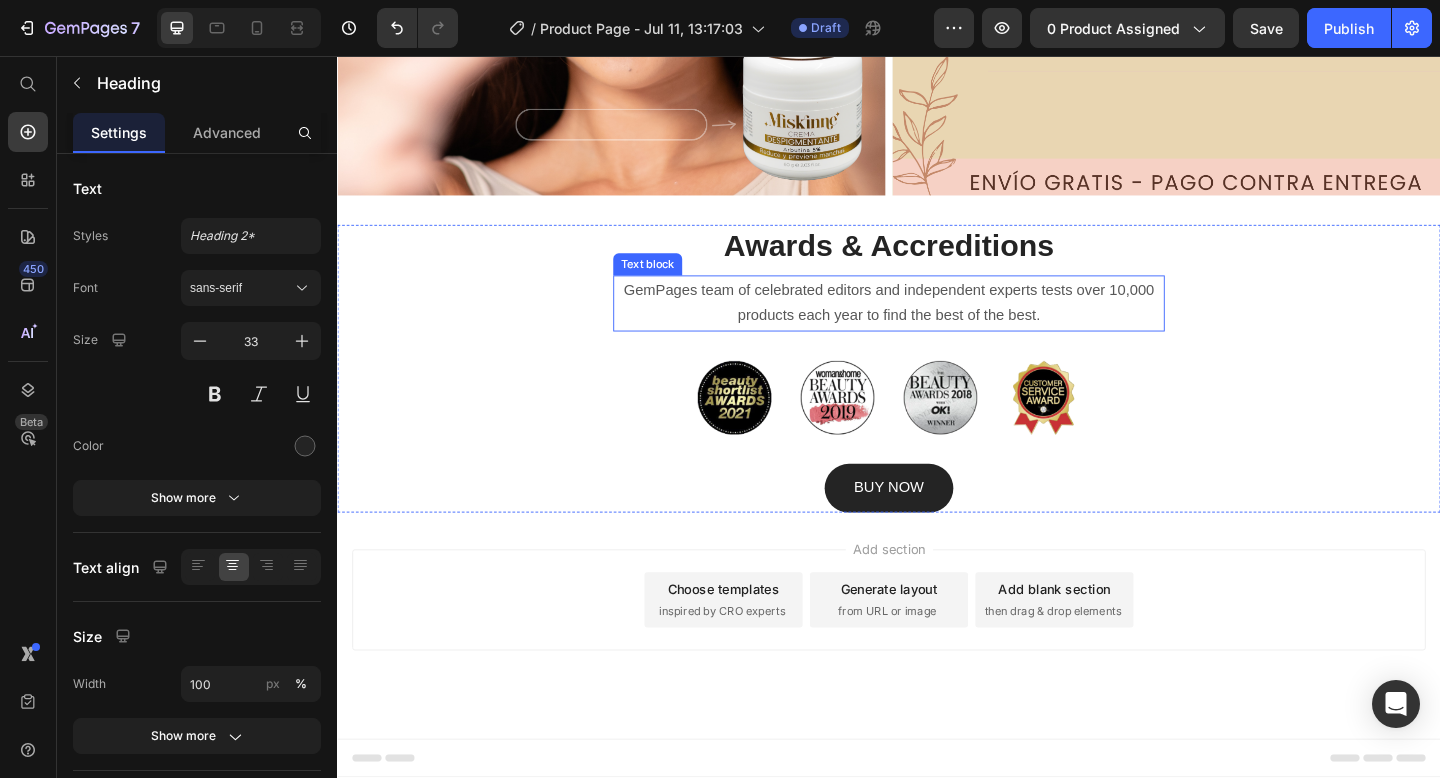 click on "GemPages team of celebrated editors and independent experts tests over 10,000 products each year to find the best of the best." at bounding box center [937, 326] 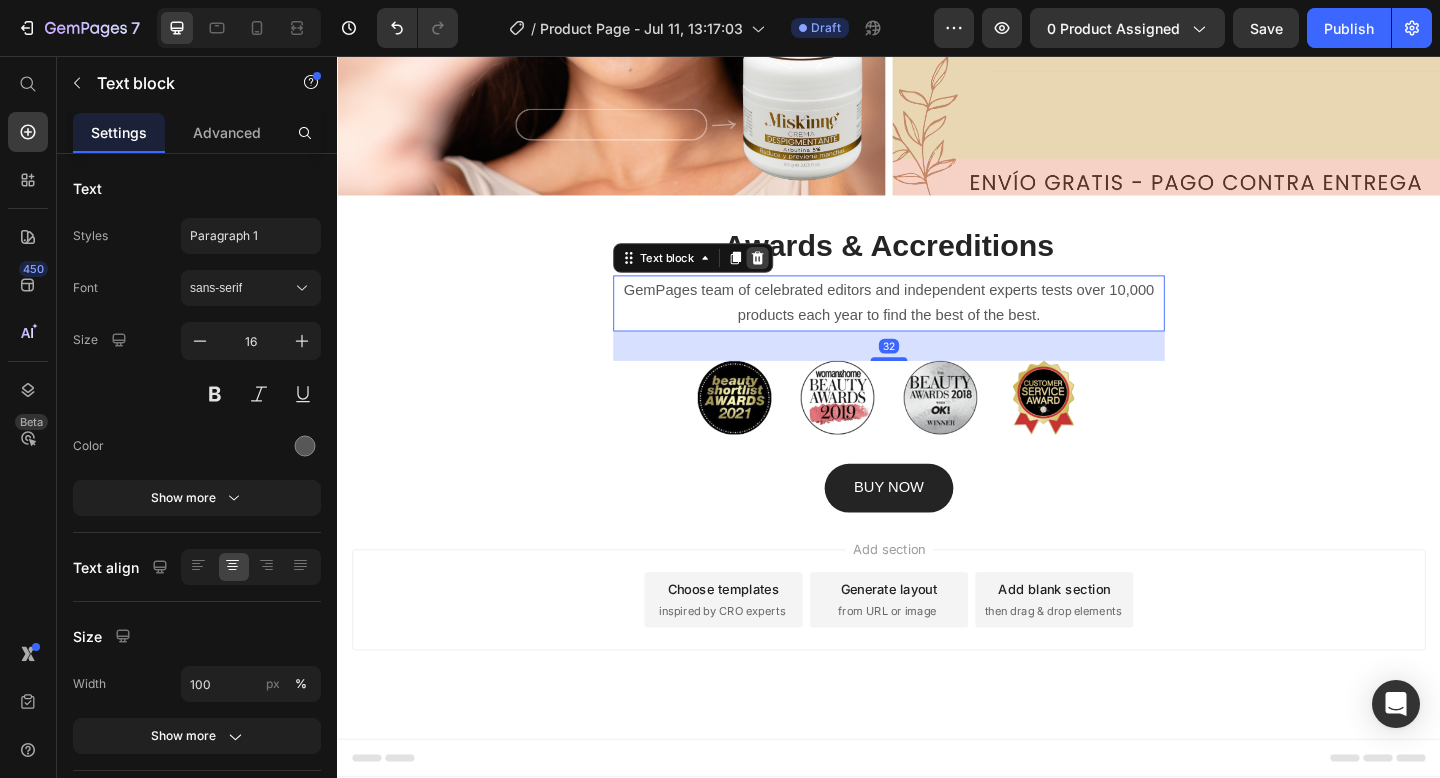 click 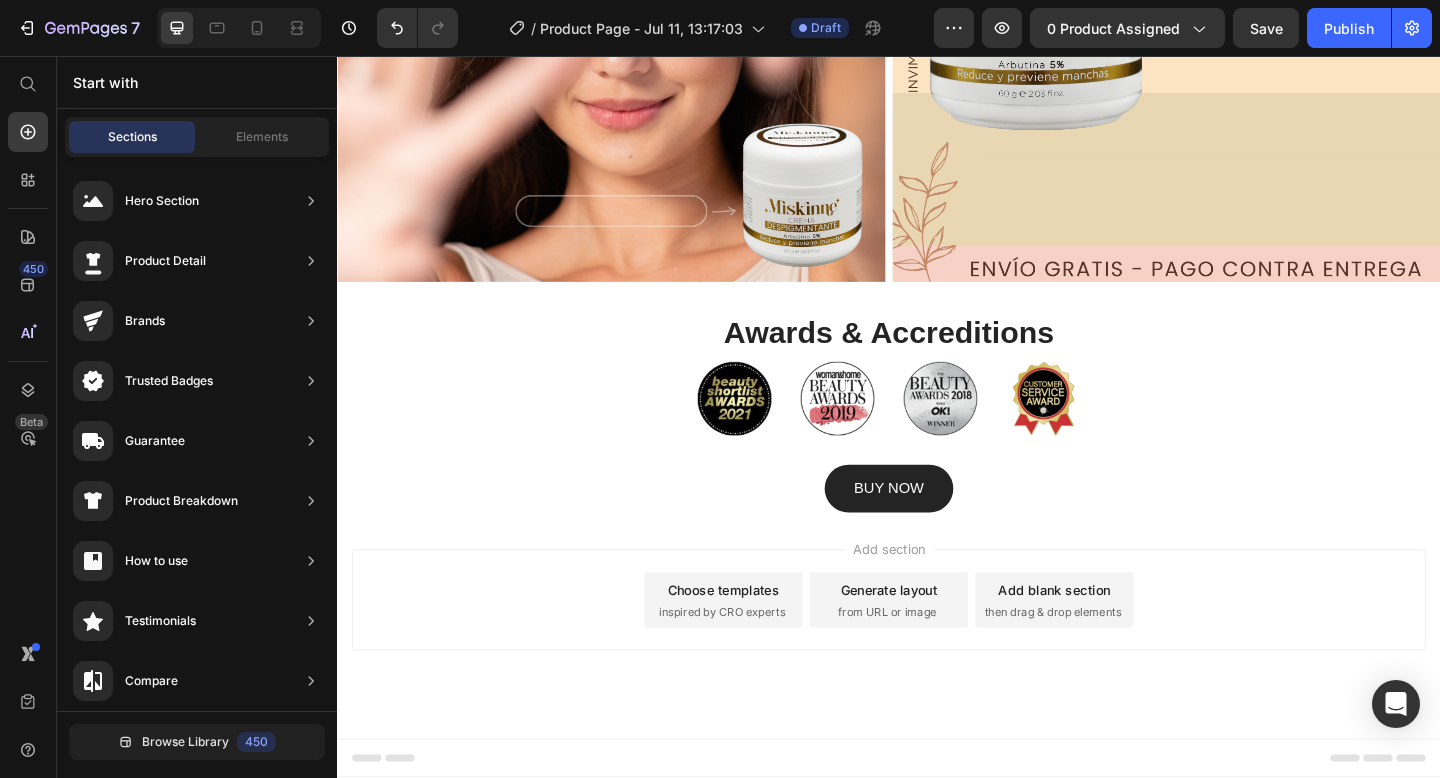 scroll, scrollTop: 2557, scrollLeft: 0, axis: vertical 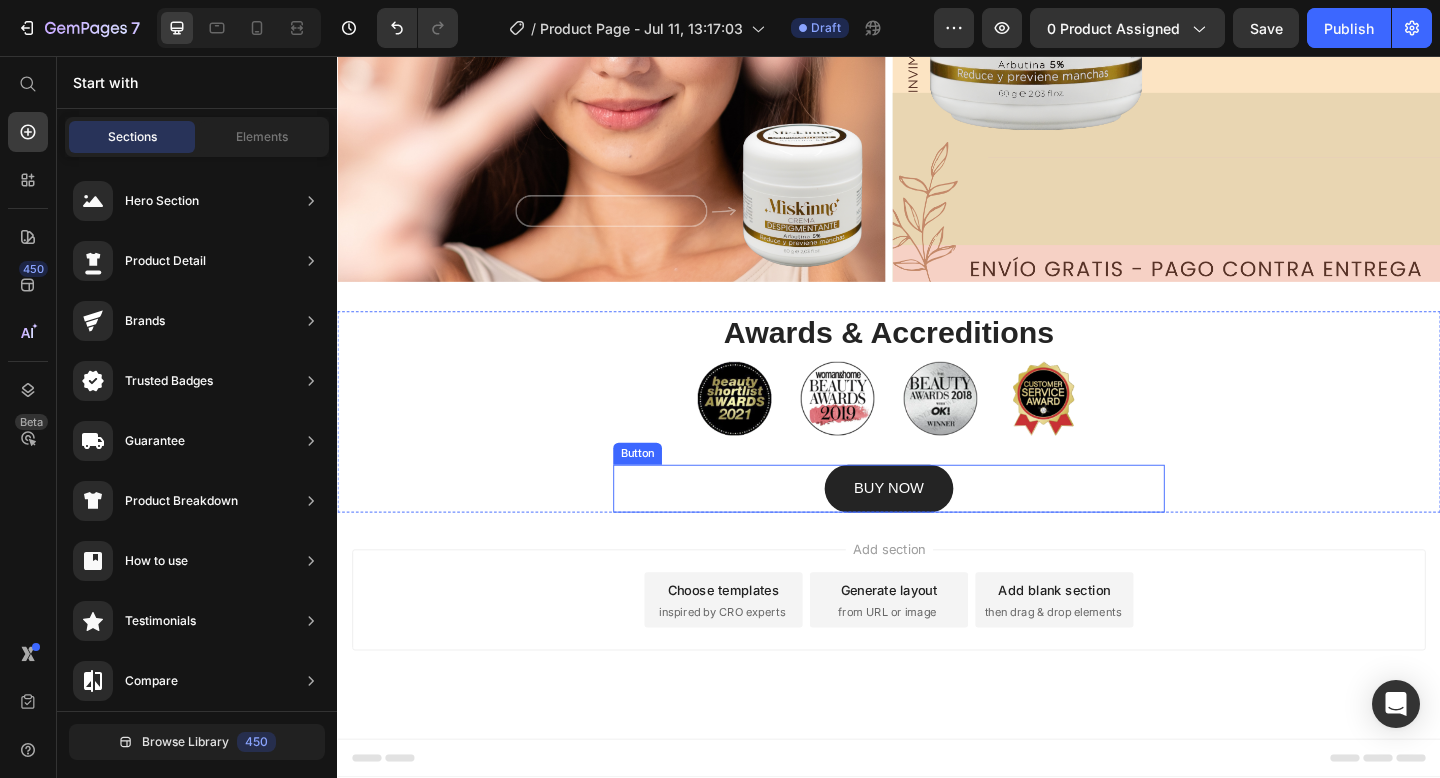 click on "BUY NOW Button" at bounding box center [937, 527] 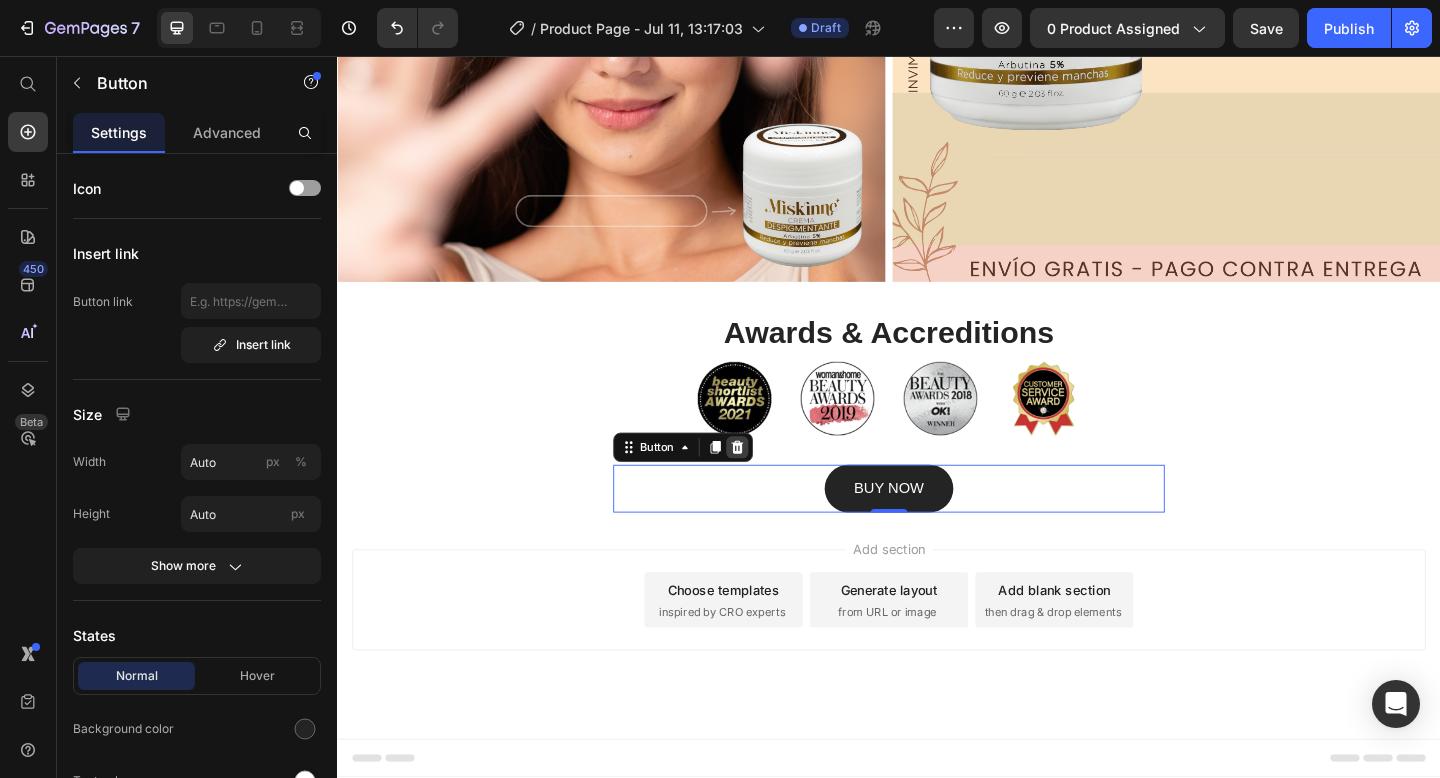 click 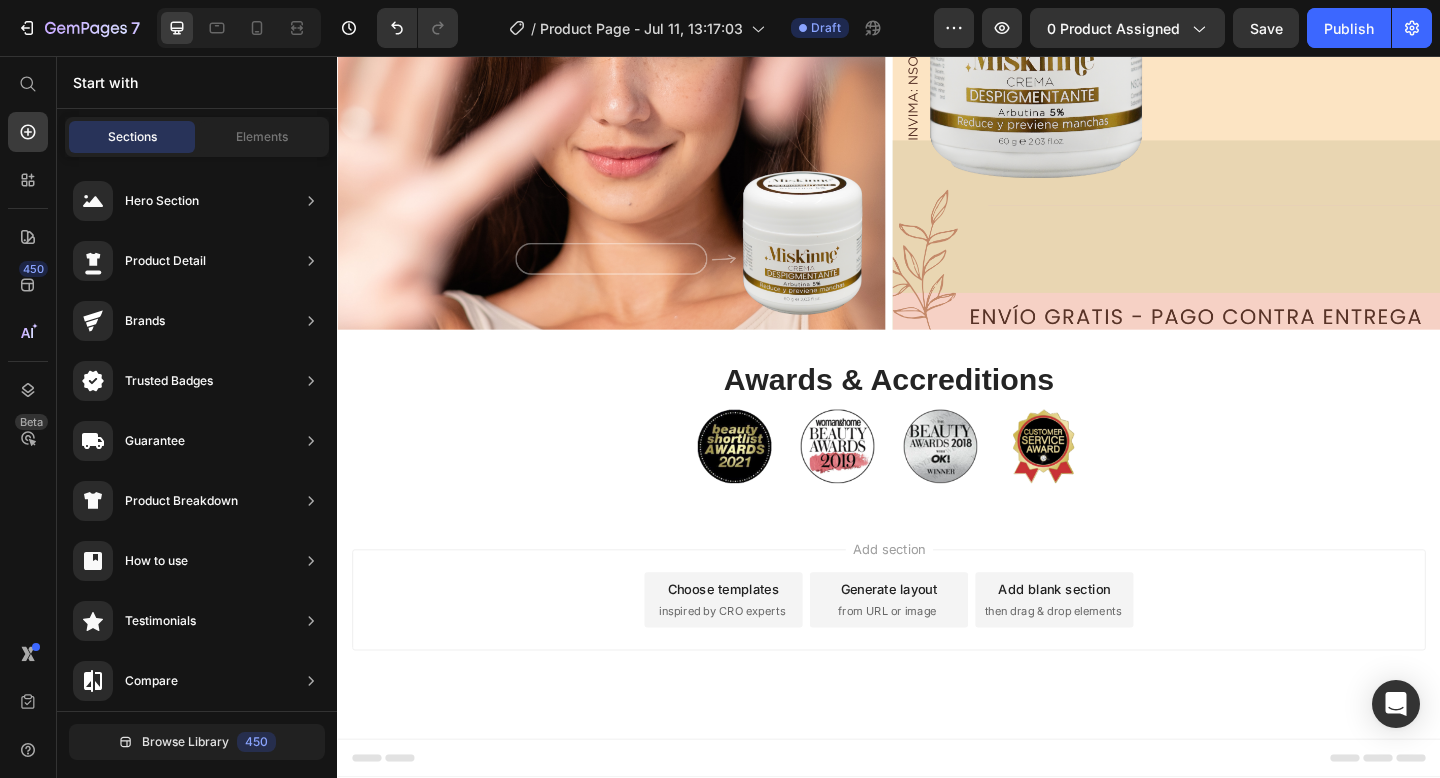 scroll, scrollTop: 2505, scrollLeft: 0, axis: vertical 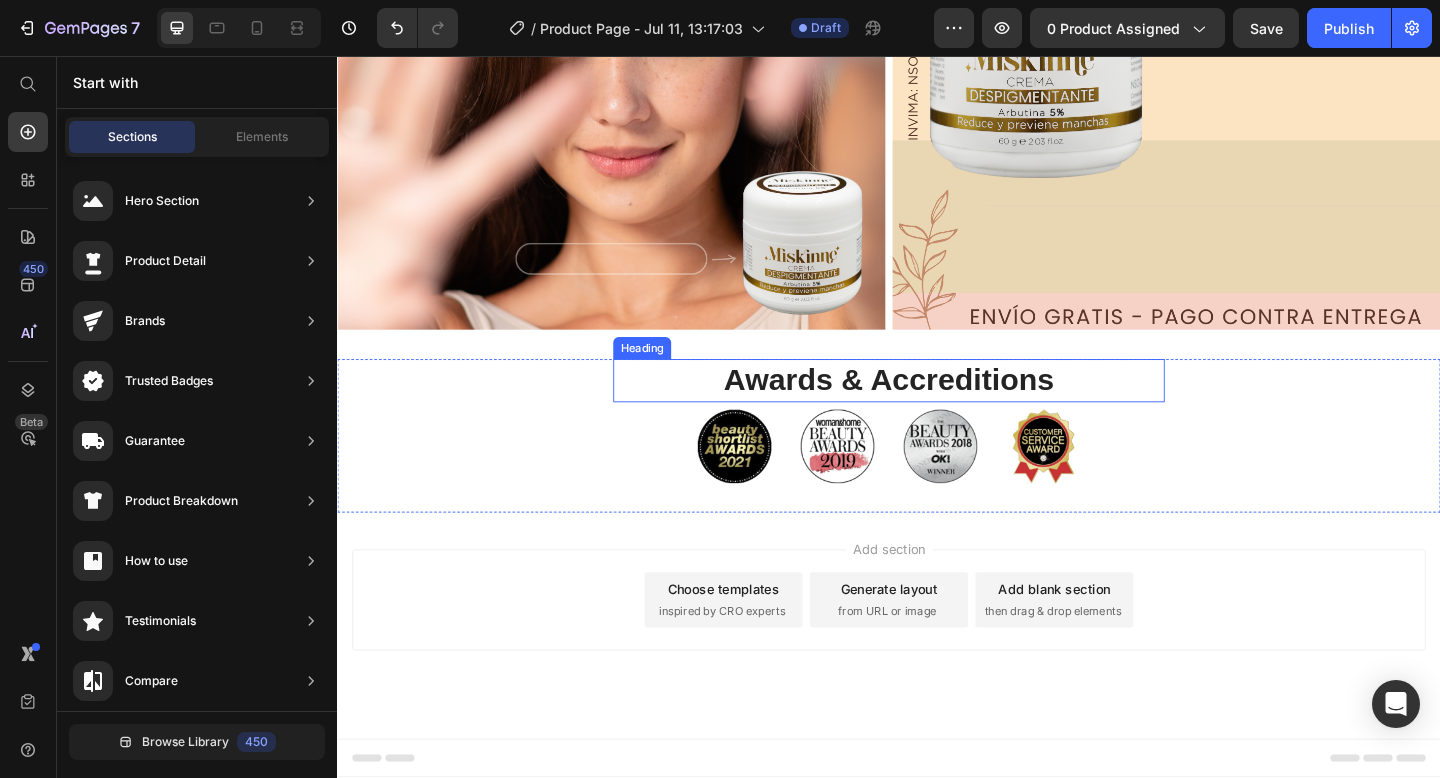 click on "Awards & Accreditions" at bounding box center (937, 409) 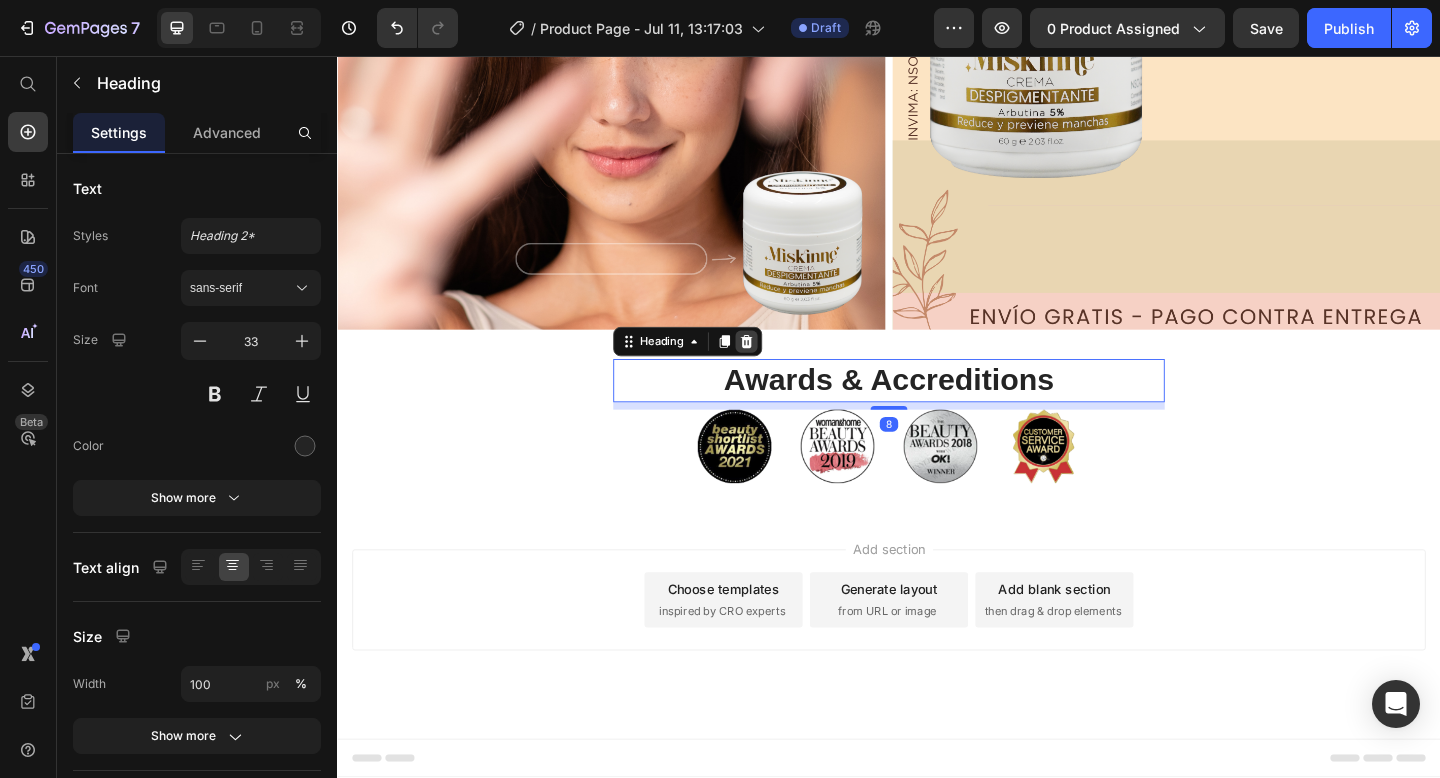 click 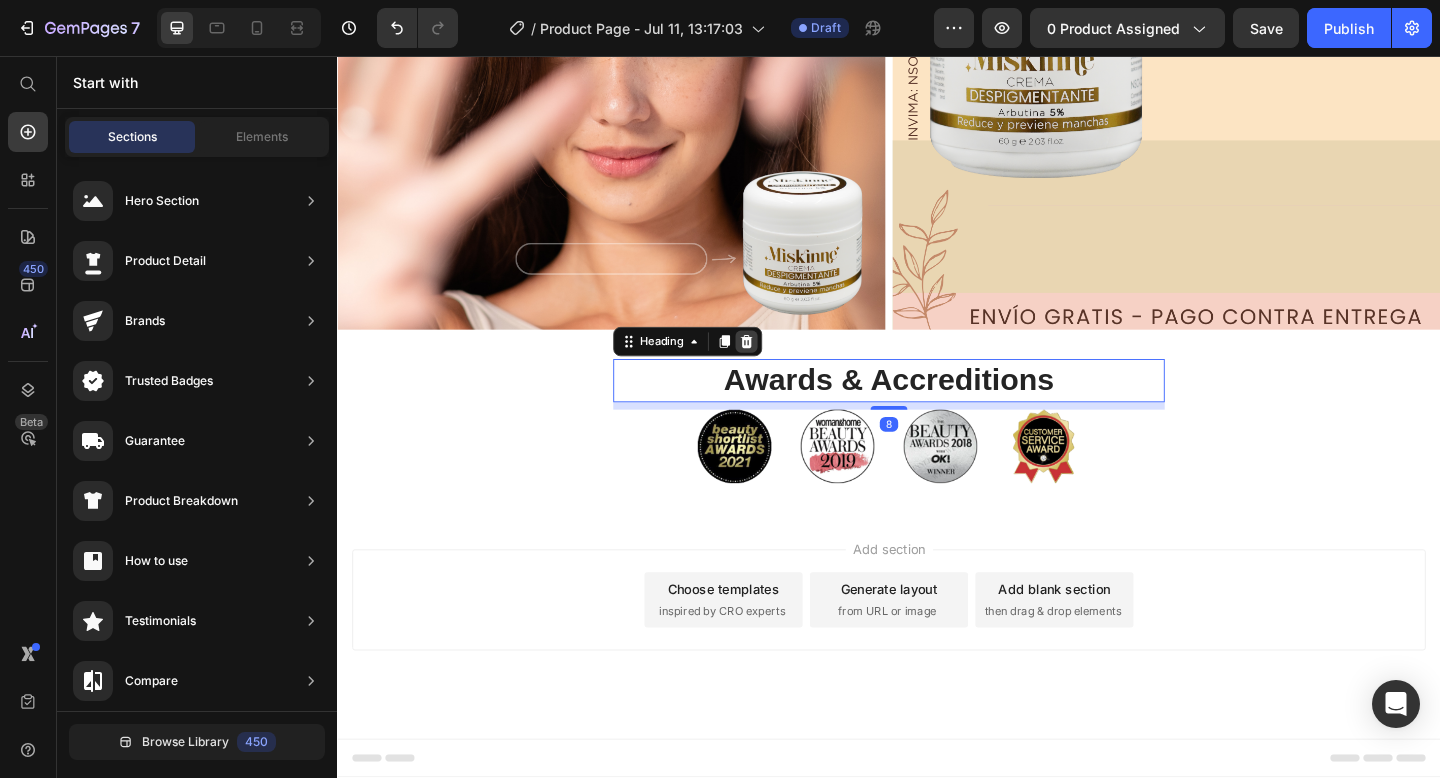 scroll, scrollTop: 2450, scrollLeft: 0, axis: vertical 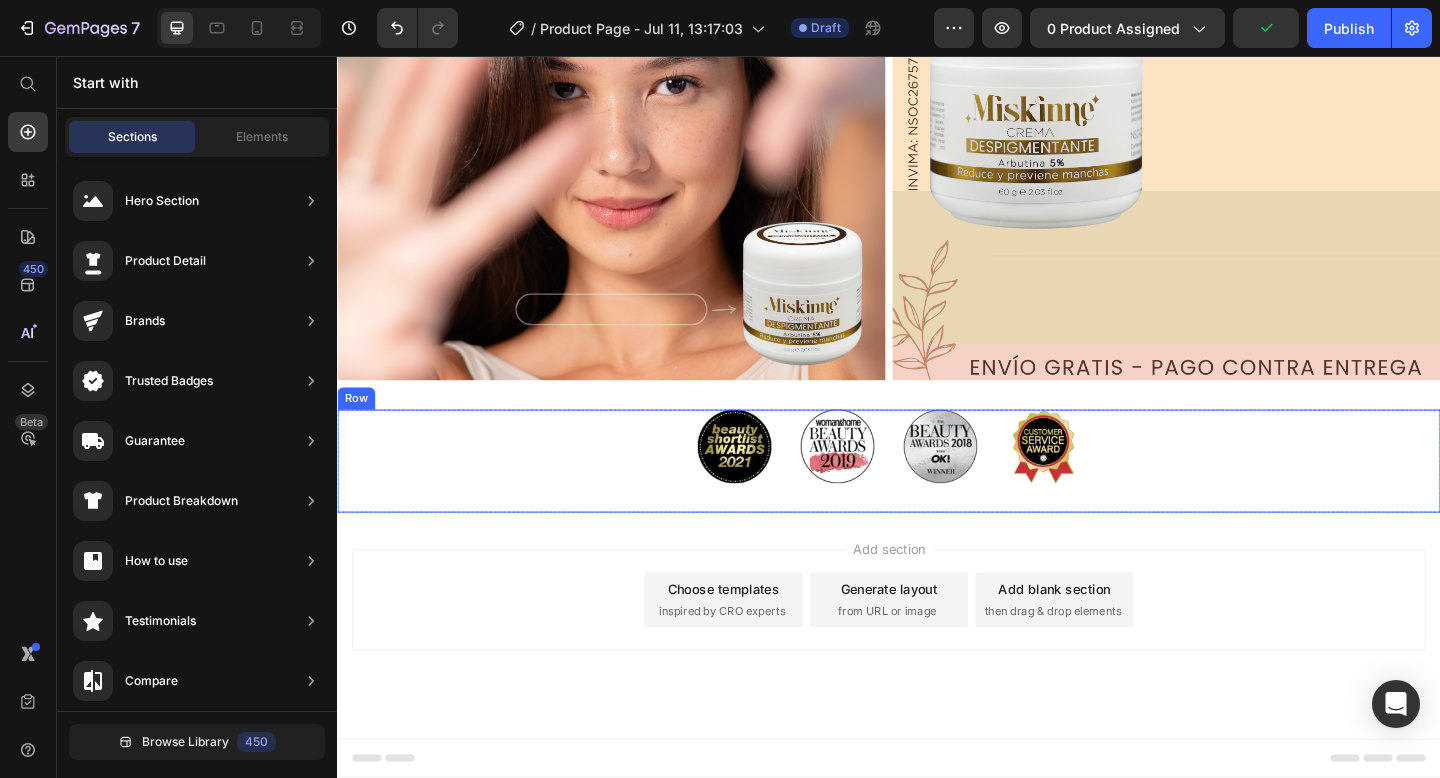 click on "Image Image Image Image Row" at bounding box center (937, 497) 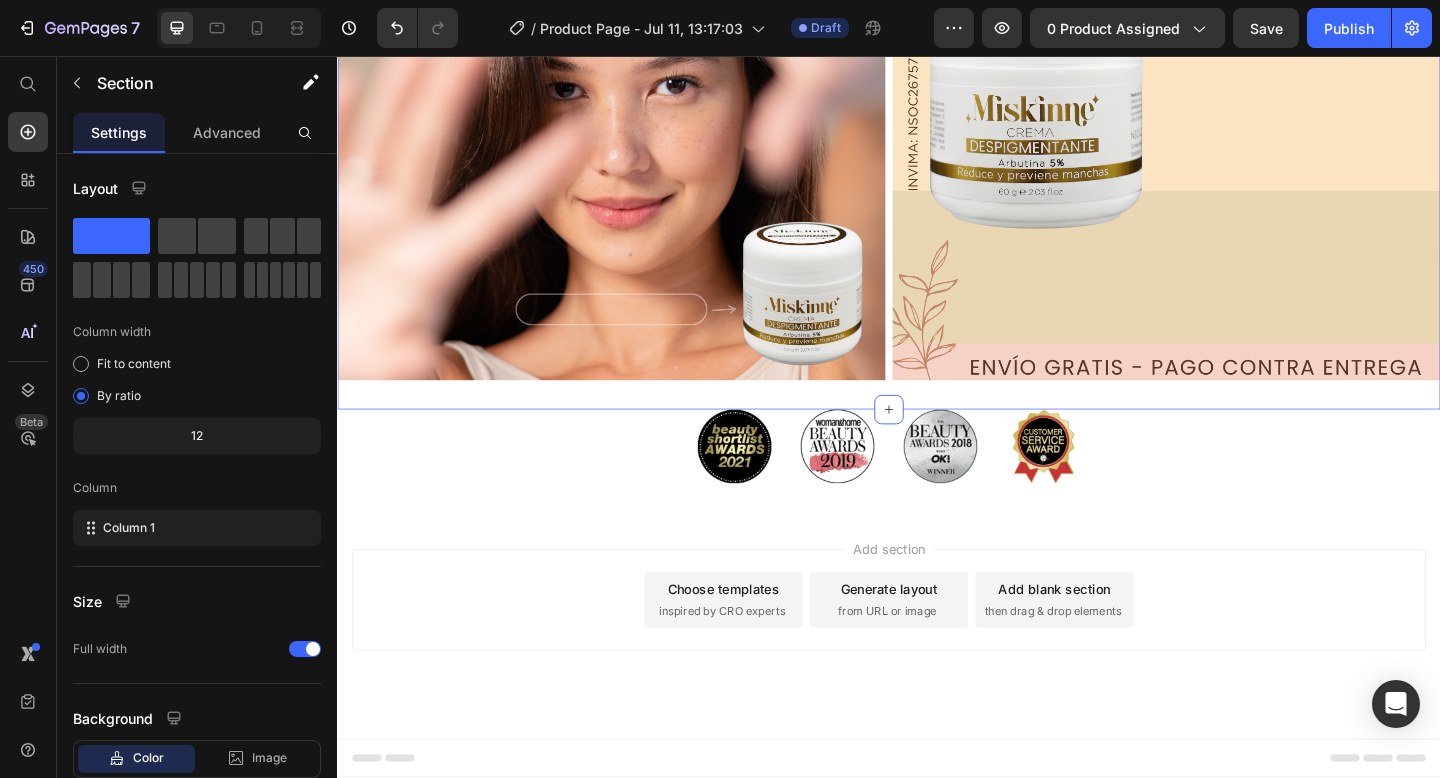 click on "Image Image Image Row Section 1   You can create reusable sections Create Theme Section AI Content Write with GemAI What would you like to describe here? Tone and Voice Persuasive Product Taza Mezcladora Eléctrica Show more Generate" at bounding box center (937, -956) 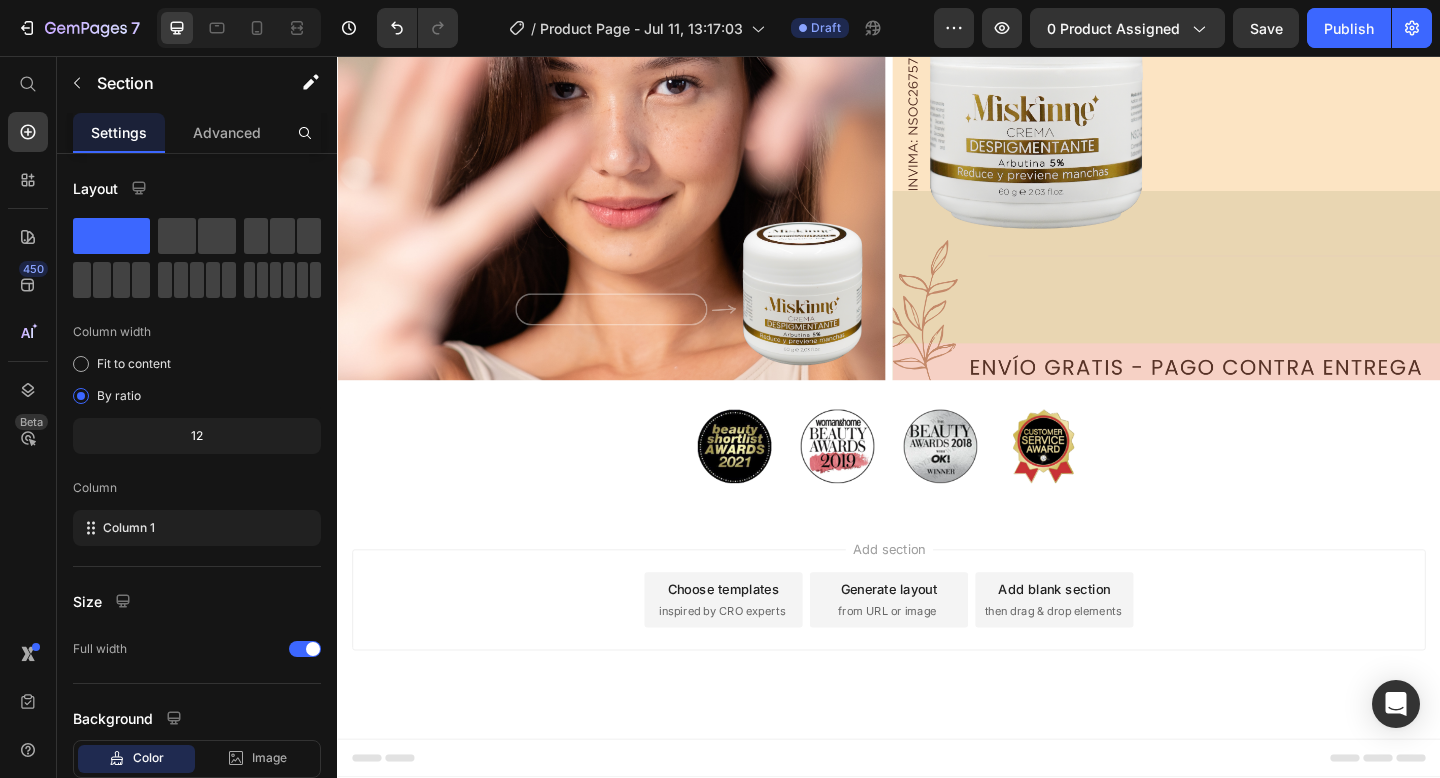 click on "Add section Choose templates inspired by CRO experts Generate layout from URL or image Add blank section then drag & drop elements" at bounding box center (937, 648) 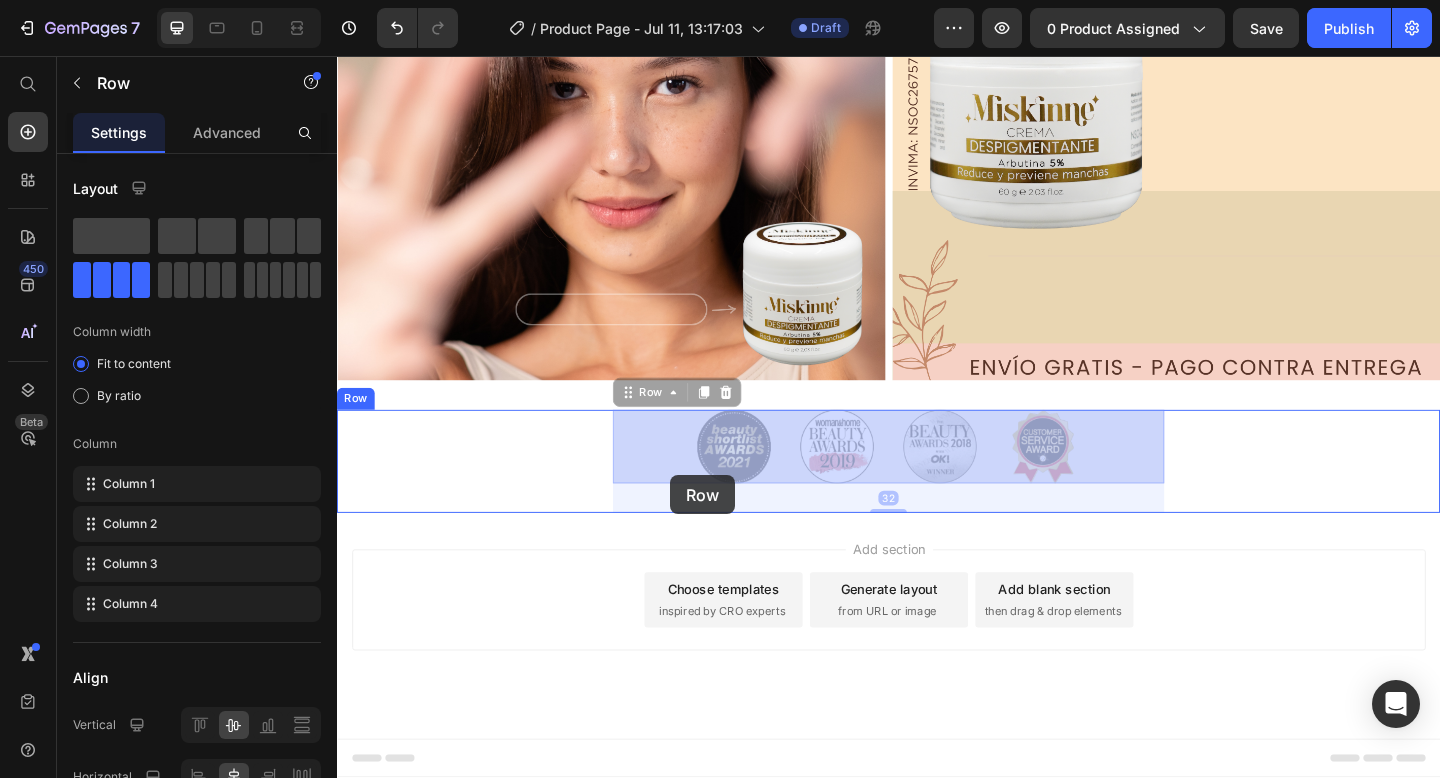 drag, startPoint x: 699, startPoint y: 497, endPoint x: 699, endPoint y: 512, distance: 15 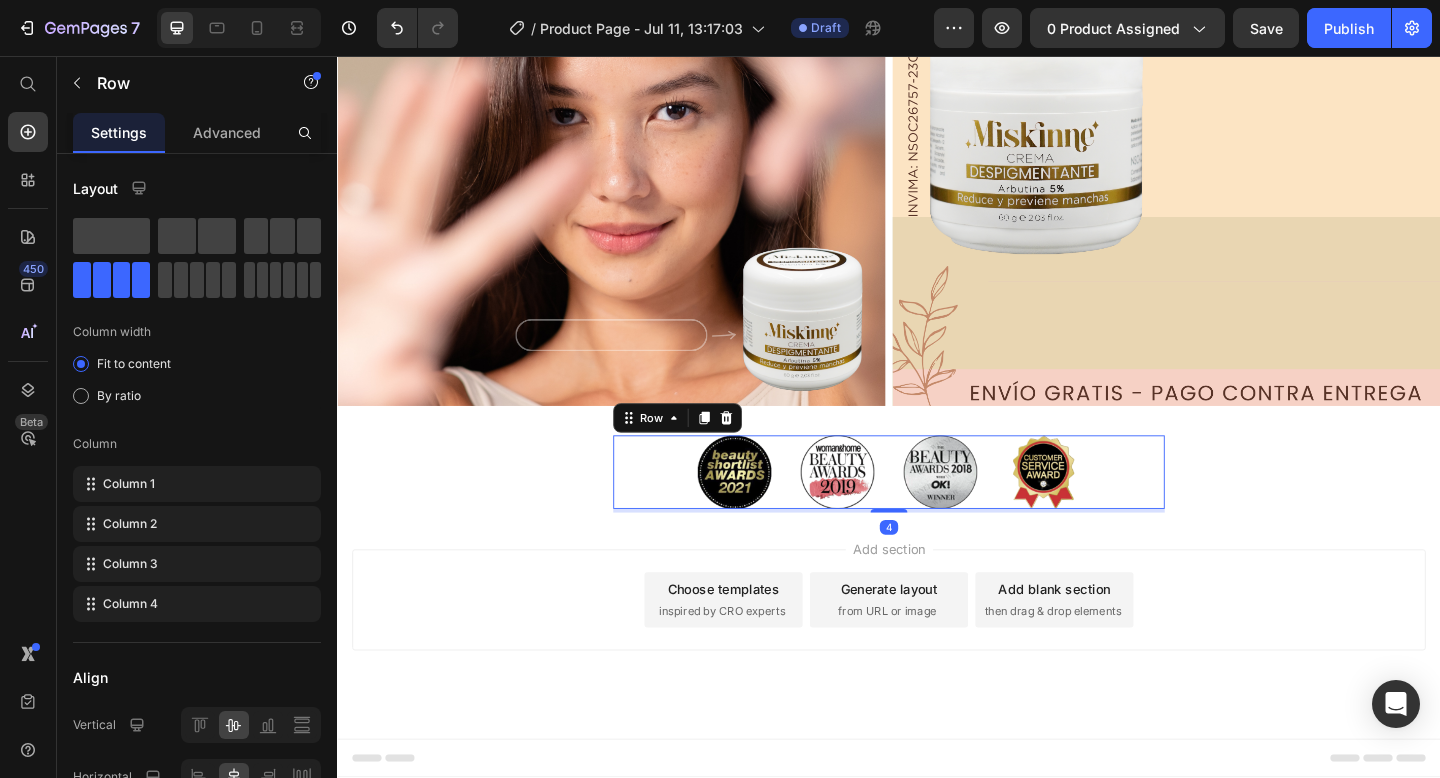 scroll, scrollTop: 2418, scrollLeft: 0, axis: vertical 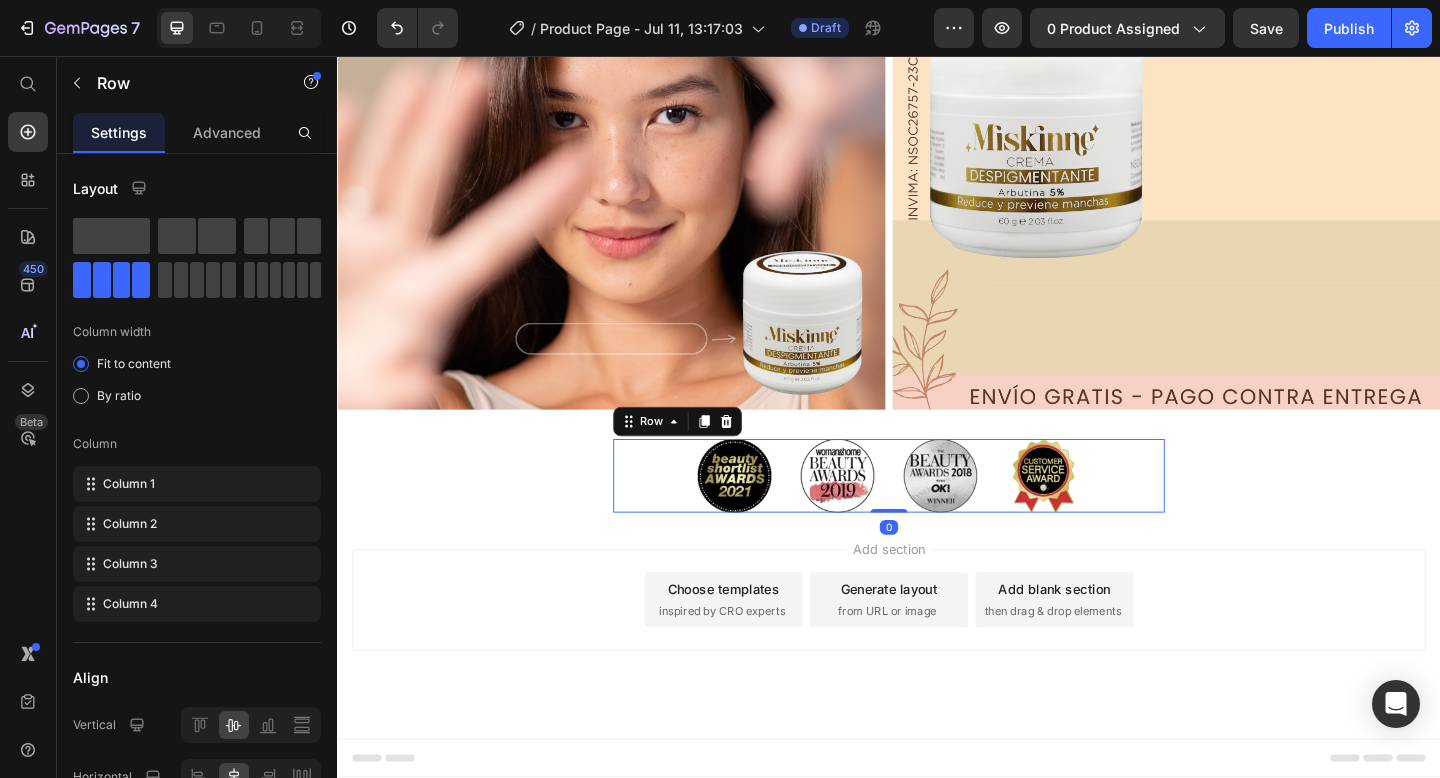 drag, startPoint x: 937, startPoint y: 548, endPoint x: 937, endPoint y: 510, distance: 38 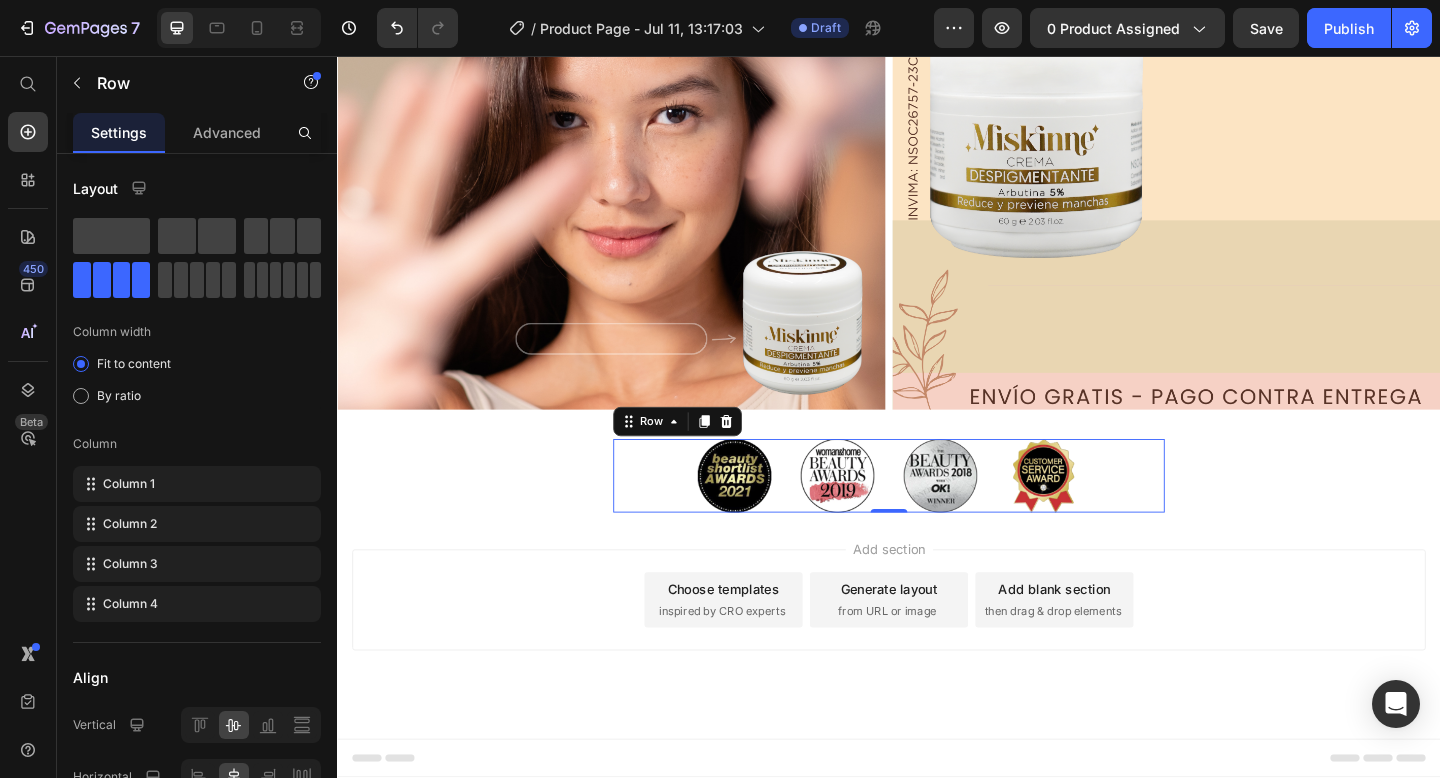 click on "/  Product Page - [DATE] [TIME] Draft" 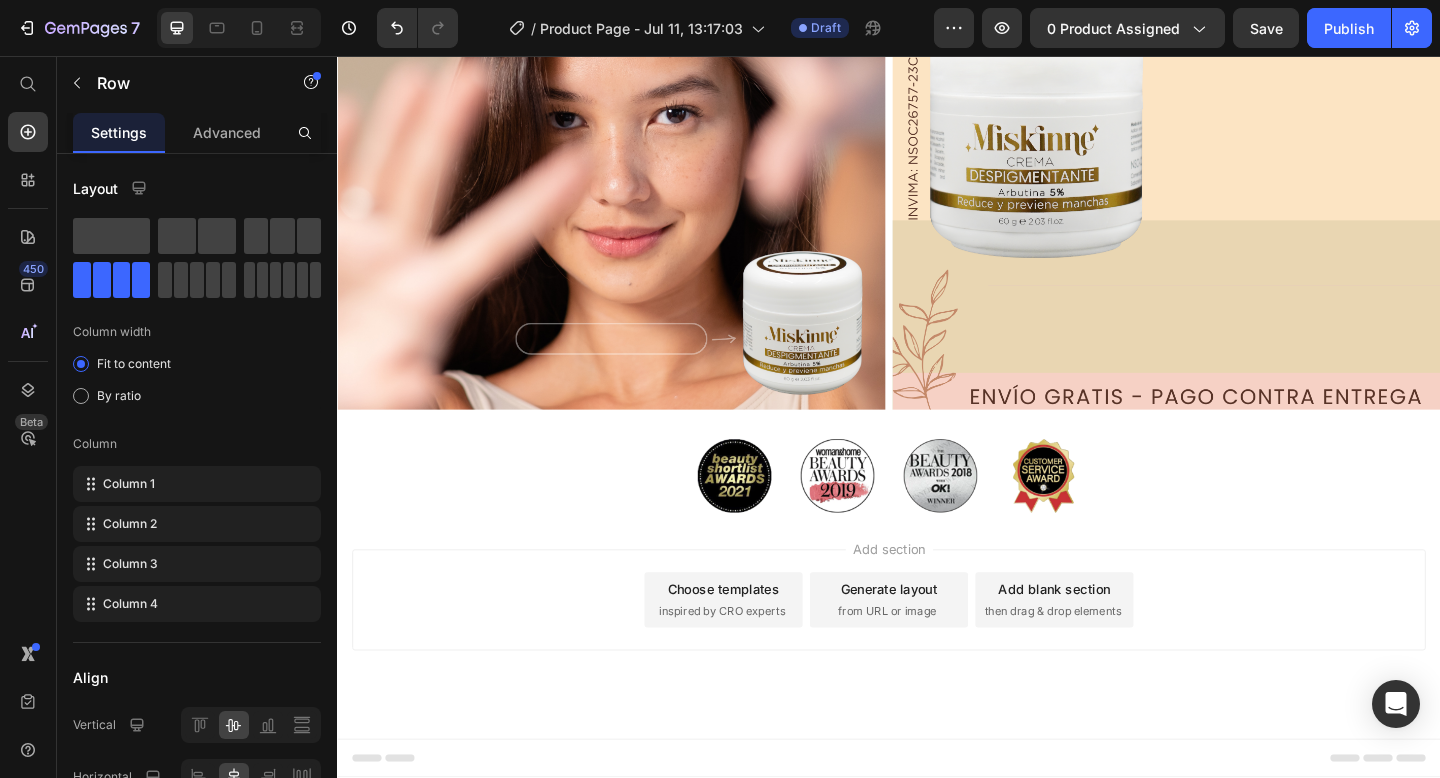 click on "Add section Choose templates inspired by CRO experts Generate layout from URL or image Add blank section then drag & drop elements" at bounding box center (937, 676) 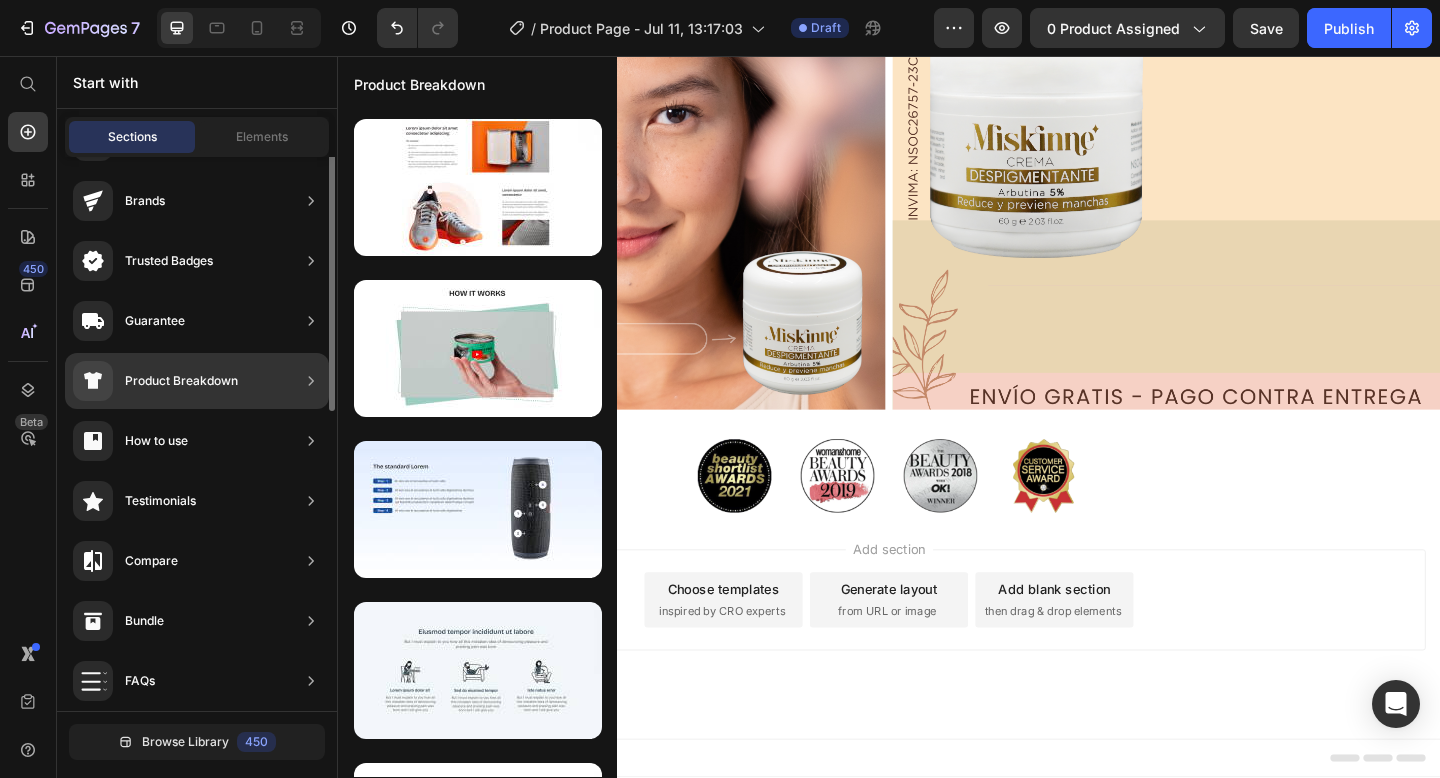 scroll, scrollTop: 121, scrollLeft: 0, axis: vertical 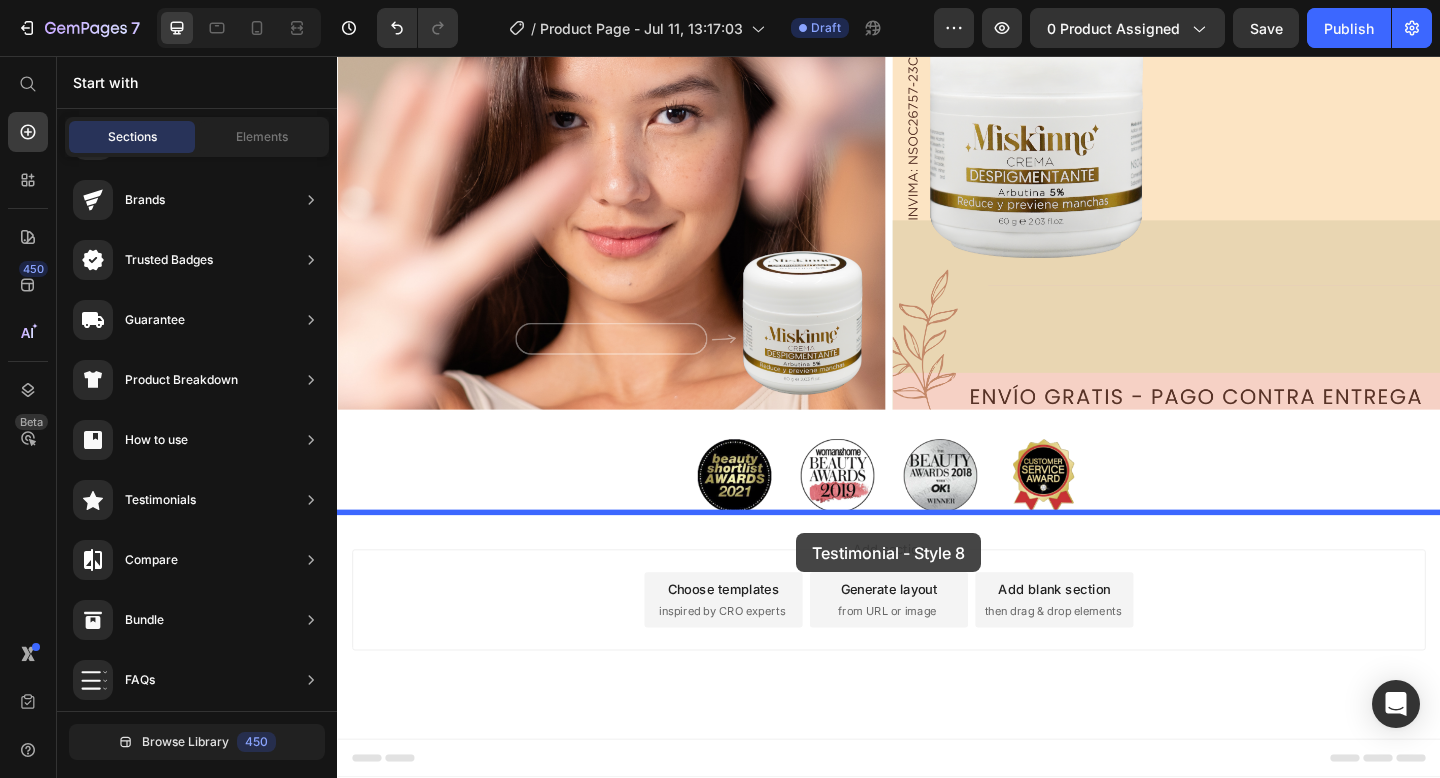 drag, startPoint x: 811, startPoint y: 294, endPoint x: 836, endPoint y: 574, distance: 281.11386 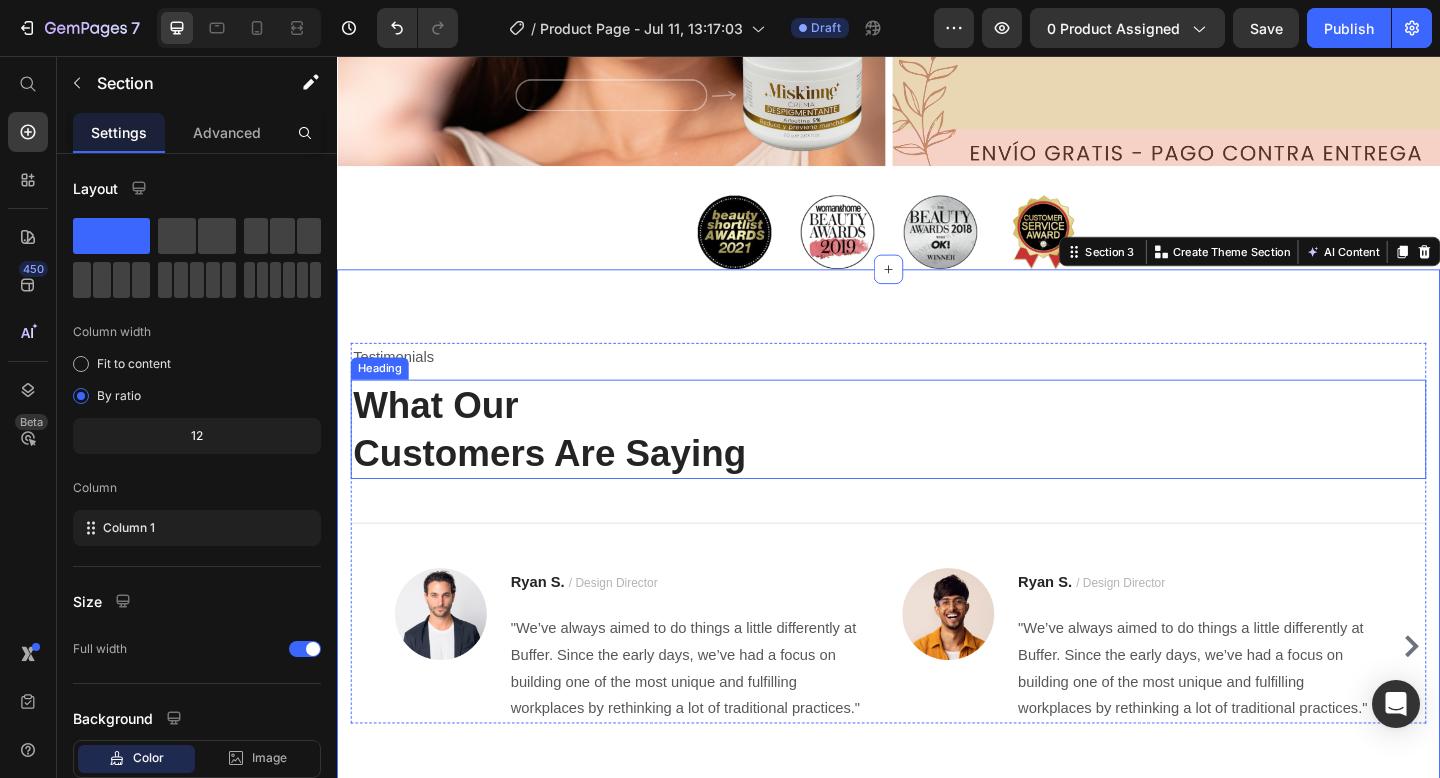 scroll, scrollTop: 2688, scrollLeft: 0, axis: vertical 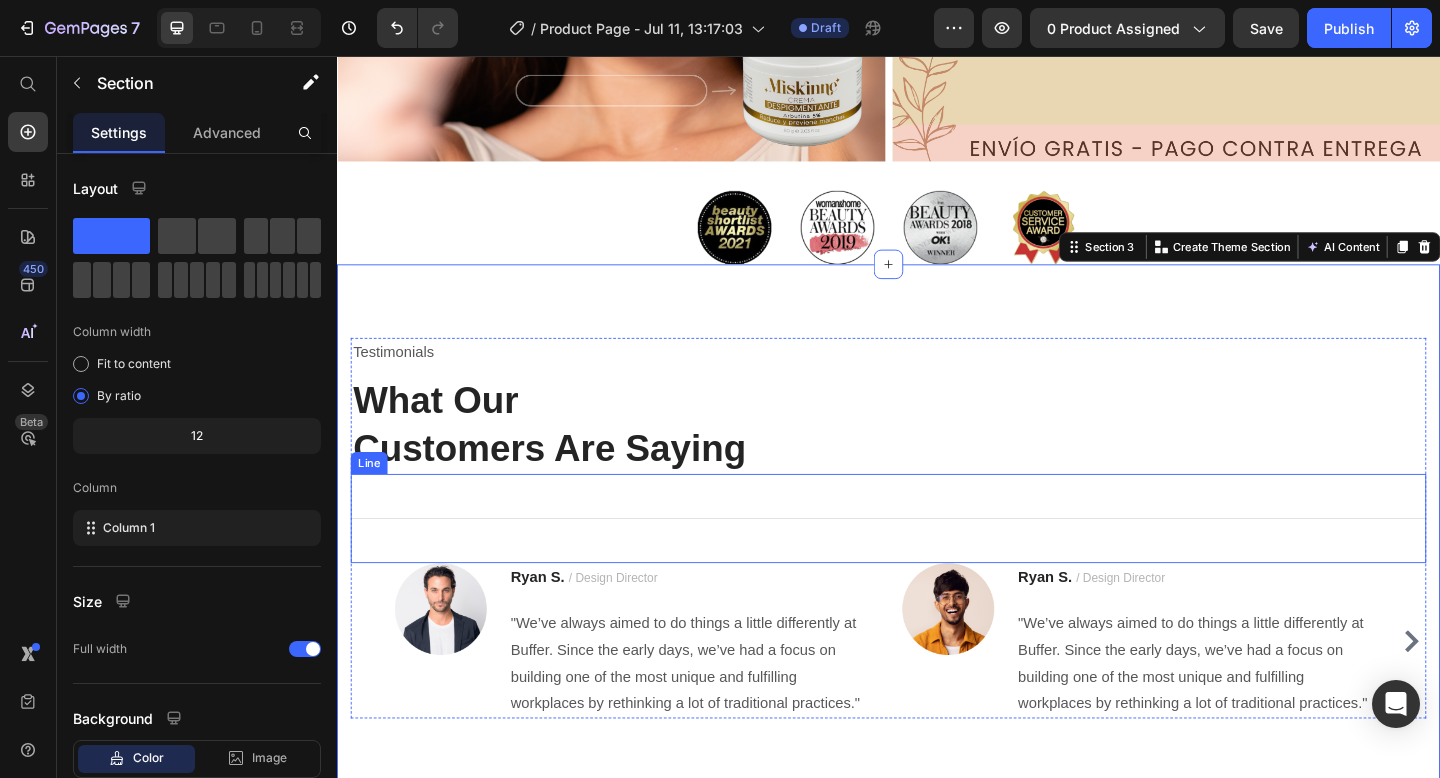 click on "Title Line" at bounding box center (937, 559) 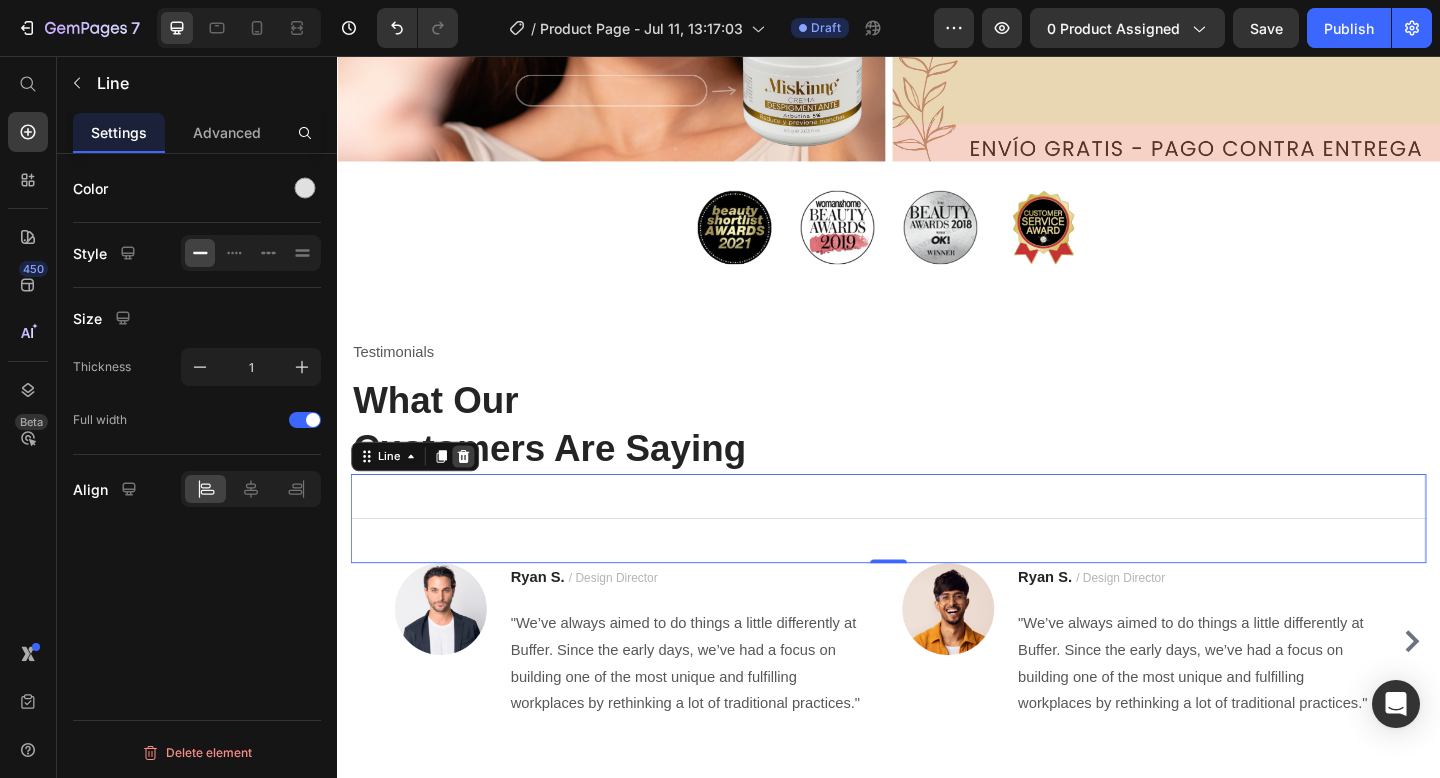 click 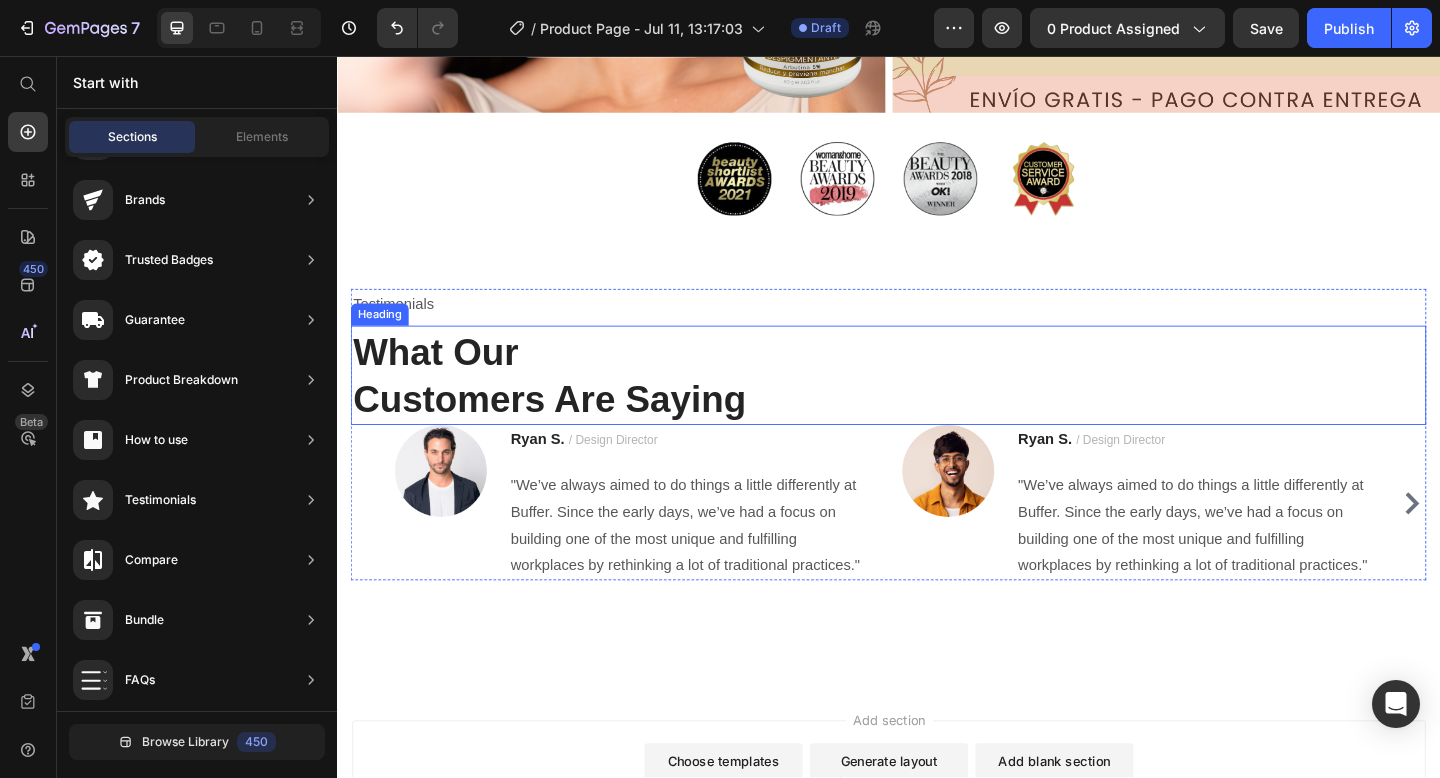 scroll, scrollTop: 2753, scrollLeft: 0, axis: vertical 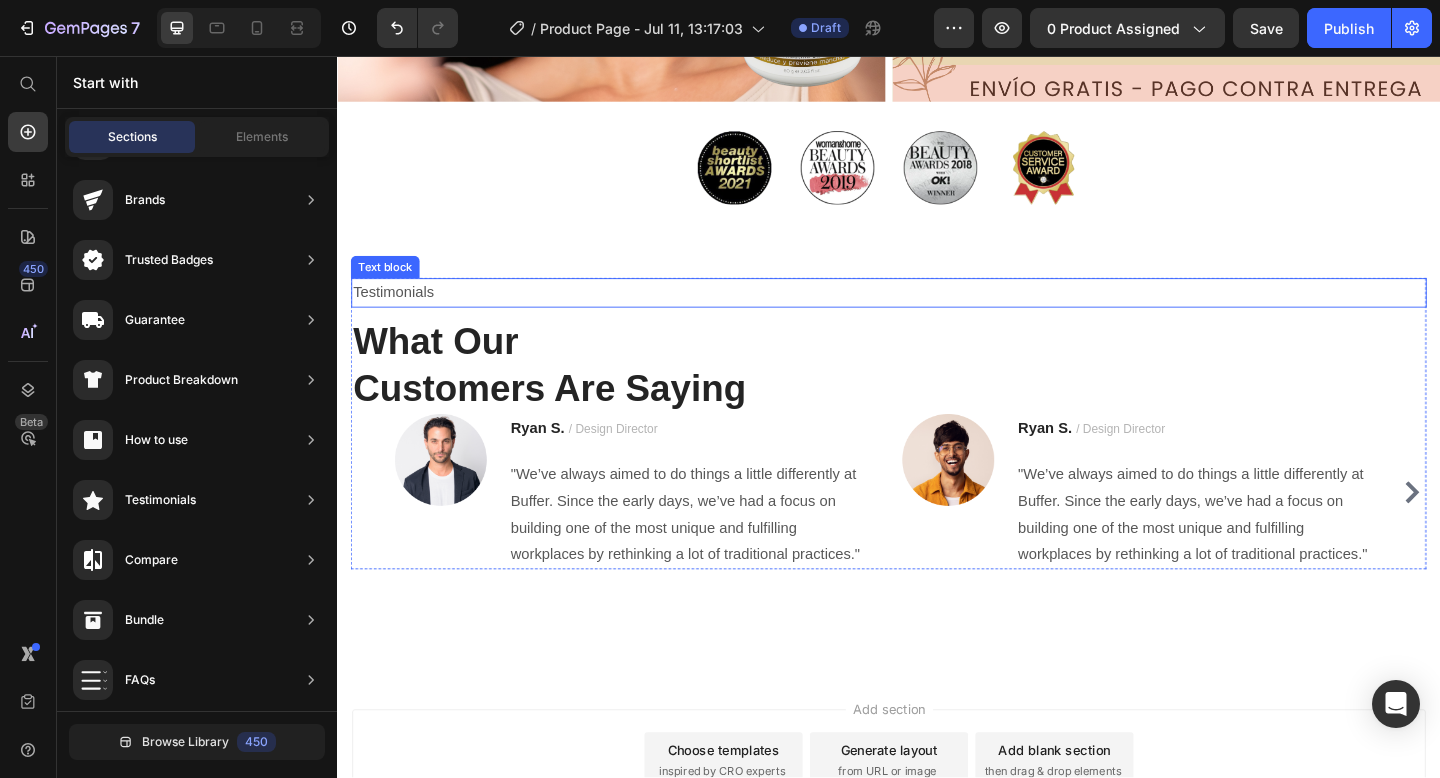click on "Testimonials" at bounding box center [937, 314] 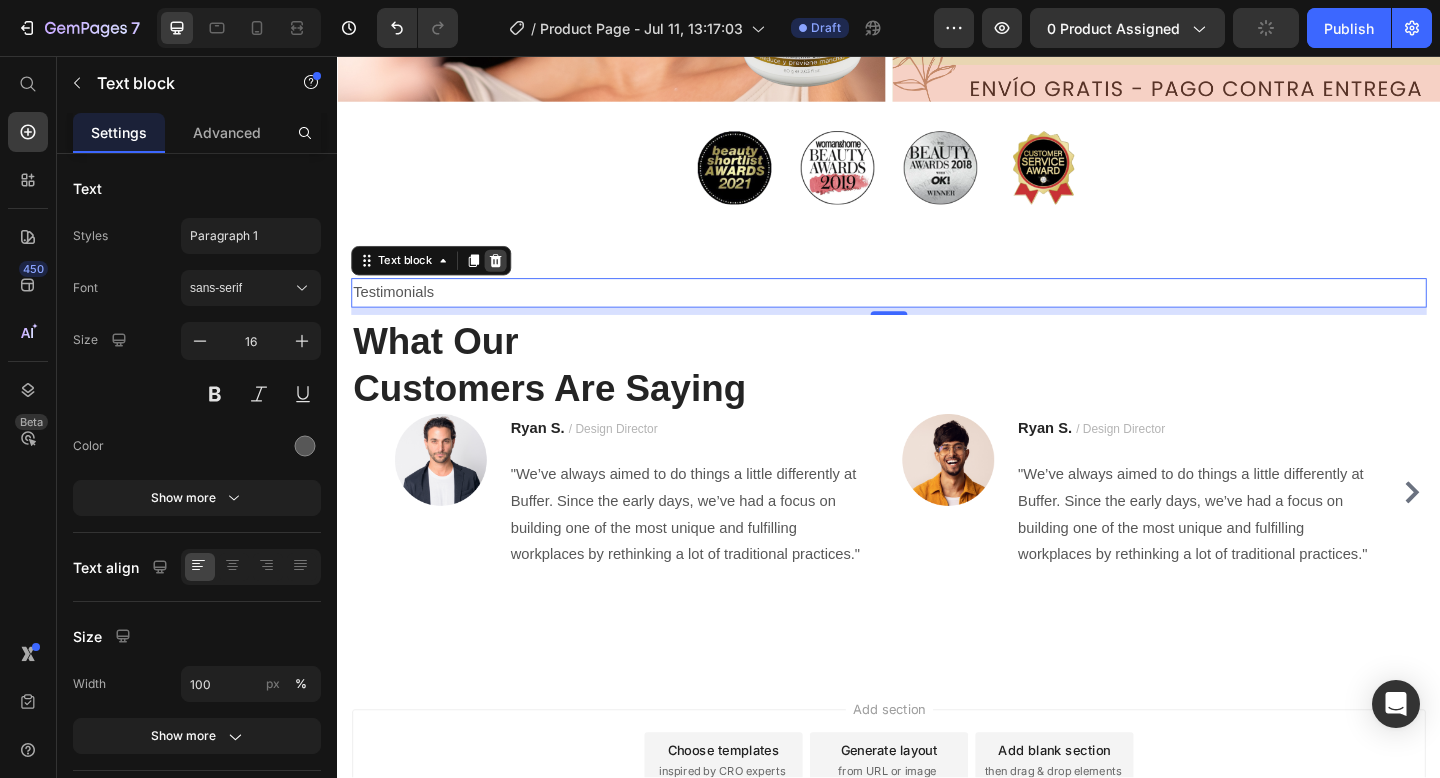 click 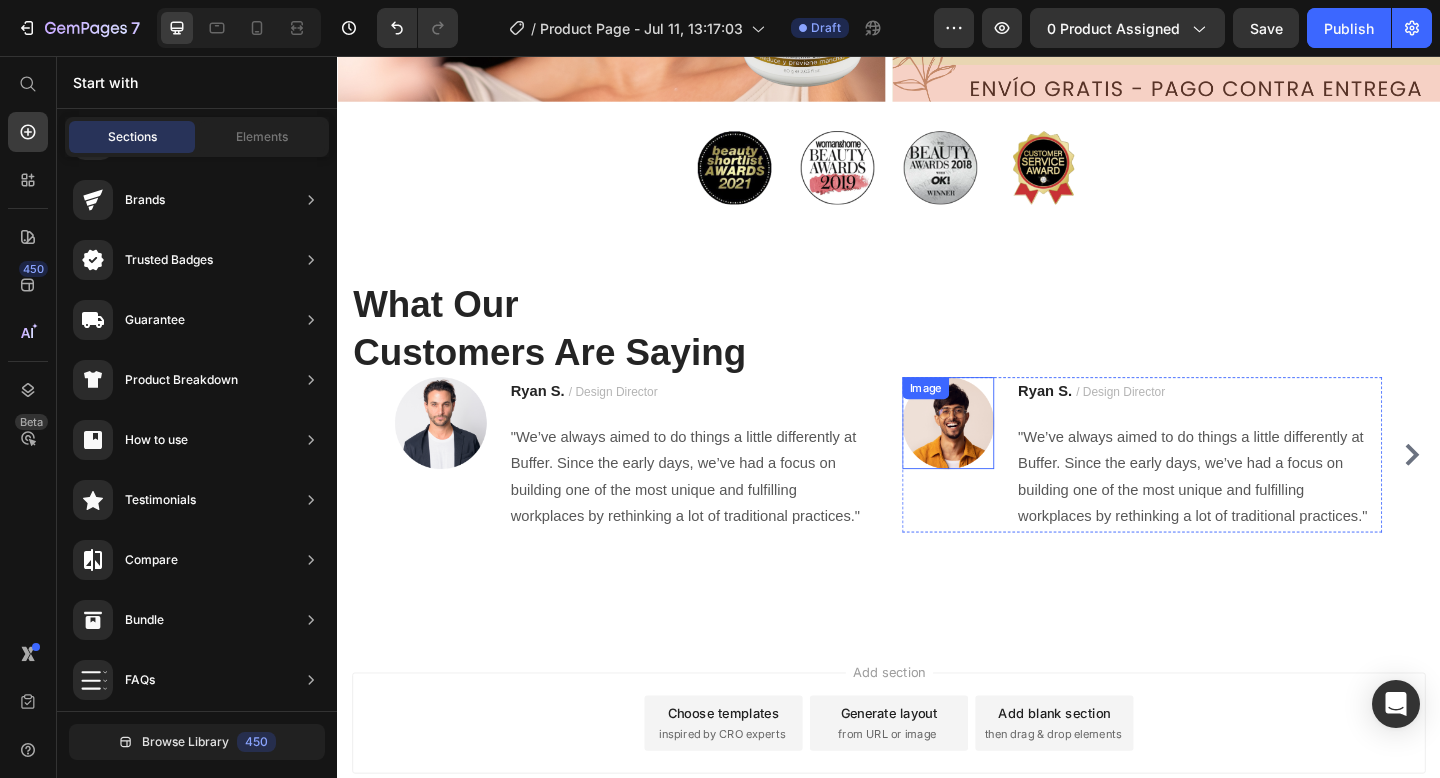 click at bounding box center [1002, 456] 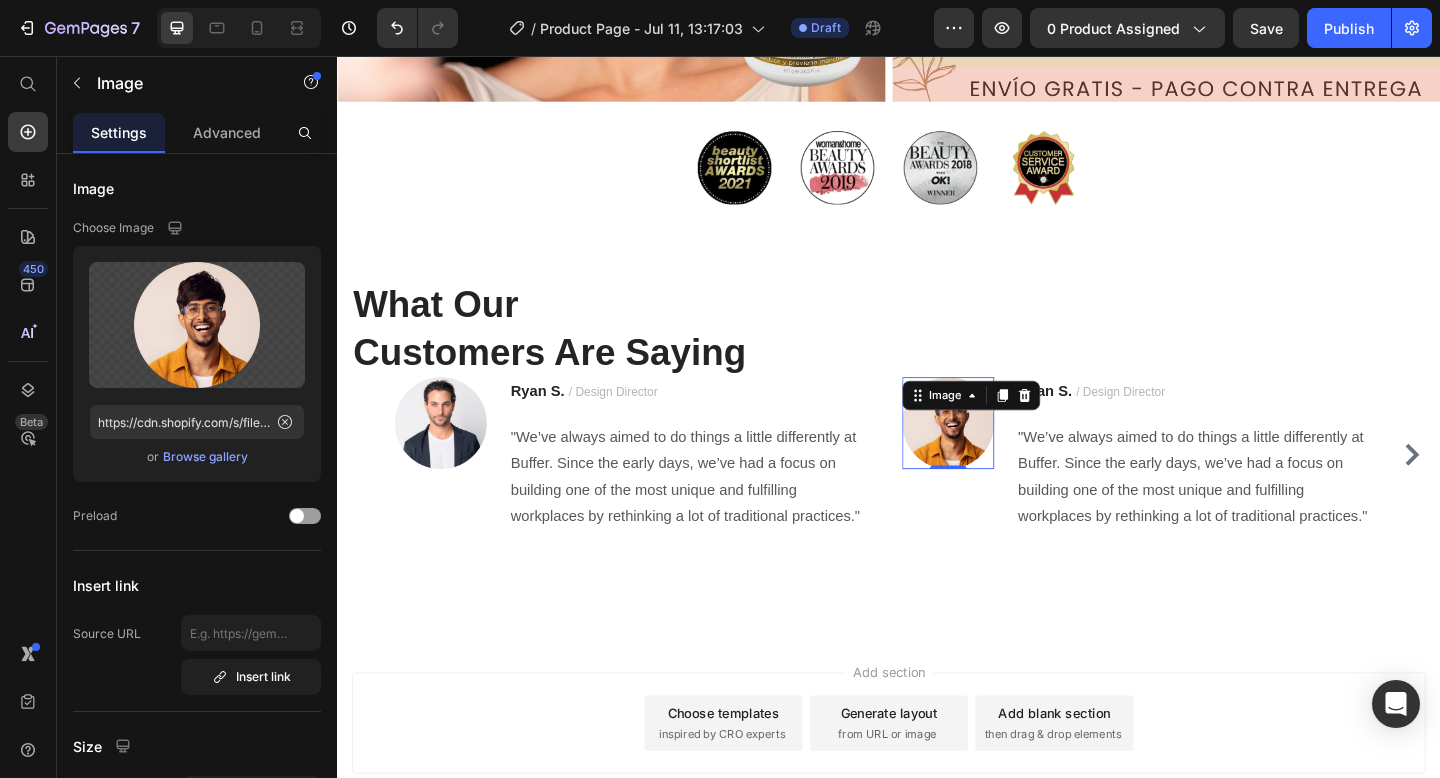 click on "7   /  Product Page - [DATE] [TIME] Draft Preview 0 product assigned  Save   Publish" 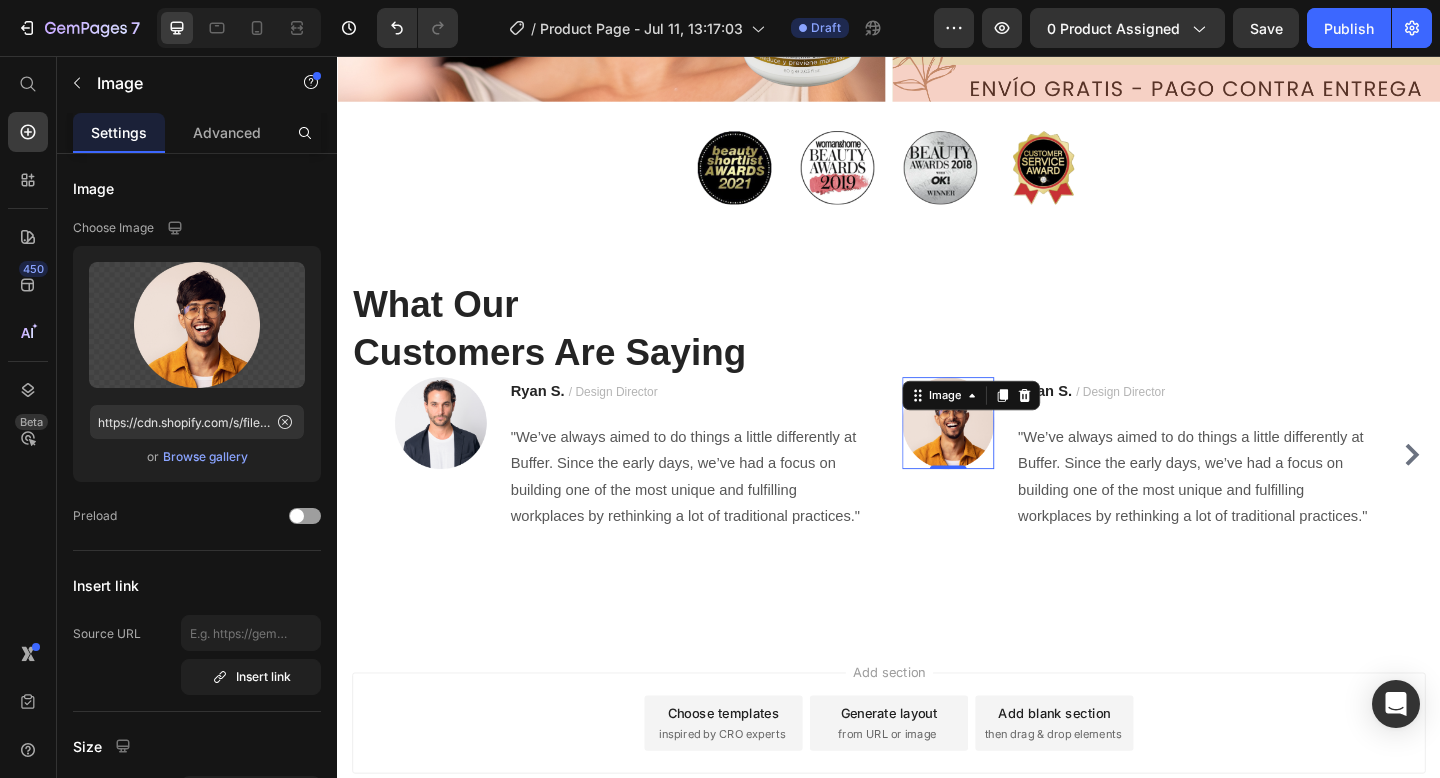 click on "/  Product Page - [DATE] [TIME] Draft" 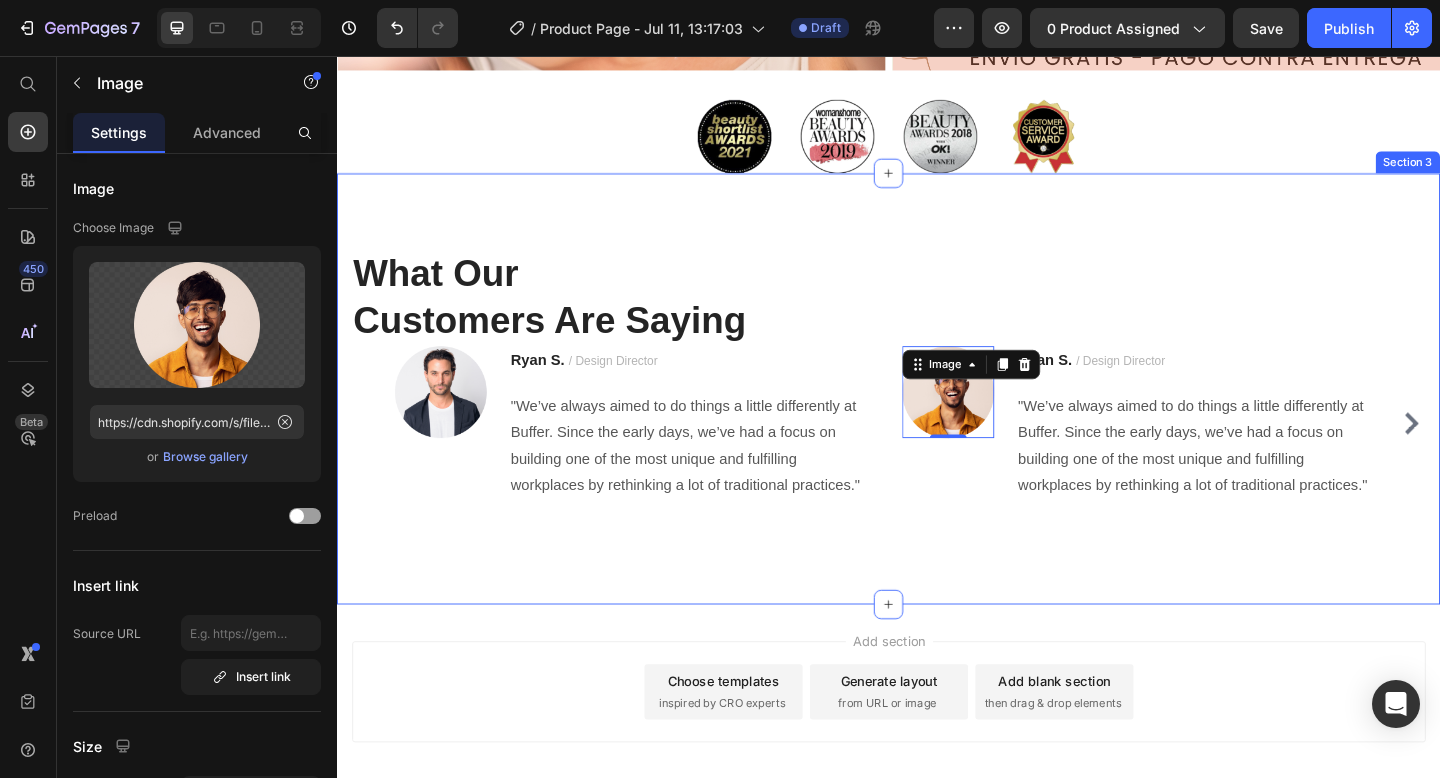 scroll, scrollTop: 2773, scrollLeft: 0, axis: vertical 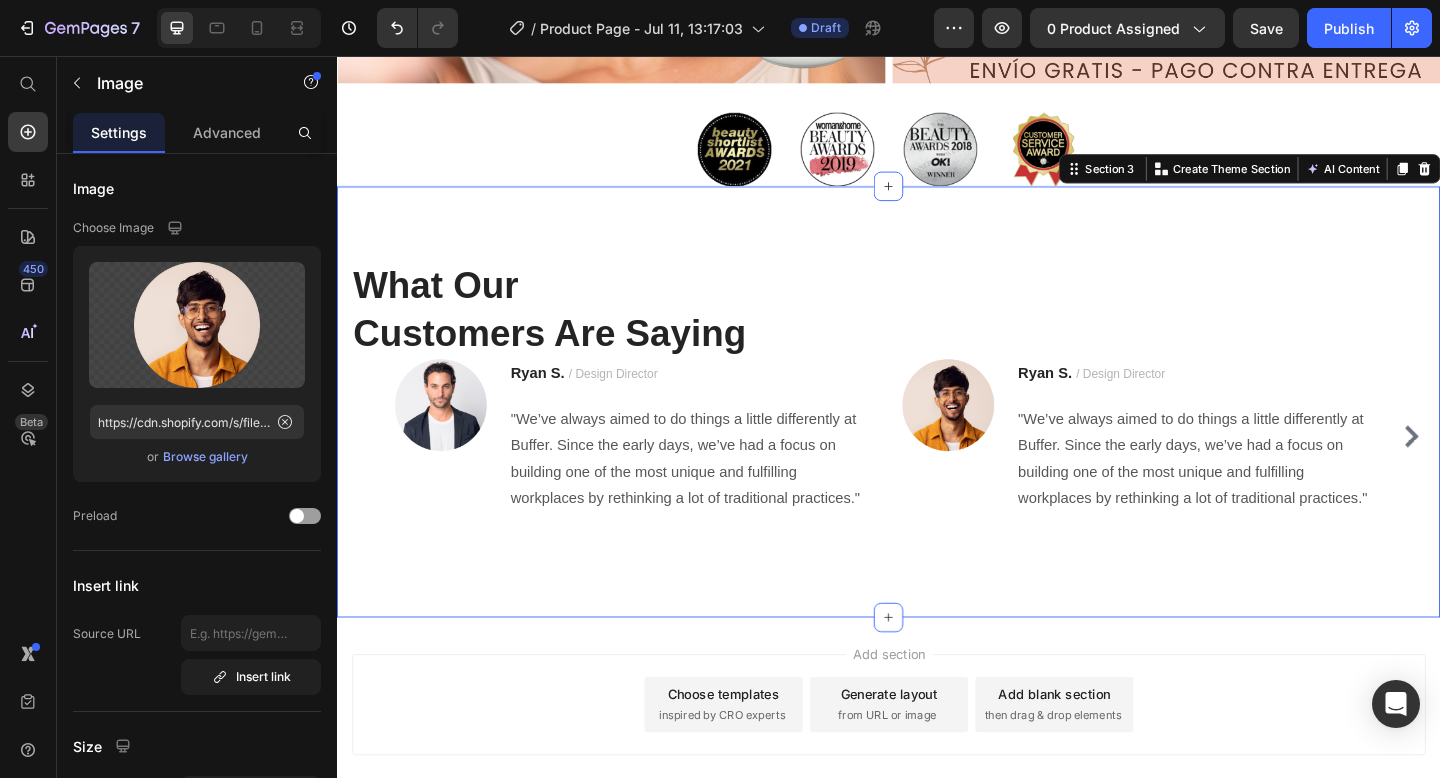 click on "What Our  Customers Are Saying Heading Image [FIRST] [LAST]   / Design Director Text block "We’ve always aimed to do things a little differently at Buffer. Since the early days, we’ve had a focus on building one of the most unique and fulfilling workplaces by rethinking a lot of traditional practices." Text block Row Image [FIRST] [LAST]   / Design Director Text block "We’ve always aimed to do things a little differently at Buffer. Since the early days, we’ve had a focus on building one of the most unique and fulfilling workplaces by rethinking a lot of traditional practices." Text block Row Image [FIRST] [LAST]   / Design Director Text block "We’ve always aimed to do things a little differently at Buffer. Since the early days, we’ve had a focus on building one of the most unique and fulfilling workplaces by rethinking a lot of traditional practices." Text block Row Image [FIRST] [LAST]   / Design Director Text block Text block Row Carousel Row Section 3   You can create reusable sections Create Theme Section AI Content" at bounding box center [937, 432] 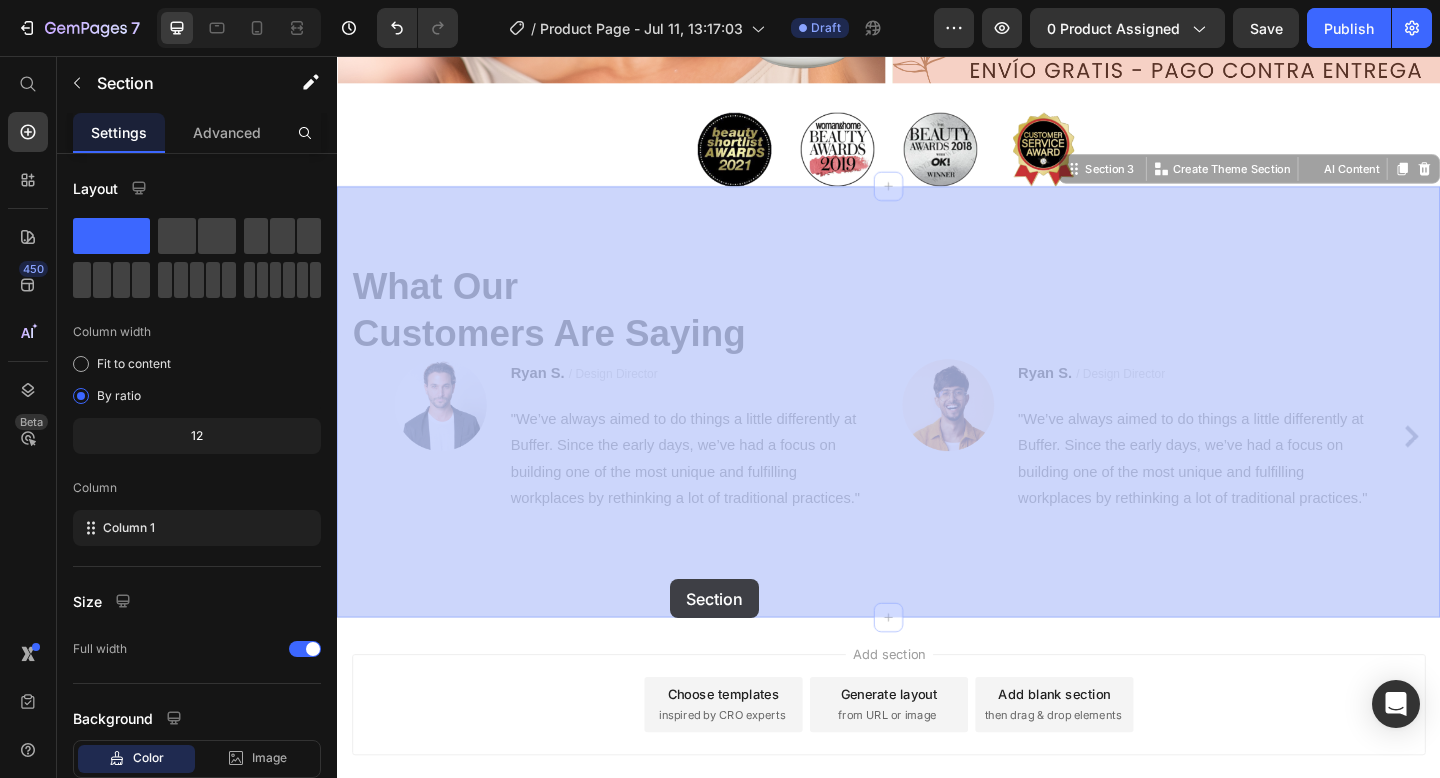 drag, startPoint x: 693, startPoint y: 663, endPoint x: 699, endPoint y: 625, distance: 38.470768 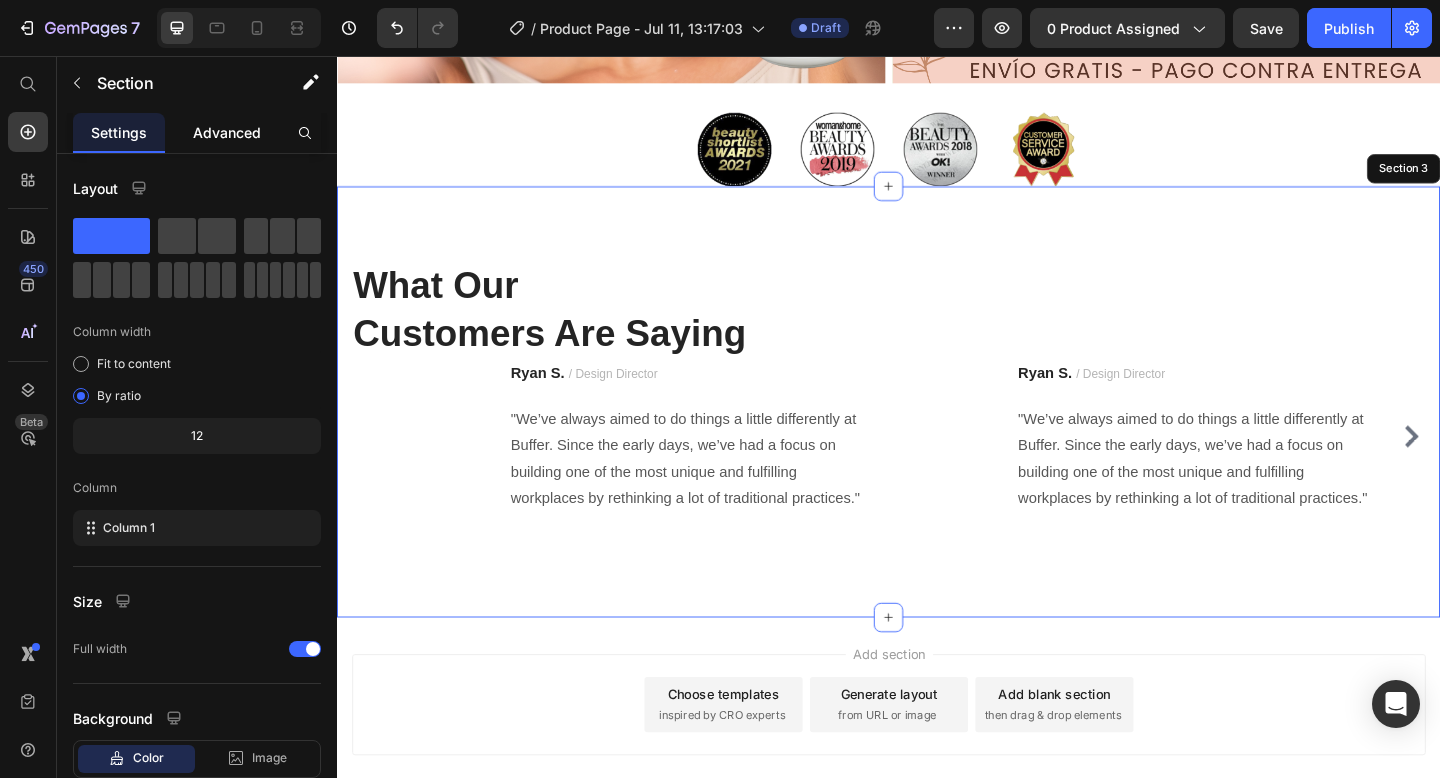click on "Advanced" at bounding box center (227, 132) 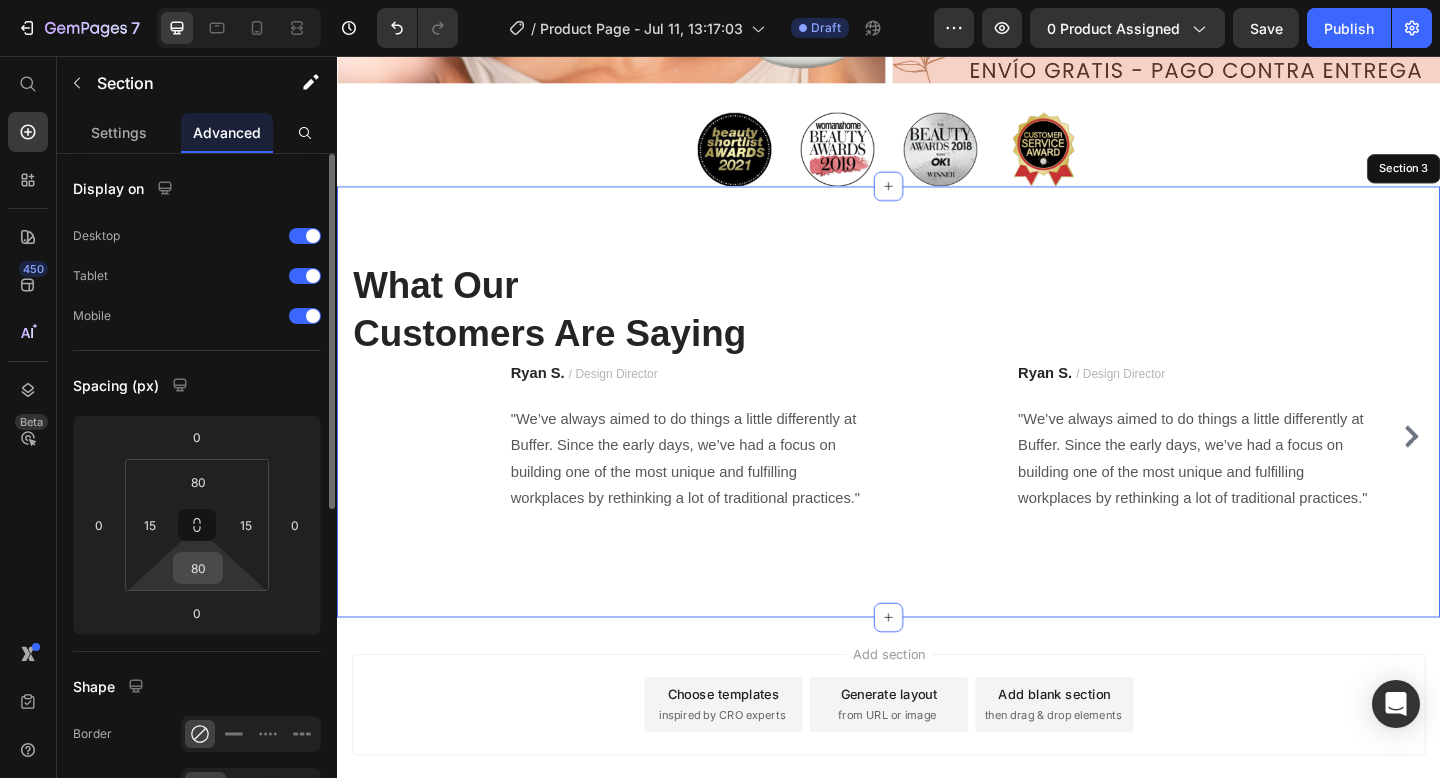 click on "80" at bounding box center (198, 568) 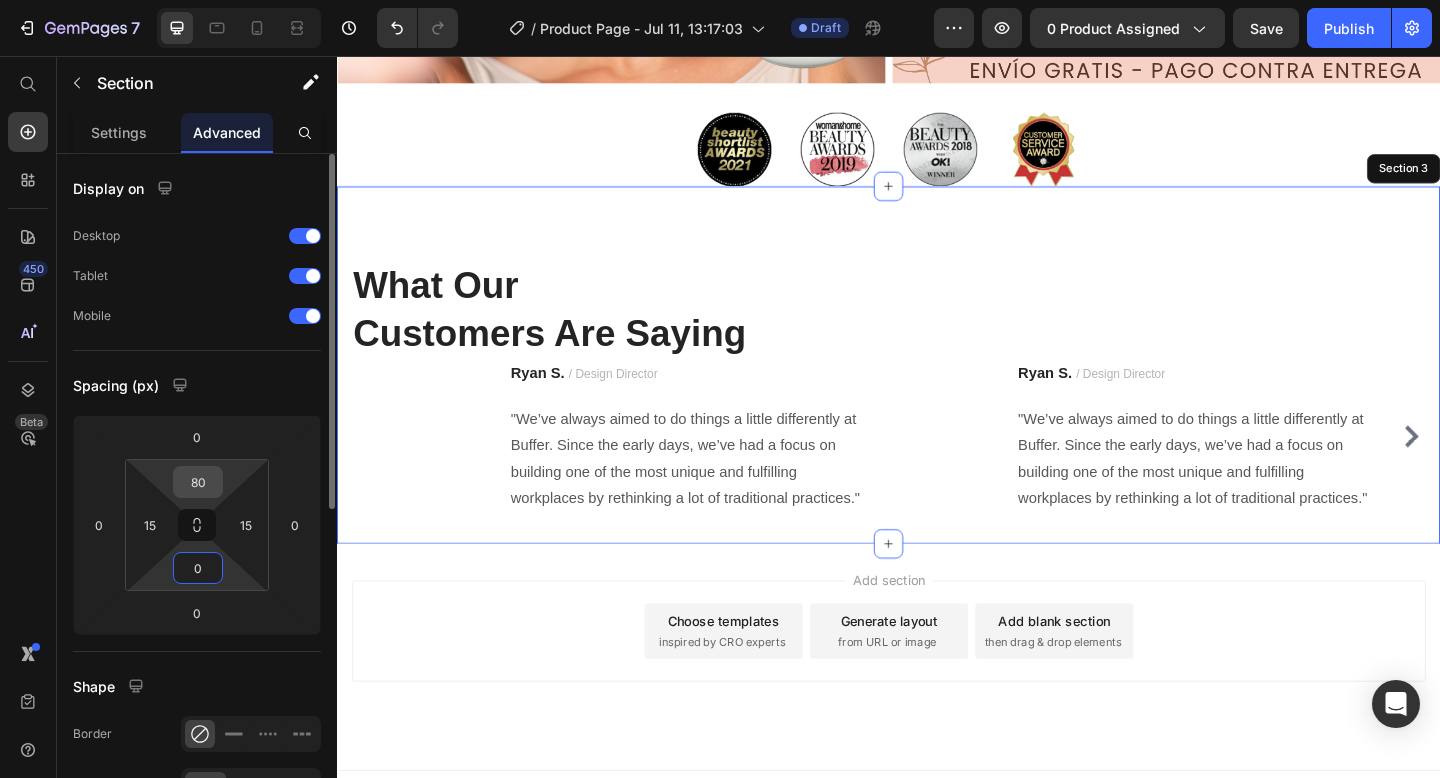 type on "0" 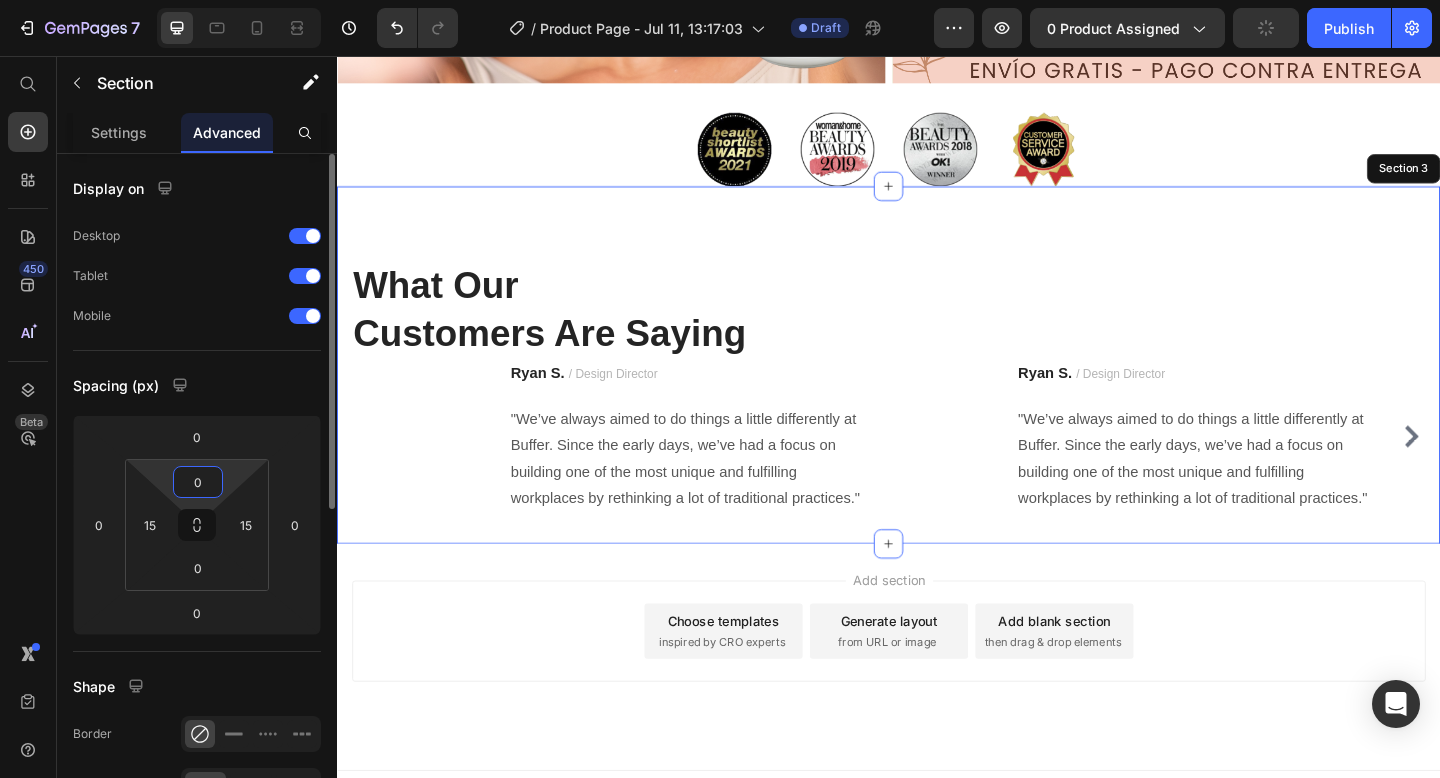 scroll, scrollTop: 2727, scrollLeft: 0, axis: vertical 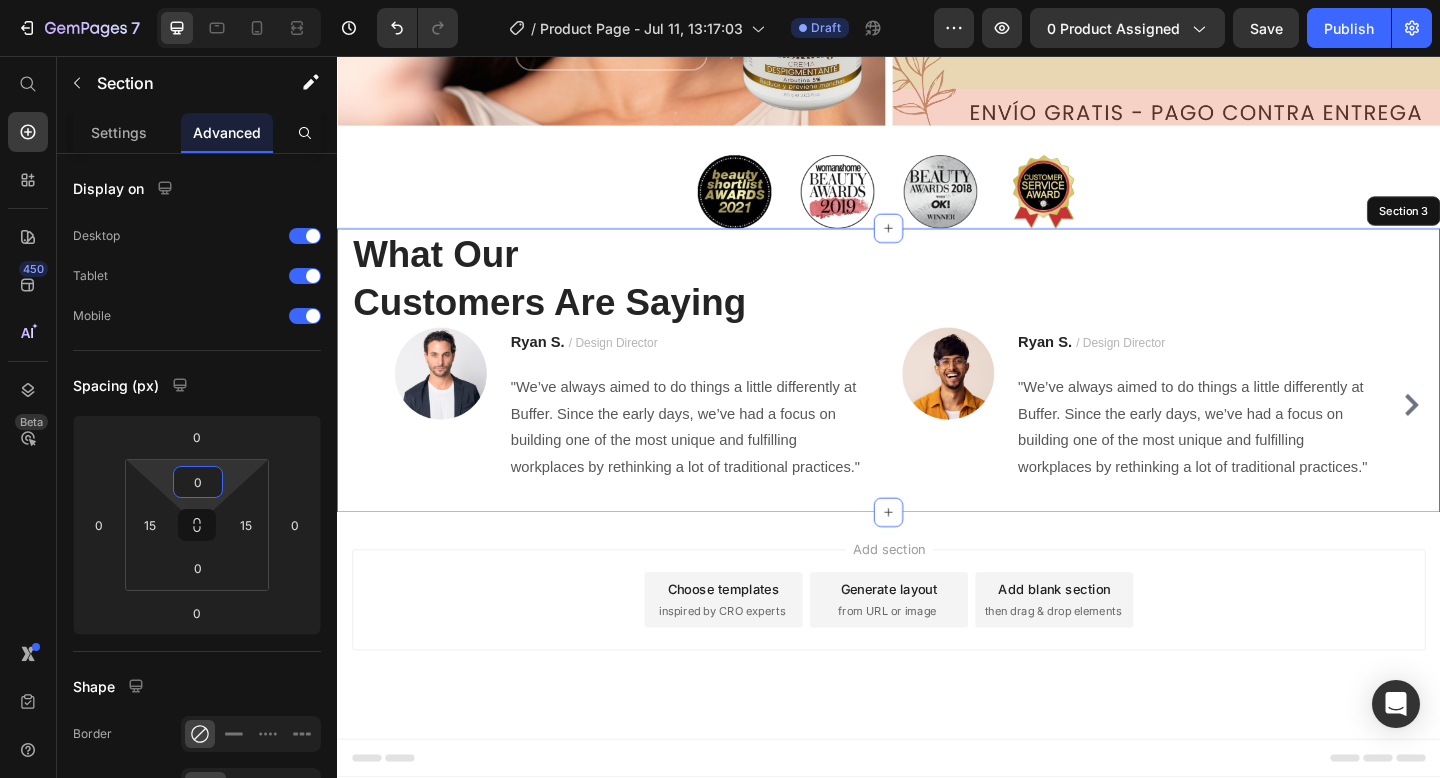 type on "0" 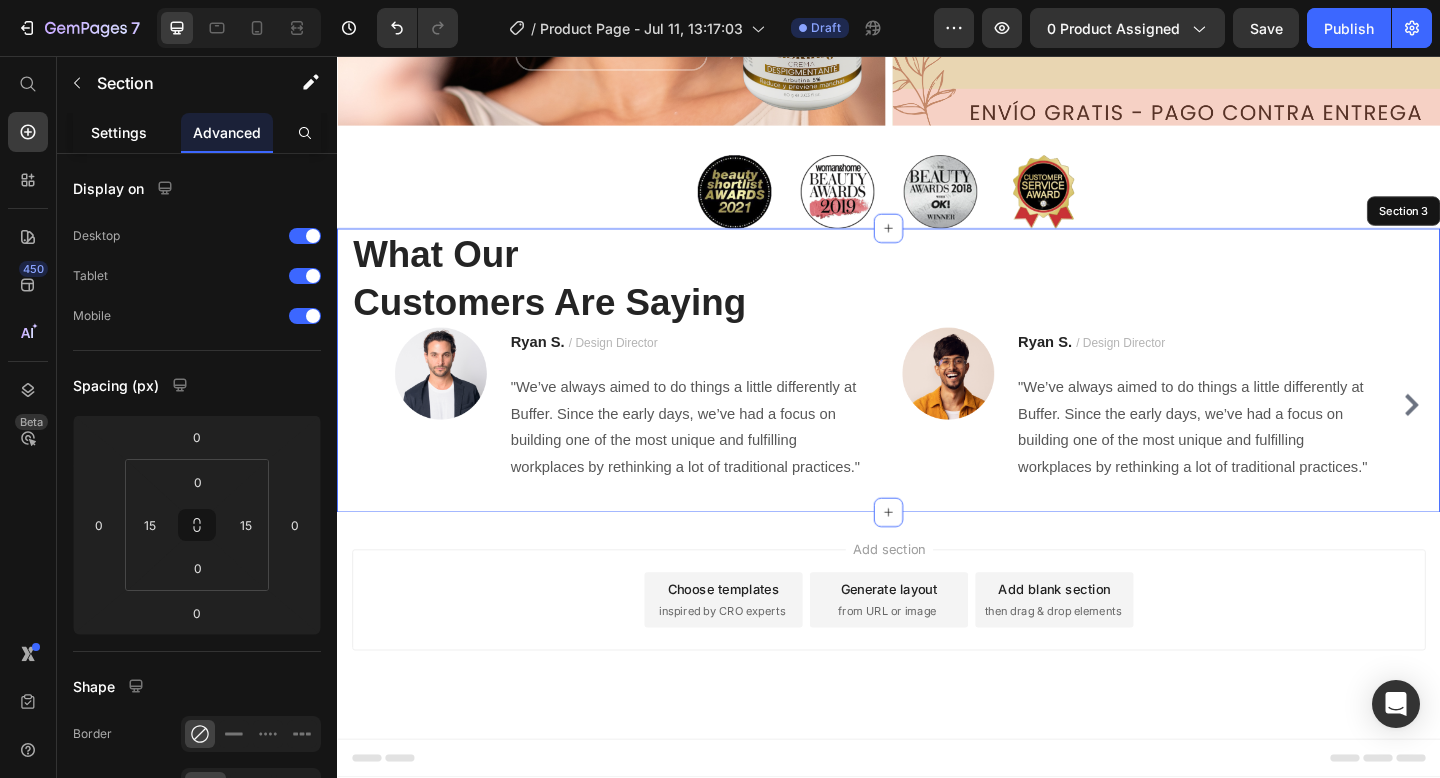 click on "Settings" at bounding box center [119, 132] 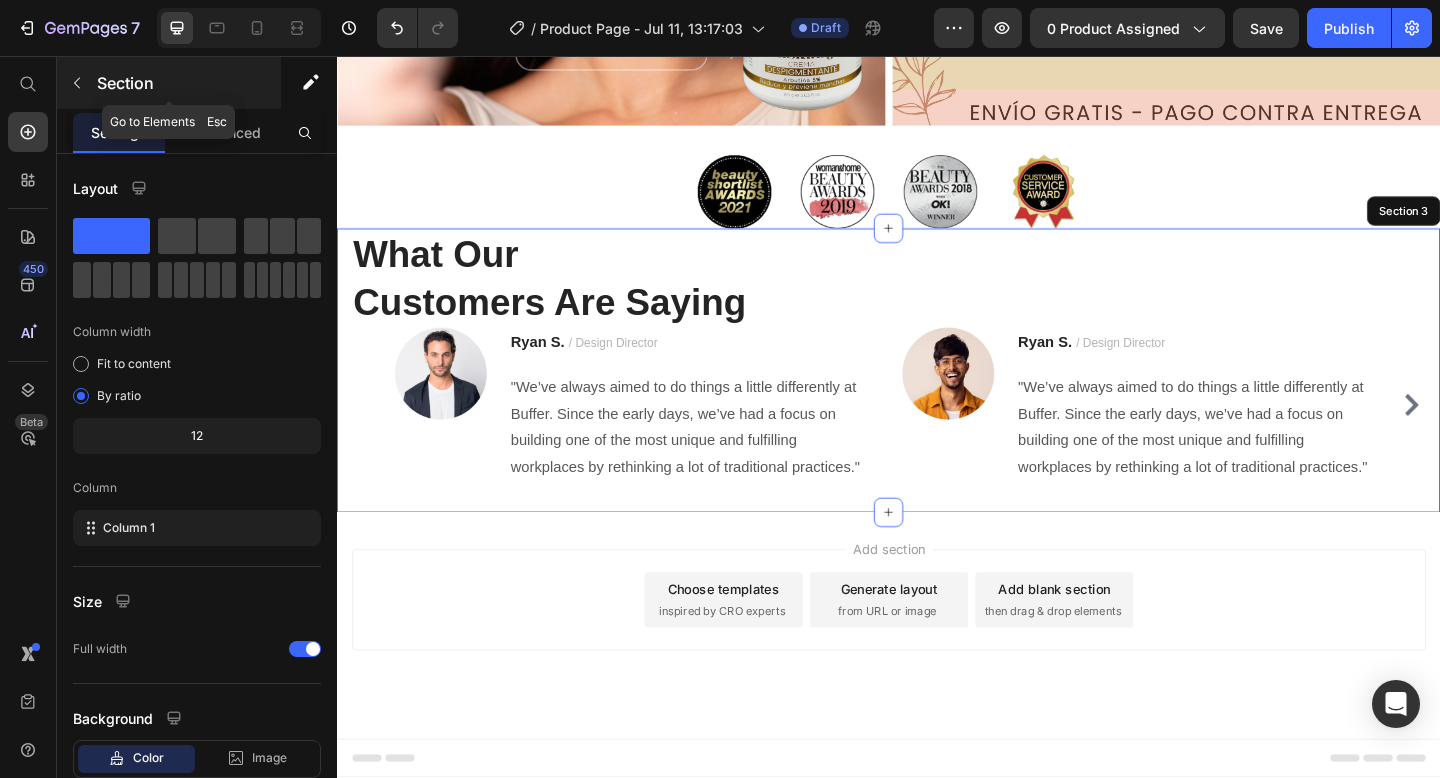 click 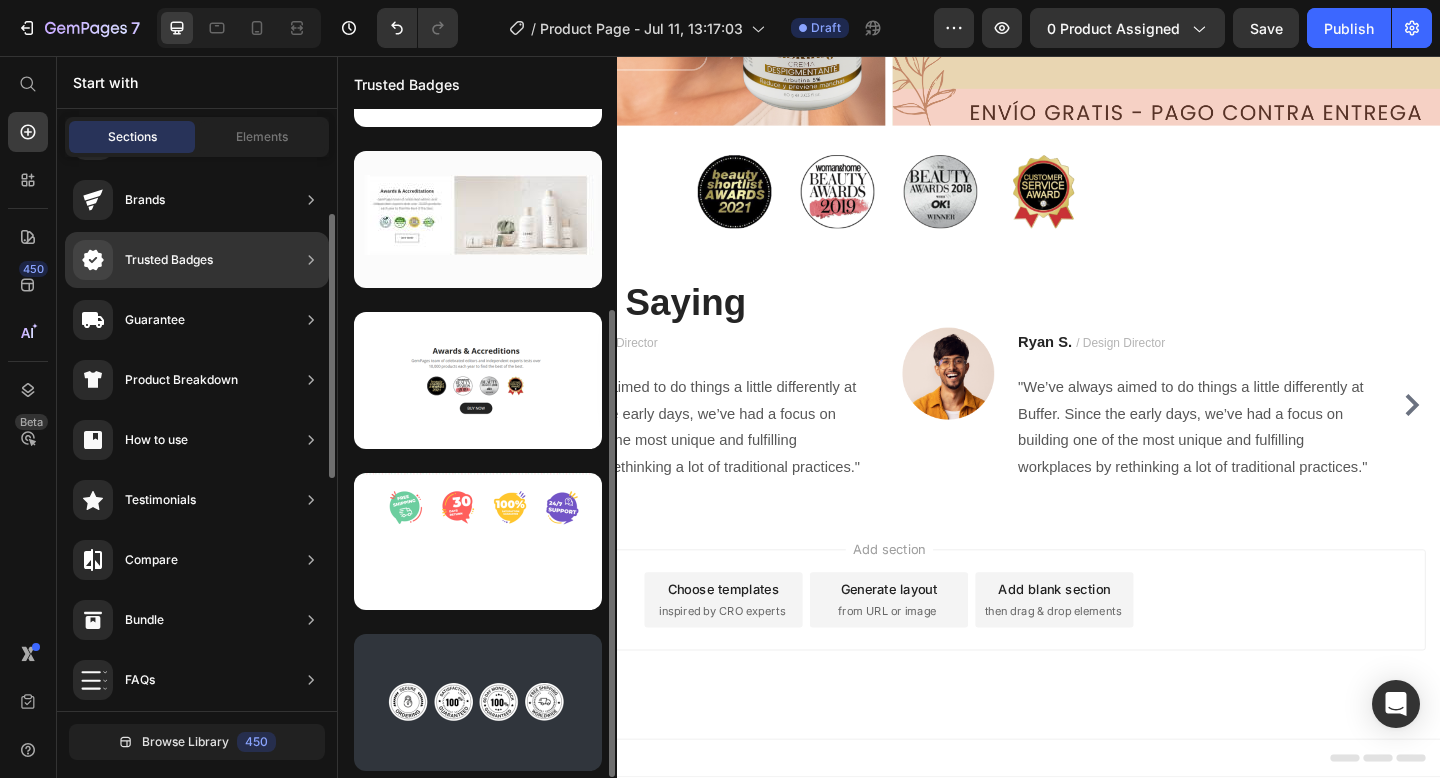 scroll, scrollTop: 0, scrollLeft: 0, axis: both 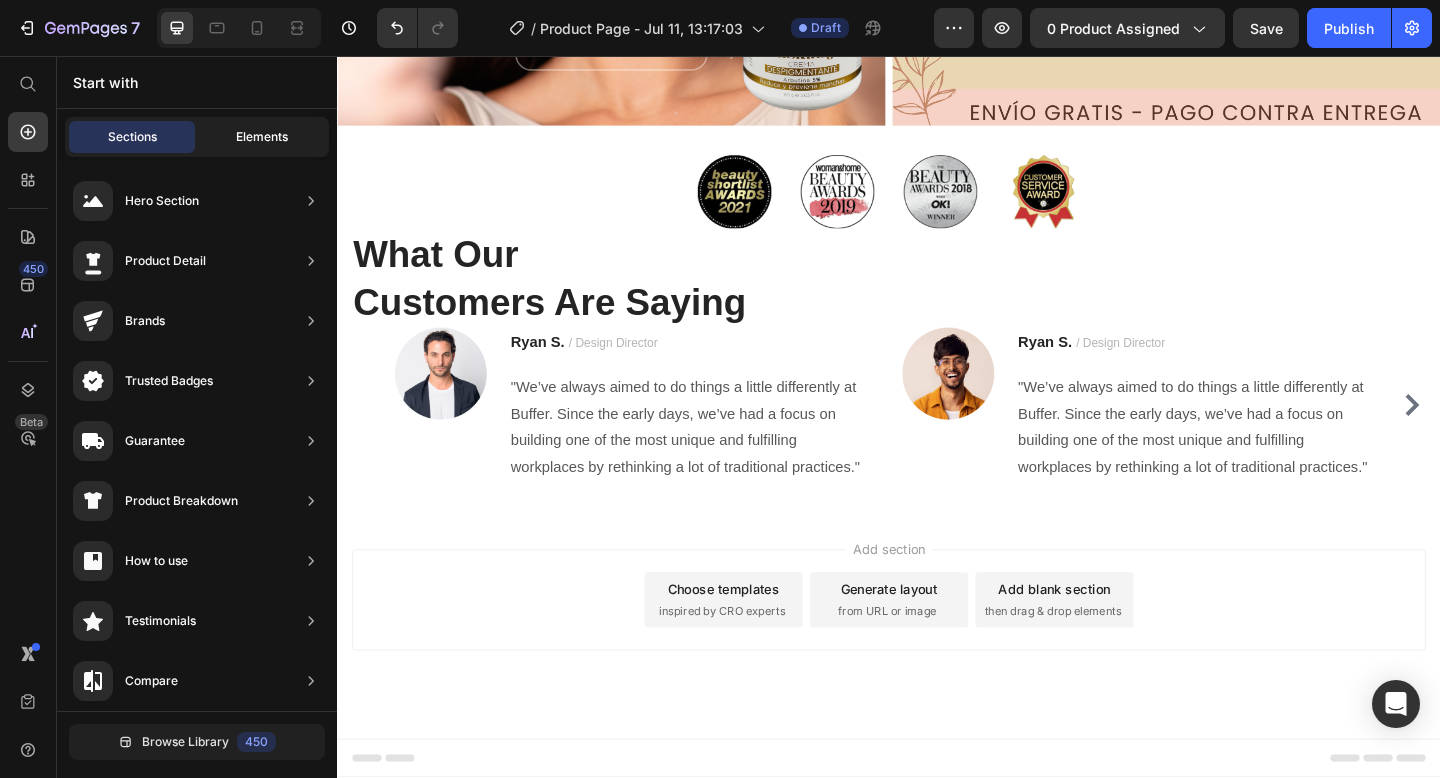 click on "Elements" 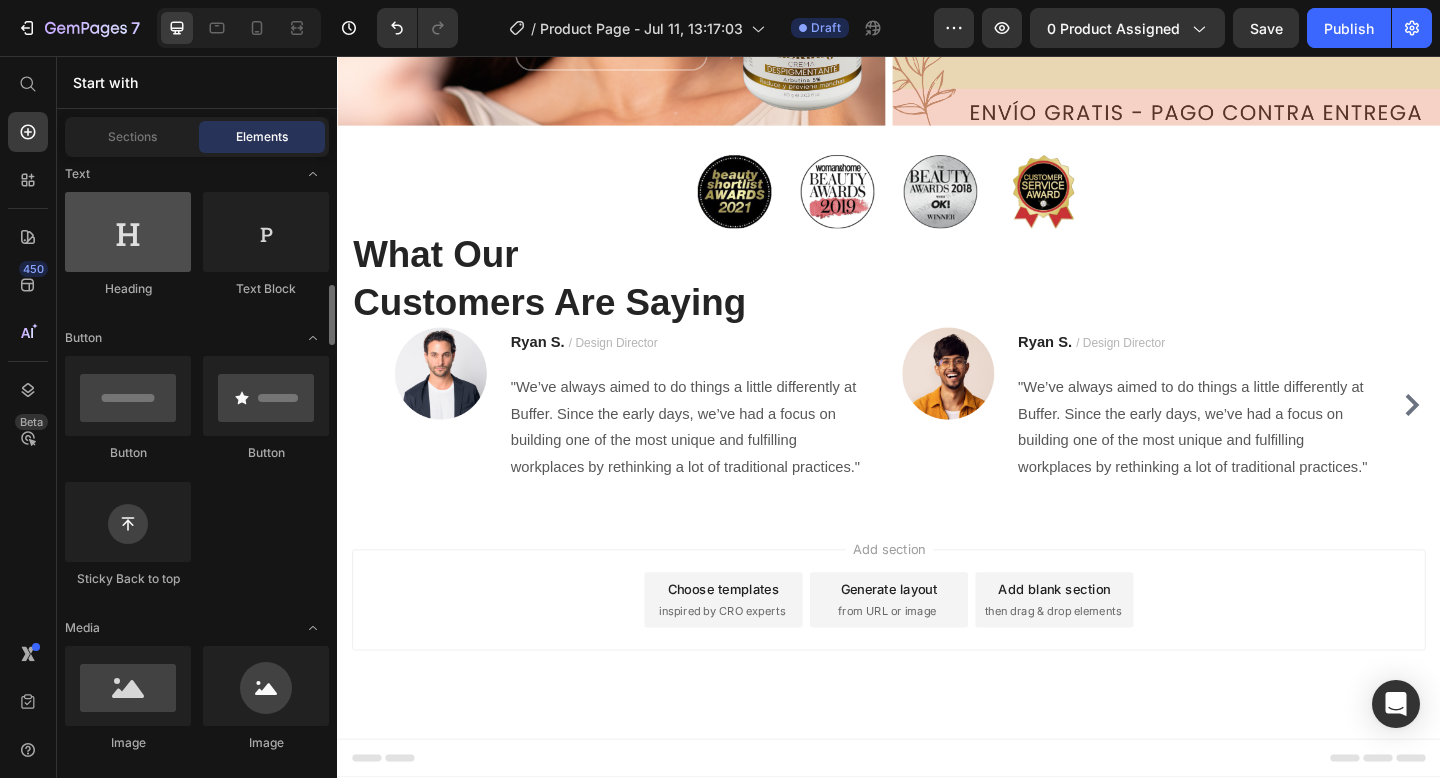 scroll, scrollTop: 399, scrollLeft: 0, axis: vertical 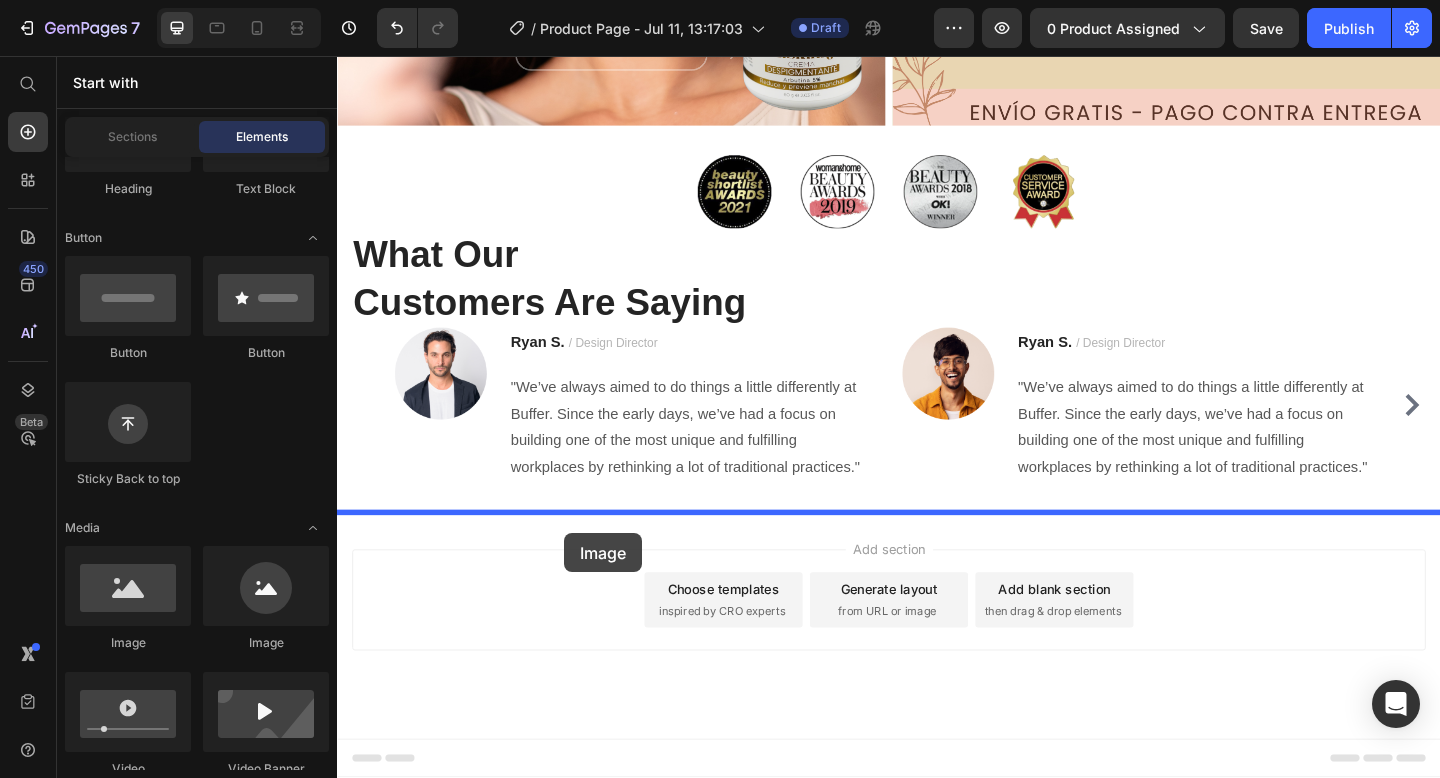 drag, startPoint x: 438, startPoint y: 642, endPoint x: 584, endPoint y: 575, distance: 160.63934 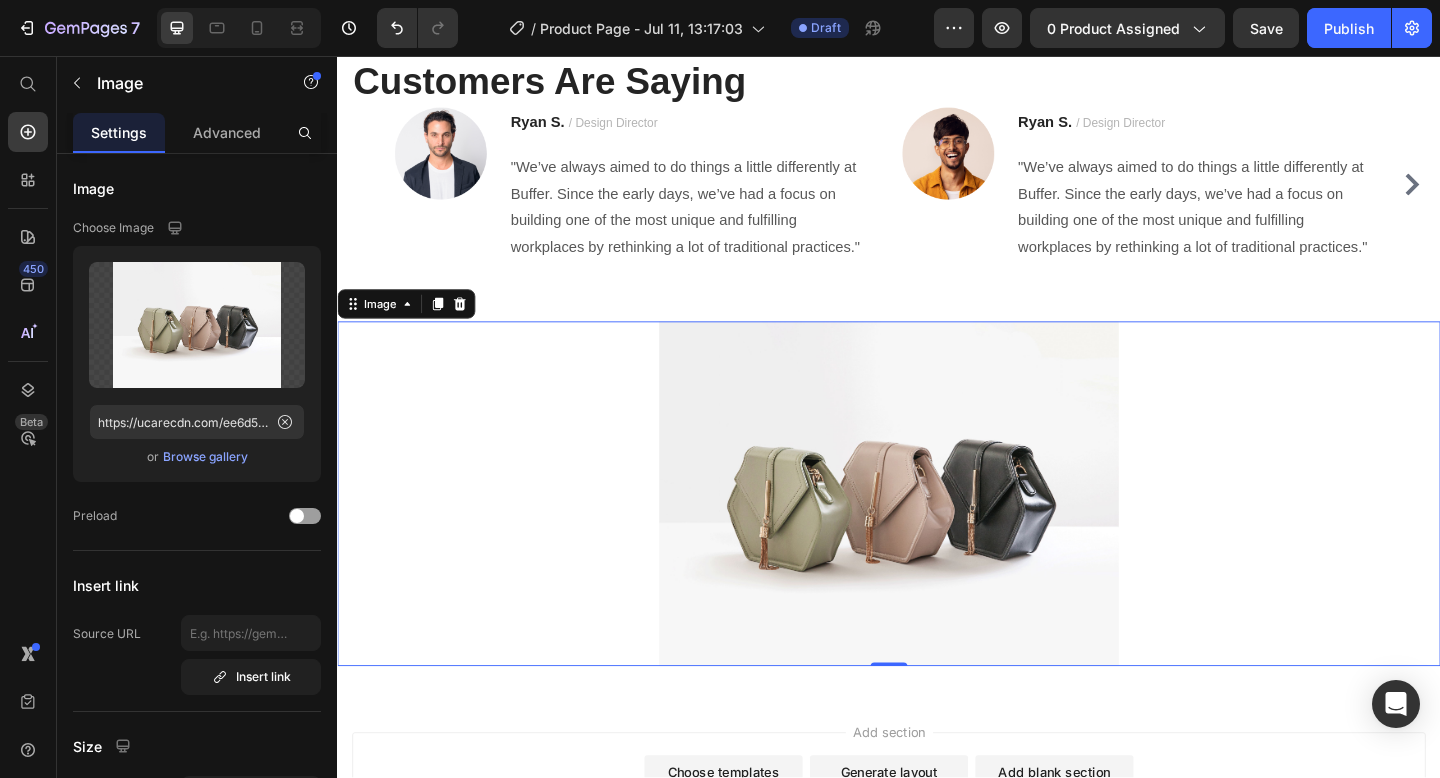 scroll, scrollTop: 2945, scrollLeft: 0, axis: vertical 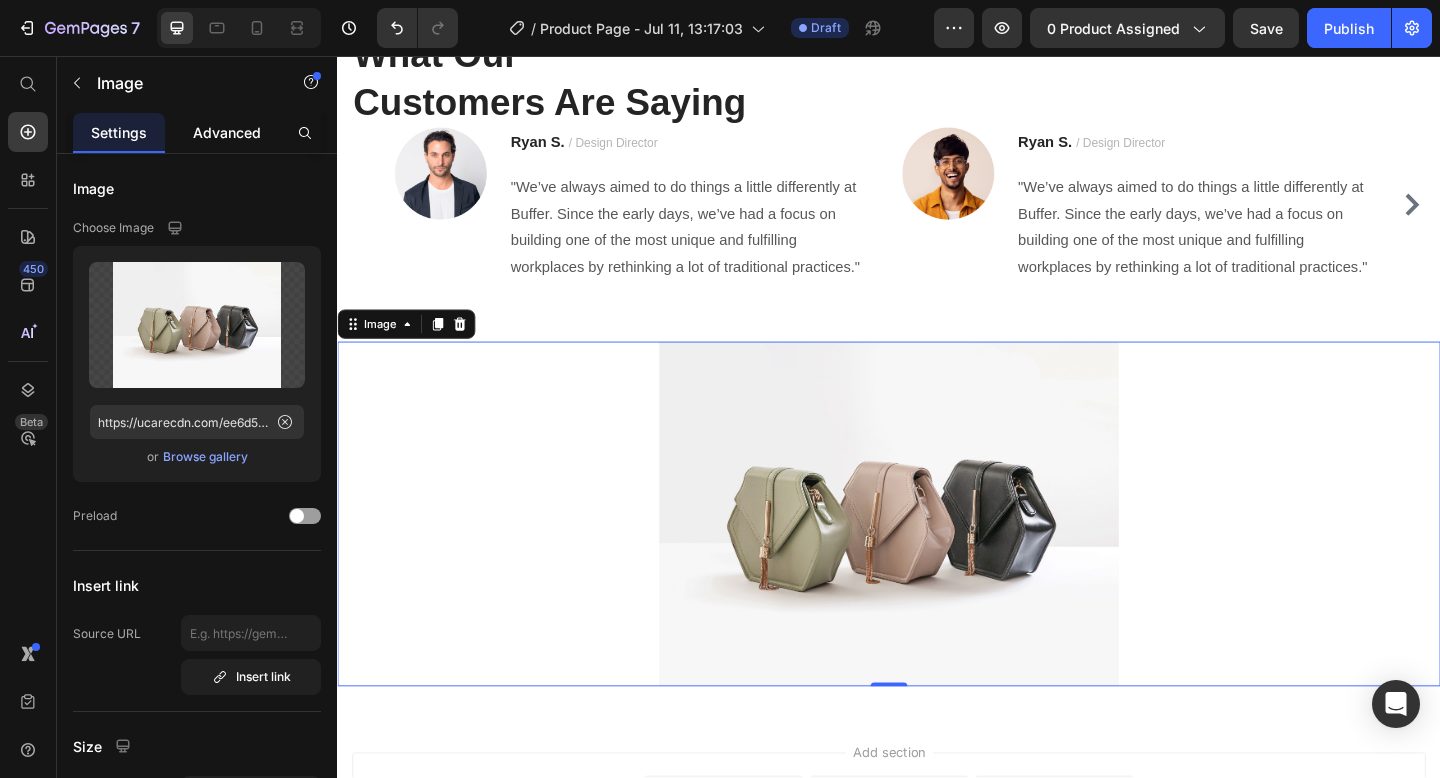 click on "Advanced" at bounding box center [227, 132] 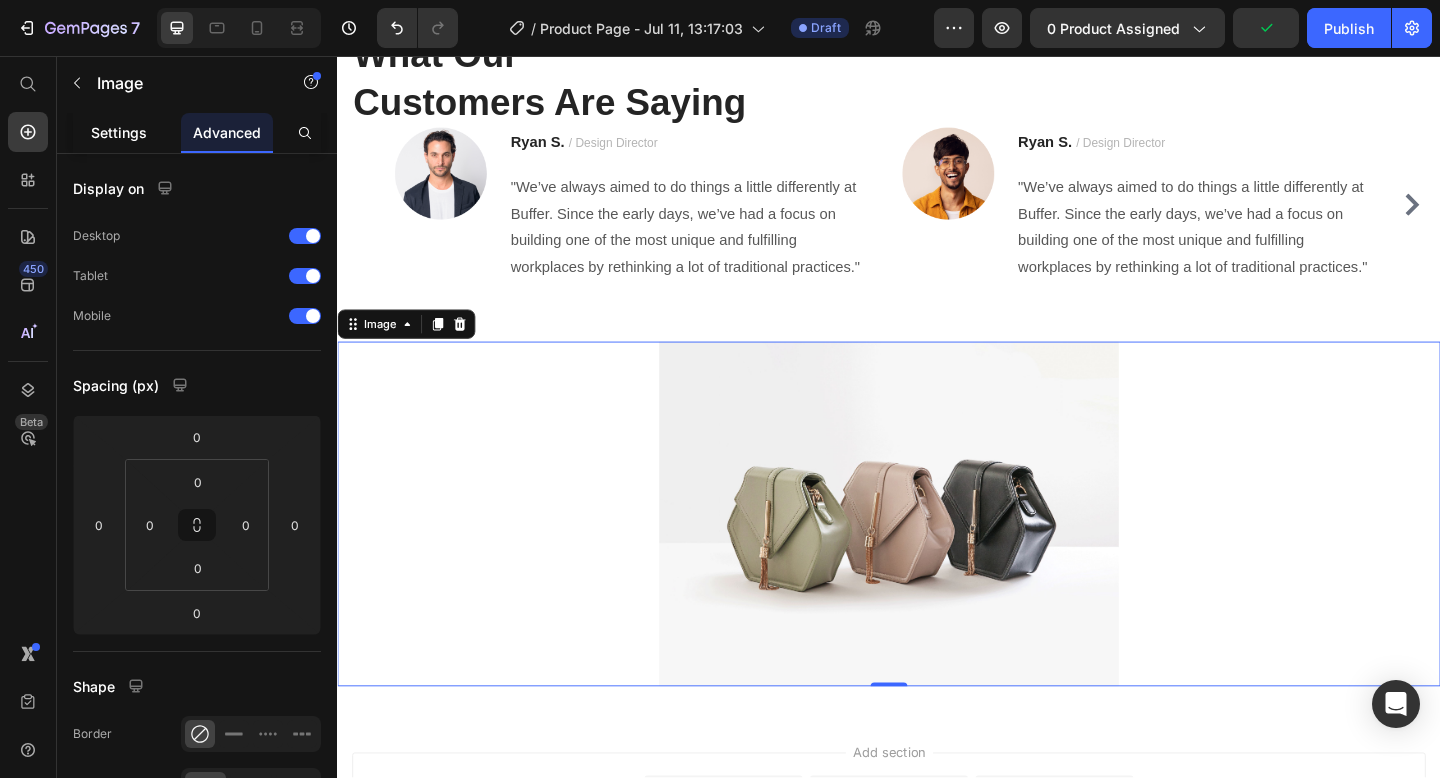 click on "Settings" 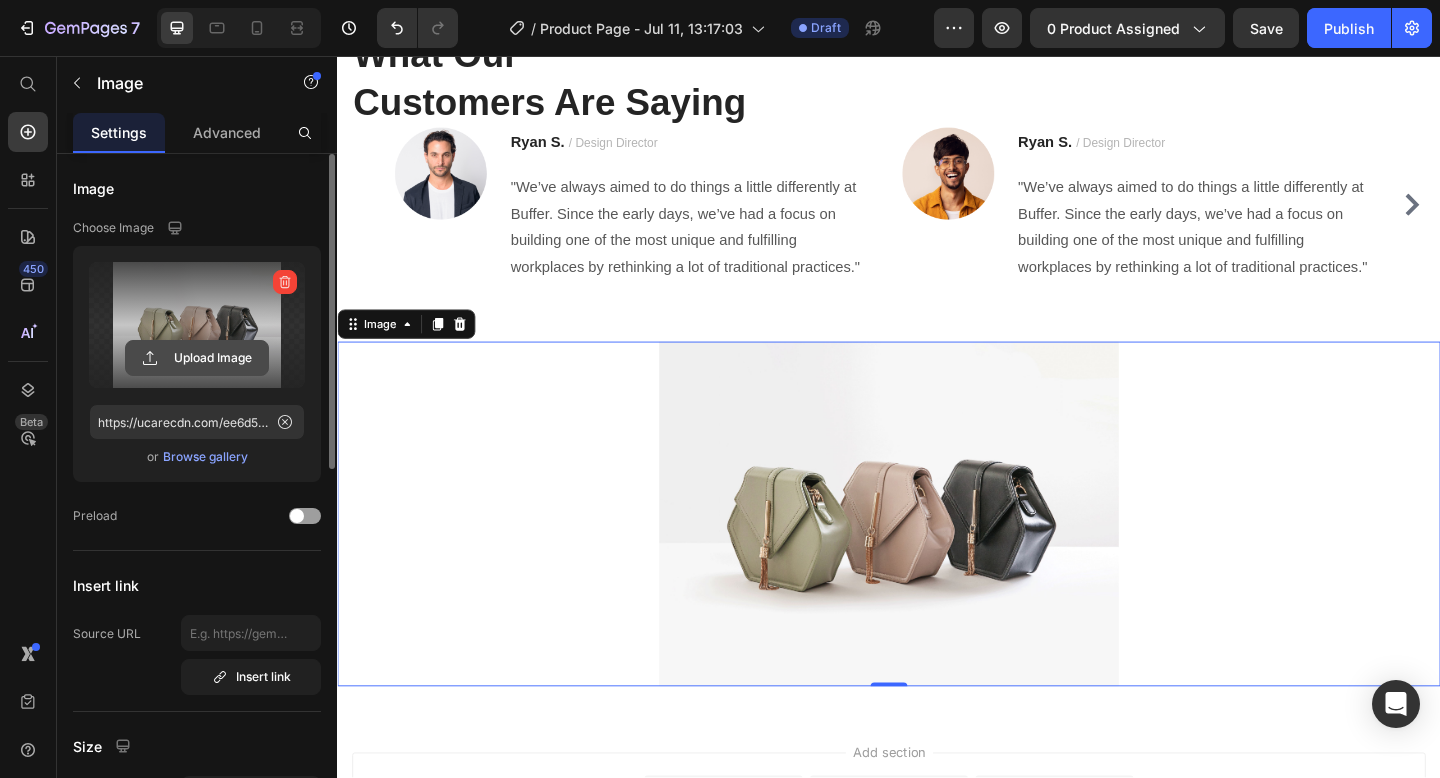 click 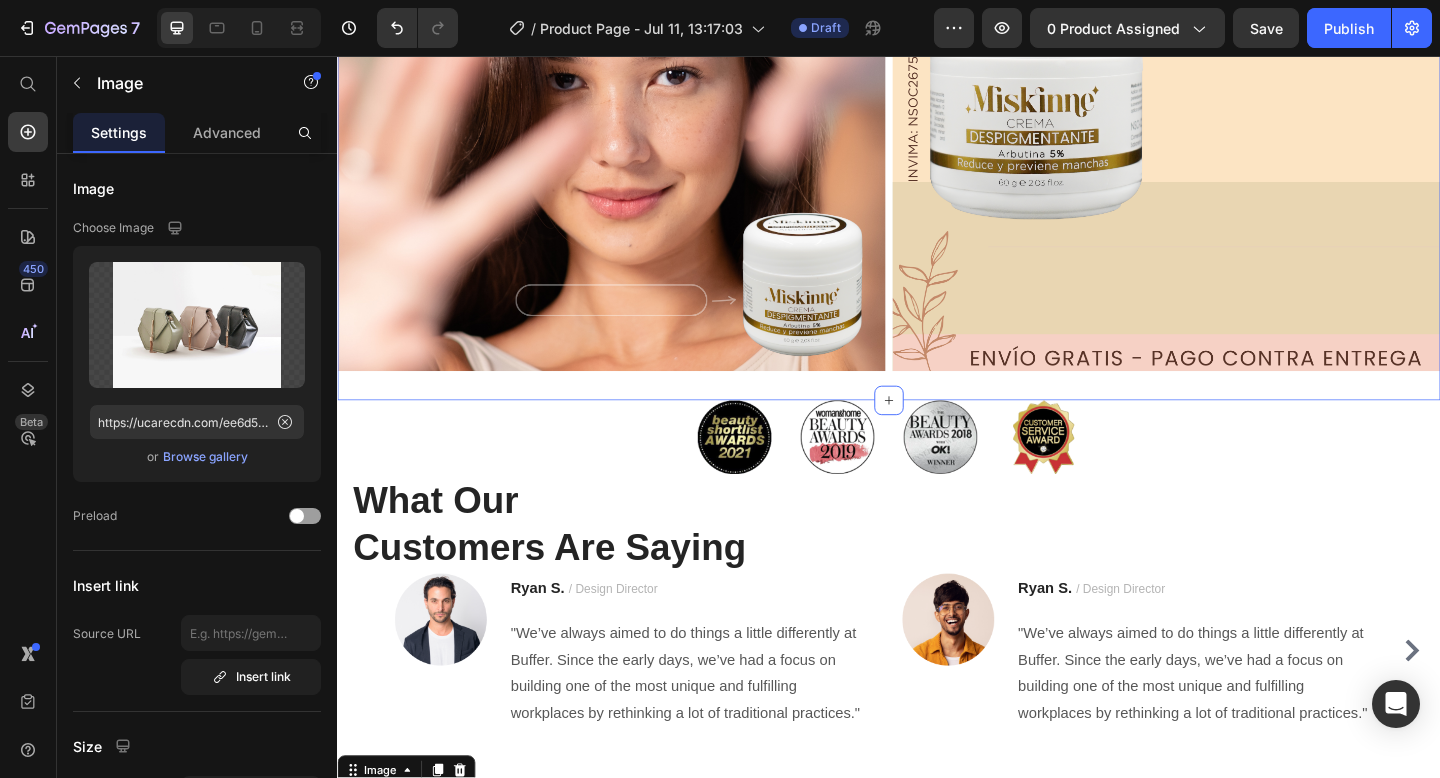scroll, scrollTop: 2397, scrollLeft: 0, axis: vertical 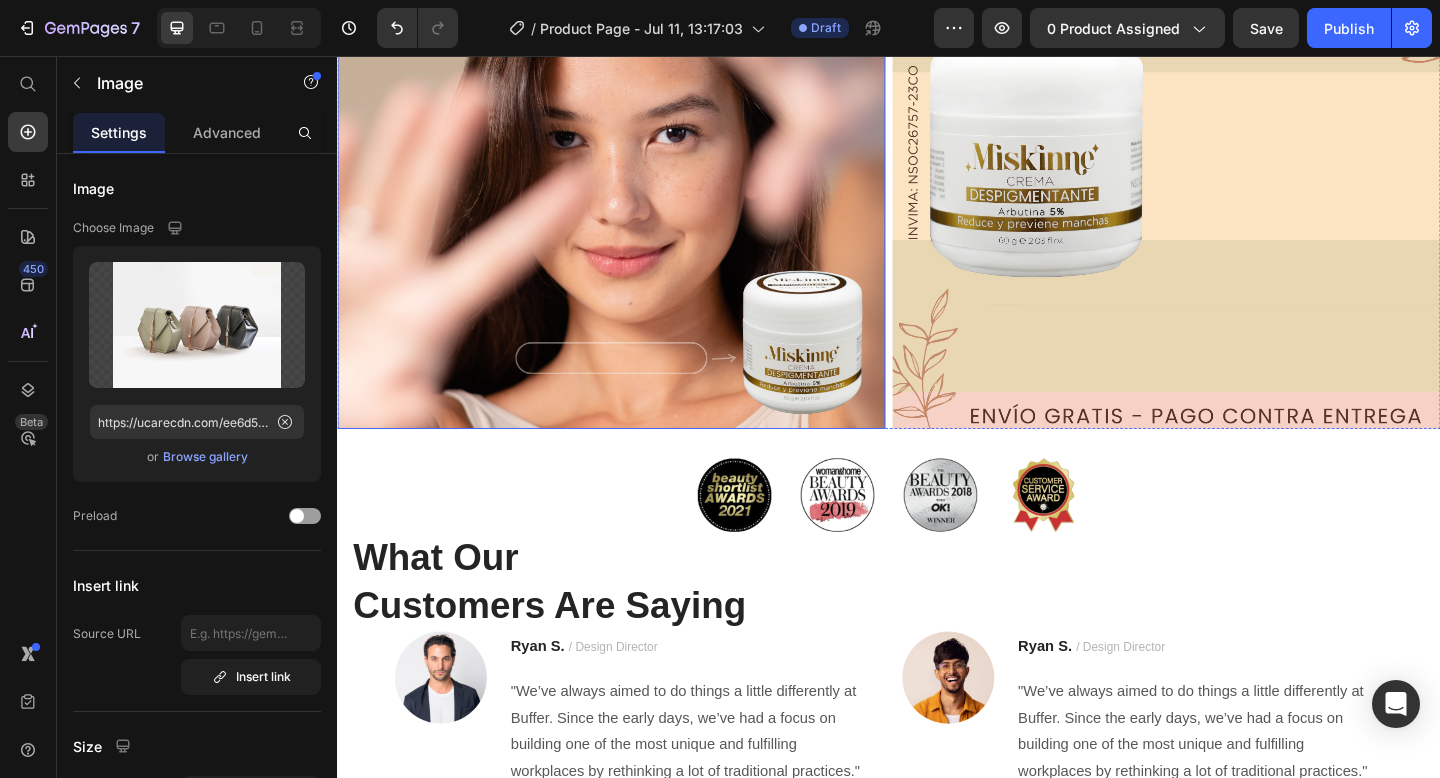 click at bounding box center (635, 164) 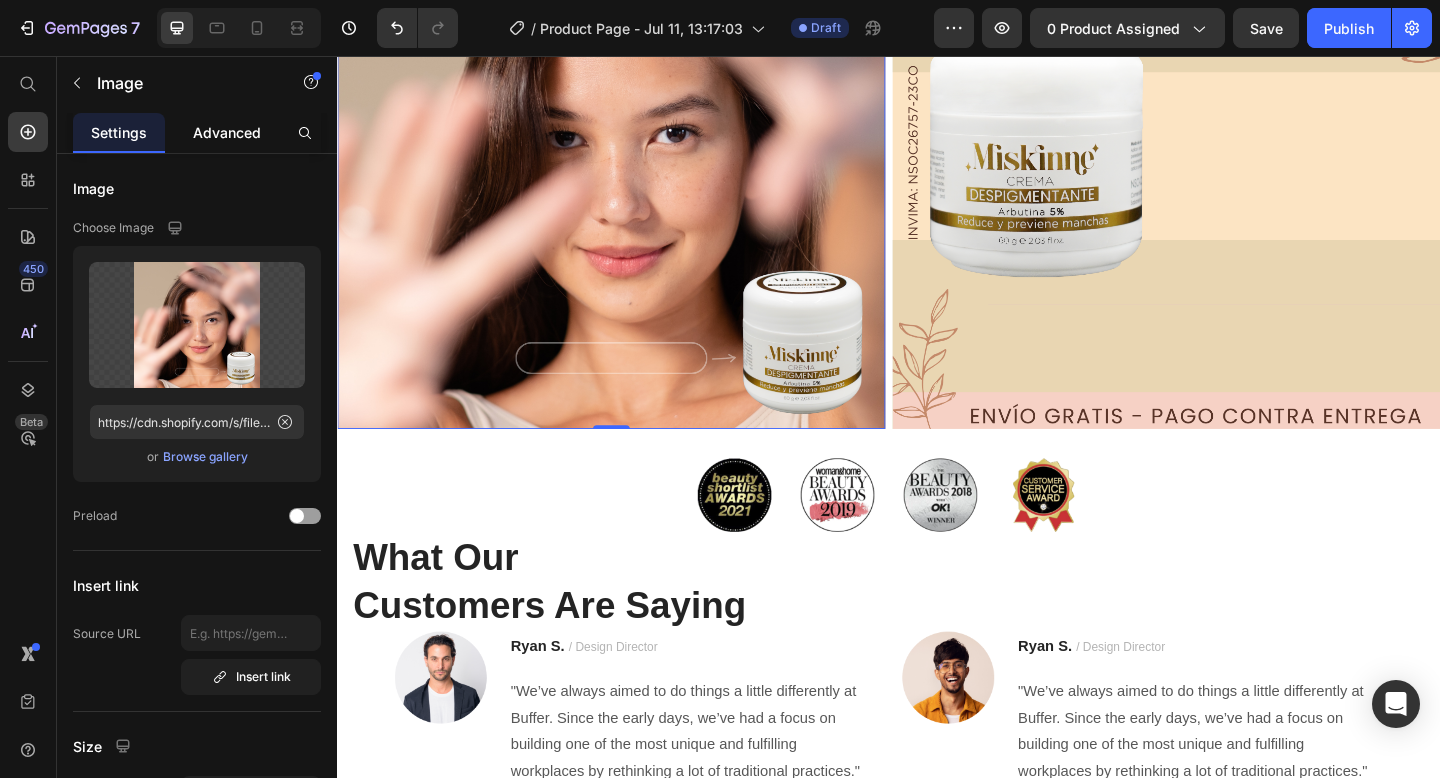 click on "Advanced" at bounding box center (227, 132) 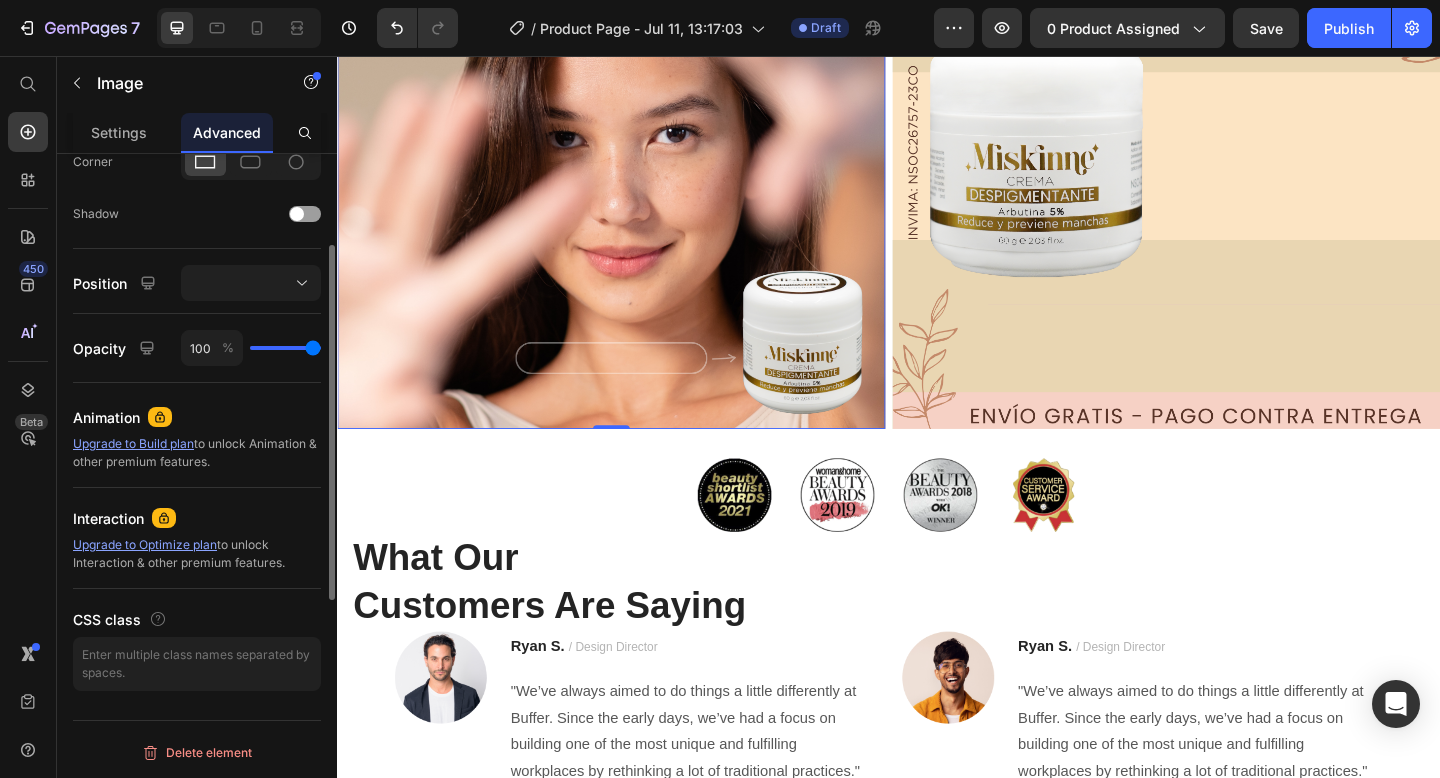 scroll, scrollTop: 0, scrollLeft: 0, axis: both 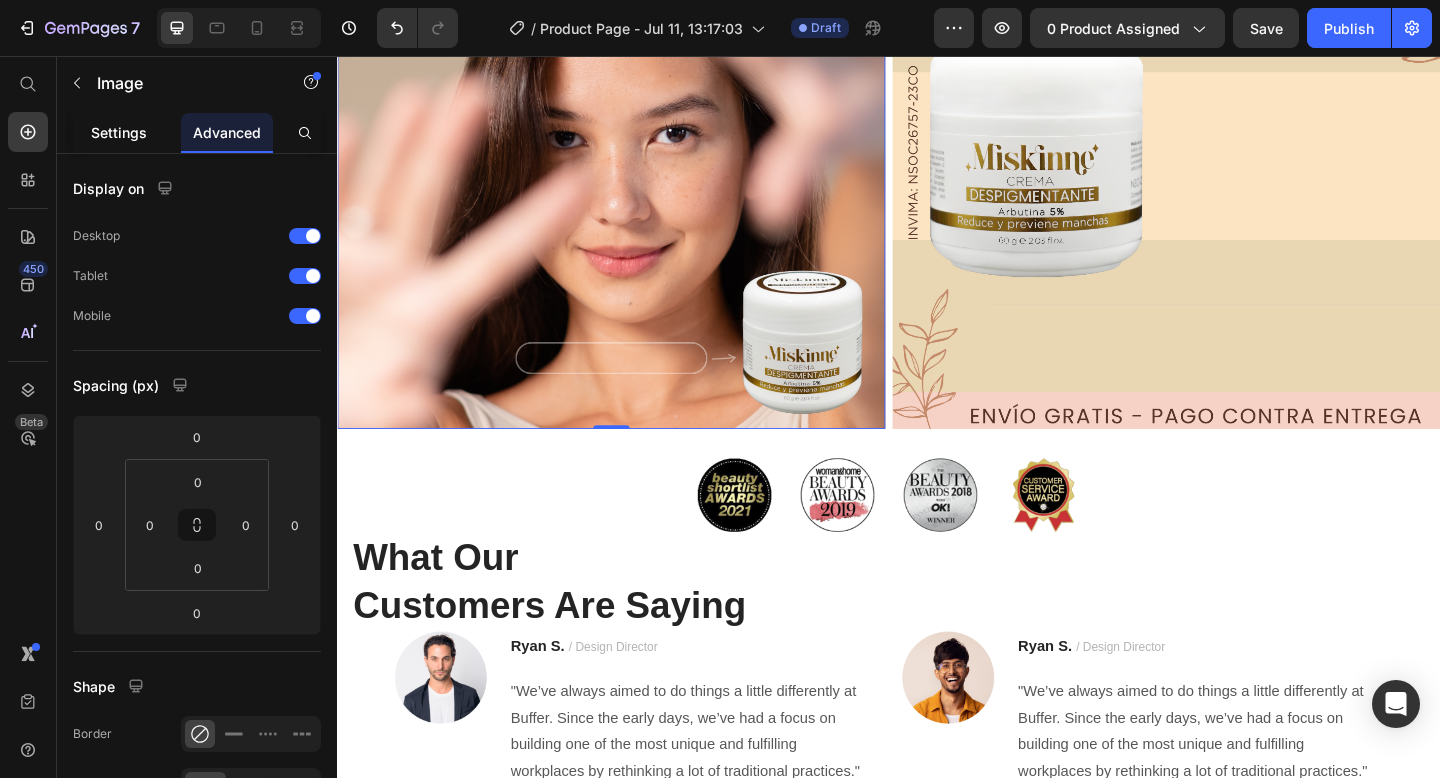 click on "Settings" at bounding box center (119, 132) 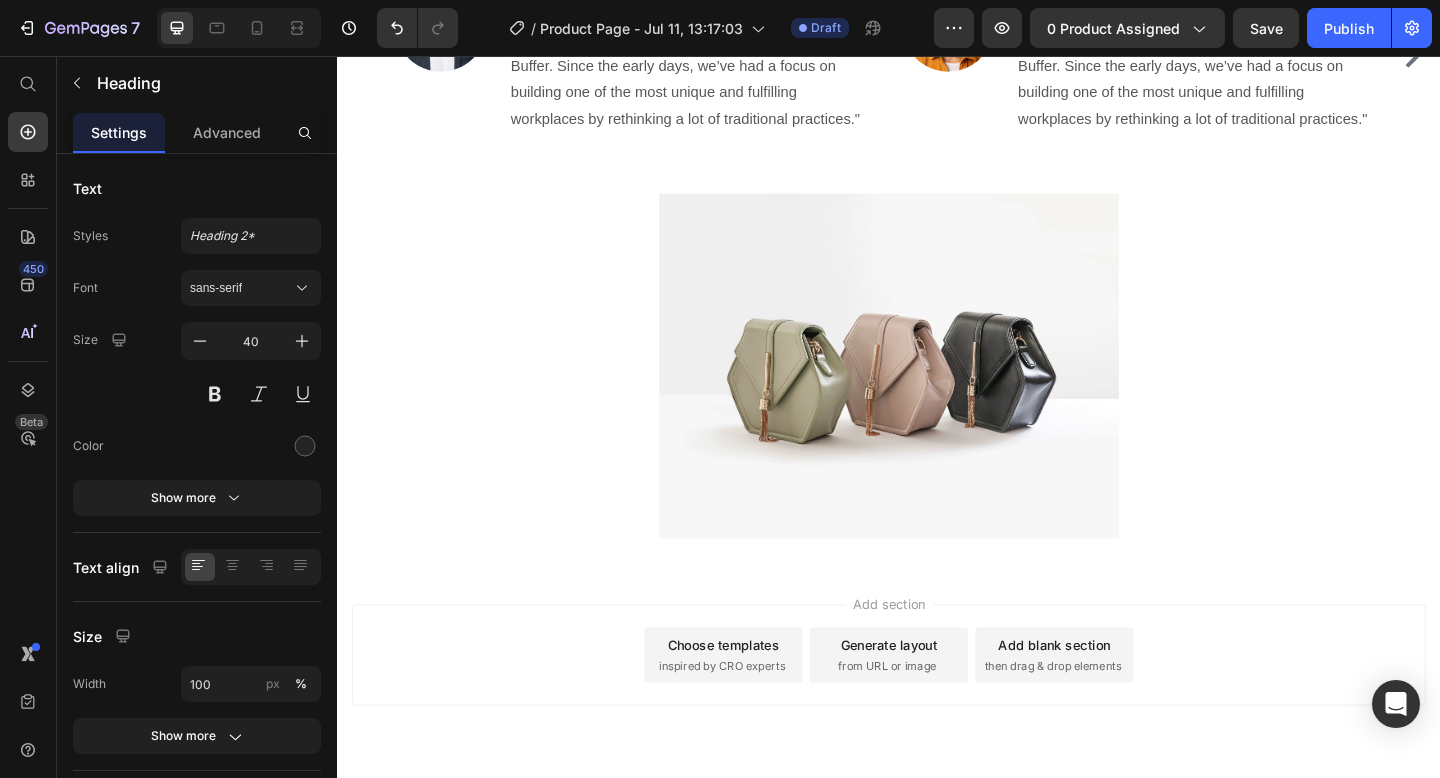 scroll, scrollTop: 3166, scrollLeft: 0, axis: vertical 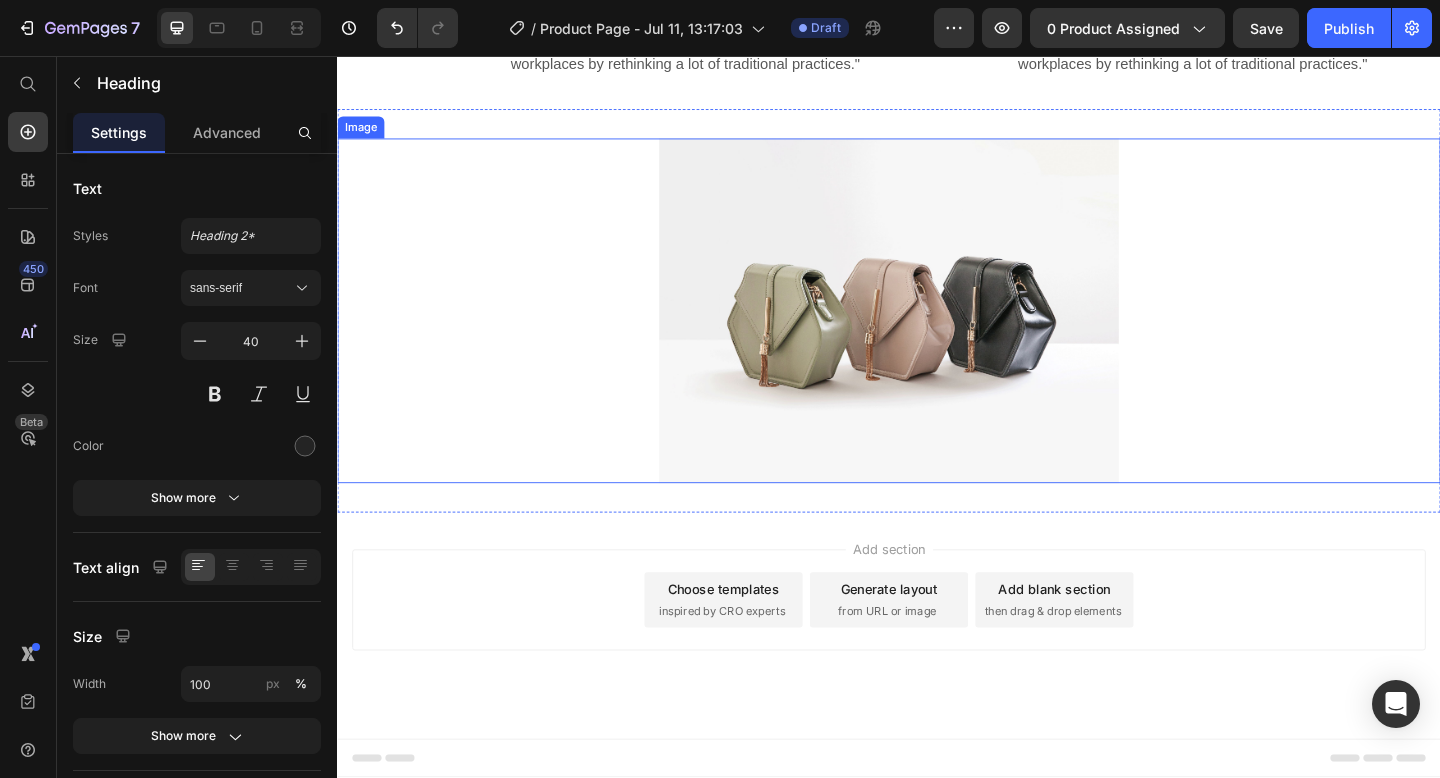 click at bounding box center (937, 333) 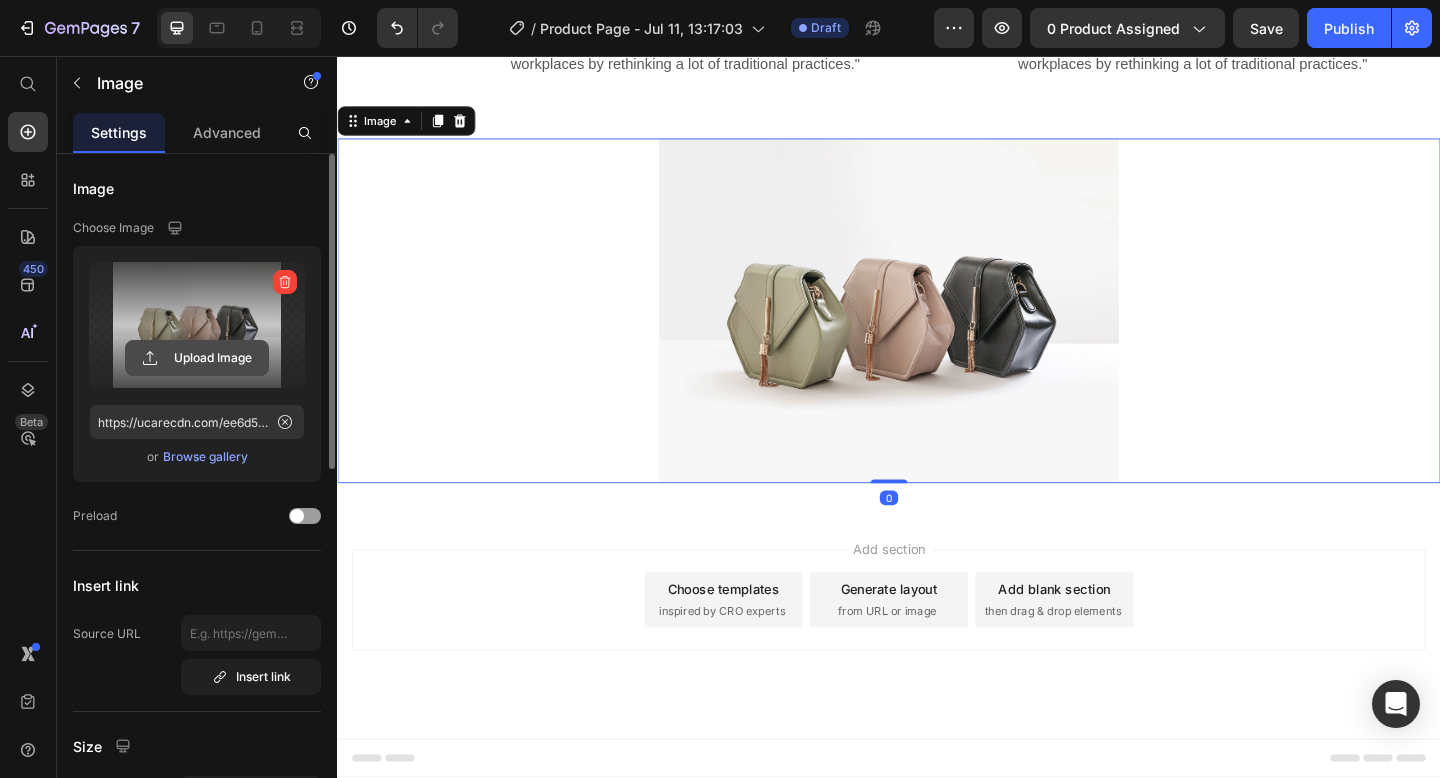 click 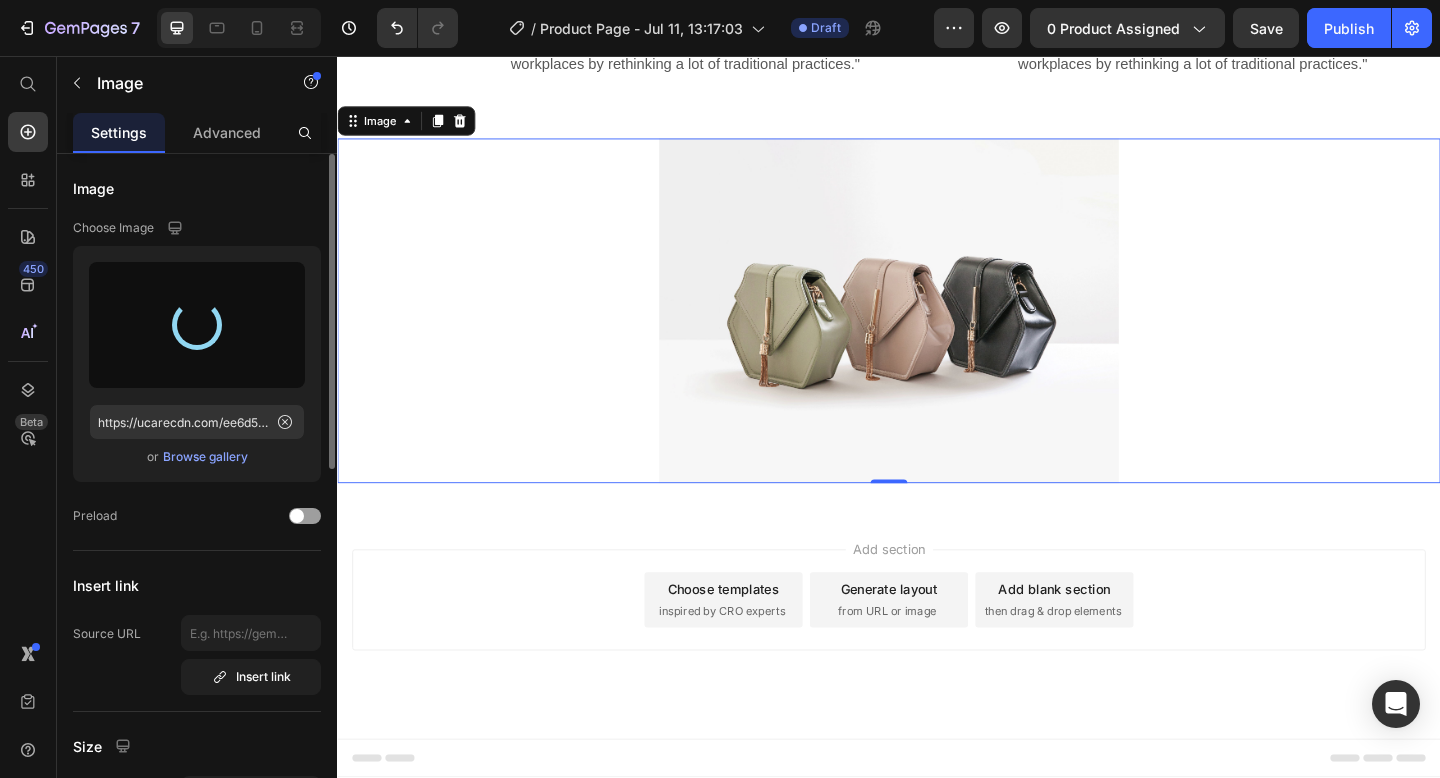 type on "https://cdn.shopify.com/s/files/1/0739/3578/2116/files/gempages_574469242070500196-56208801-039e-4218-a500-9f30794e7413.png" 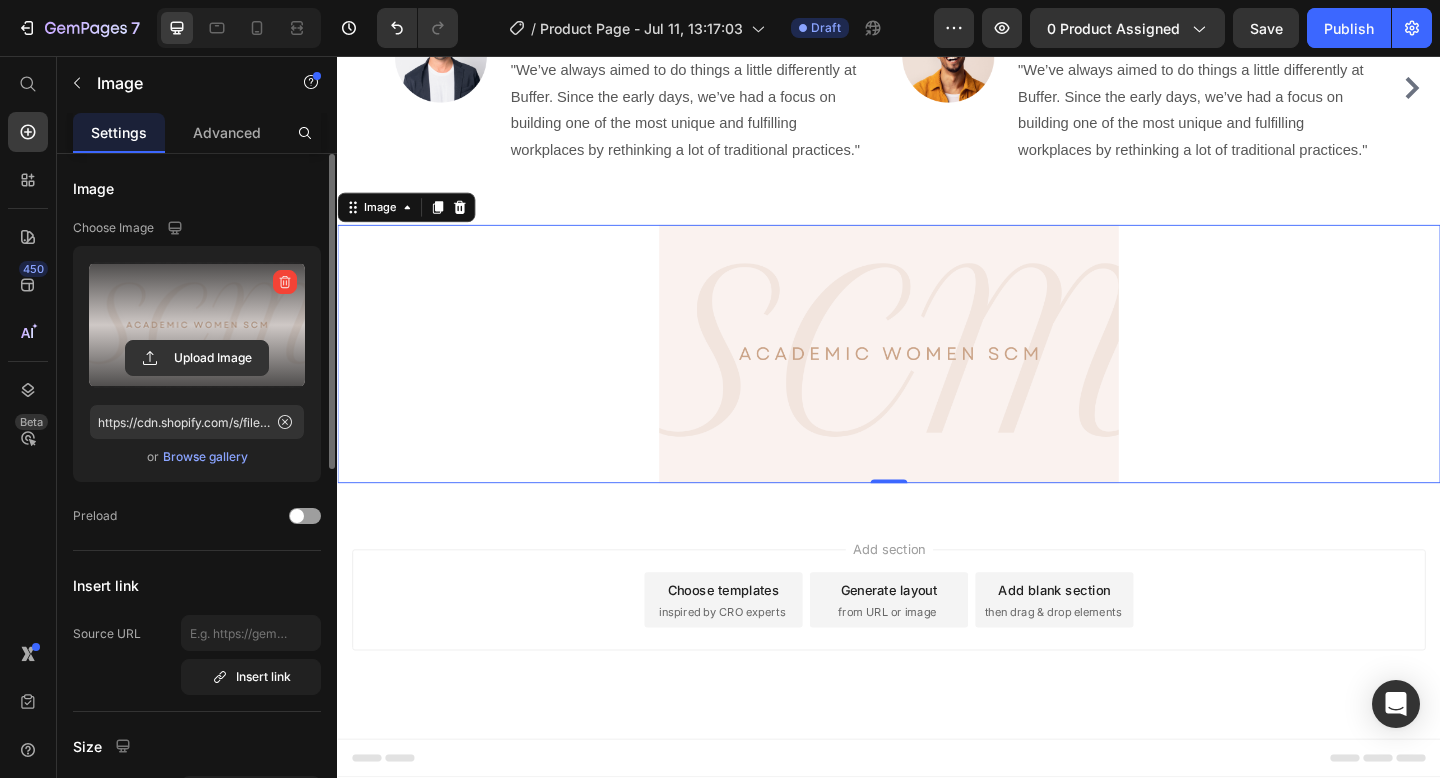 scroll, scrollTop: 3072, scrollLeft: 0, axis: vertical 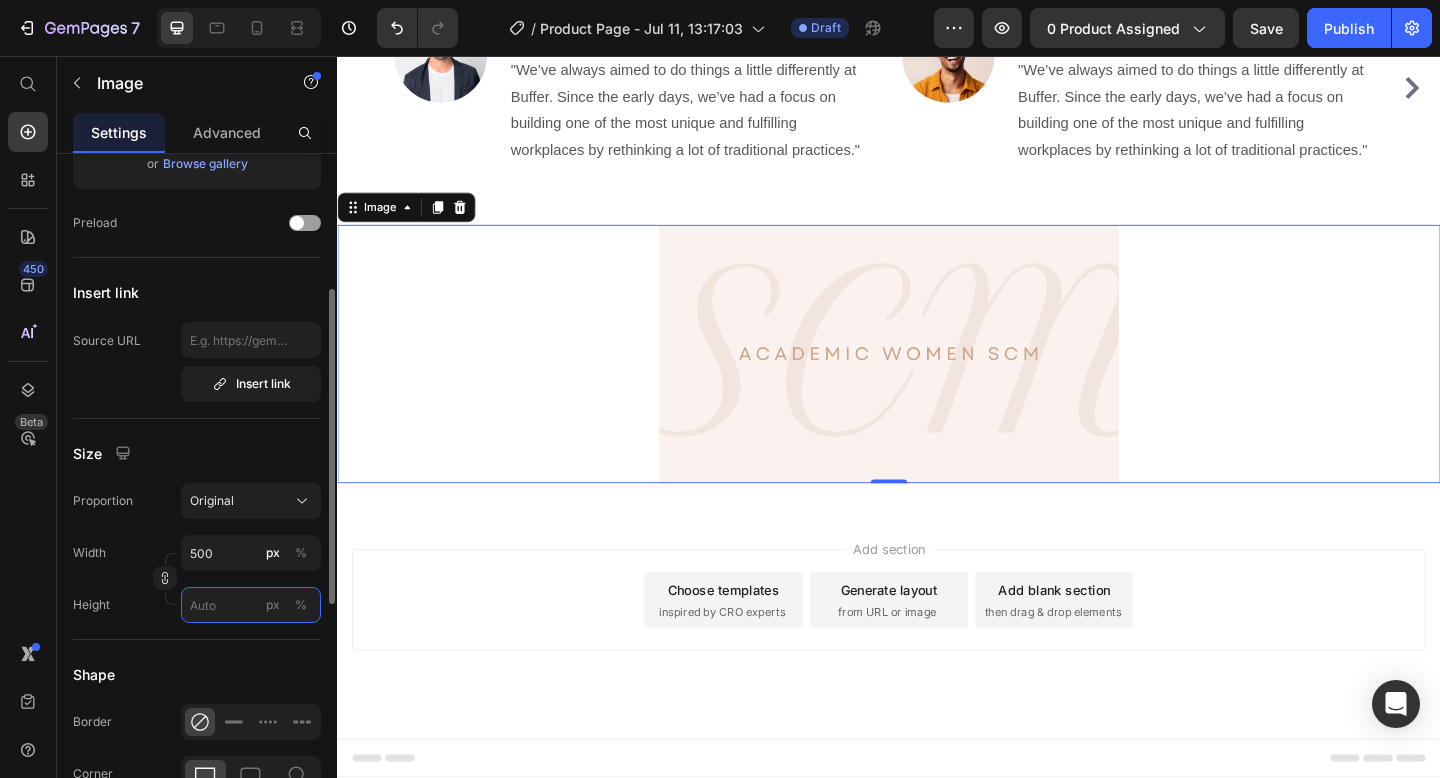 click on "px %" at bounding box center (251, 605) 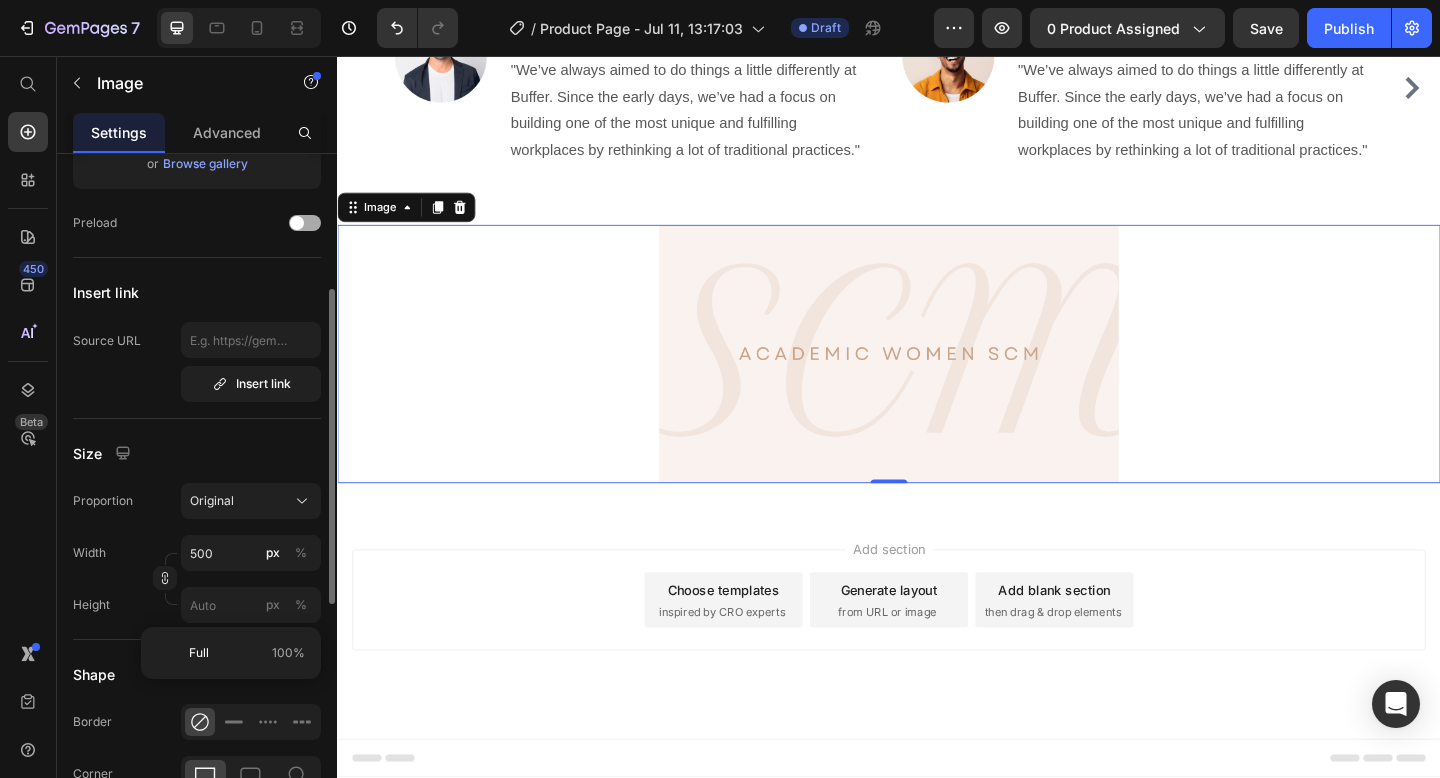 click on "Preload" 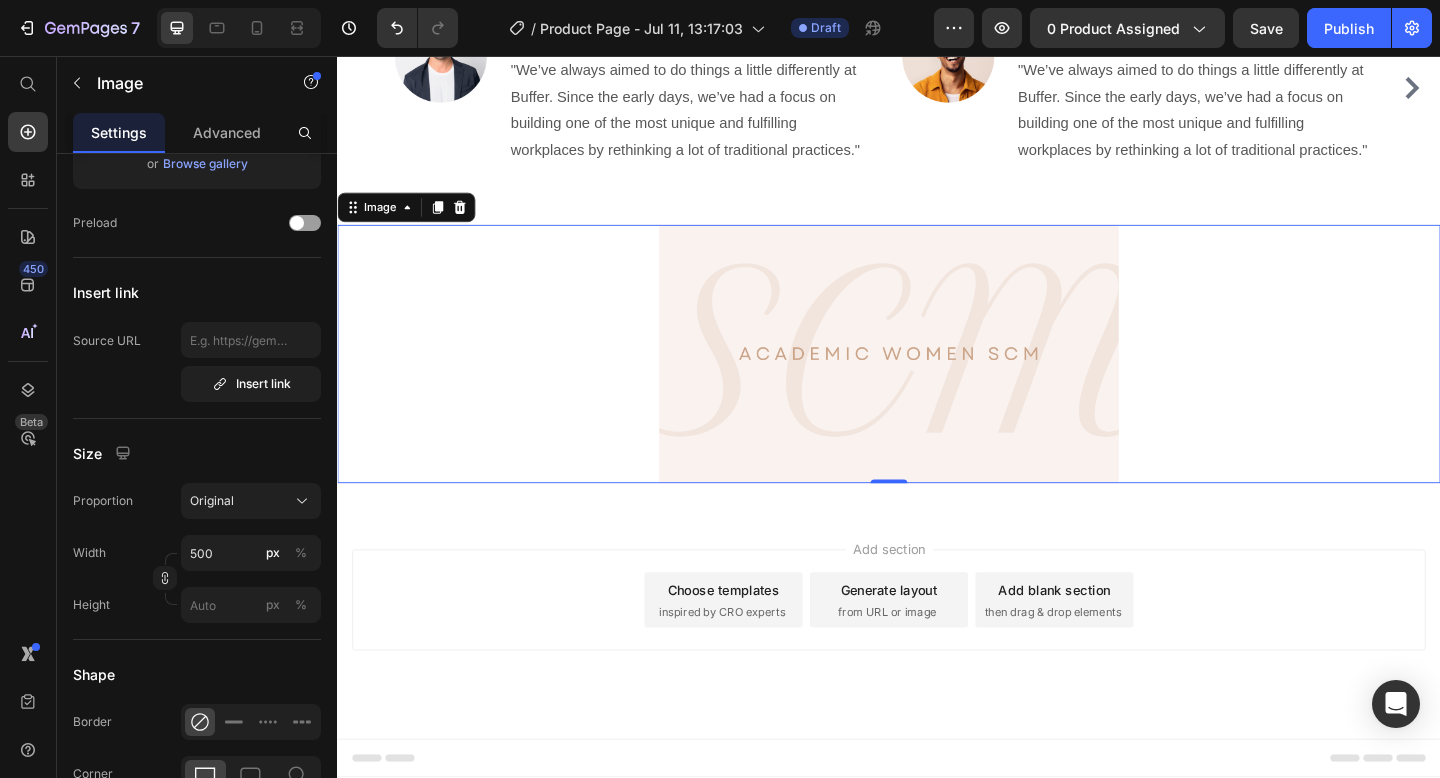 click at bounding box center (937, 381) 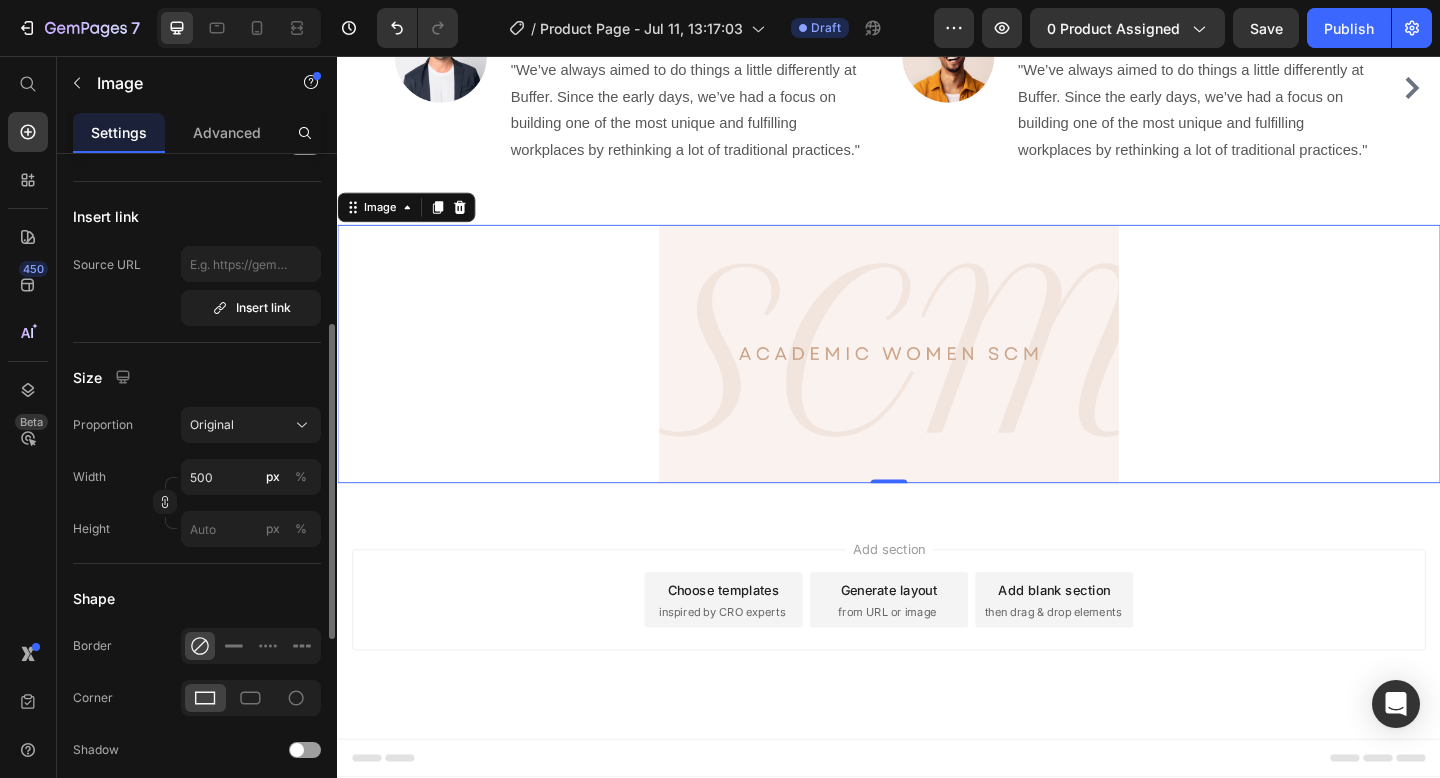 scroll, scrollTop: 360, scrollLeft: 0, axis: vertical 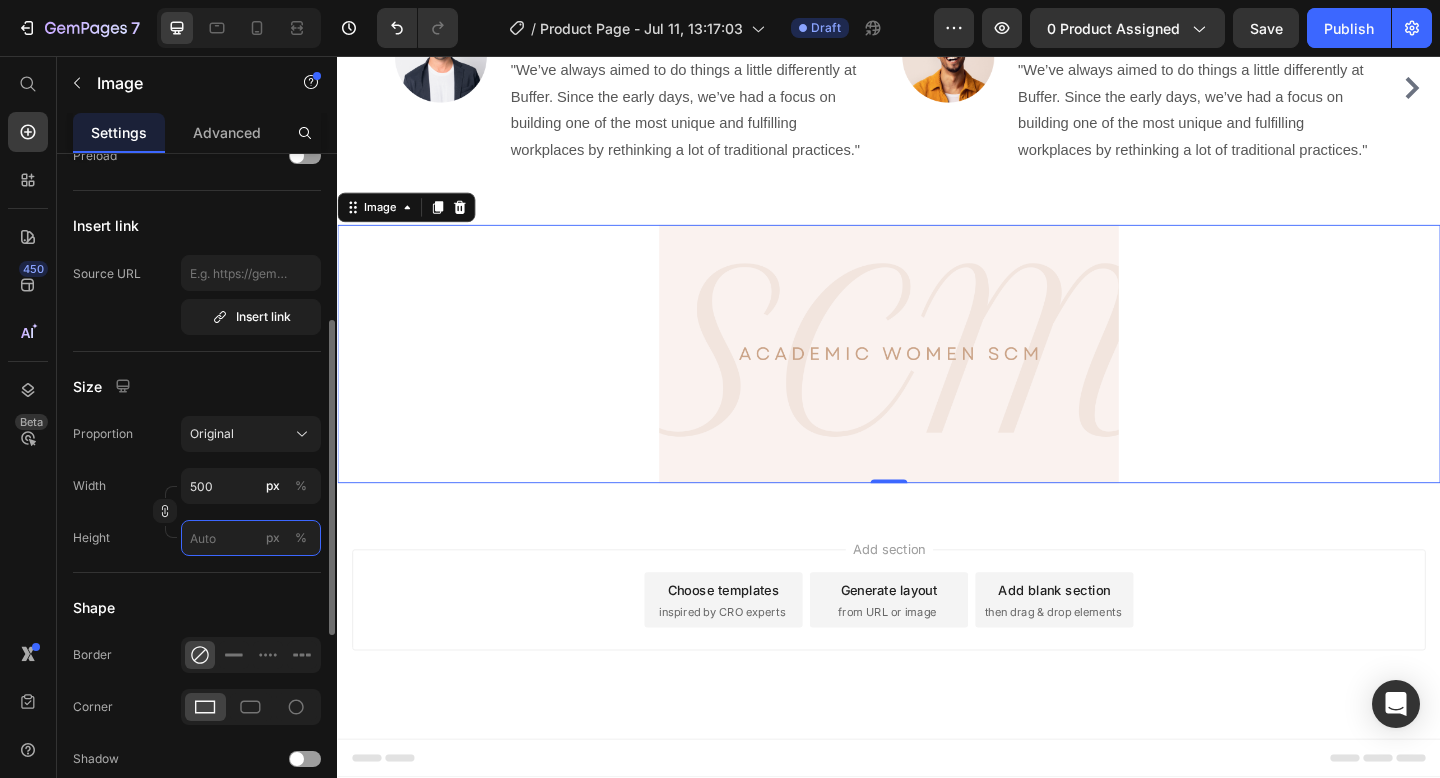 click on "px %" at bounding box center (251, 538) 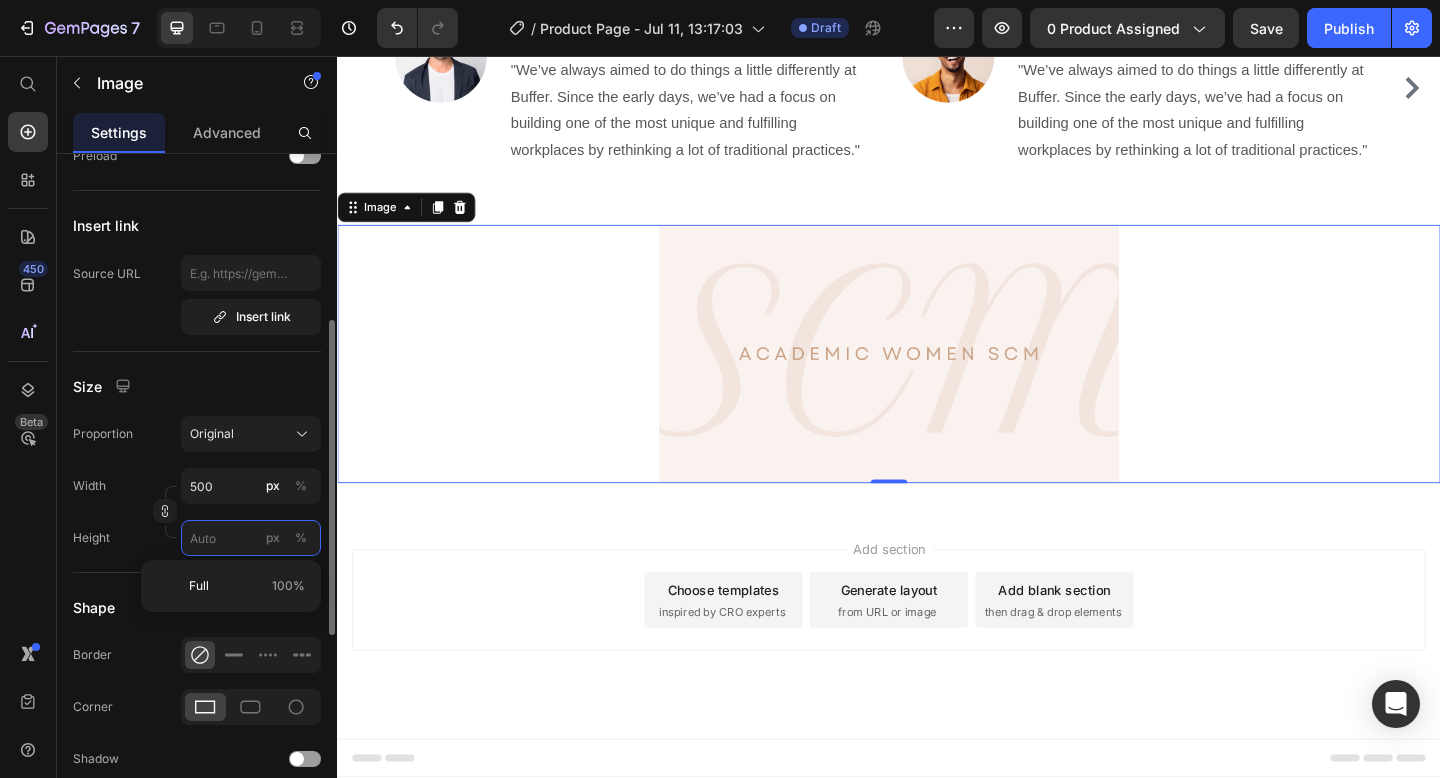 type 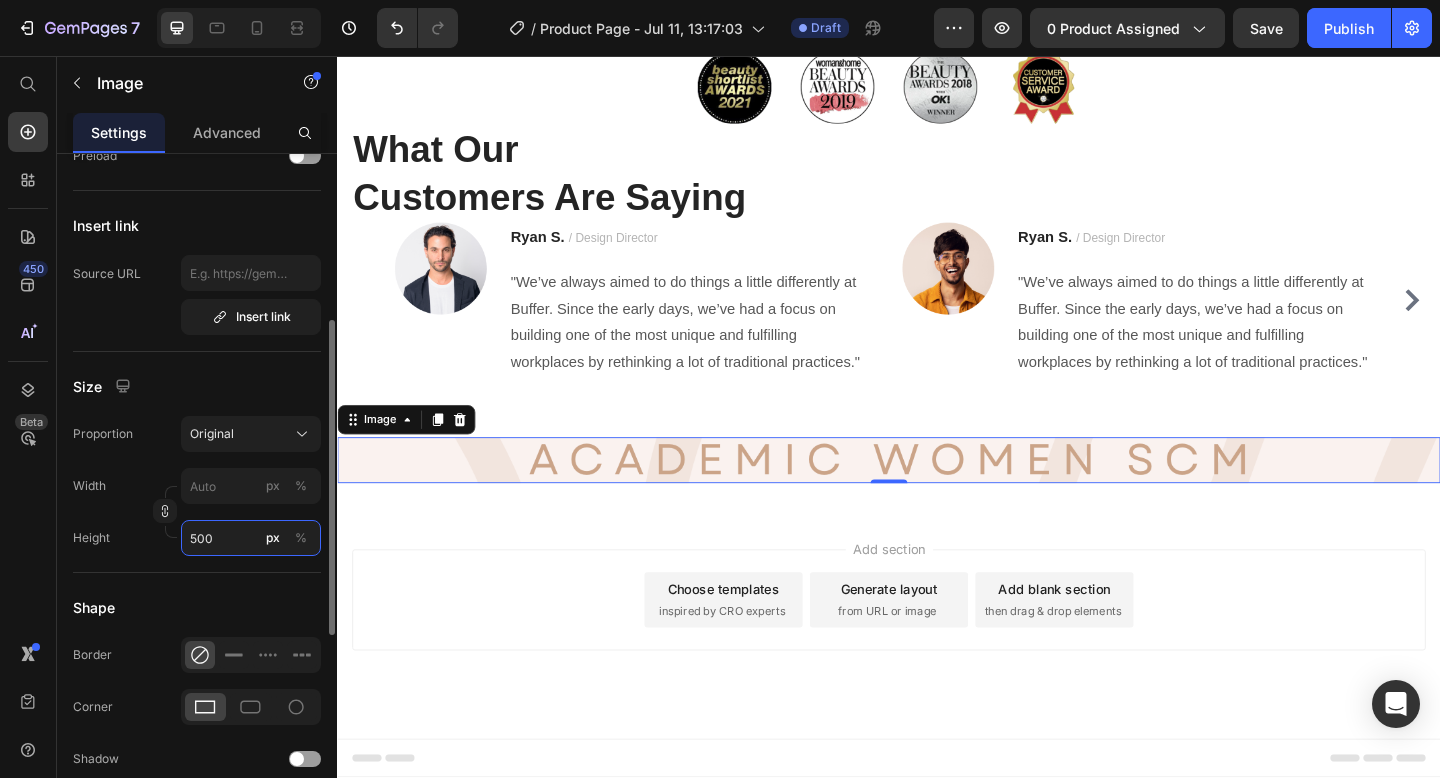 scroll, scrollTop: 3166, scrollLeft: 0, axis: vertical 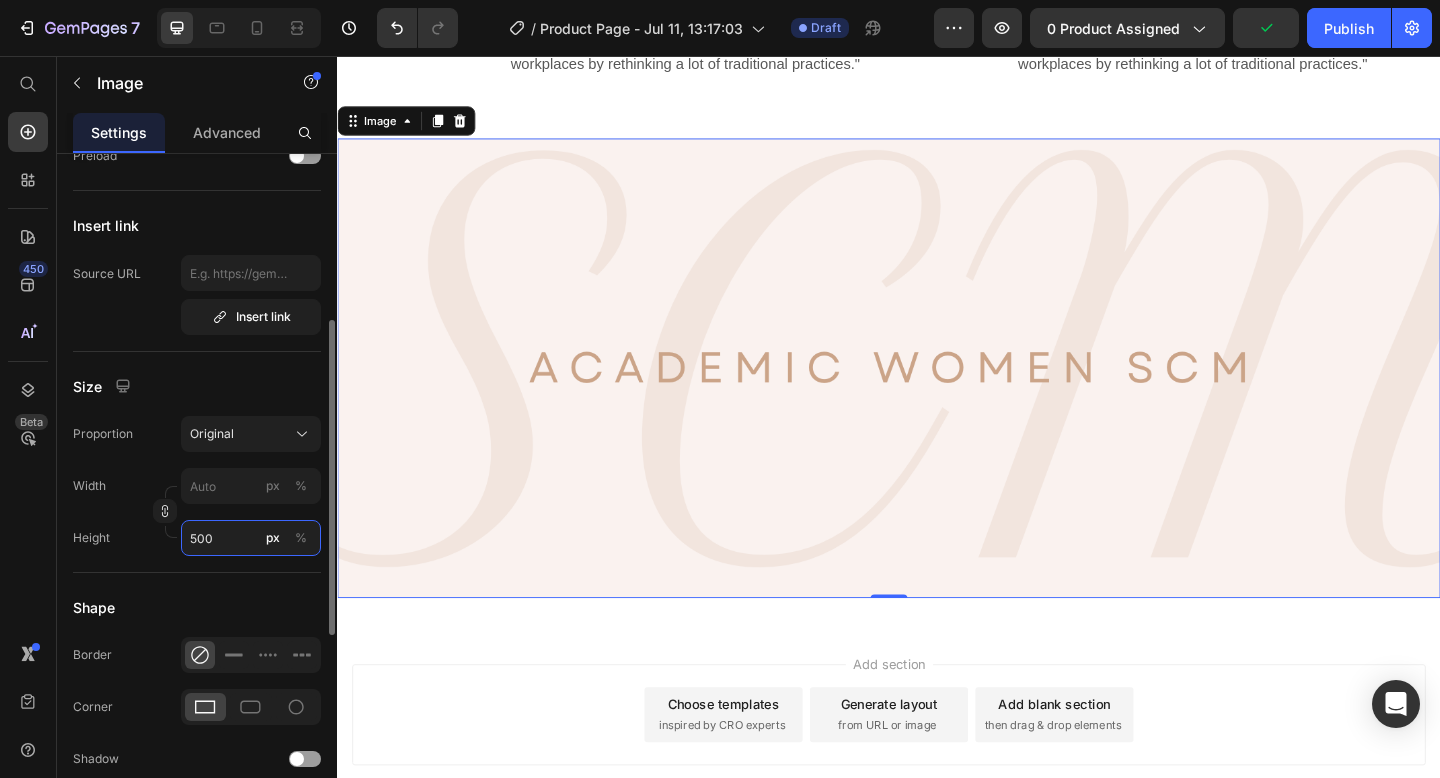 type on "500" 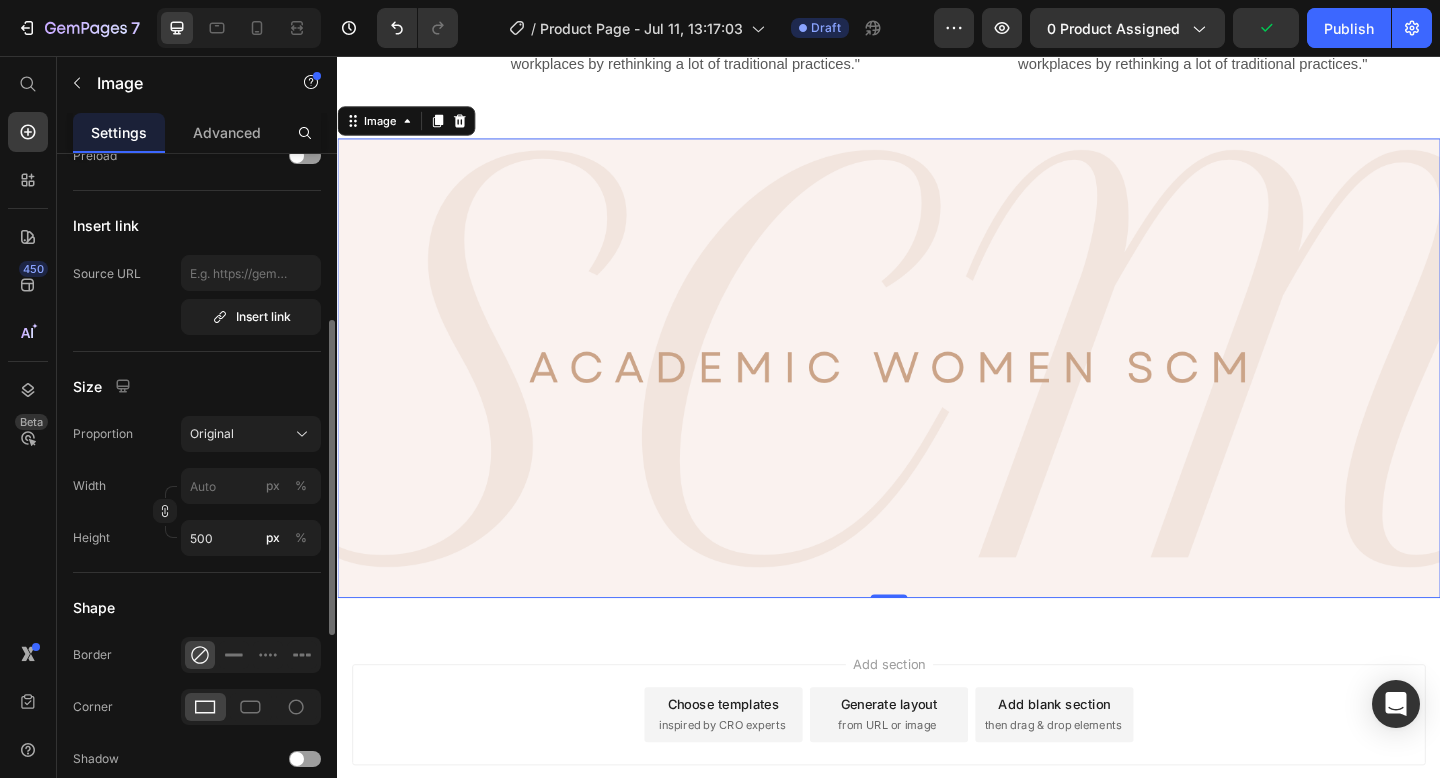 click on "Source URL  Insert link" at bounding box center (197, 295) 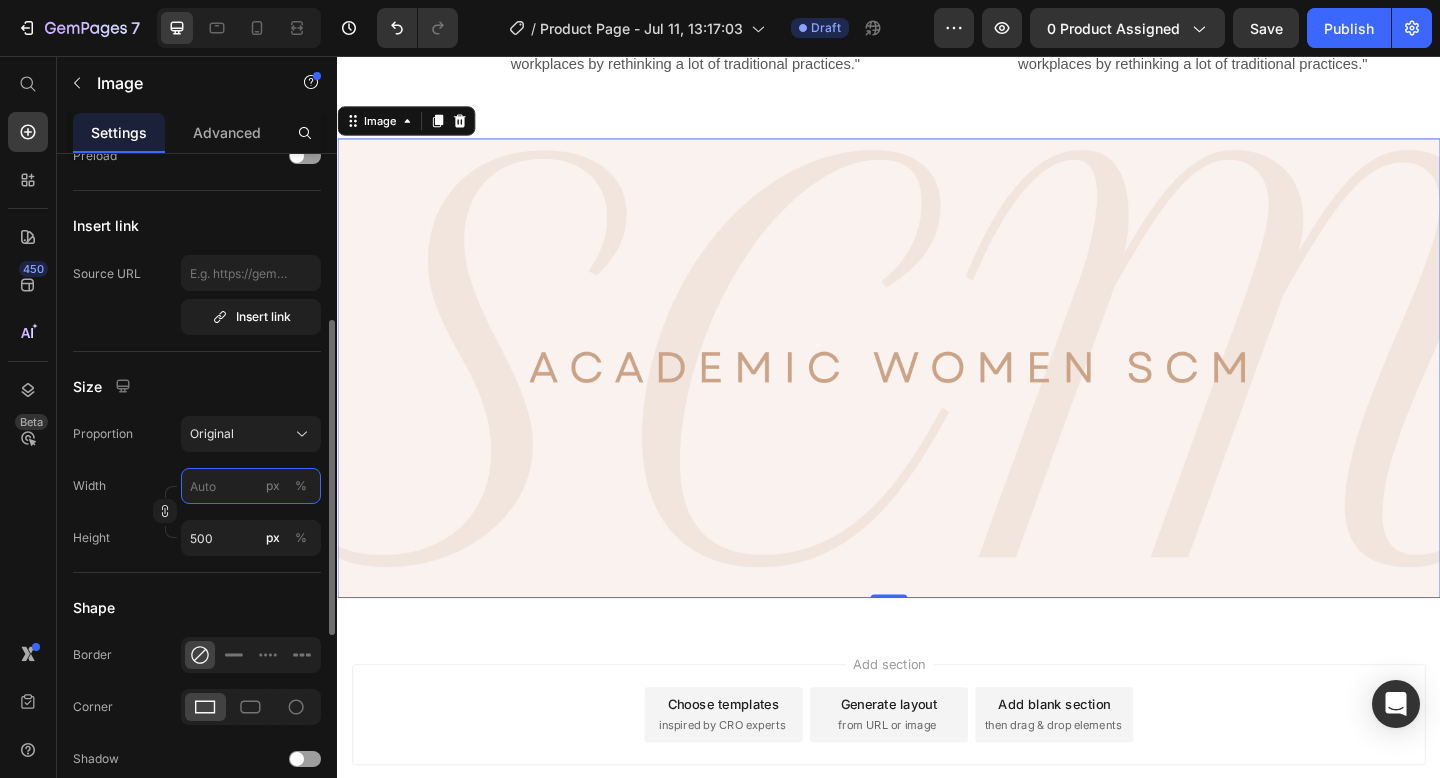 click on "px %" at bounding box center (251, 486) 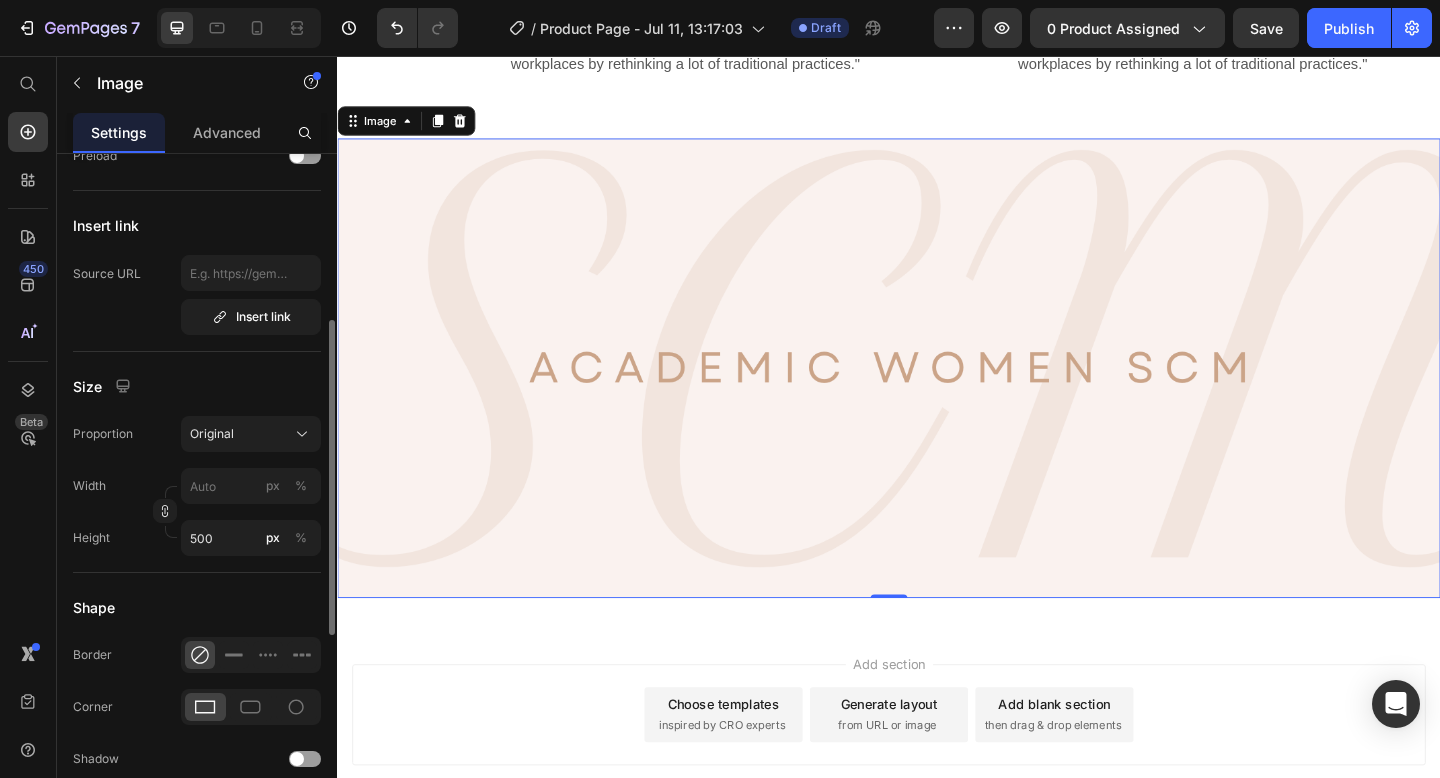 click on "Insert link Source URL  Insert link" 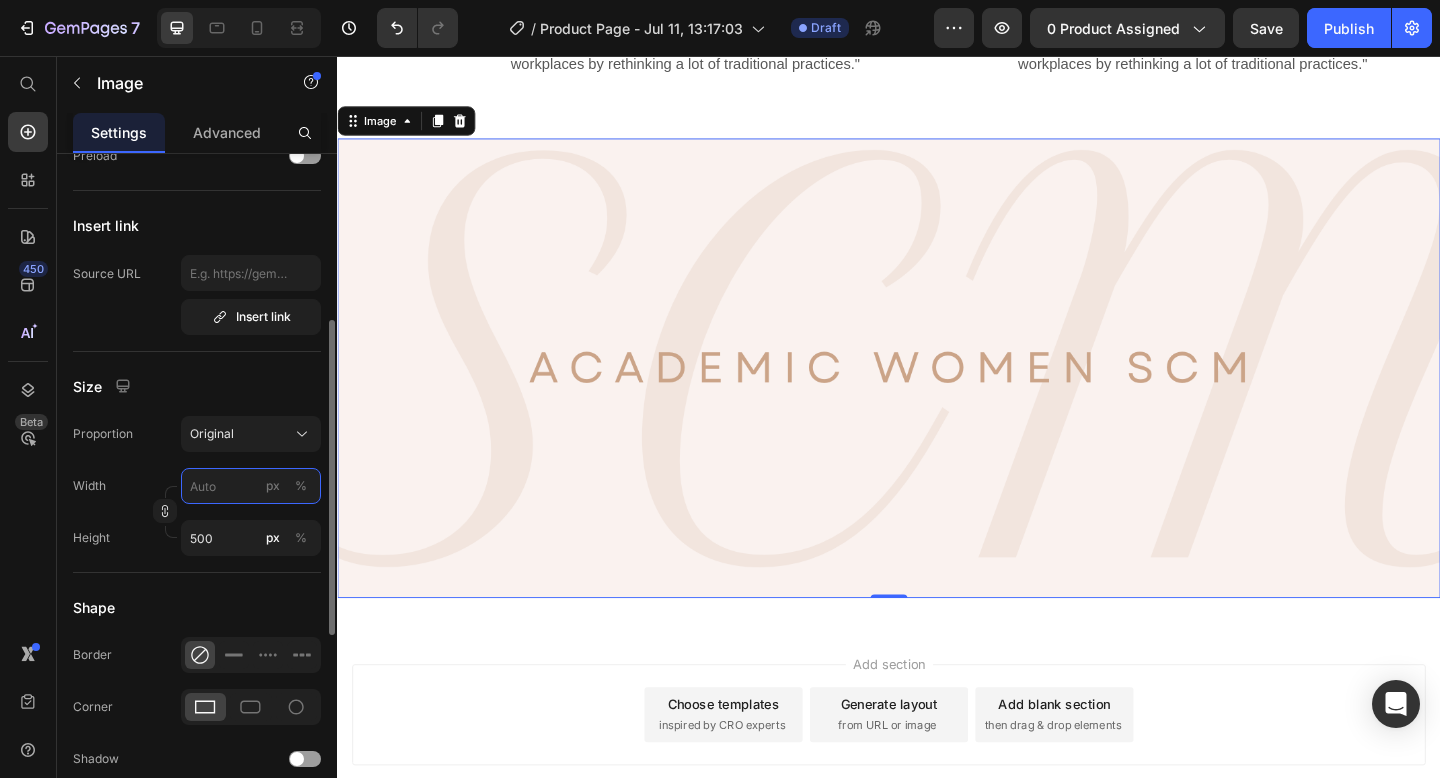 click on "px %" at bounding box center (251, 486) 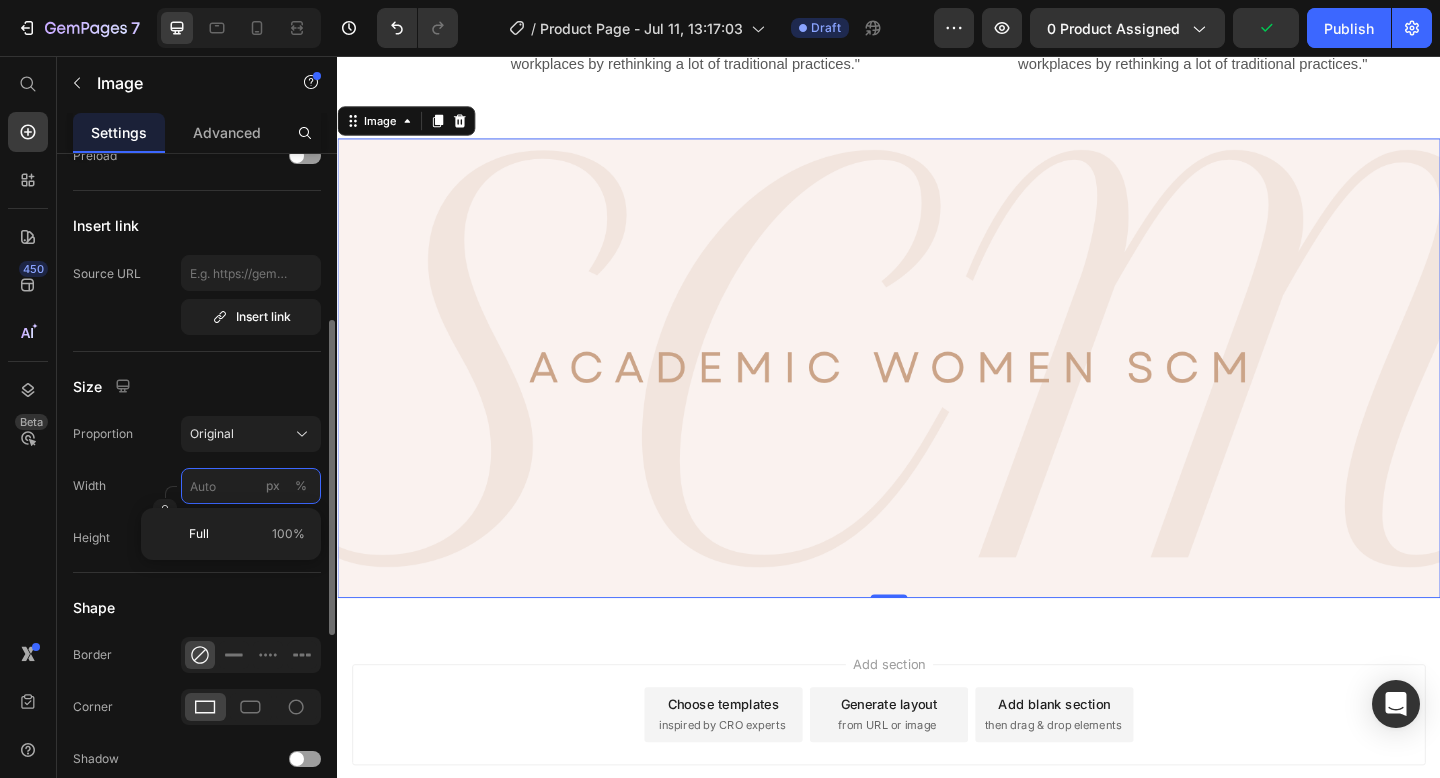 type on "2" 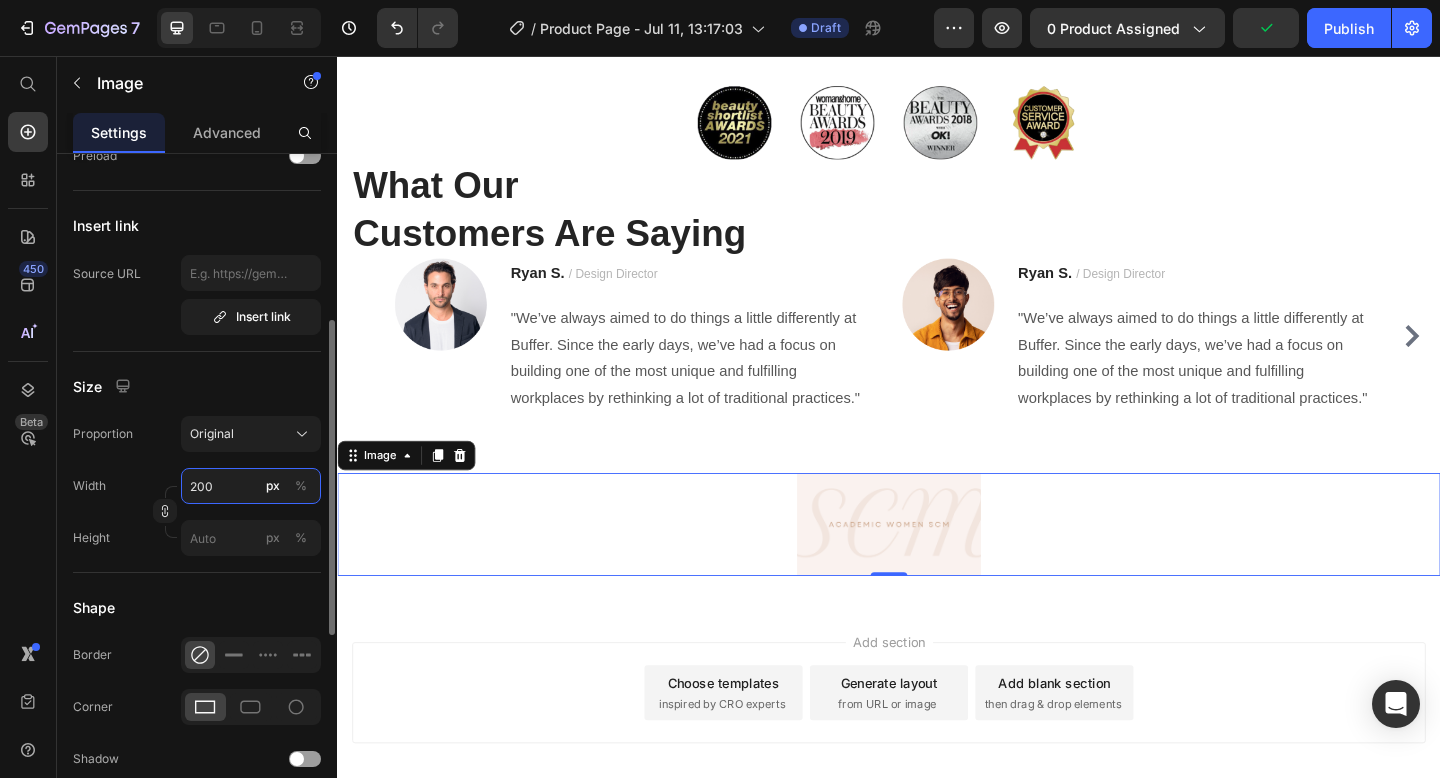 scroll, scrollTop: 2903, scrollLeft: 0, axis: vertical 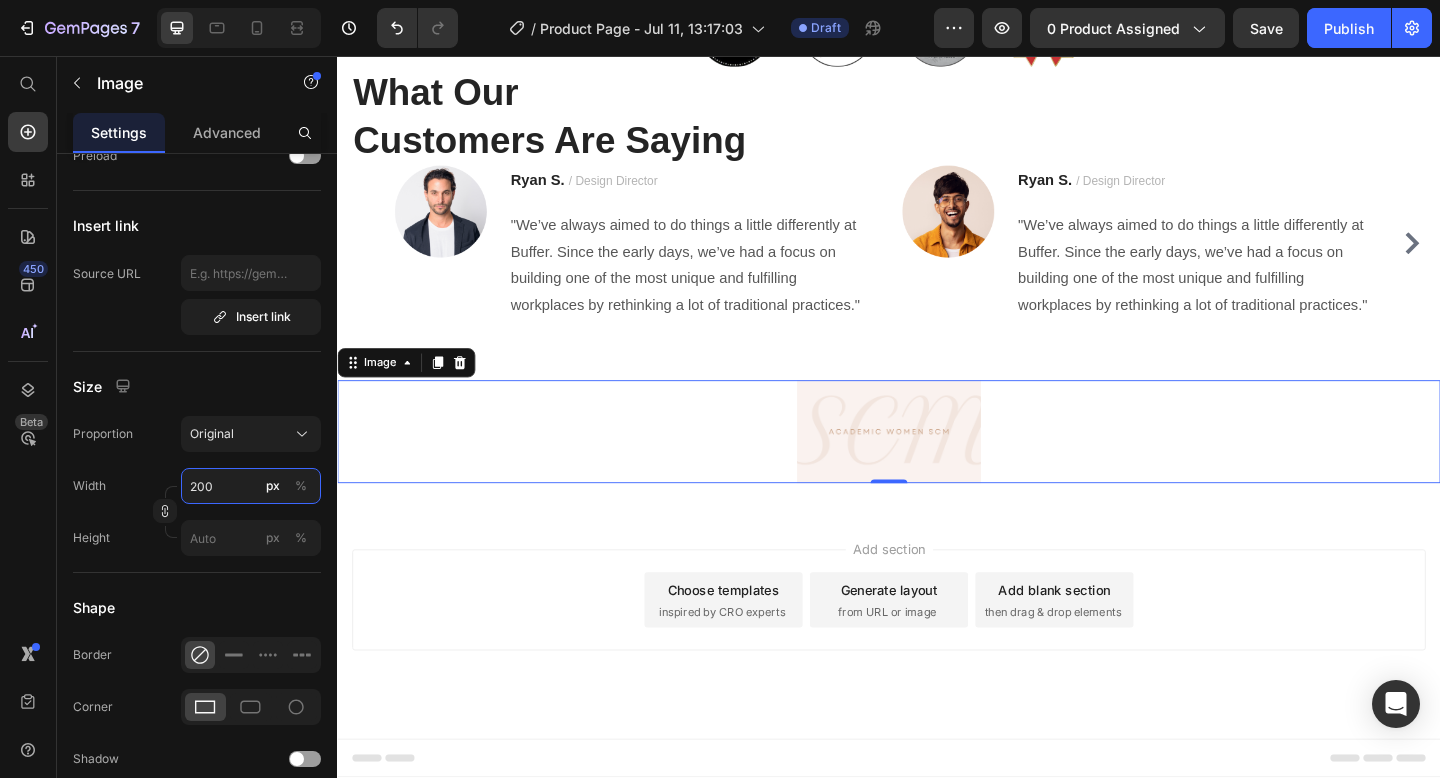type on "200" 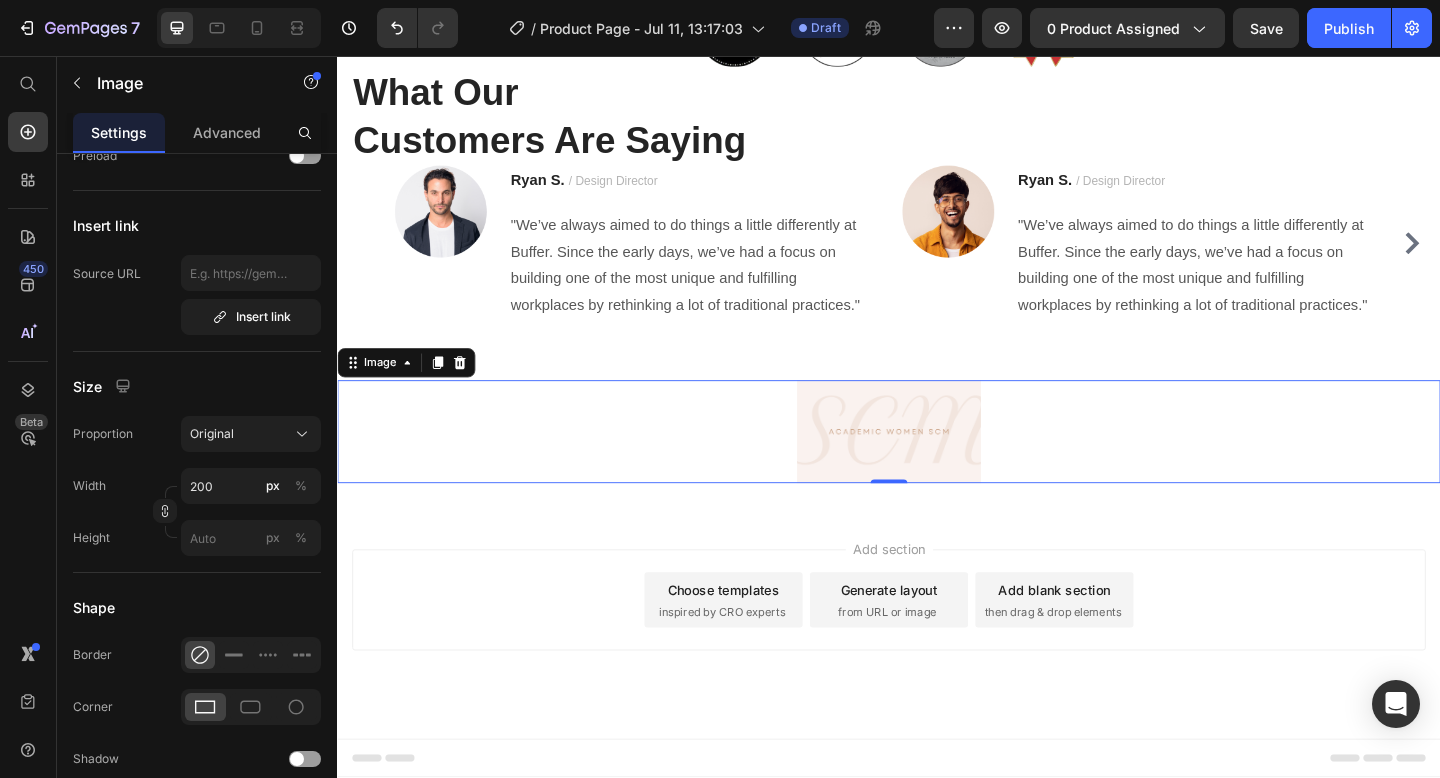 click on "Preview 0 product assigned  Save   Publish" at bounding box center [1183, 28] 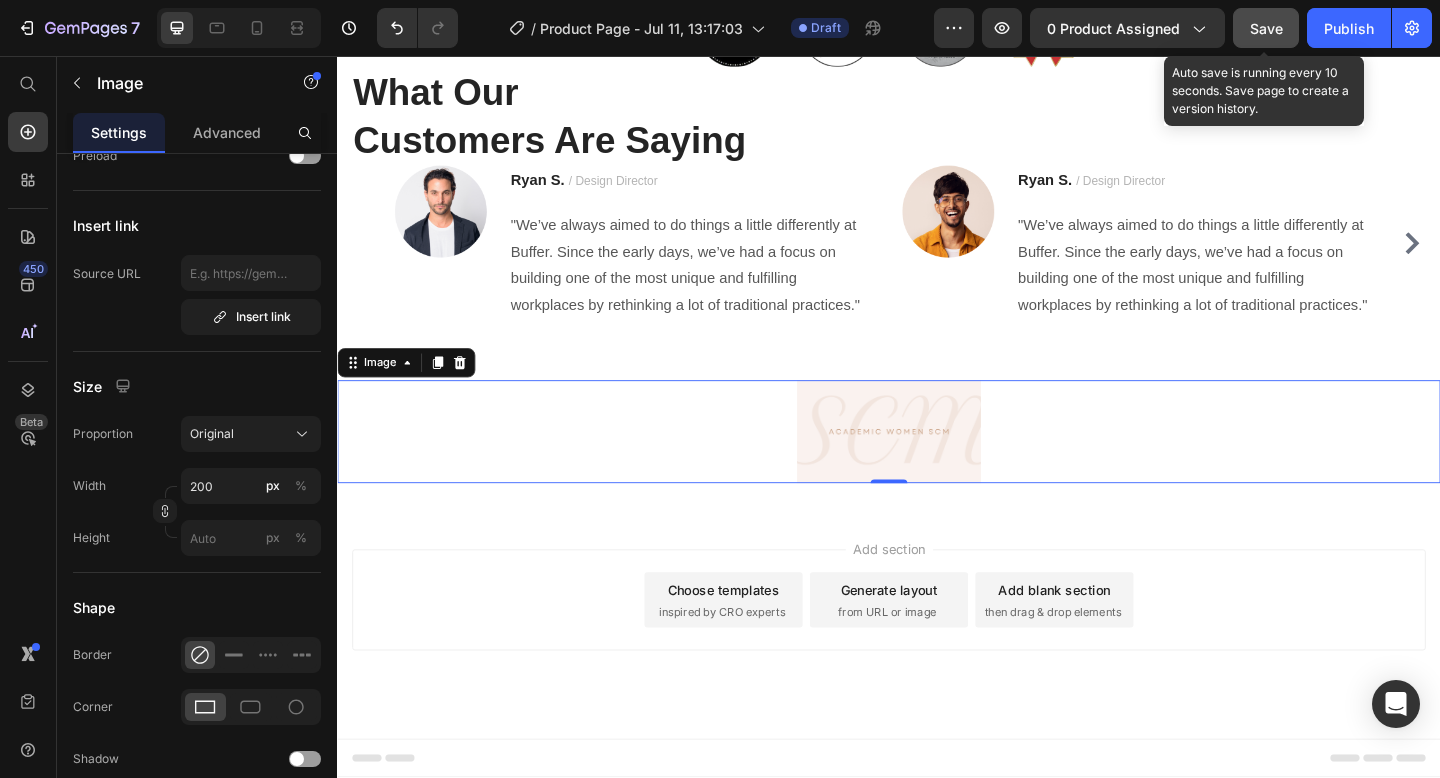 click on "Save" 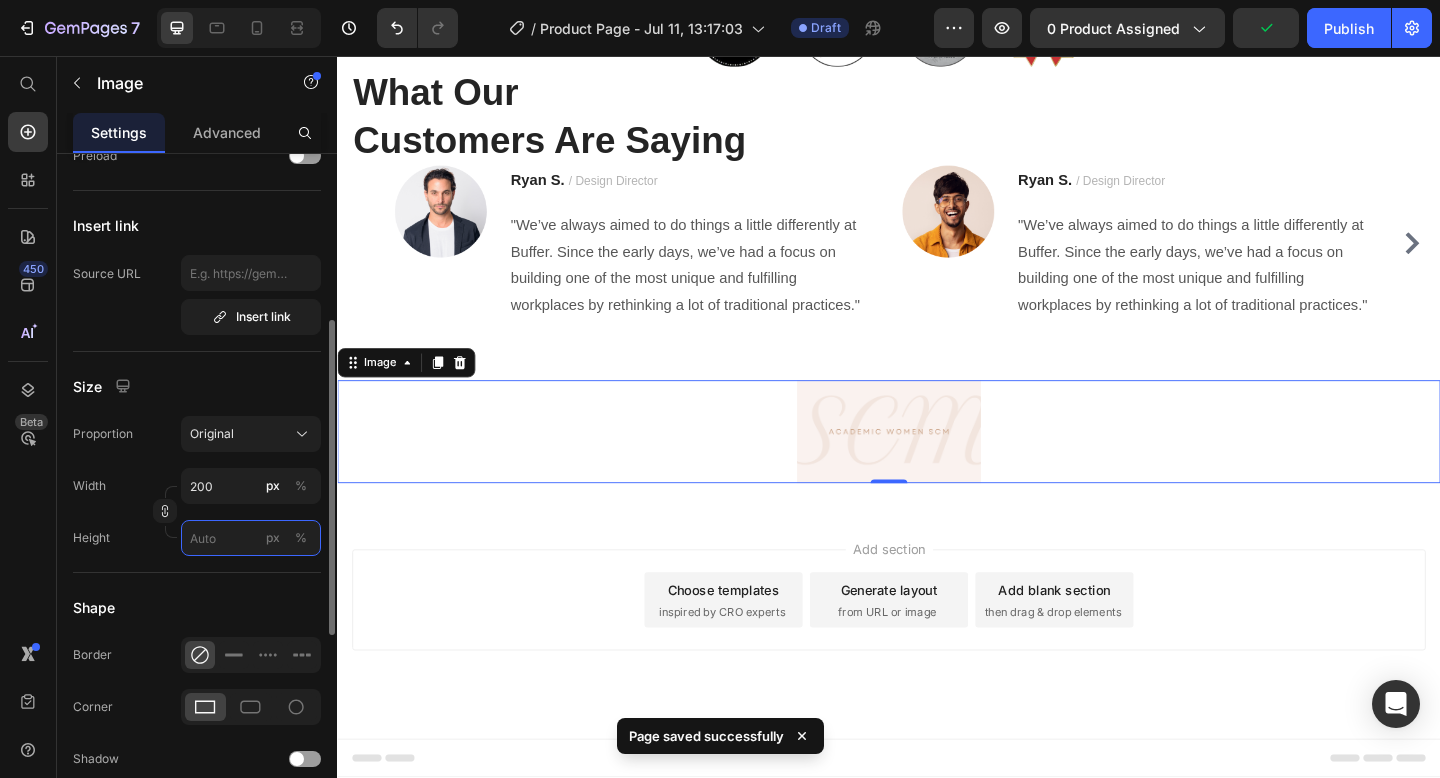 click on "px %" at bounding box center [251, 538] 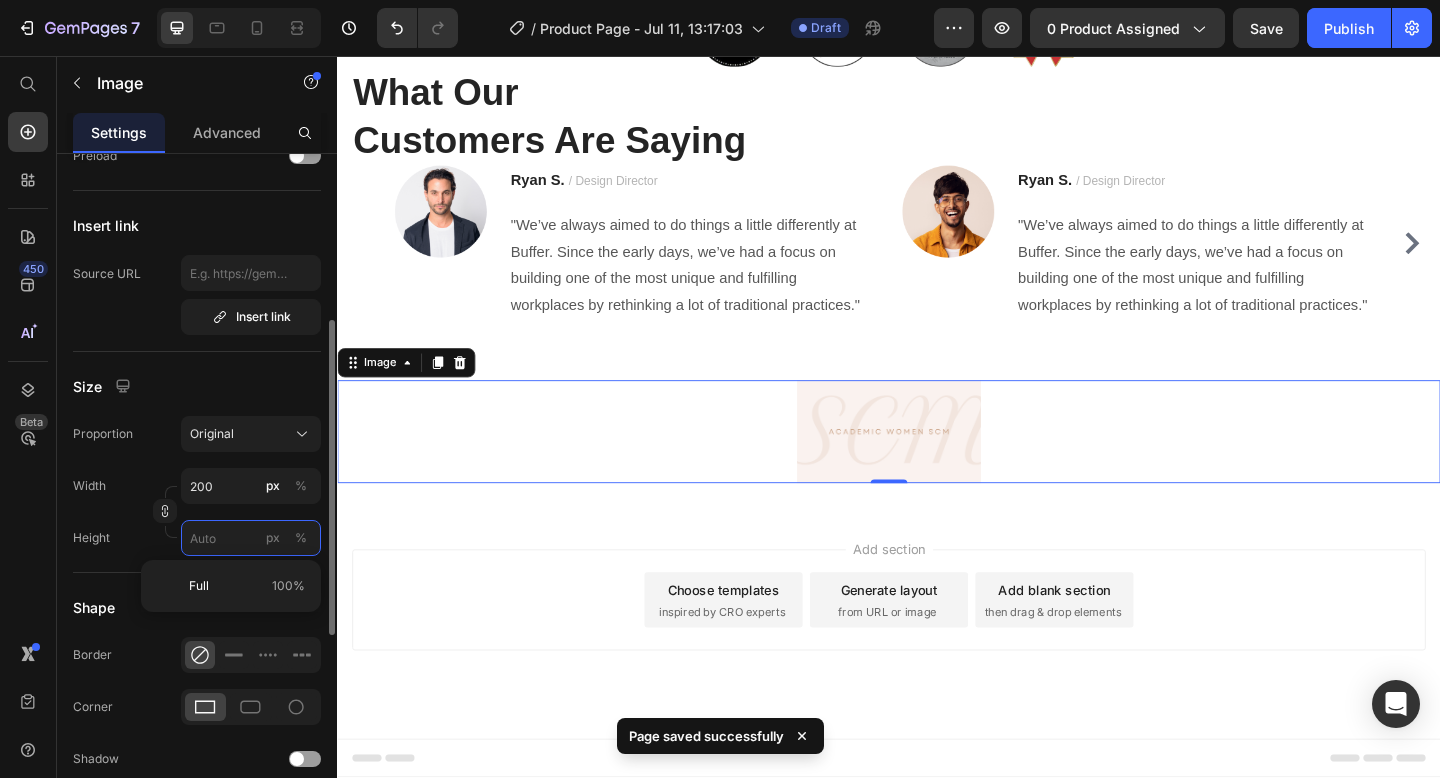 type 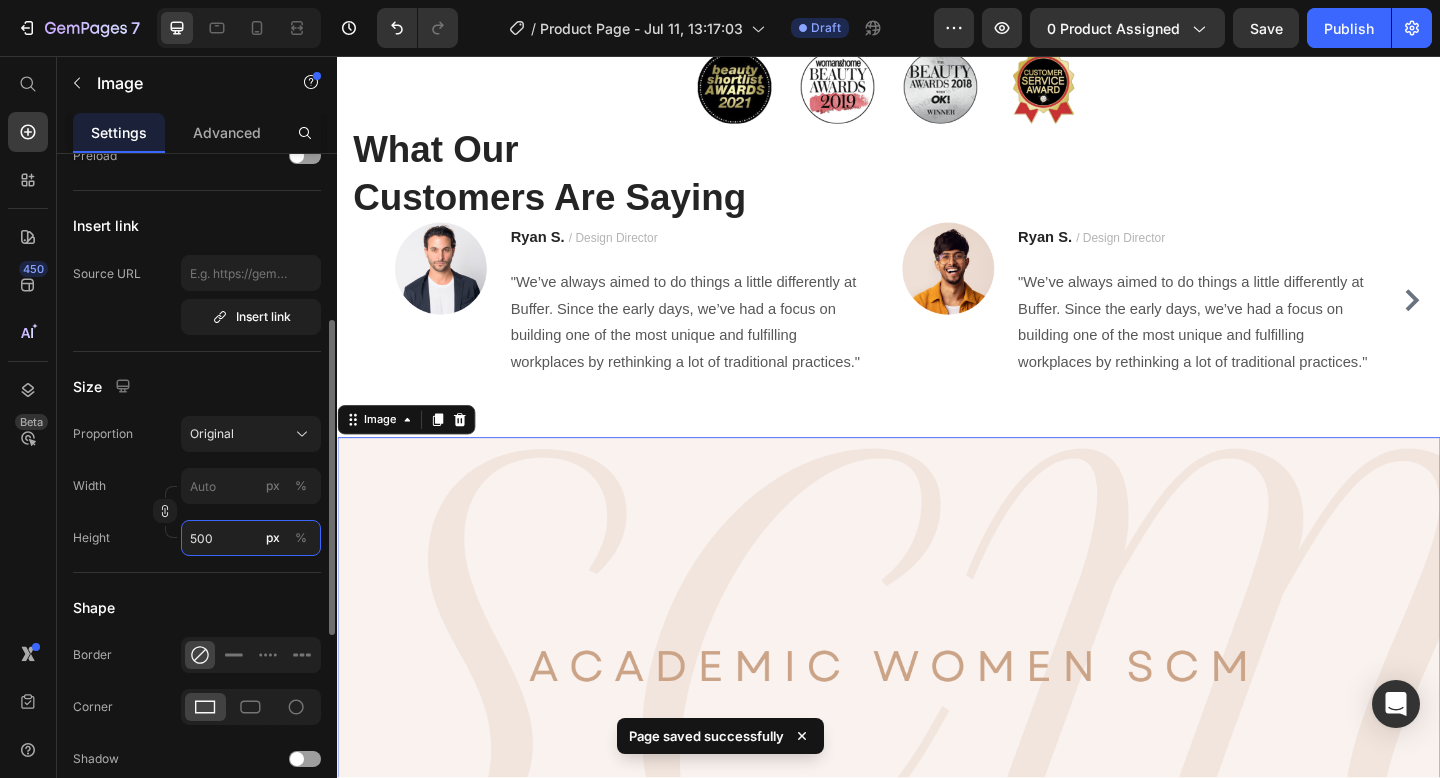 scroll, scrollTop: 3166, scrollLeft: 0, axis: vertical 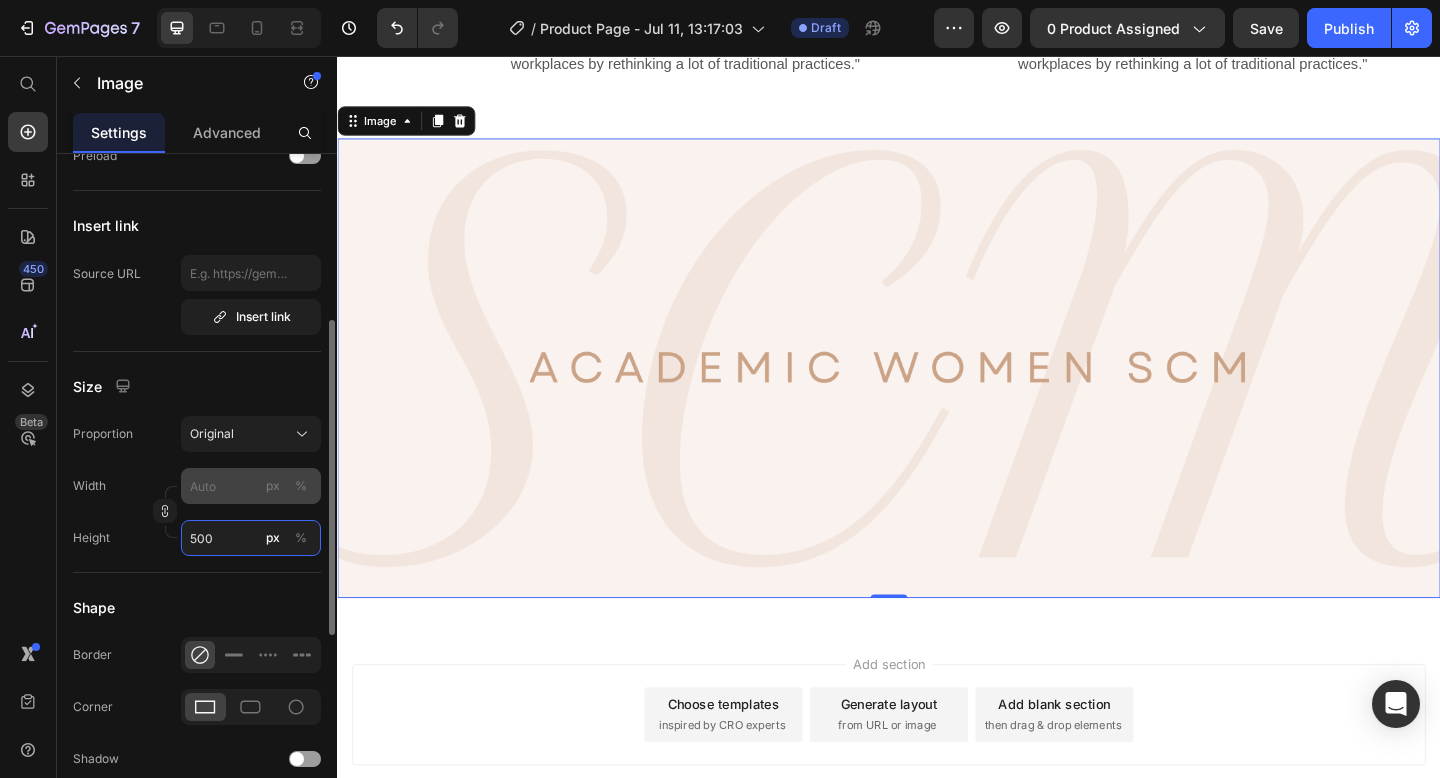 type on "500" 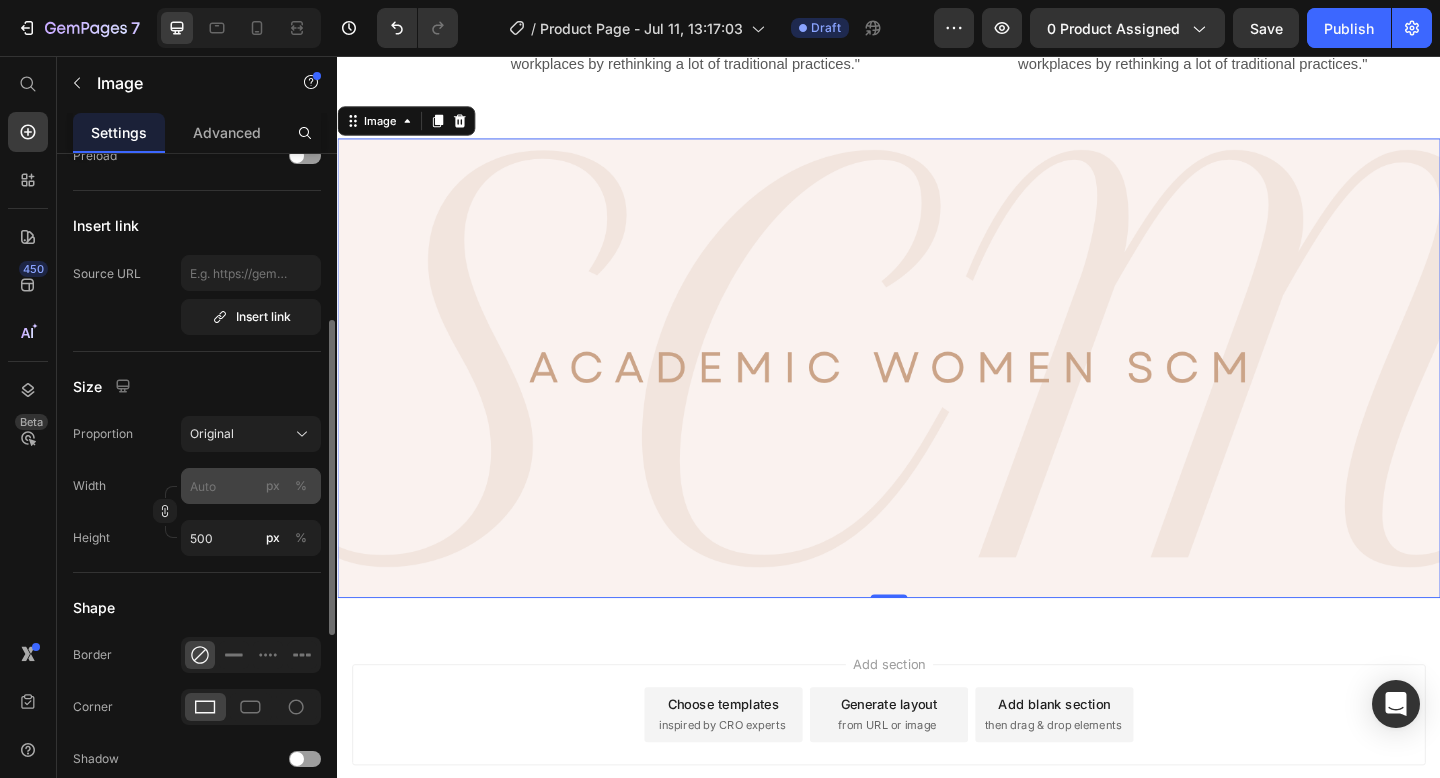 click on "px" at bounding box center (273, 486) 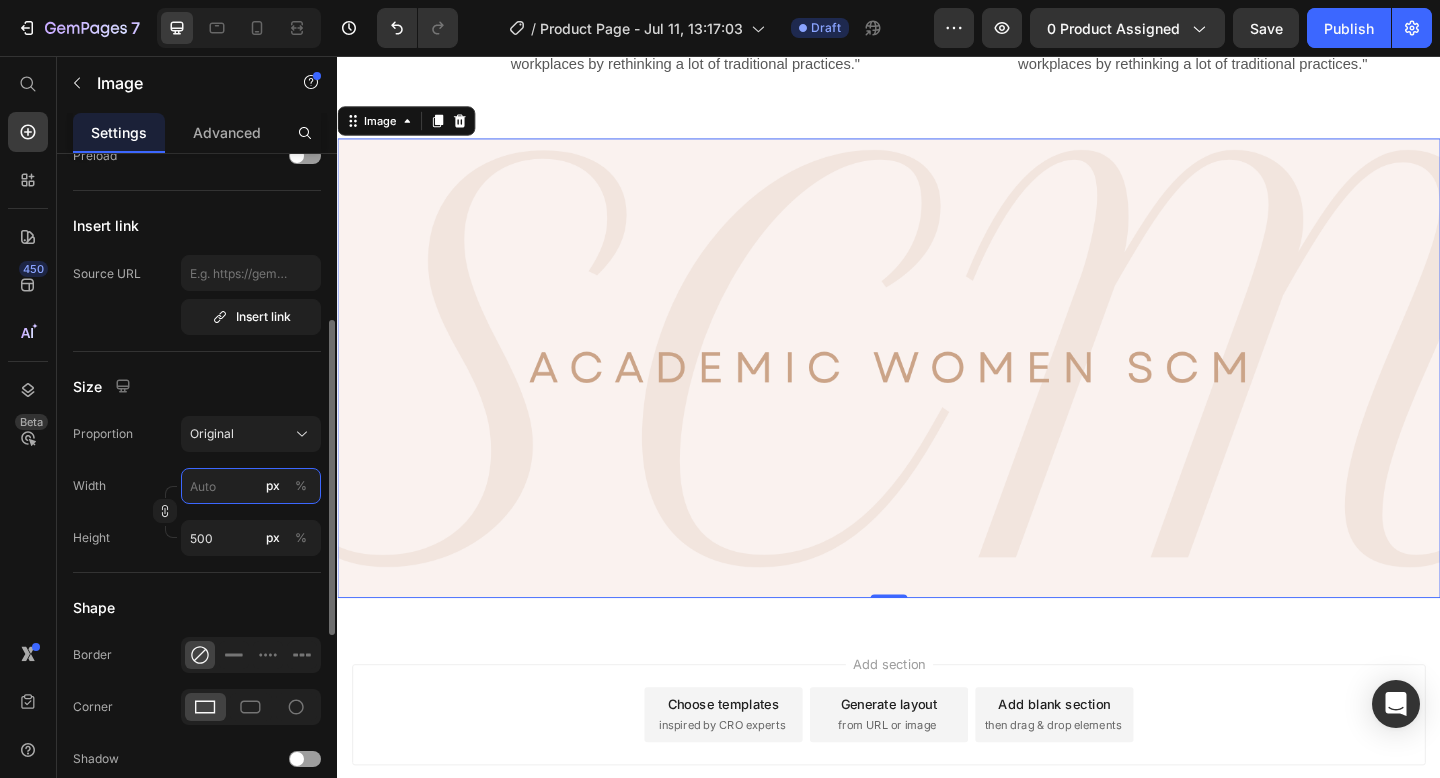 click on "px %" at bounding box center [251, 486] 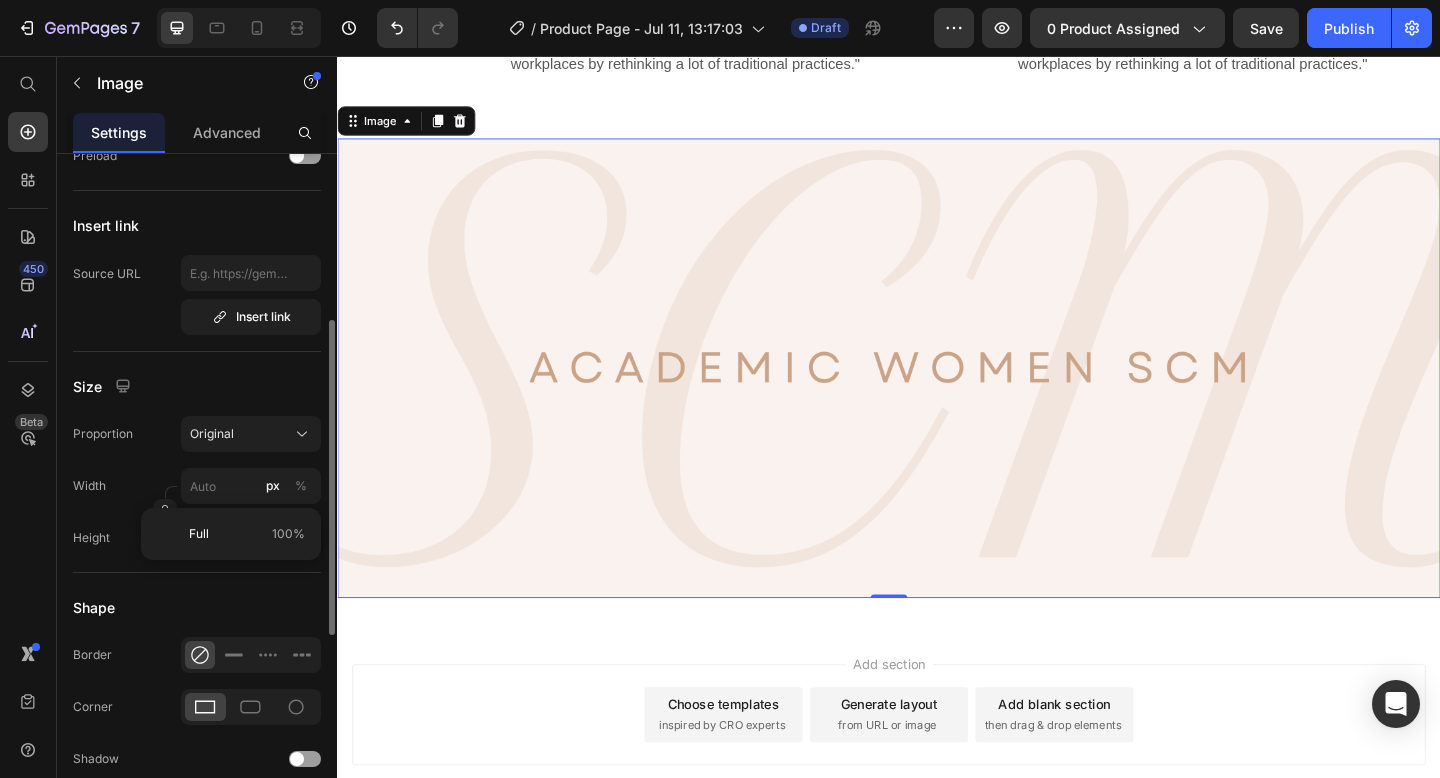 click on "Proportion Original Width px % Height 500 px %" at bounding box center [197, 486] 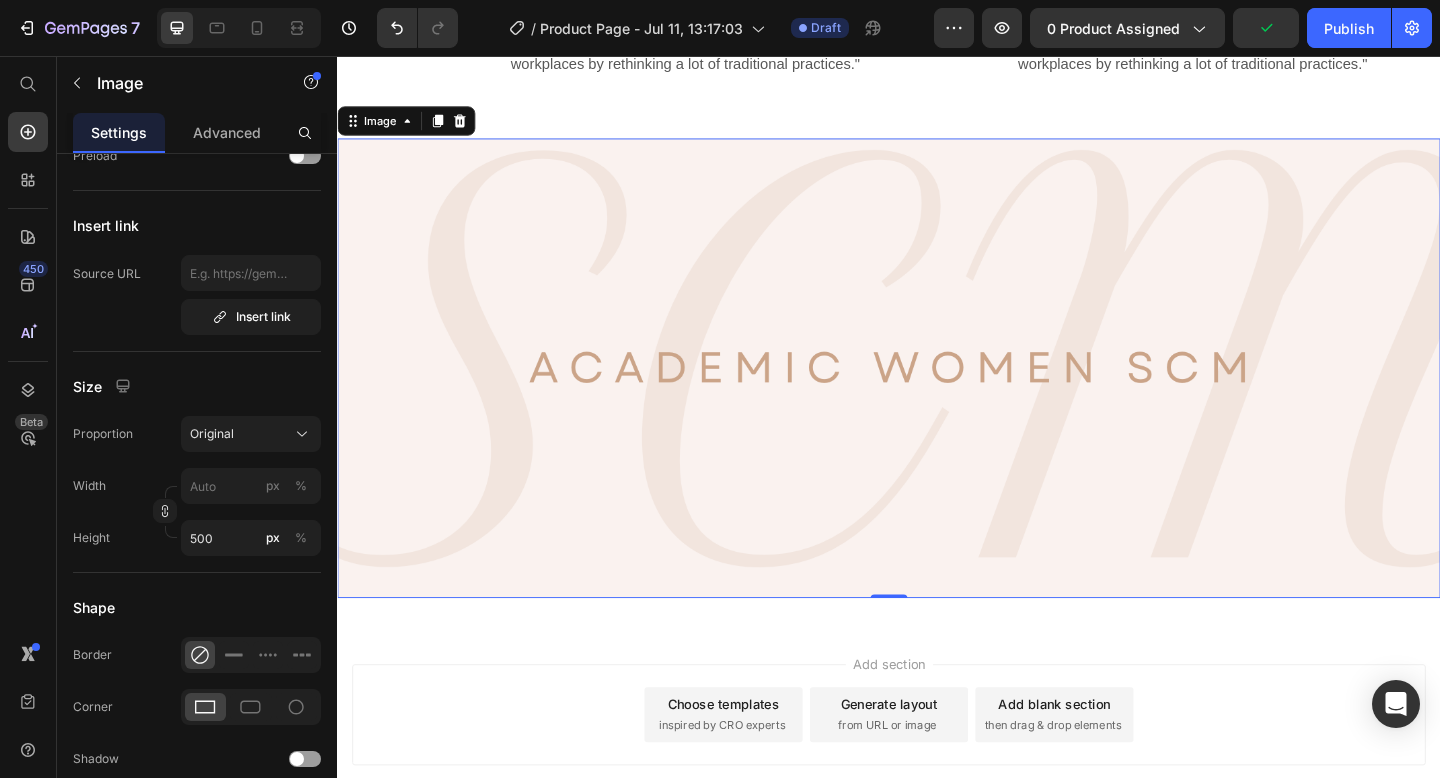 click at bounding box center [937, 396] 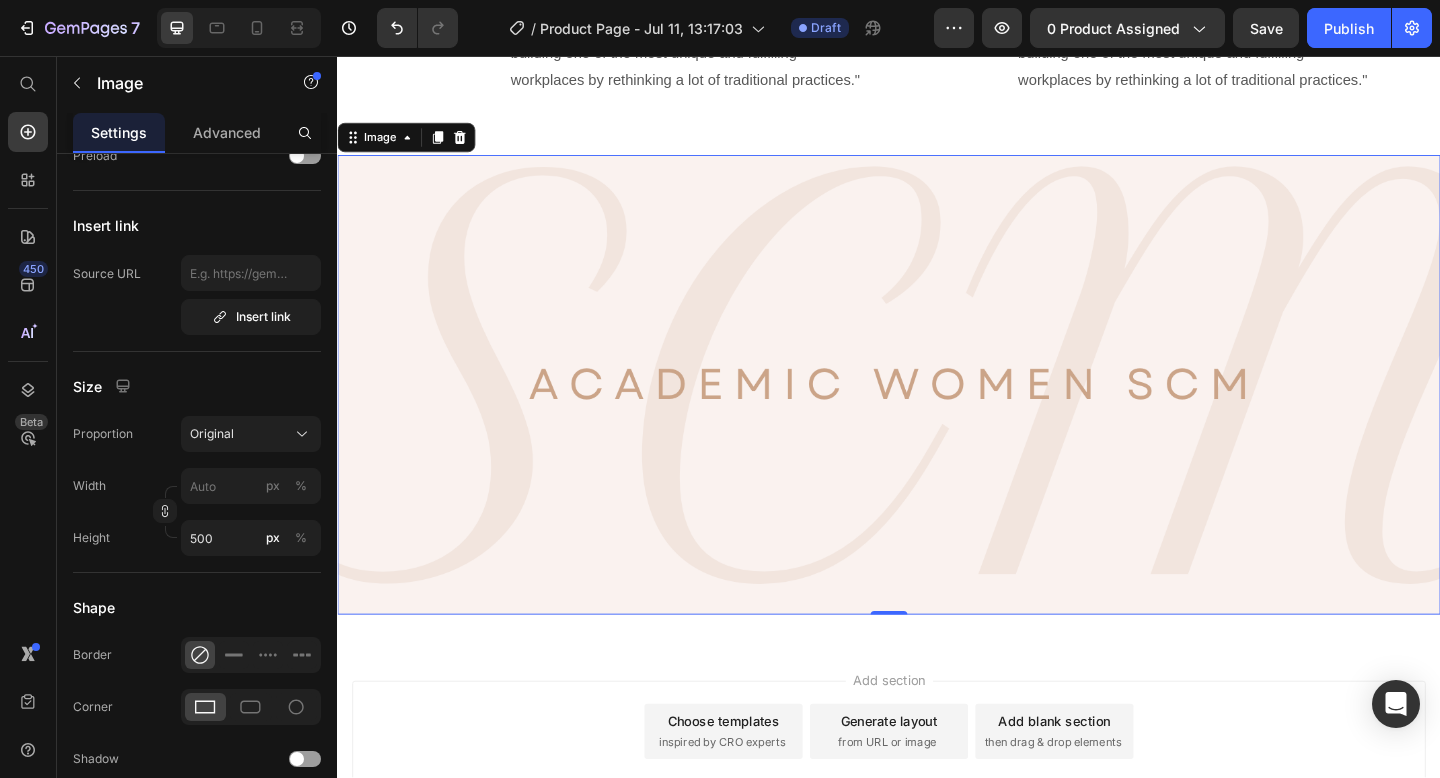 scroll, scrollTop: 3149, scrollLeft: 0, axis: vertical 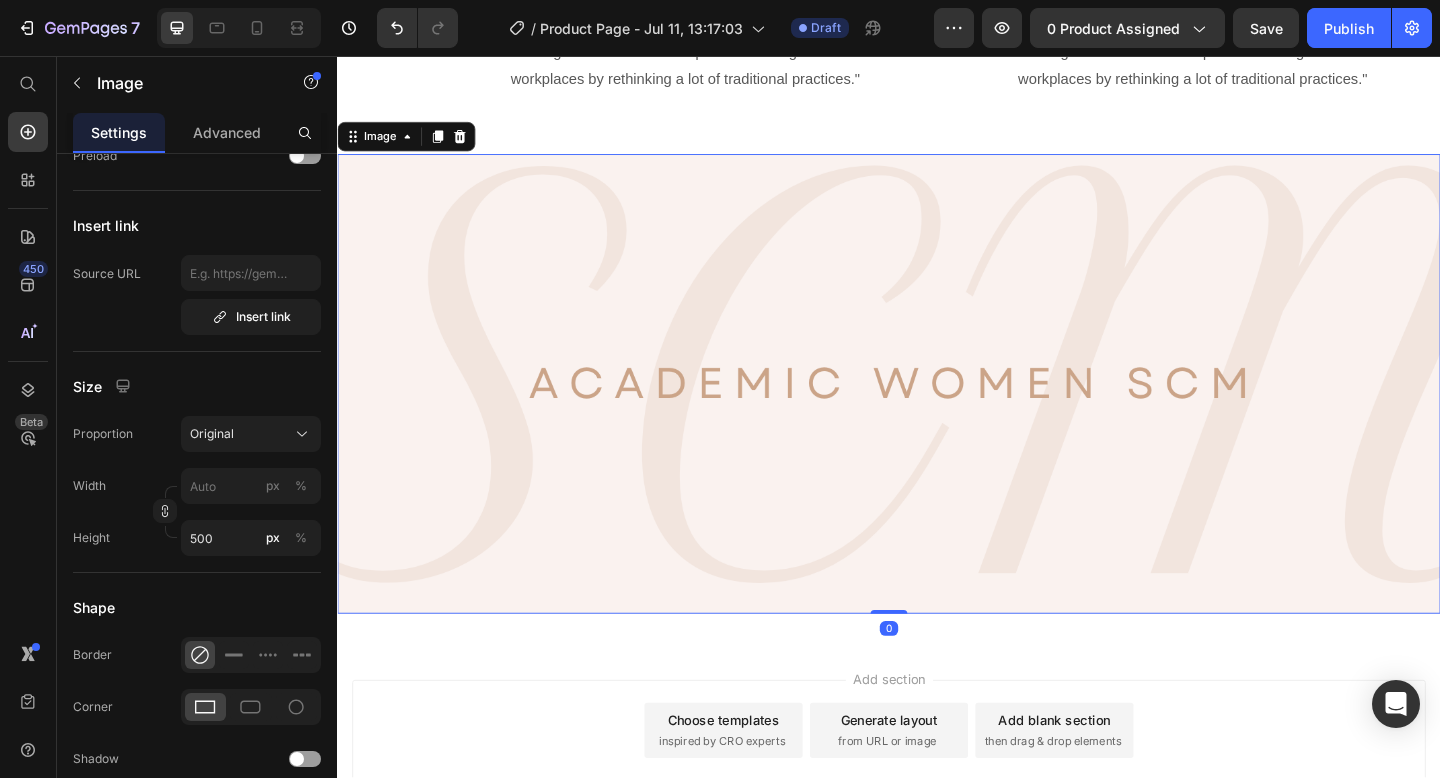 drag, startPoint x: 932, startPoint y: 659, endPoint x: 938, endPoint y: 600, distance: 59.3043 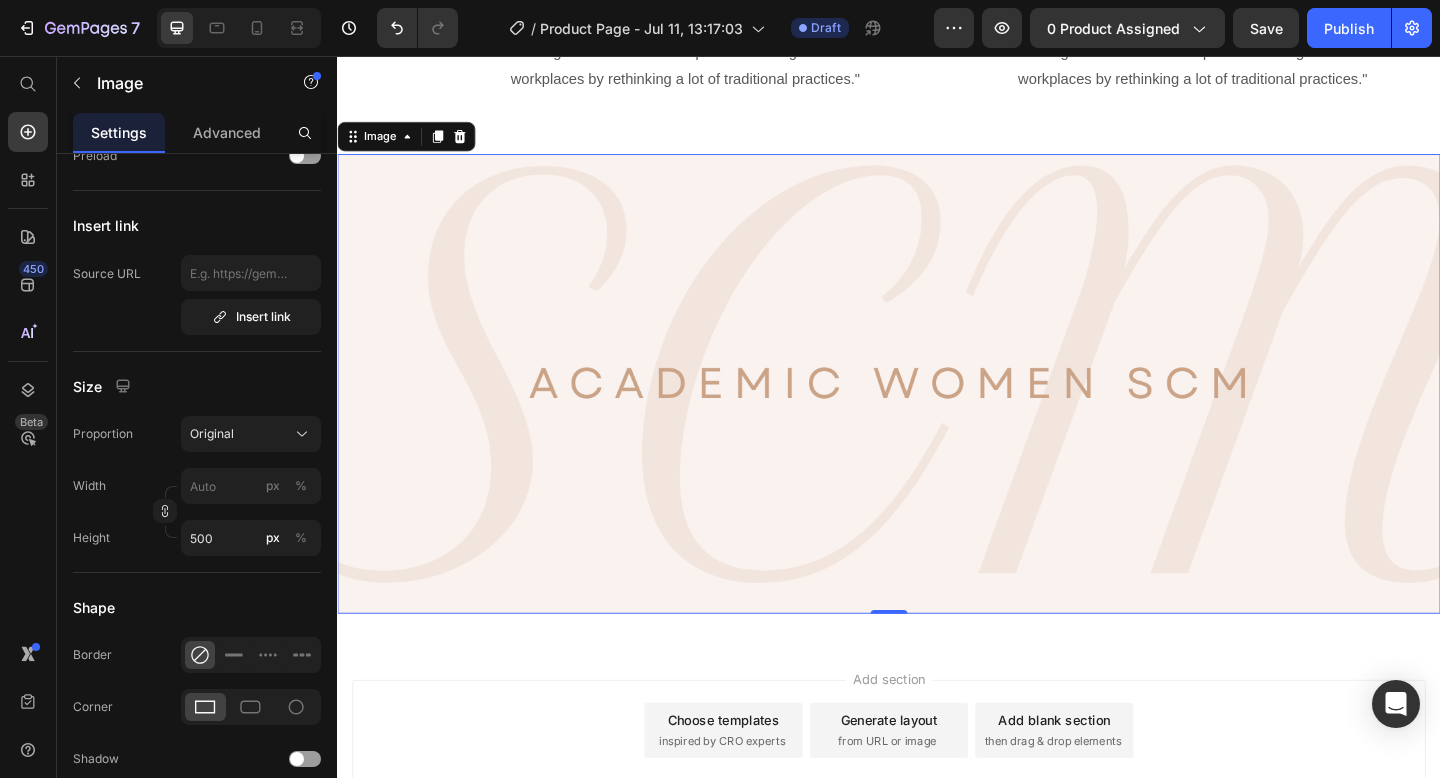 click at bounding box center (937, 413) 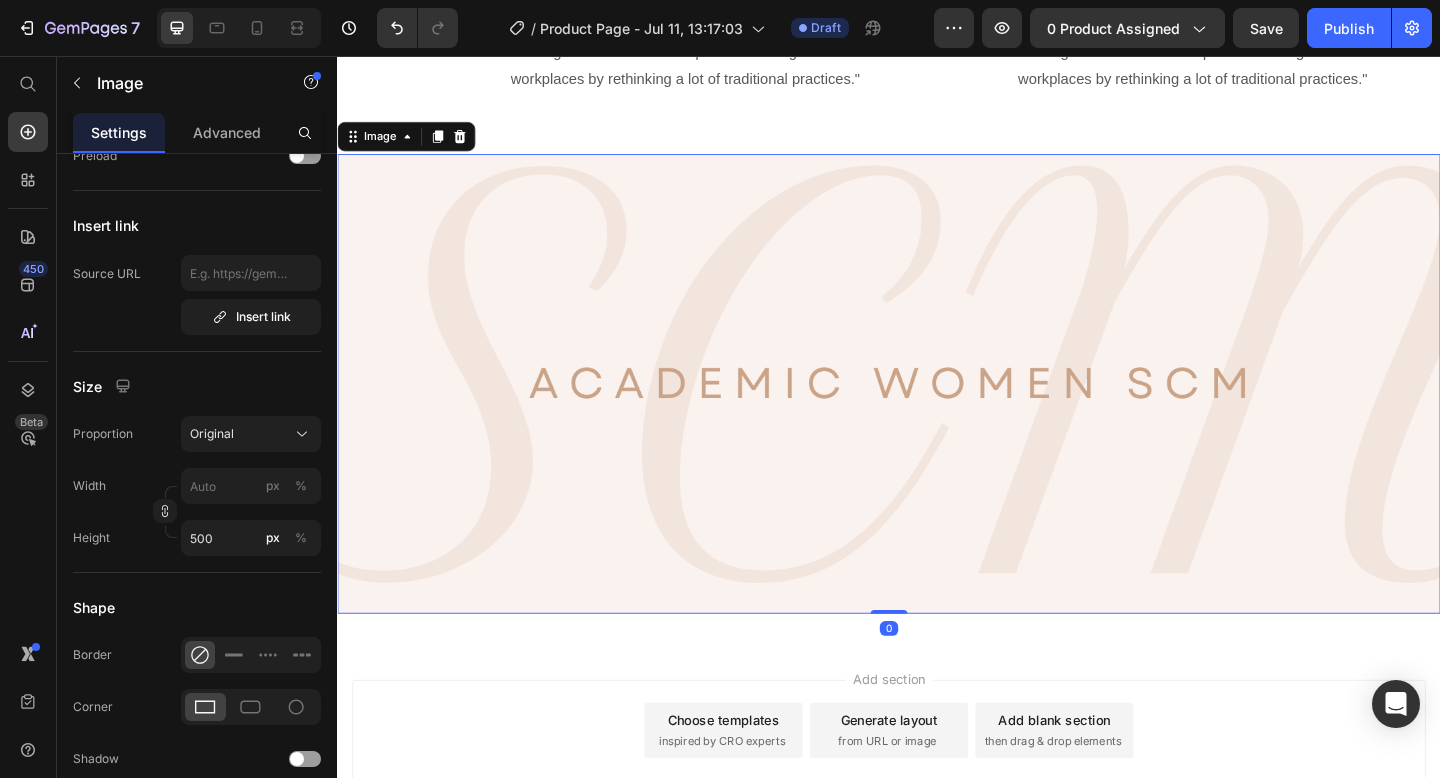 drag, startPoint x: 936, startPoint y: 661, endPoint x: 951, endPoint y: 551, distance: 111.01801 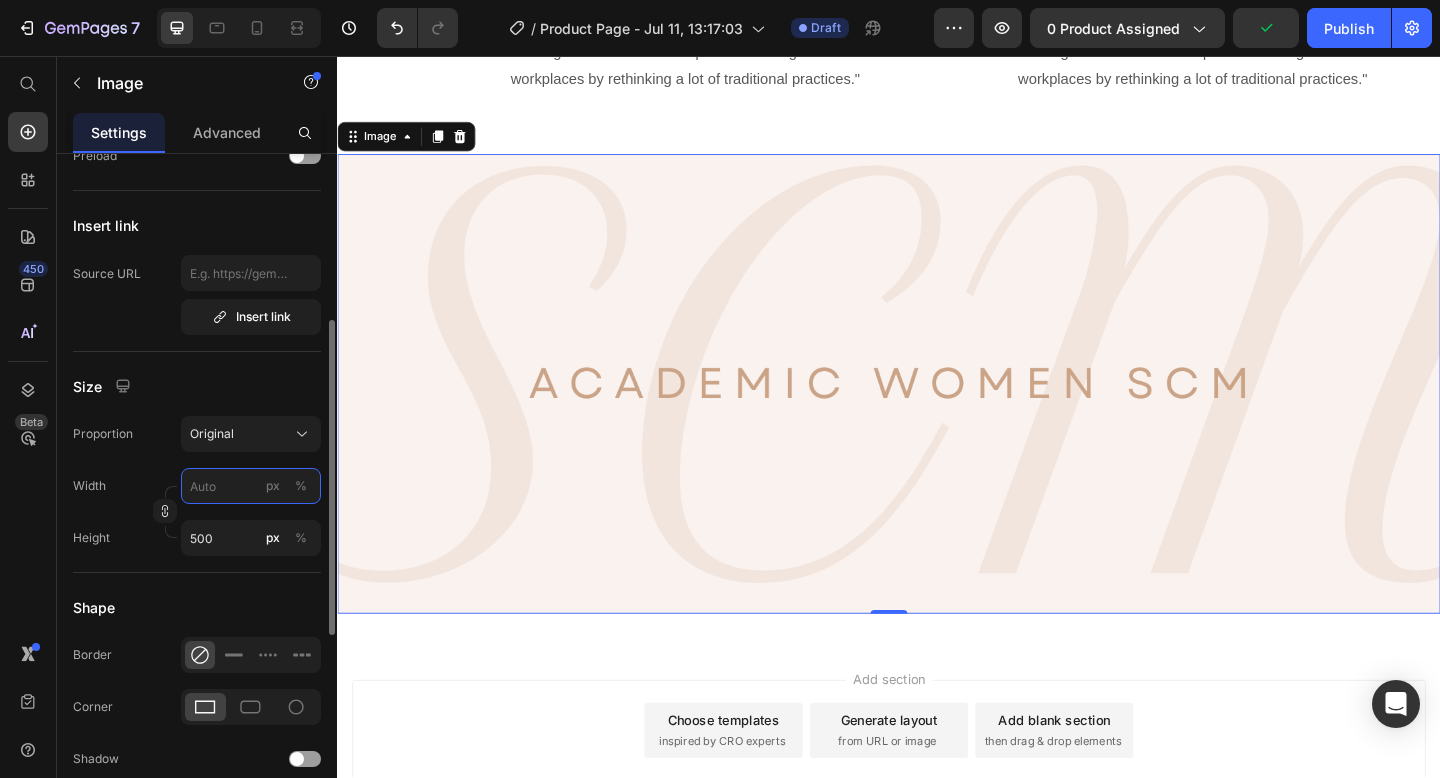 click on "px %" at bounding box center [251, 486] 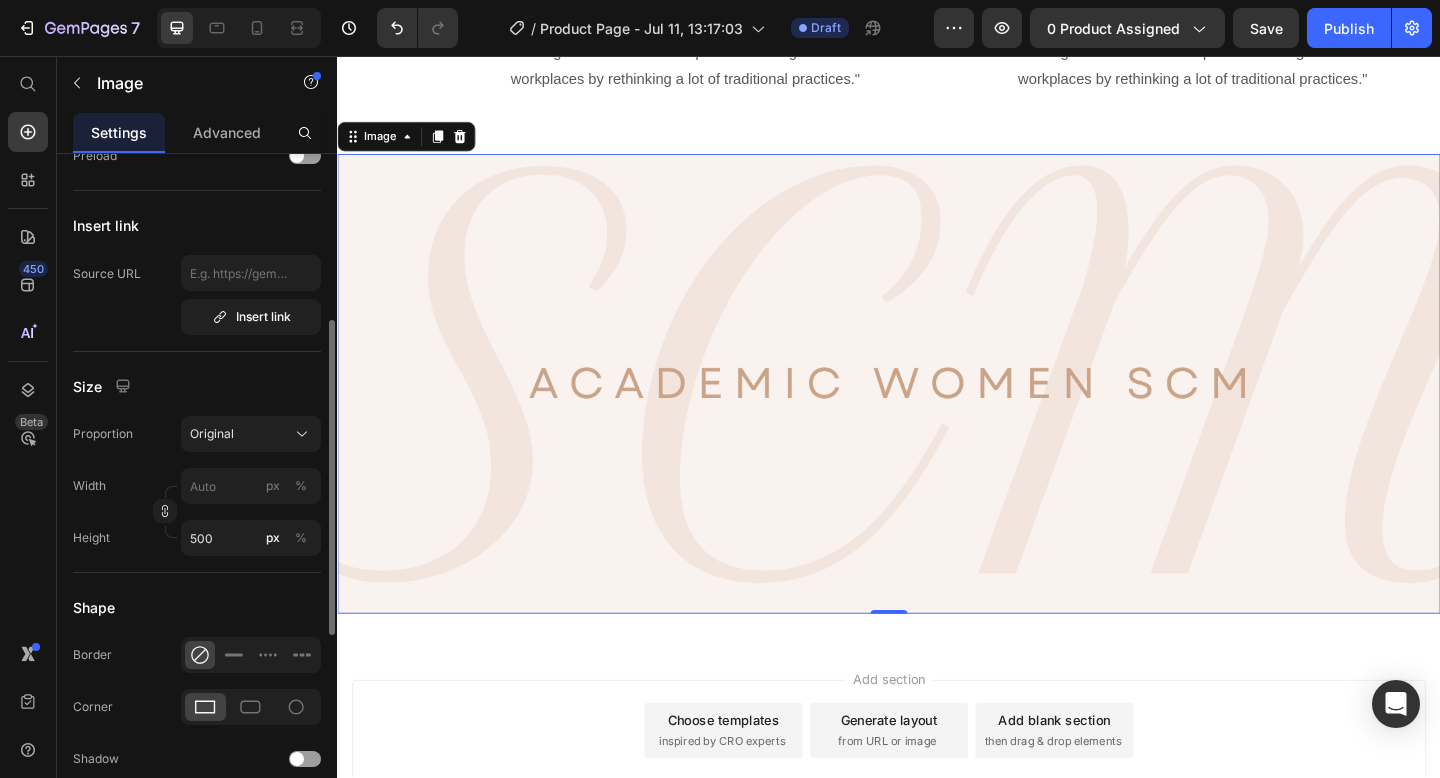 click on "Width px % Height 500 px %" 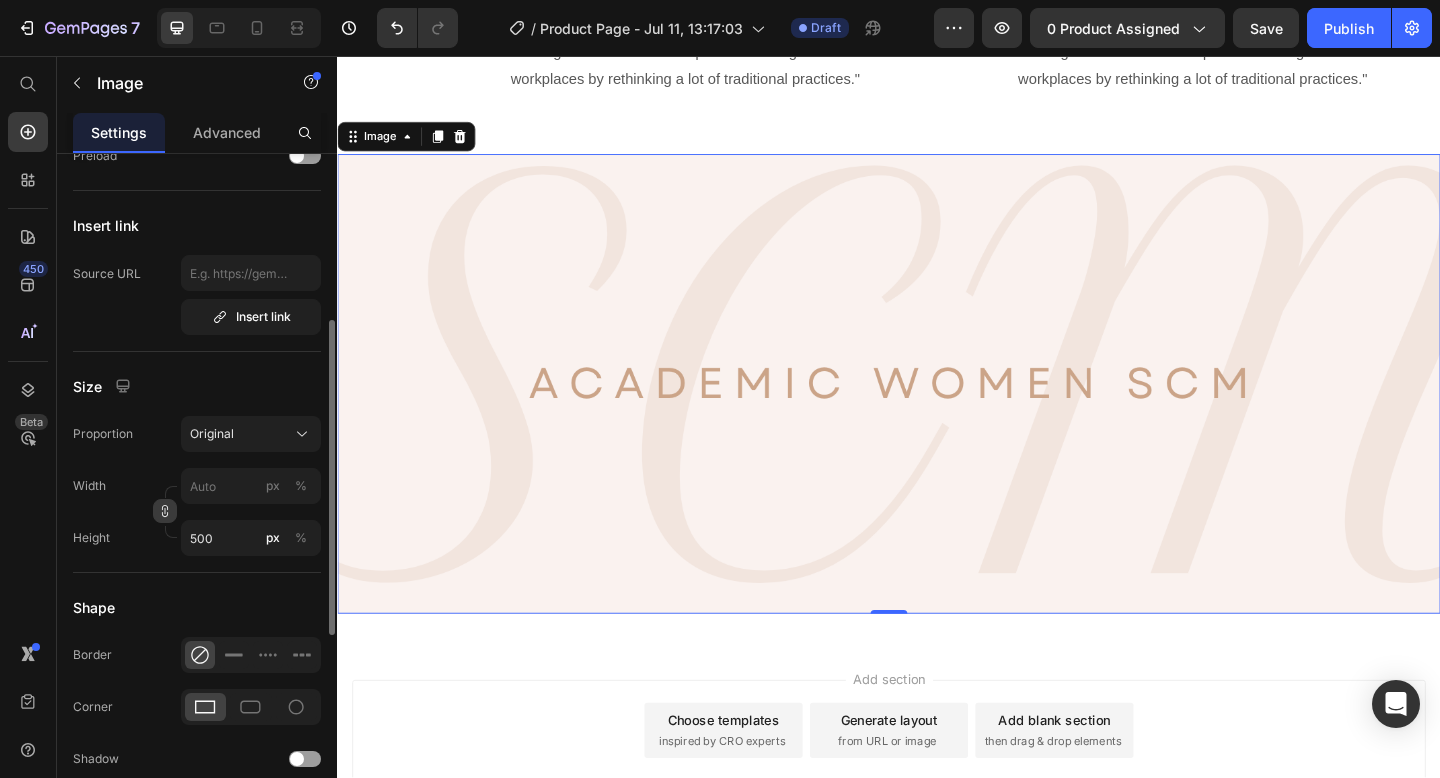 click 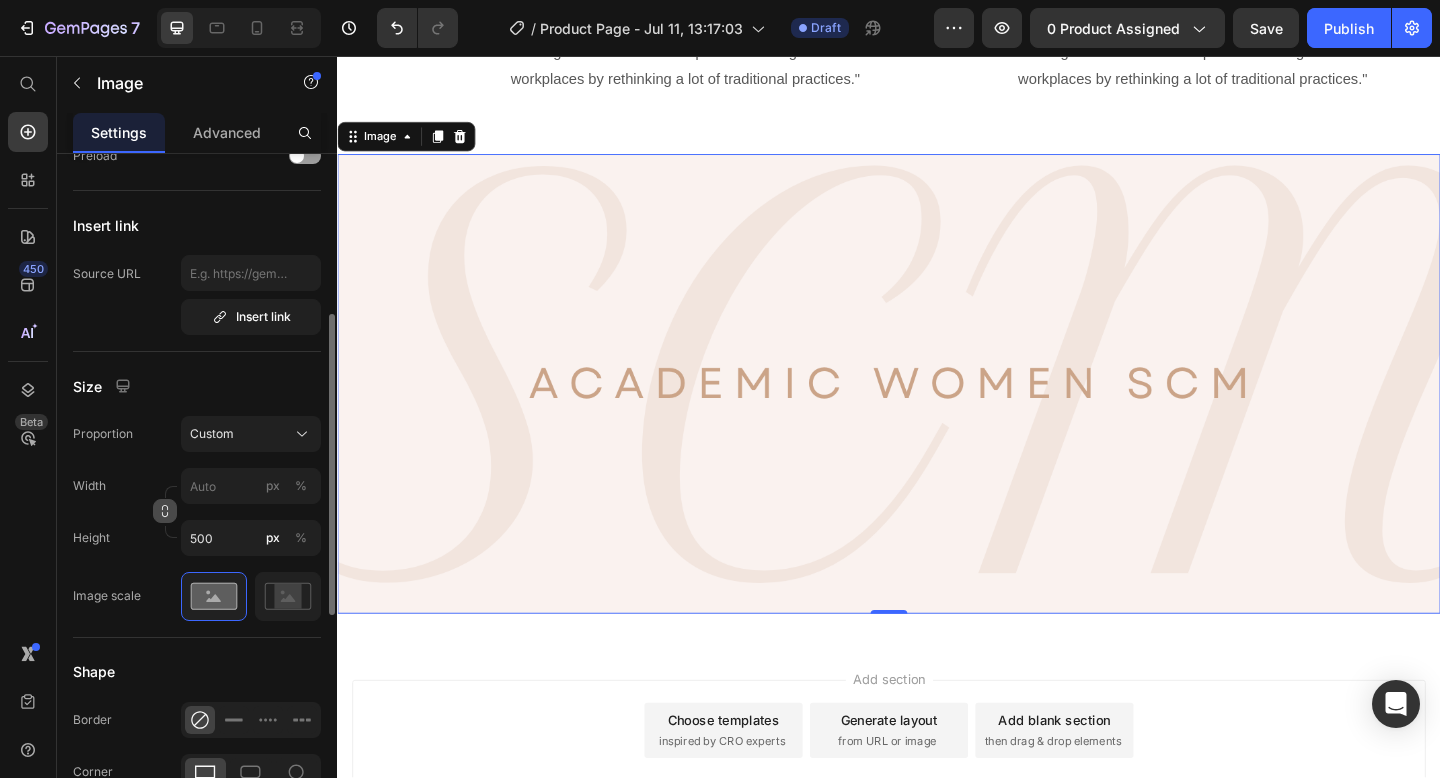 click 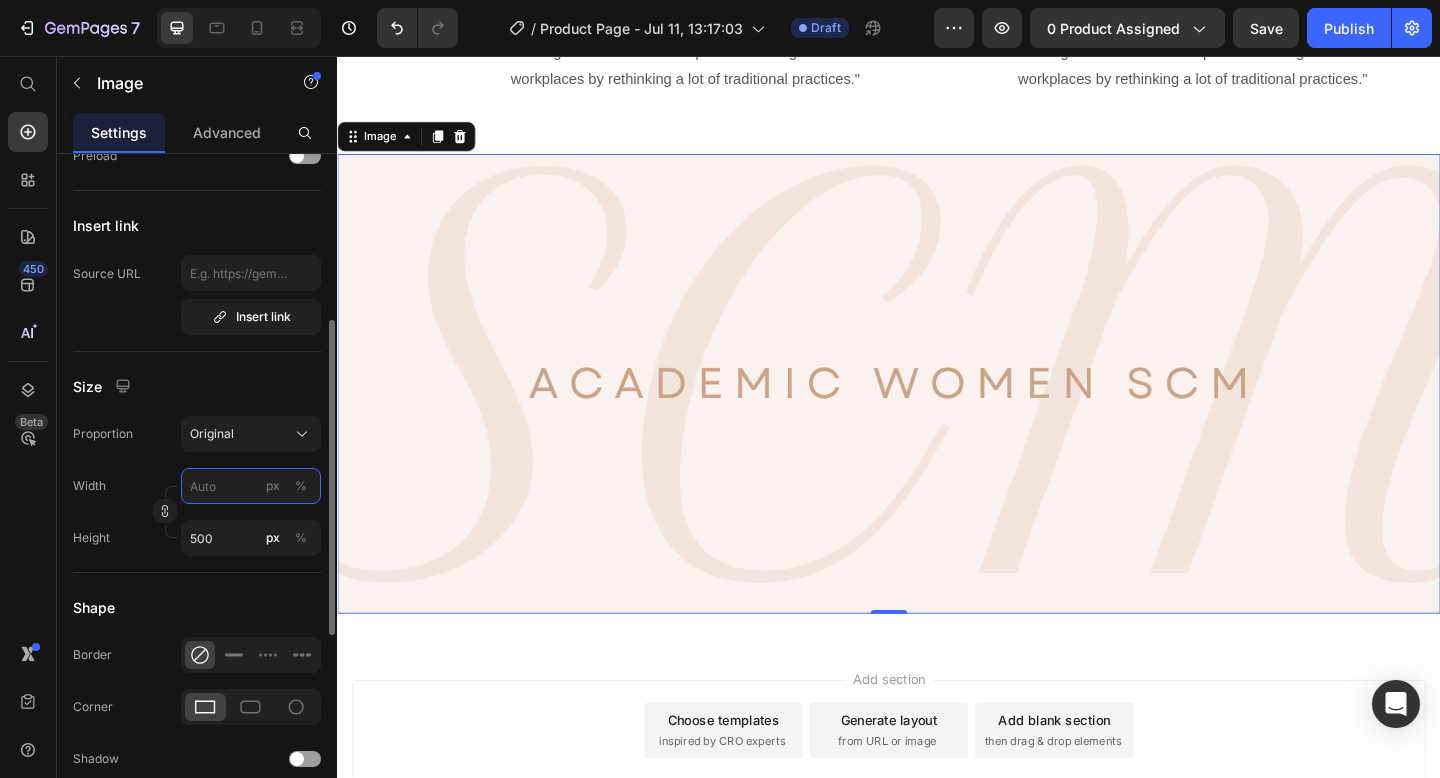 click on "px %" at bounding box center [251, 486] 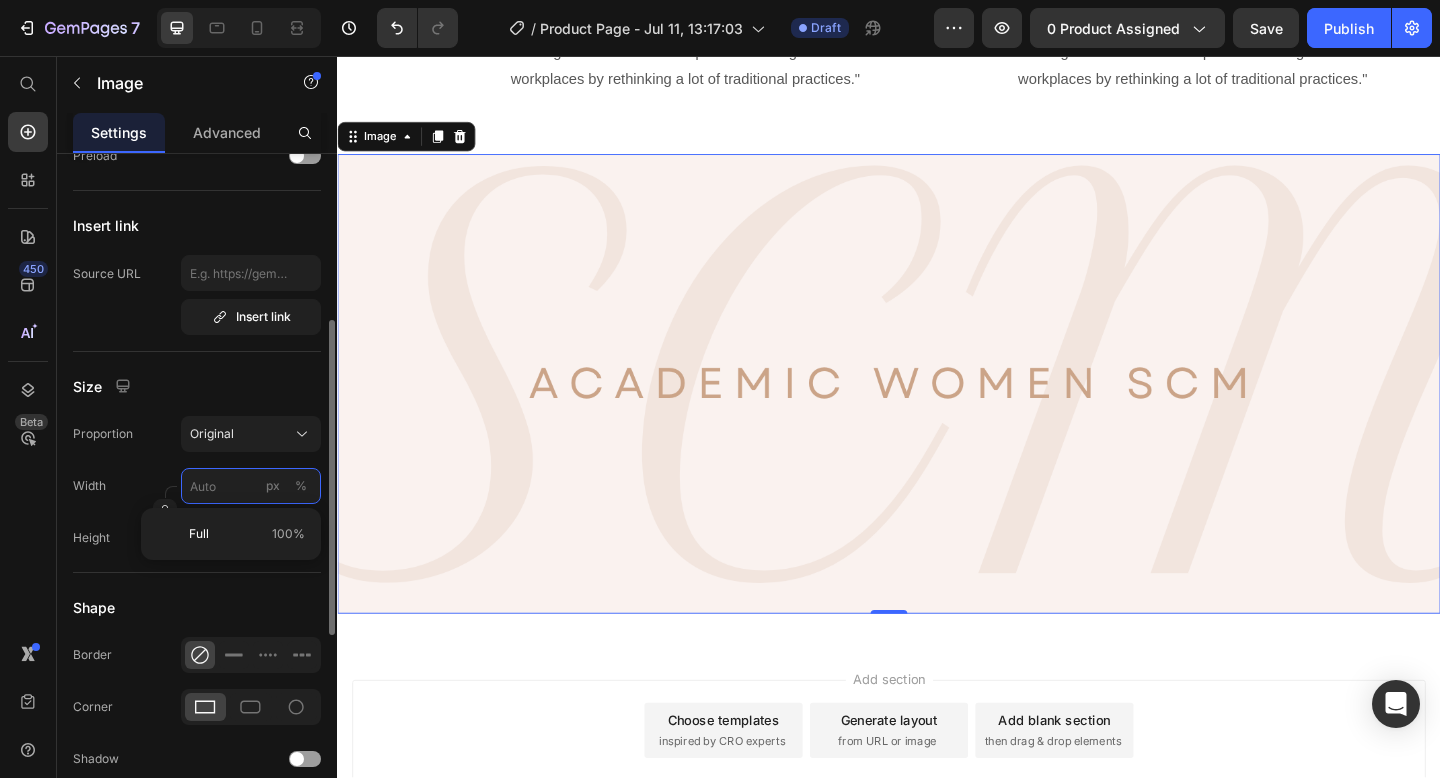 type on "2" 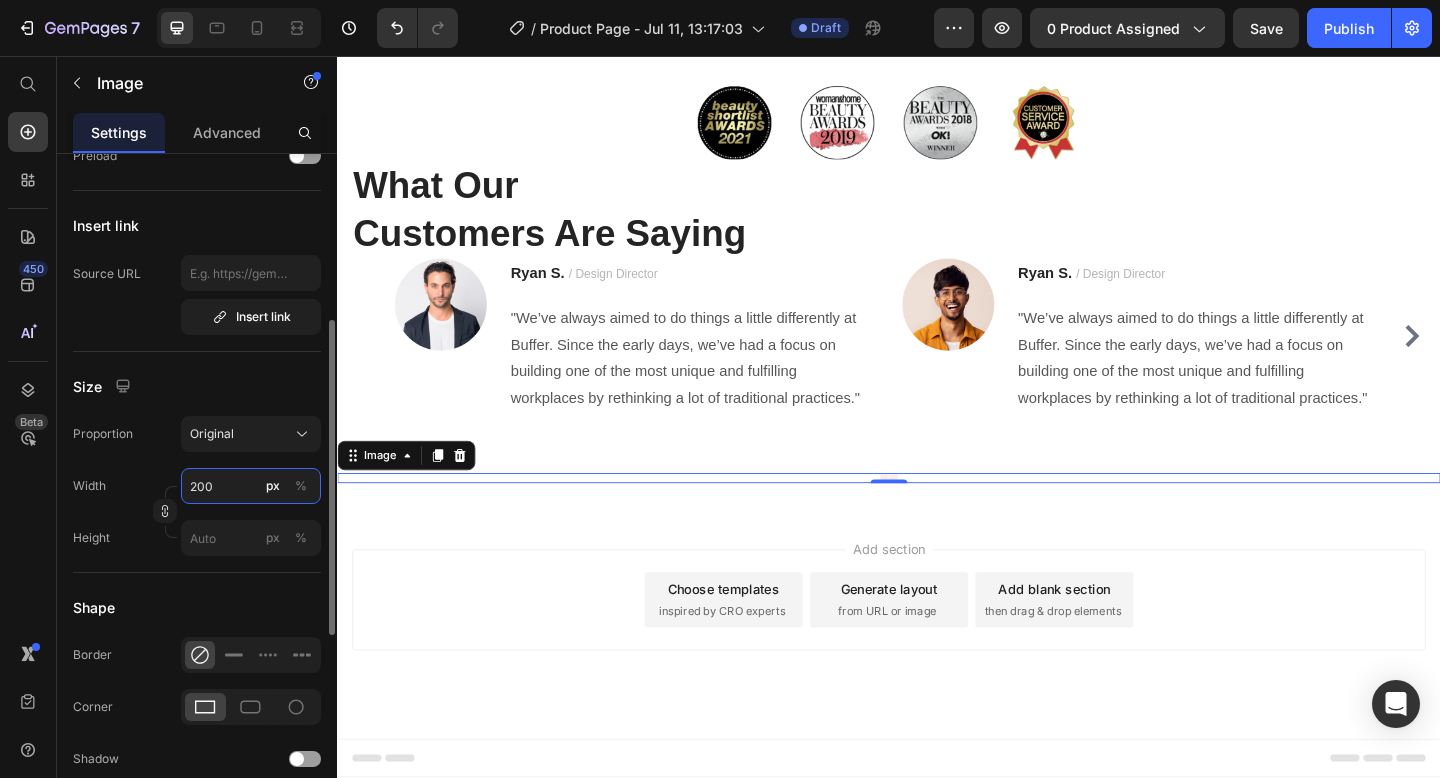 scroll, scrollTop: 2903, scrollLeft: 0, axis: vertical 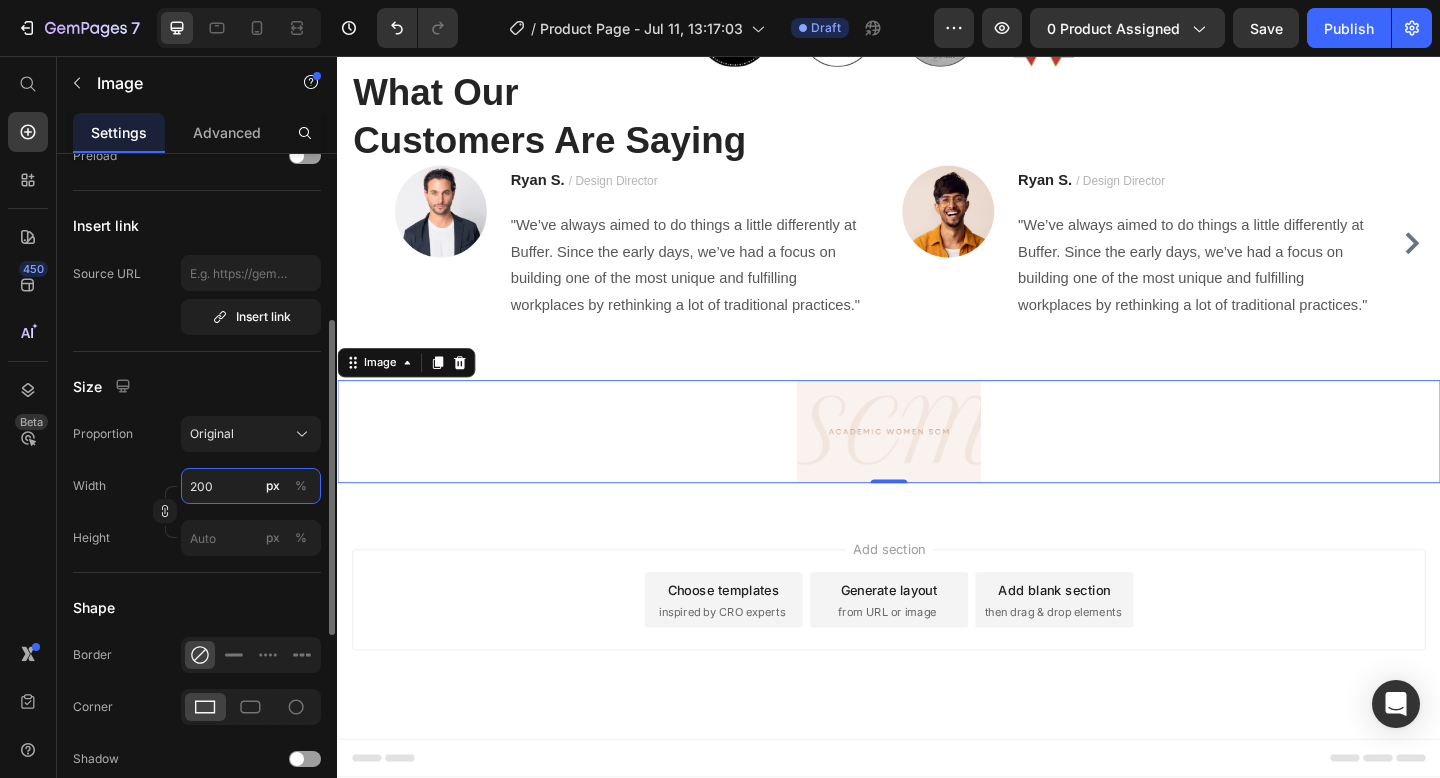 type on "200" 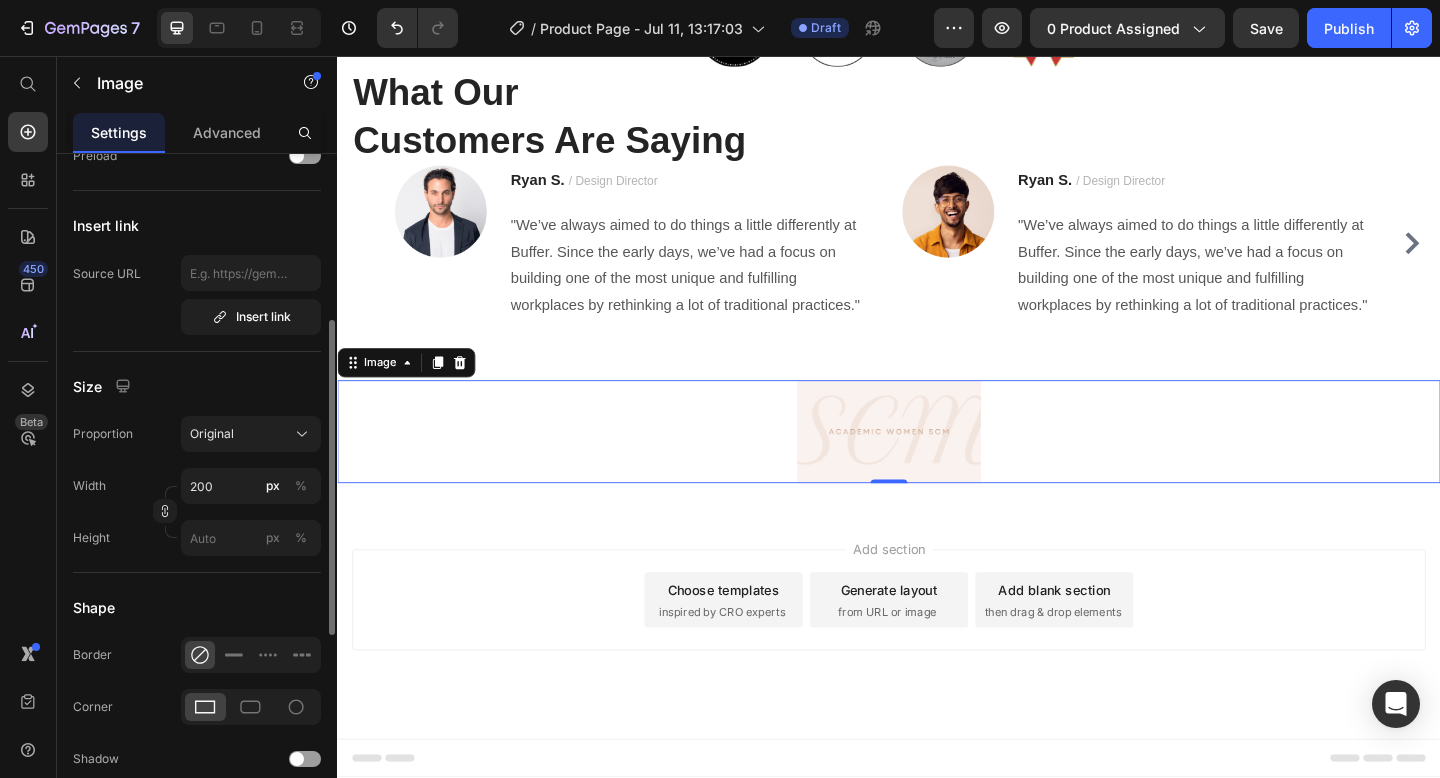 click on "Proportion Original Width 200 px % Height px %" at bounding box center [197, 486] 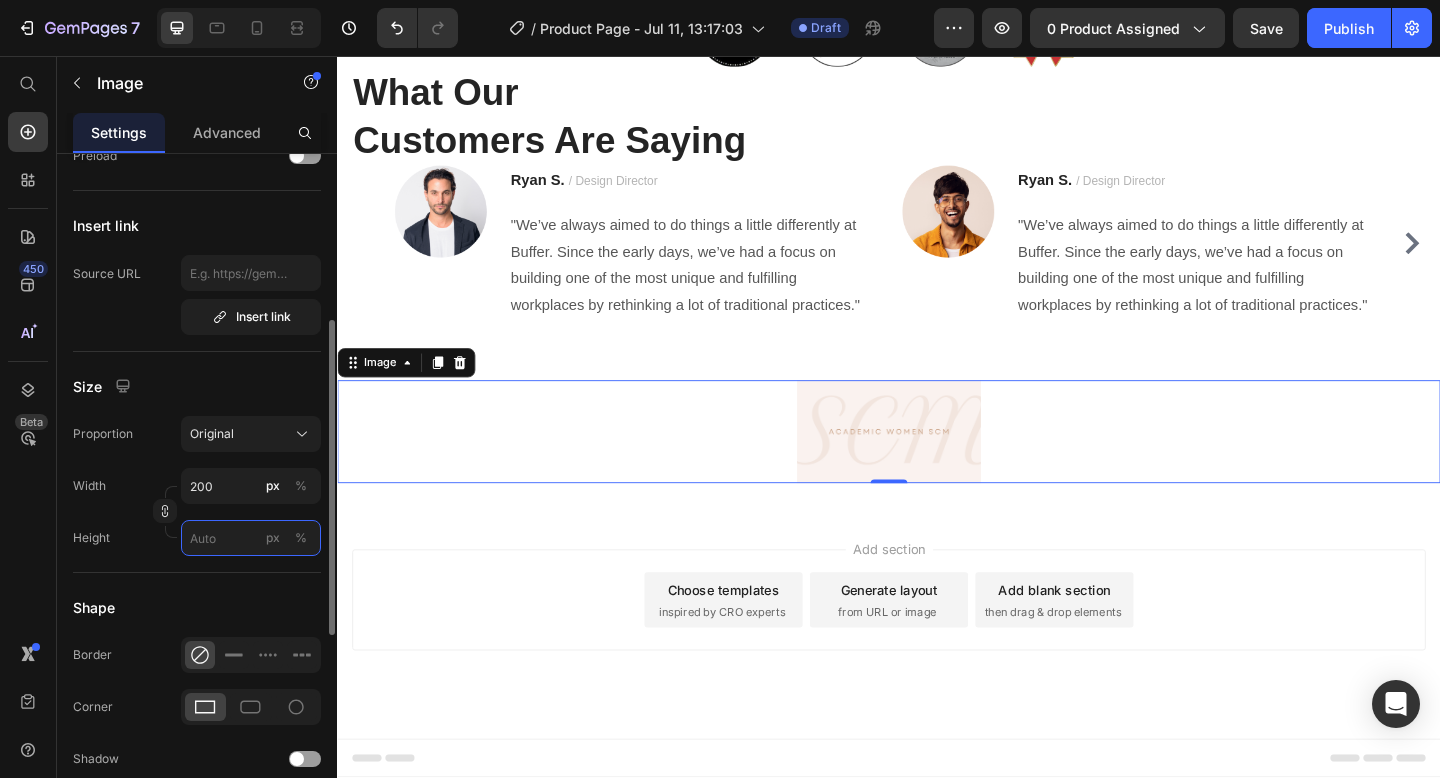 click on "px %" at bounding box center (251, 538) 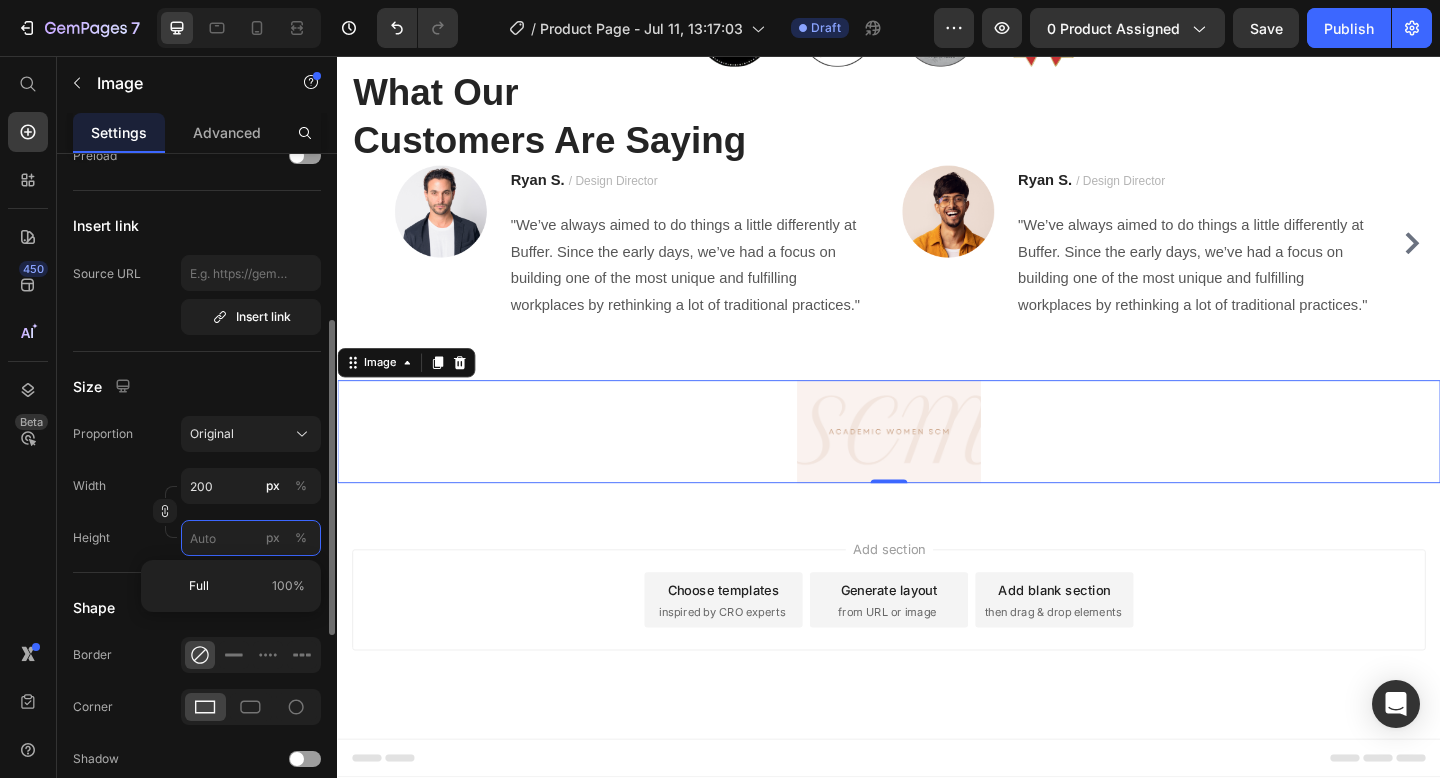type 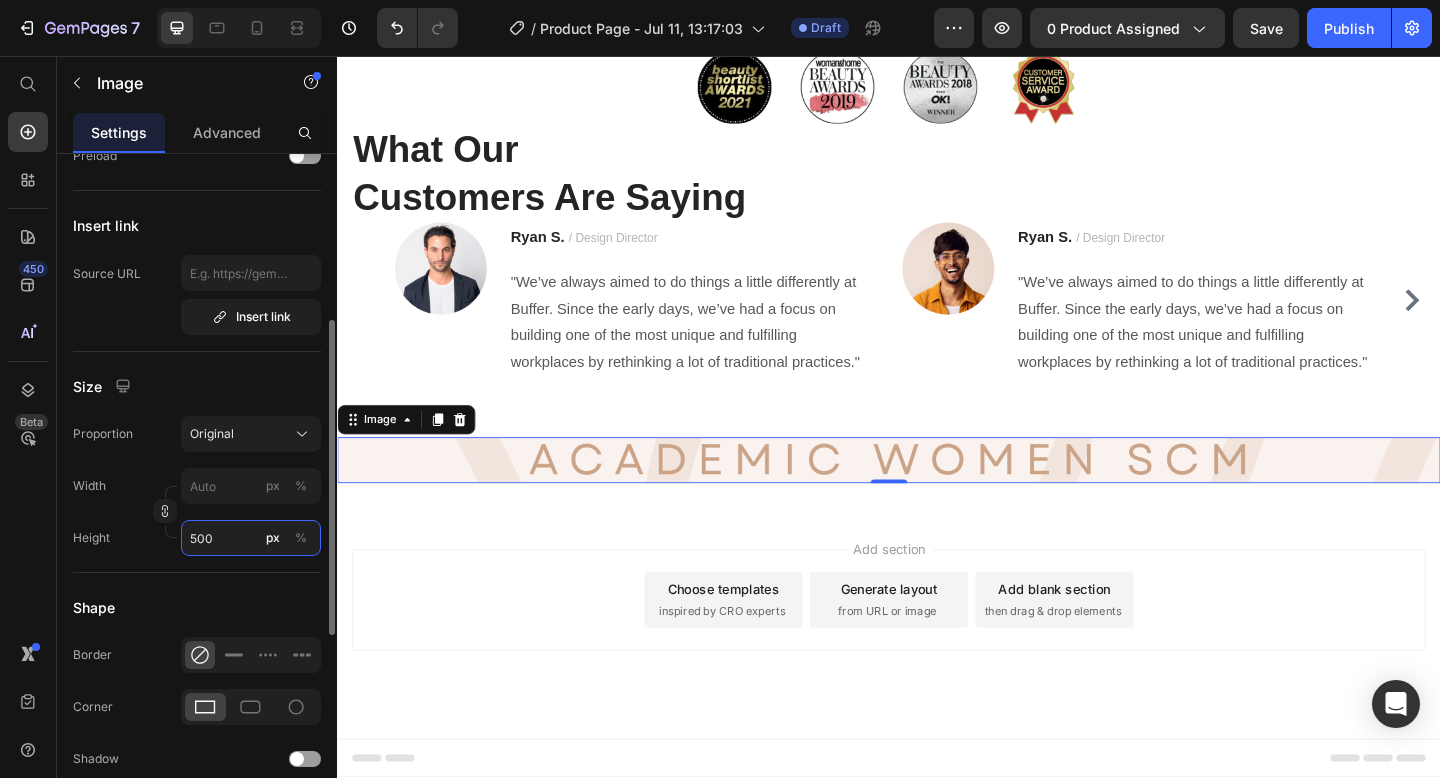 scroll, scrollTop: 3149, scrollLeft: 0, axis: vertical 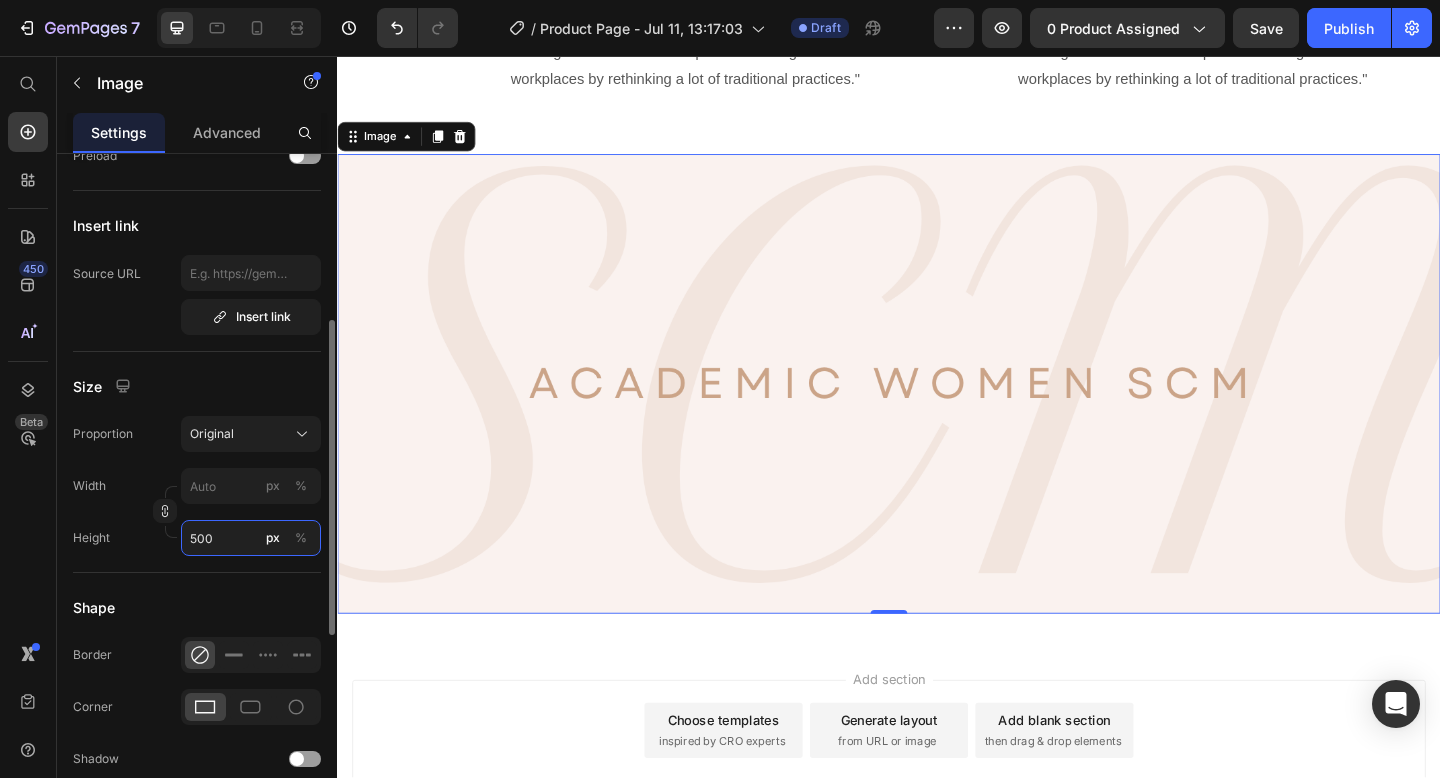 type on "500" 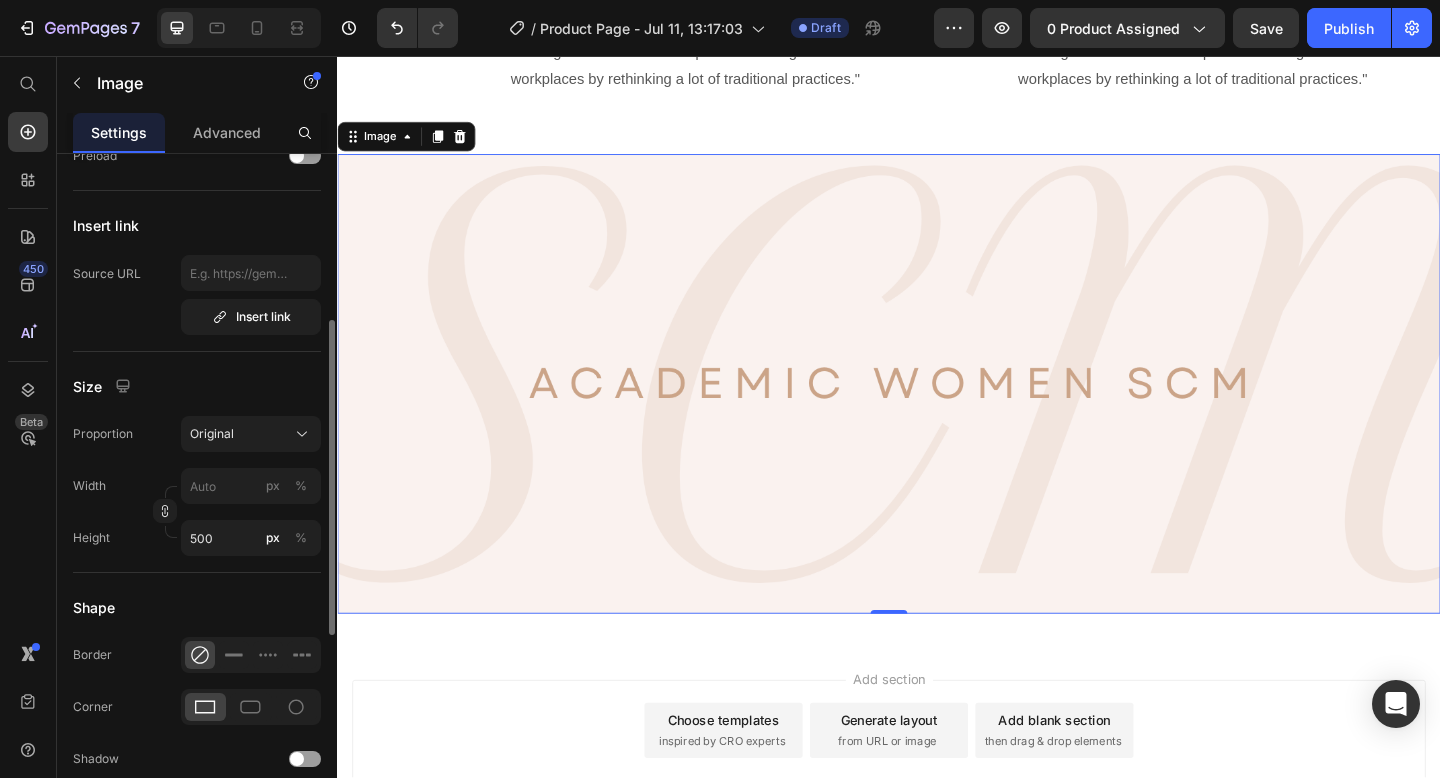 click on "Image Choose Image Upload Image https://cdn.shopify.com/s/files/1/0739/3578/2116/files/gempages_574469242070500196-56208801-039e-4218-a500-9f30794e7413.png  or   Browse gallery  Preload Insert link Source URL  Insert link  Size Proportion Original Width px % Height 500 px % Shape Border Corner Shadow Align SEO Alt text Image title" at bounding box center (197, 480) 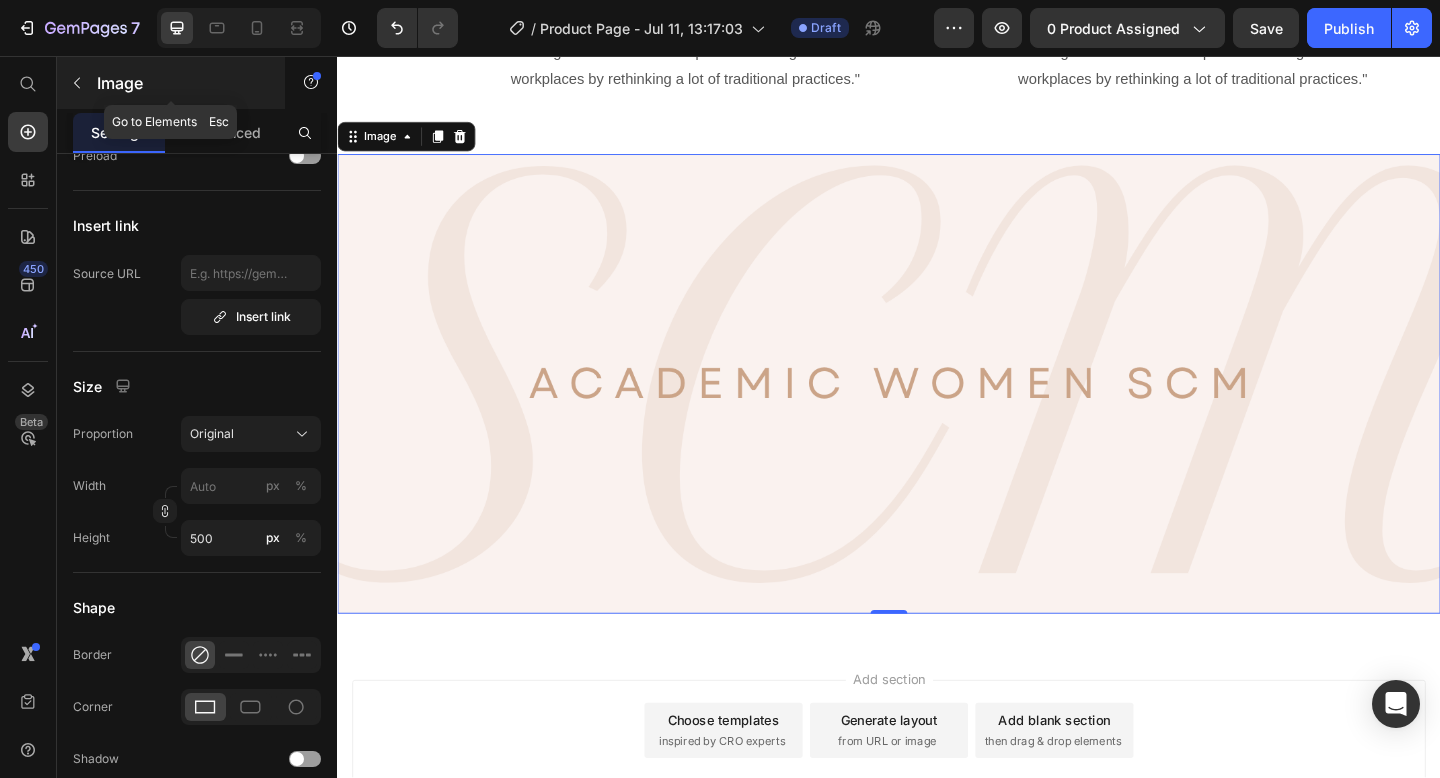 click 